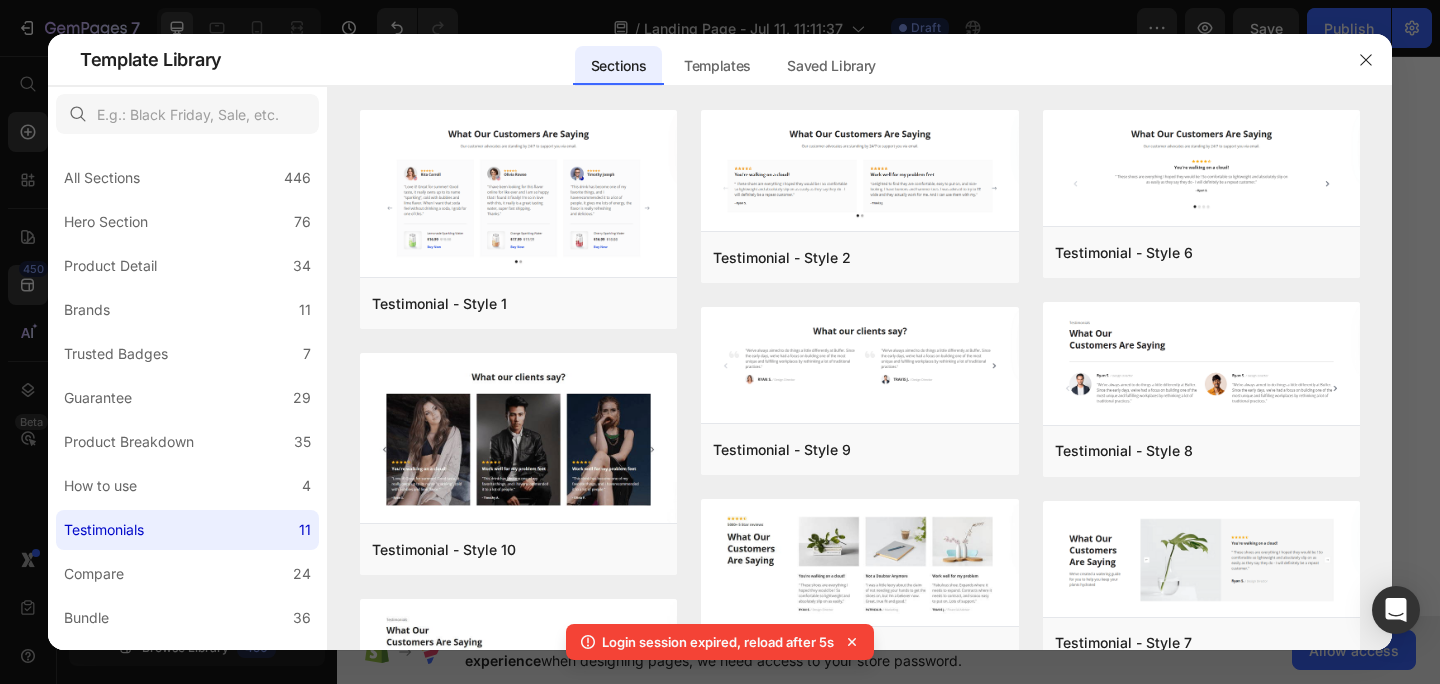 scroll, scrollTop: 0, scrollLeft: 0, axis: both 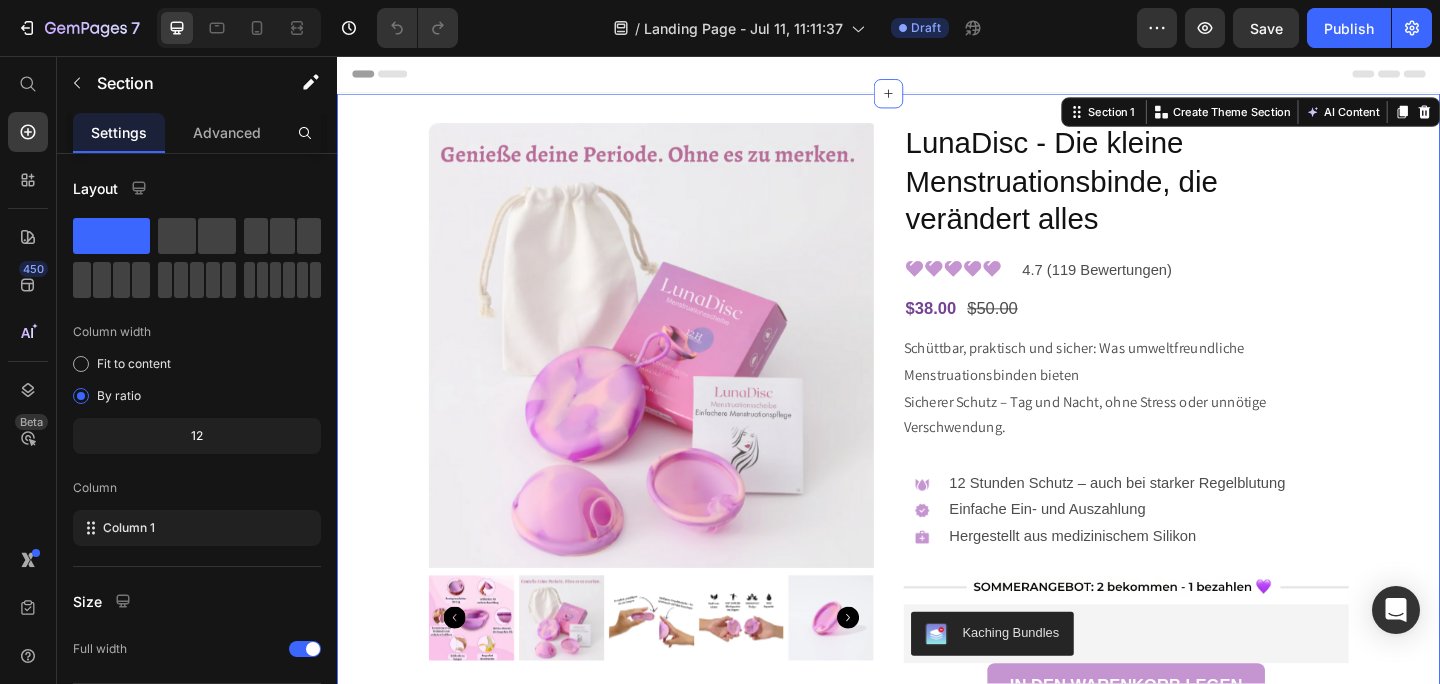 click on "Product Images LunaDisc - Die kleine Menstruationsbinde, die verändert alles Product Title Image 4.7 (119 Bewertungen) Text Block Row $38.00 Product Price $50.00 Product Price Row Schüttbar, praktisch und sicher: Was umweltfreundliche Menstruationsbinden bieten Sicherer Schutz – Tag und Nacht, ohne Stress oder unnötige Verschwendung. Product Description Image 12 Stunden Schutz – auch bei starker Regelblutung Einfache Ein- und Auszahlung Hergestellt aus medizinischem Silikon Text Block Row Image Kaching Bundles Kaching Bundles IN DEN WARENKORB LEGEN Add to Cart
Image Image Image
Carousel Image umweltfreundlich   & essbar Text Block sanft & komfortabel Text Block läckagesäker design Text Block Row Die Menstruation sollte Sie nicht einschränken. Es gibt einen besseren Weg. Habe ich meinen Tampon gewechselt? Werde ich auslaufen? Wie lange hält der Schutz an? Text Block Image Image" at bounding box center [937, 1463] 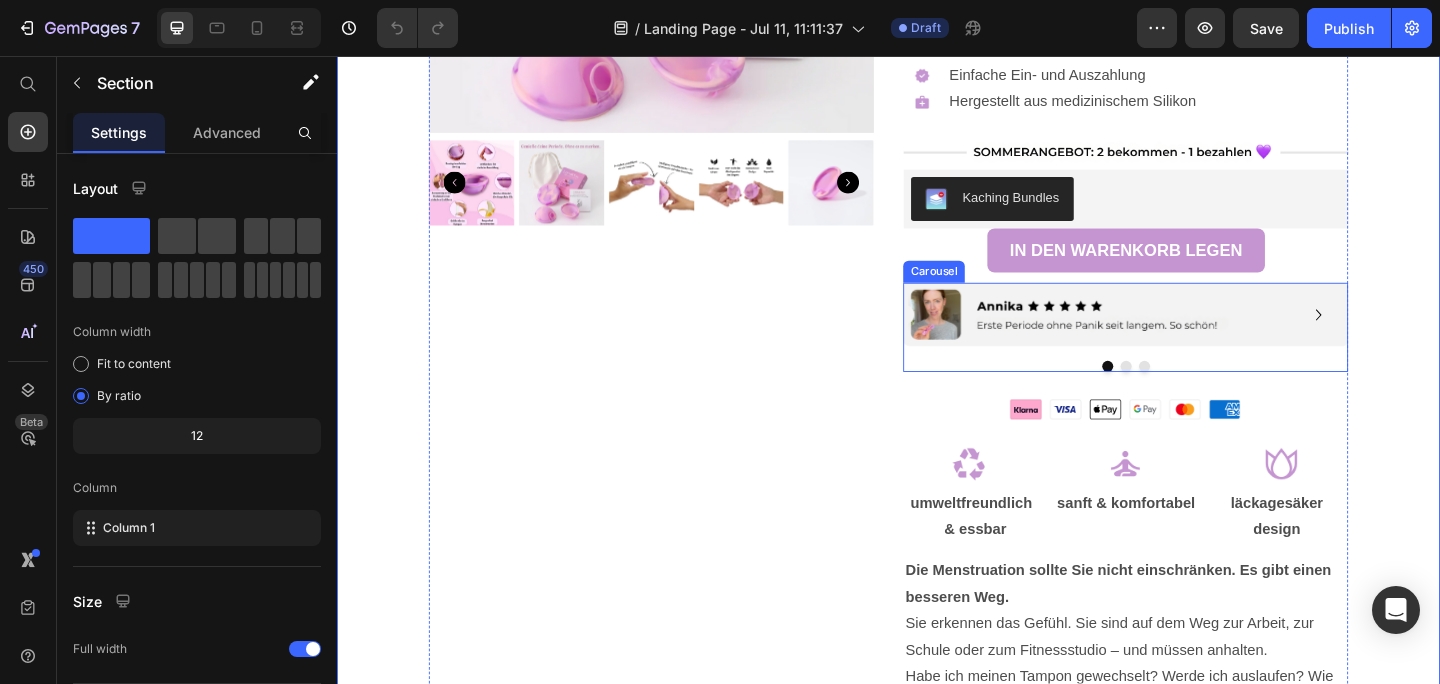 scroll, scrollTop: 478, scrollLeft: 0, axis: vertical 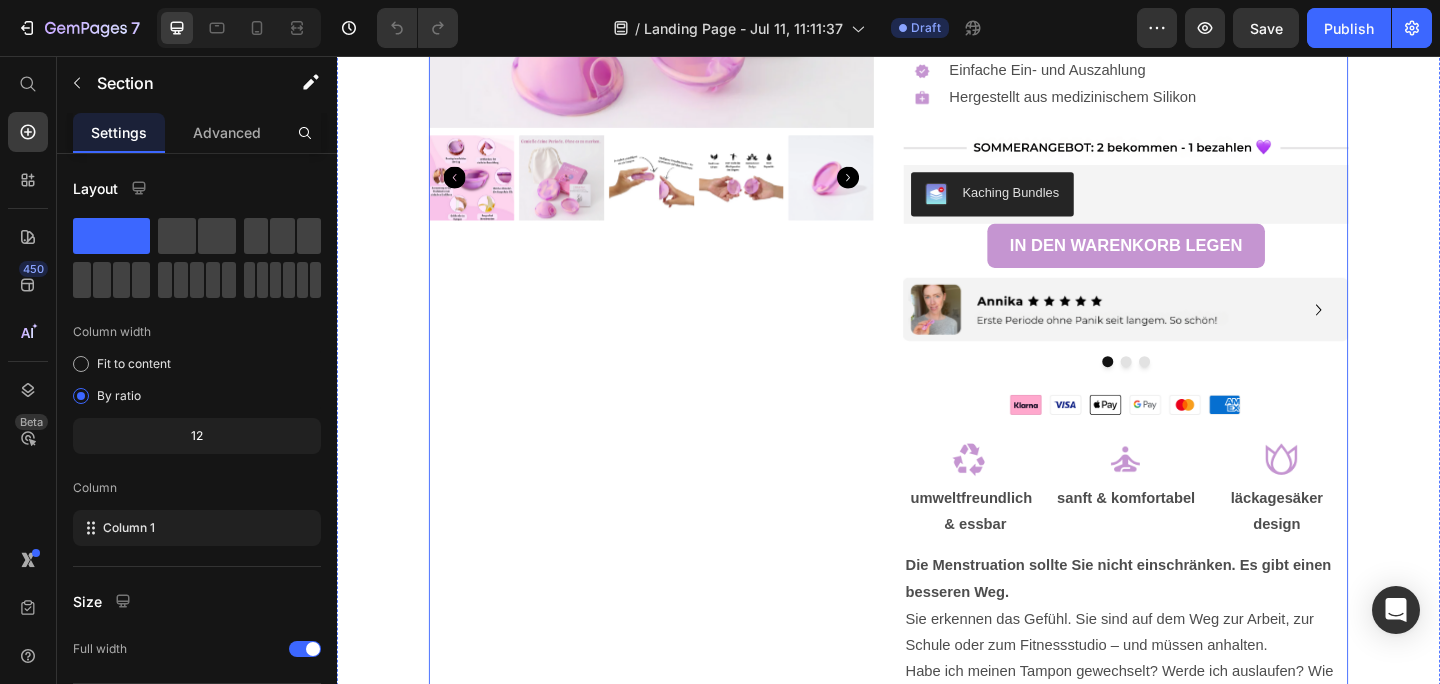 click on "Image Image Image
Carousel" at bounding box center [1195, 352] 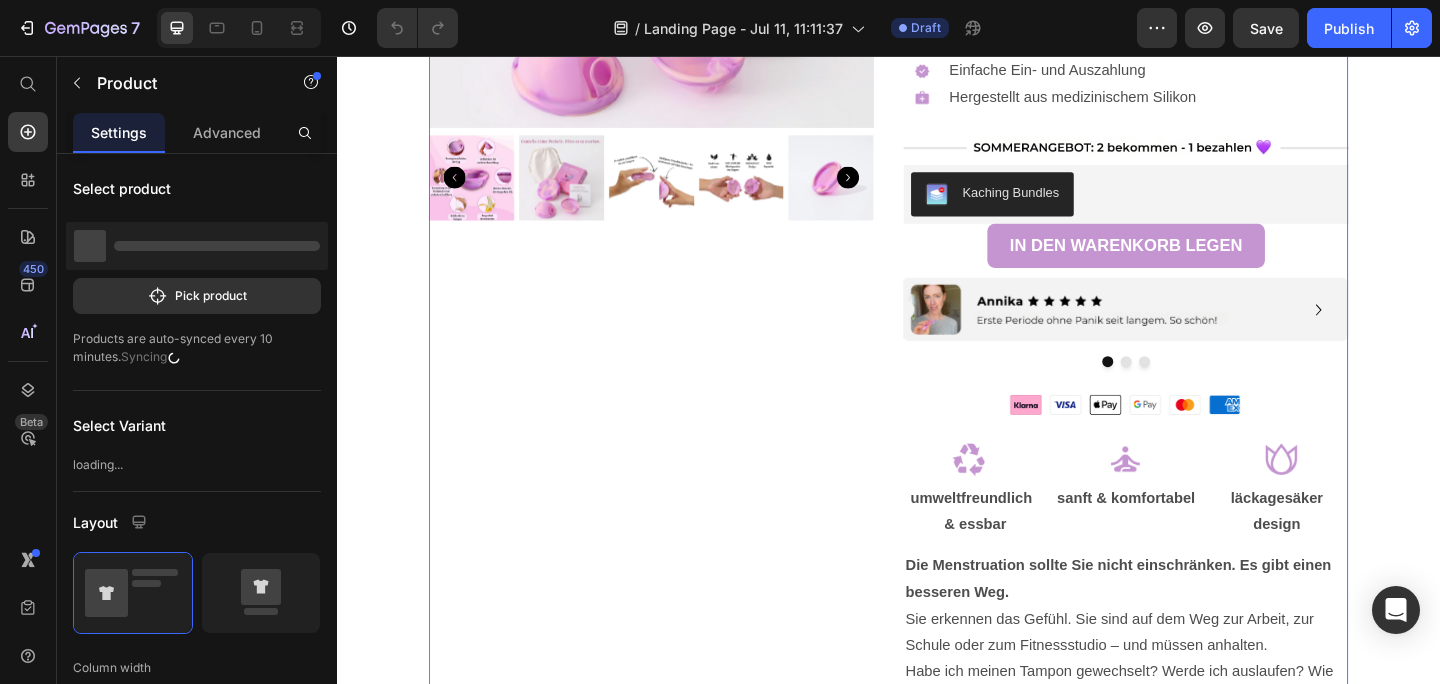 click at bounding box center (1195, 389) 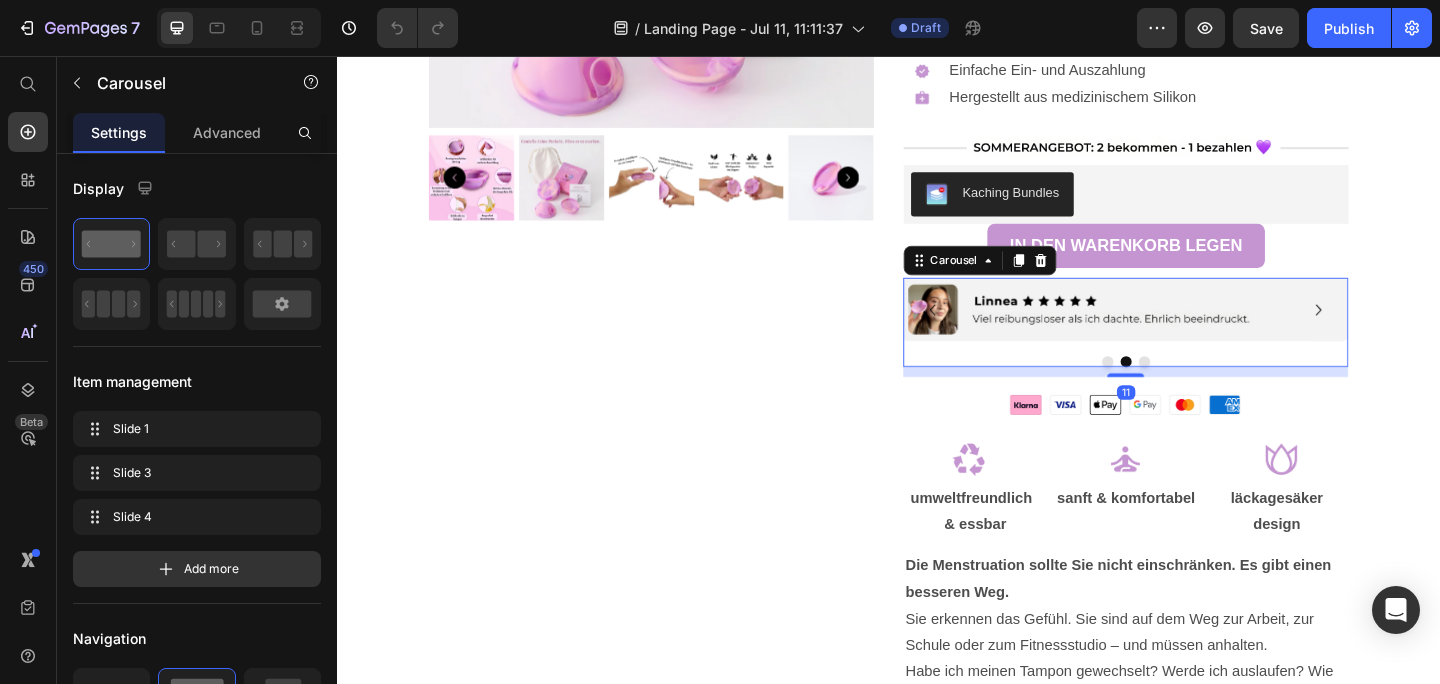 click at bounding box center (1215, 389) 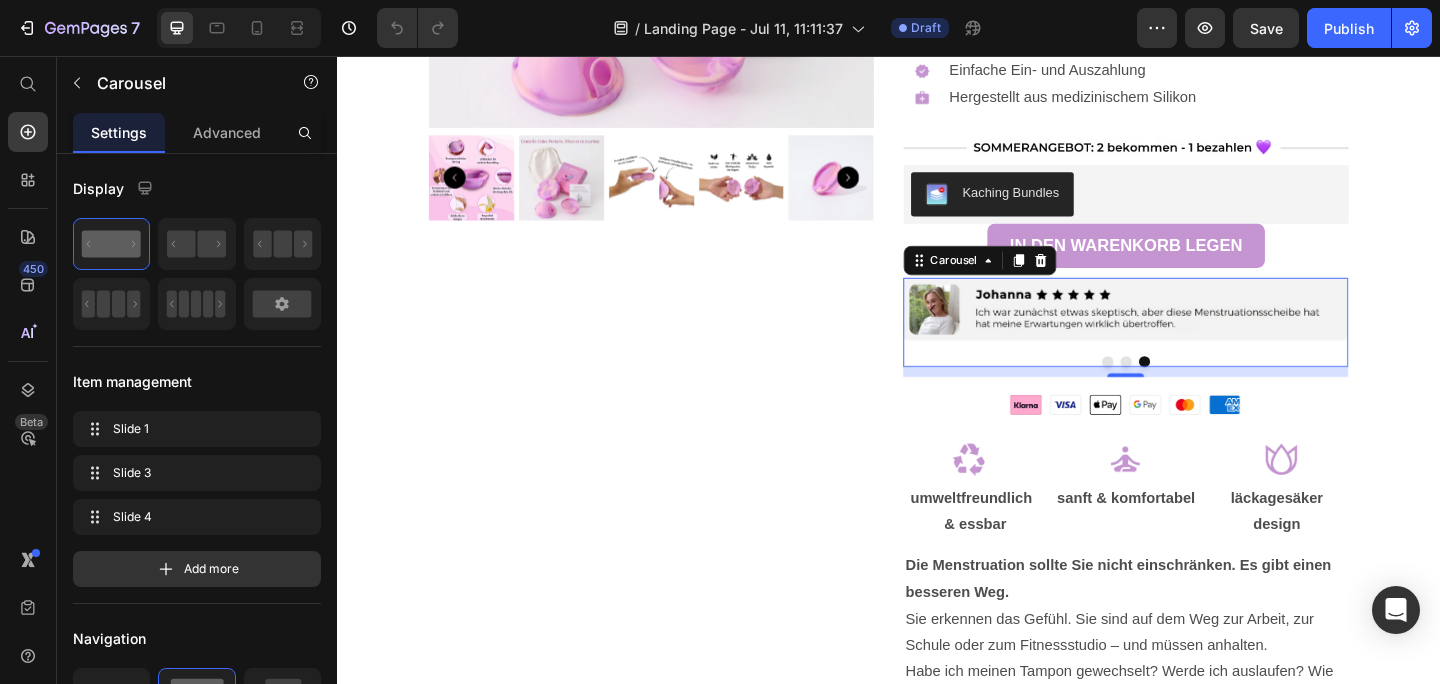 click at bounding box center [1175, 389] 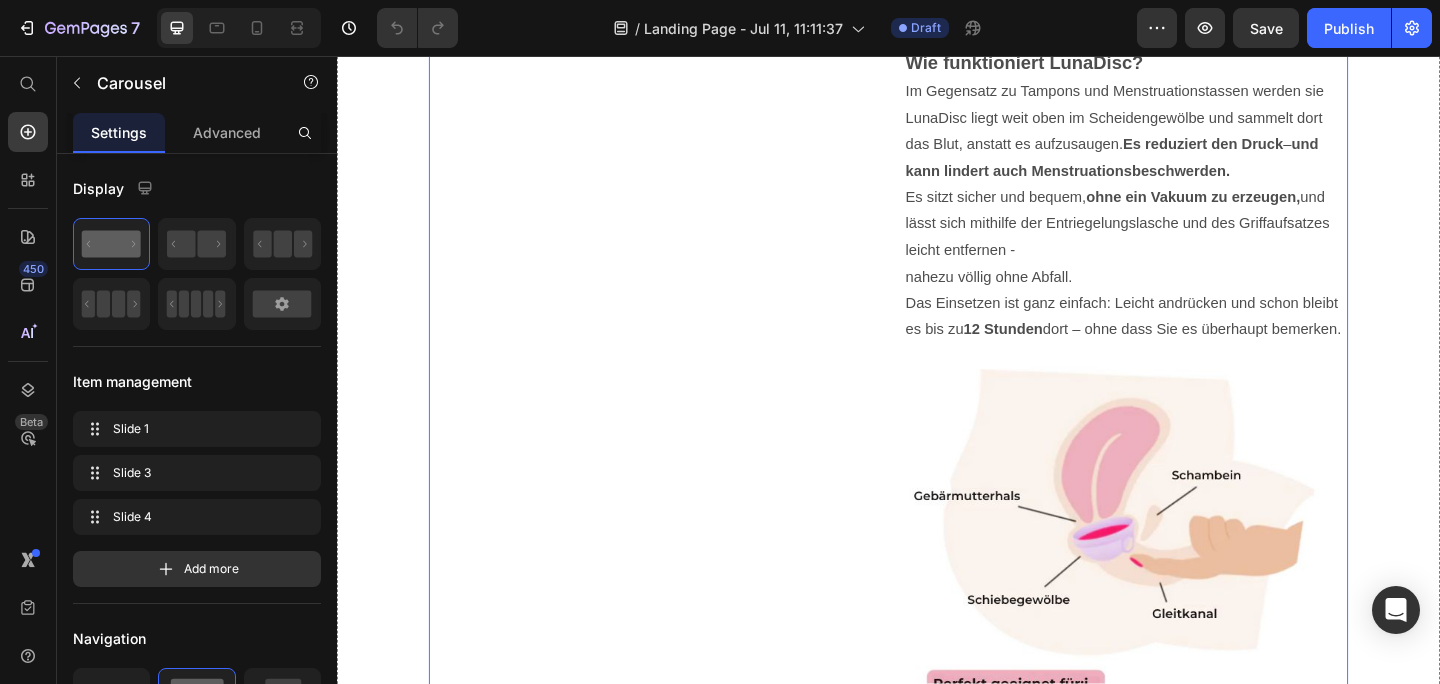 scroll, scrollTop: 1712, scrollLeft: 0, axis: vertical 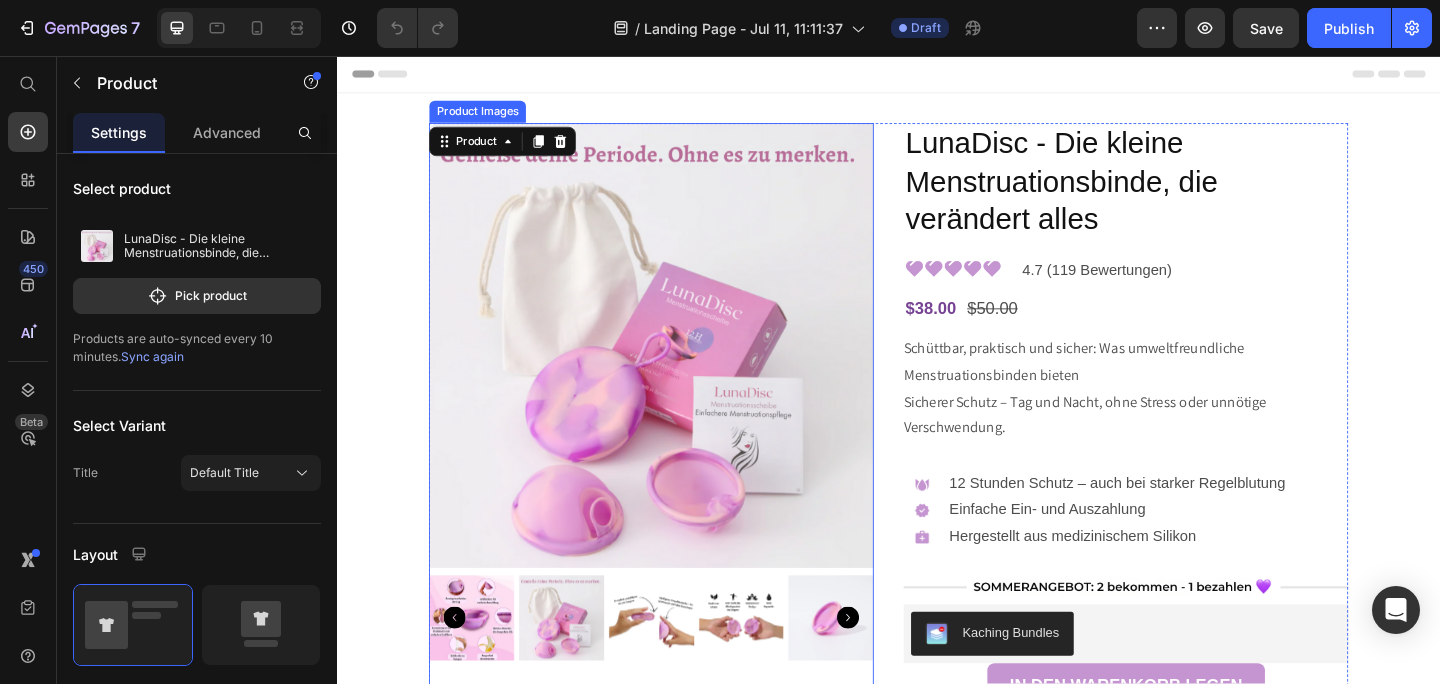 click at bounding box center (679, 371) 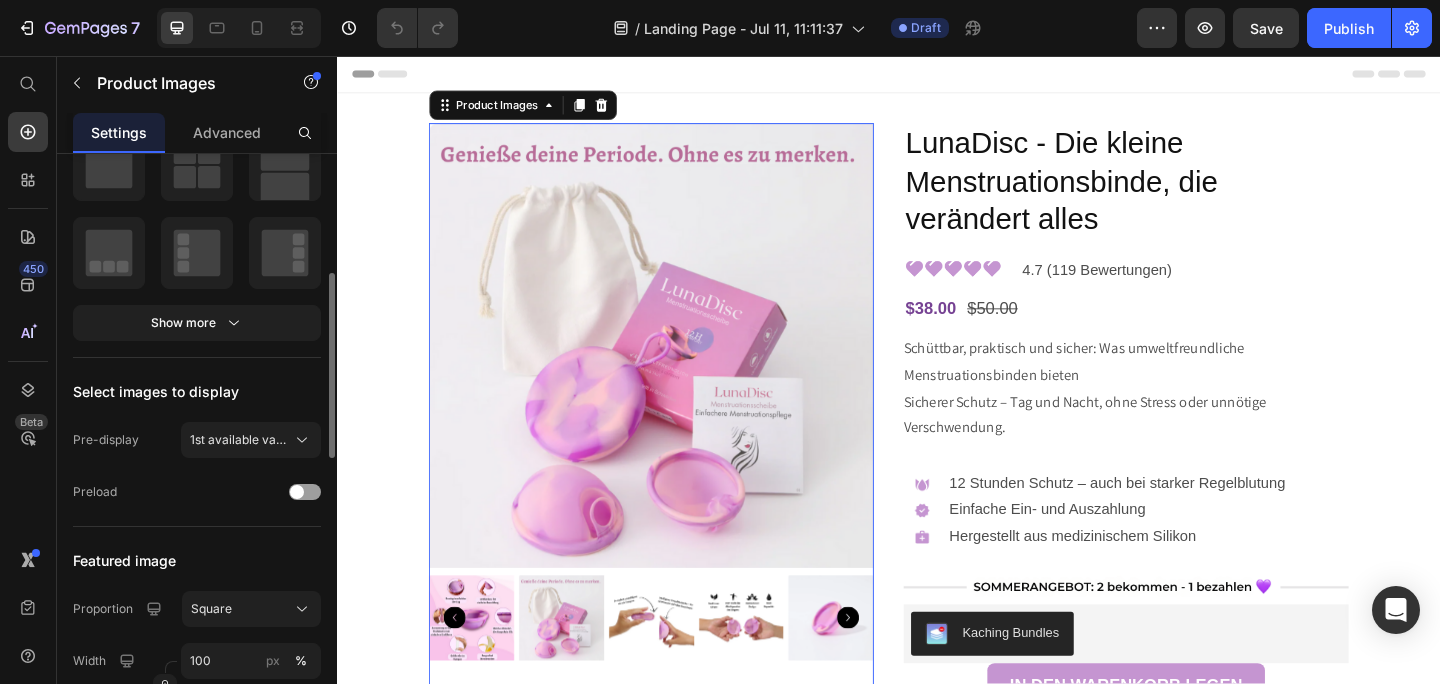 scroll, scrollTop: 348, scrollLeft: 0, axis: vertical 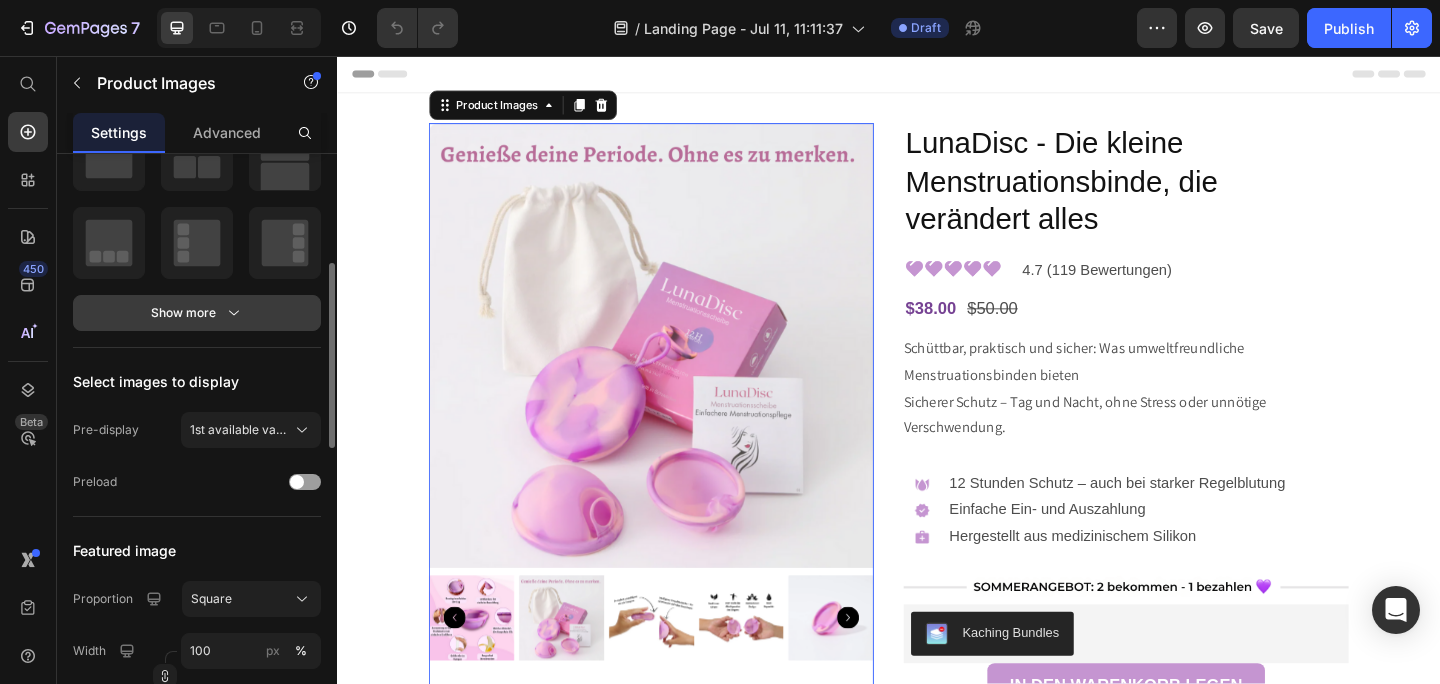 click on "Show more" at bounding box center (197, 313) 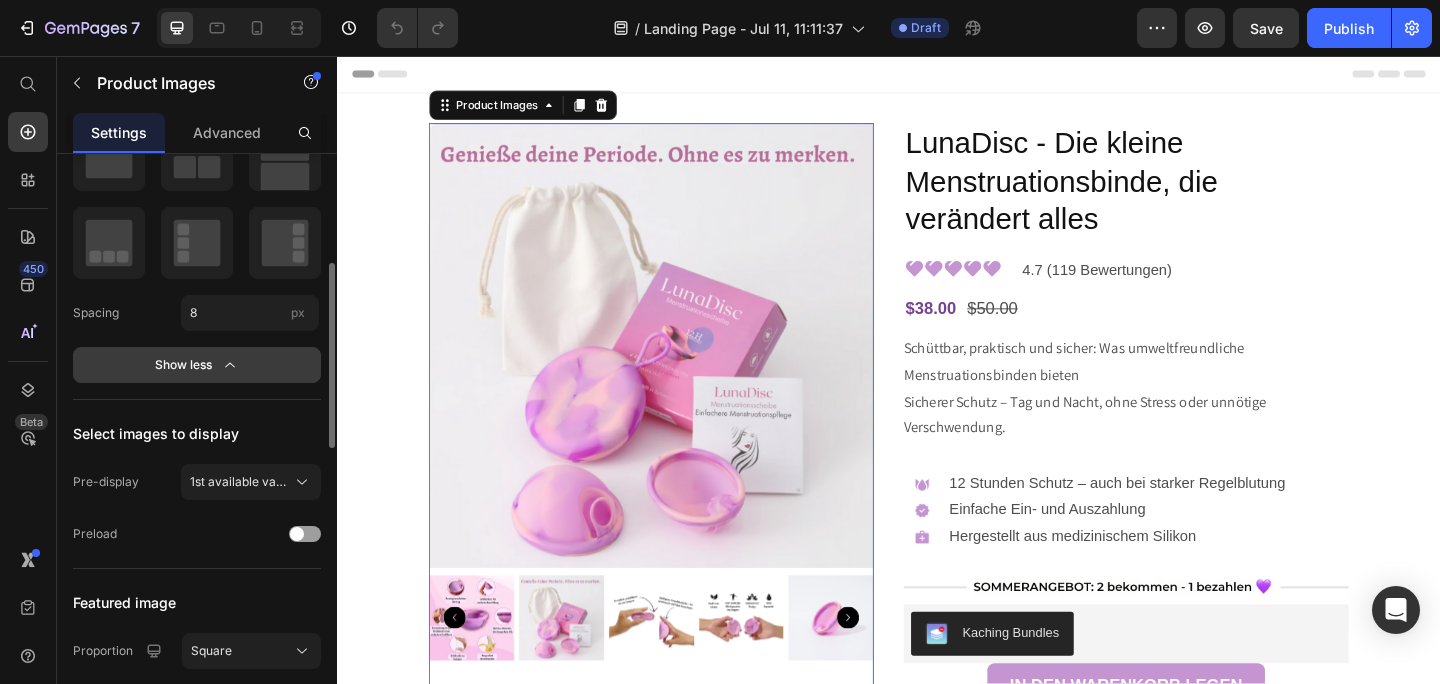 click on "Show less" at bounding box center [197, 365] 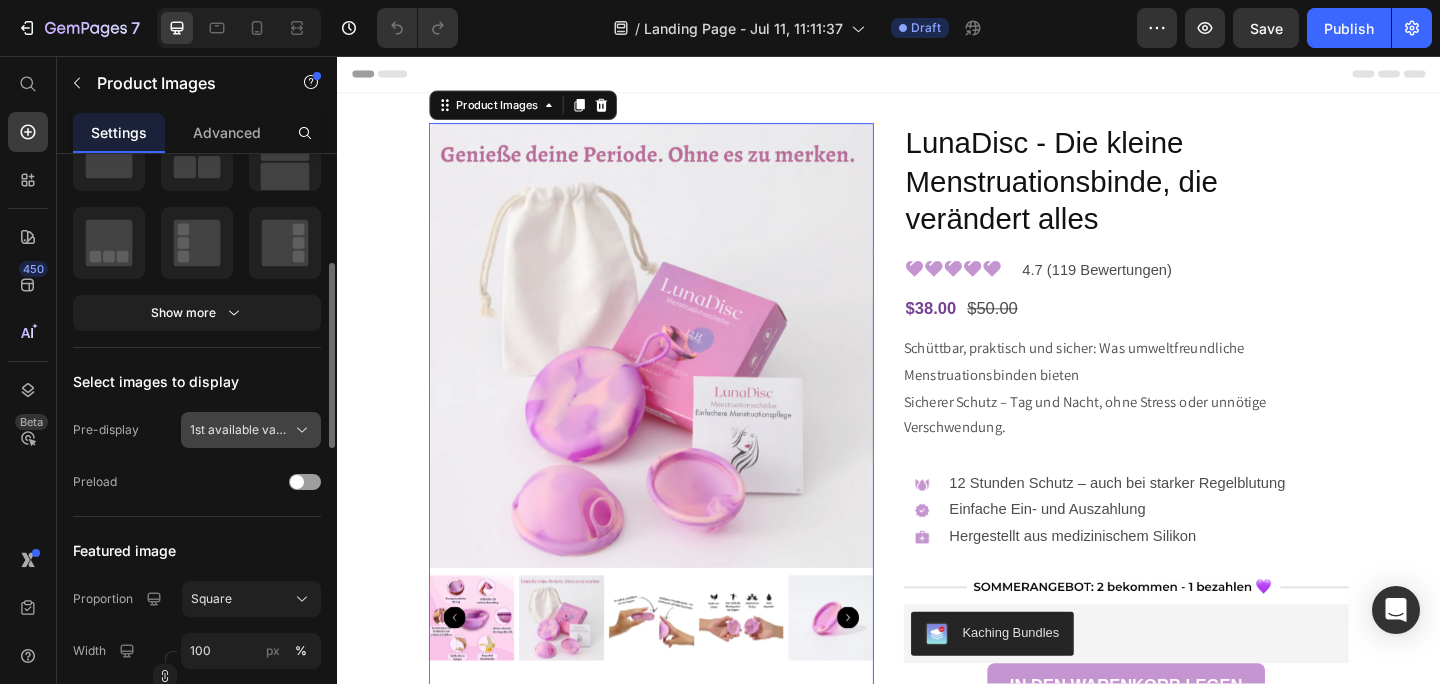 click 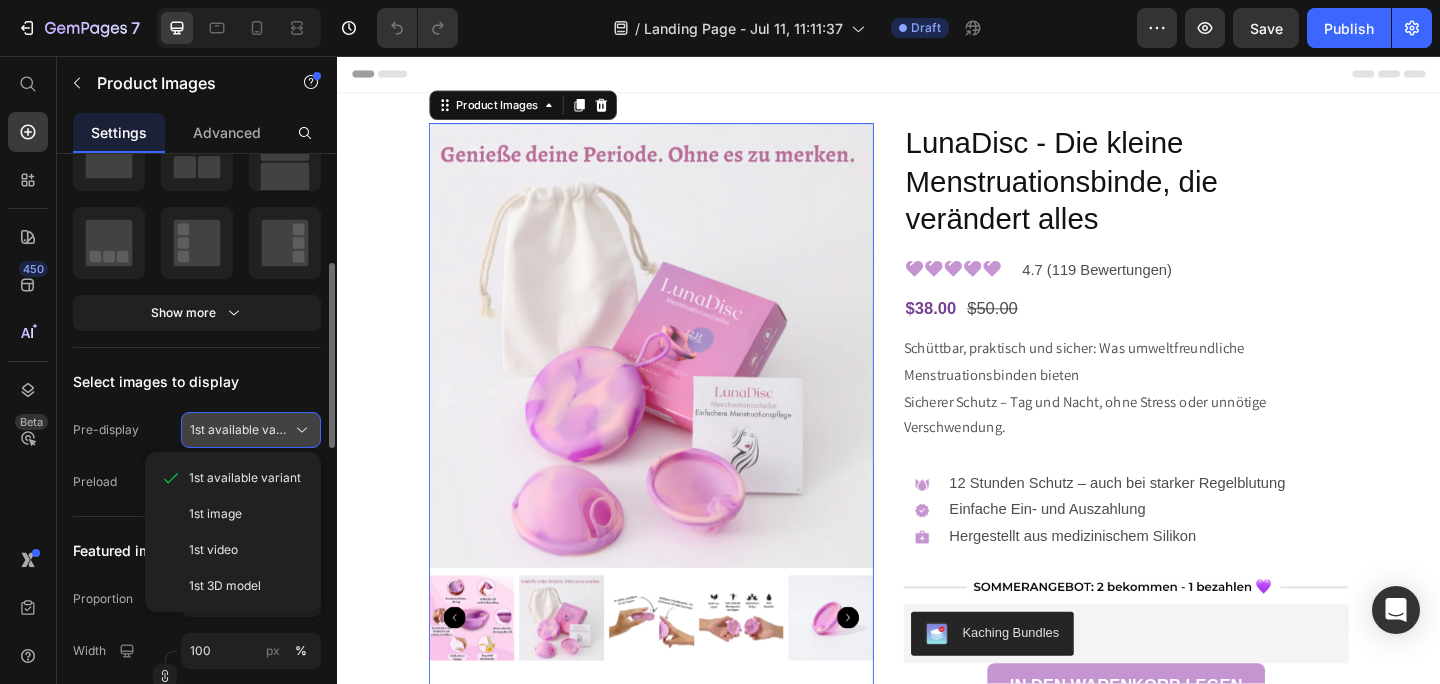 click 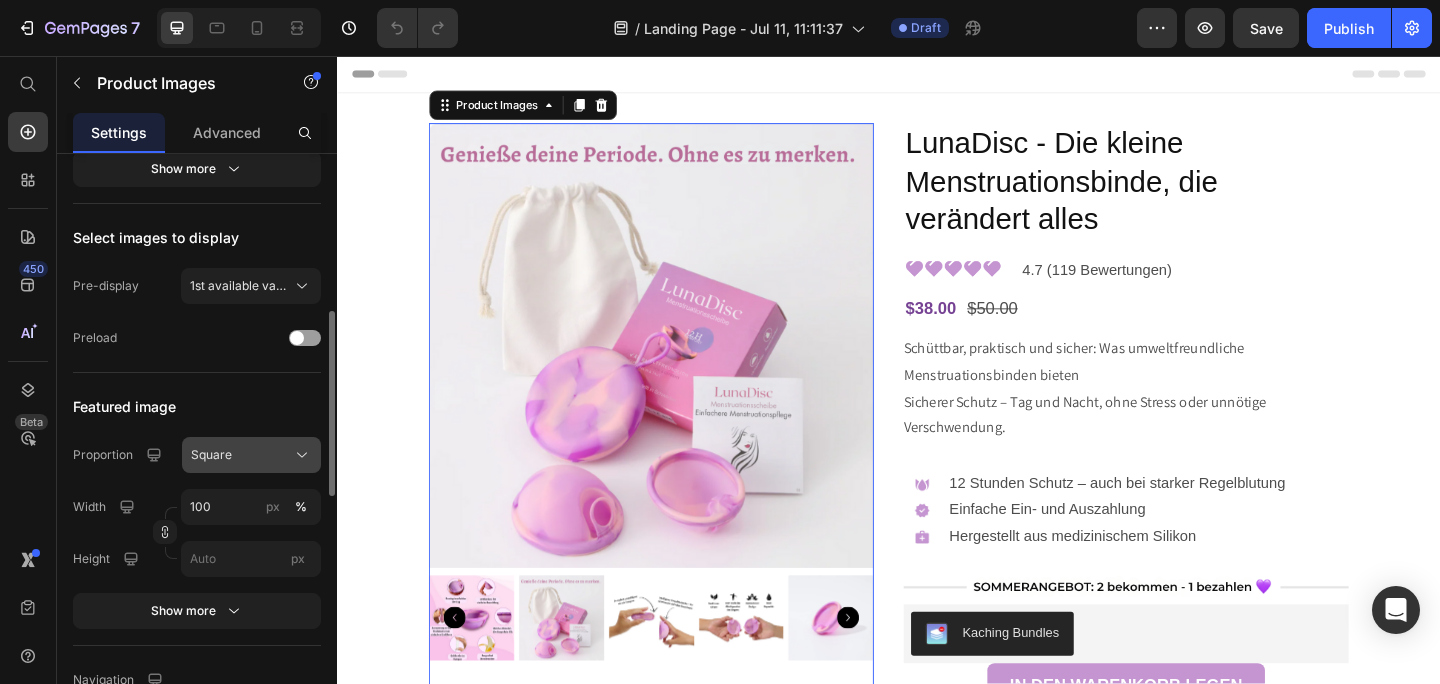 scroll, scrollTop: 500, scrollLeft: 0, axis: vertical 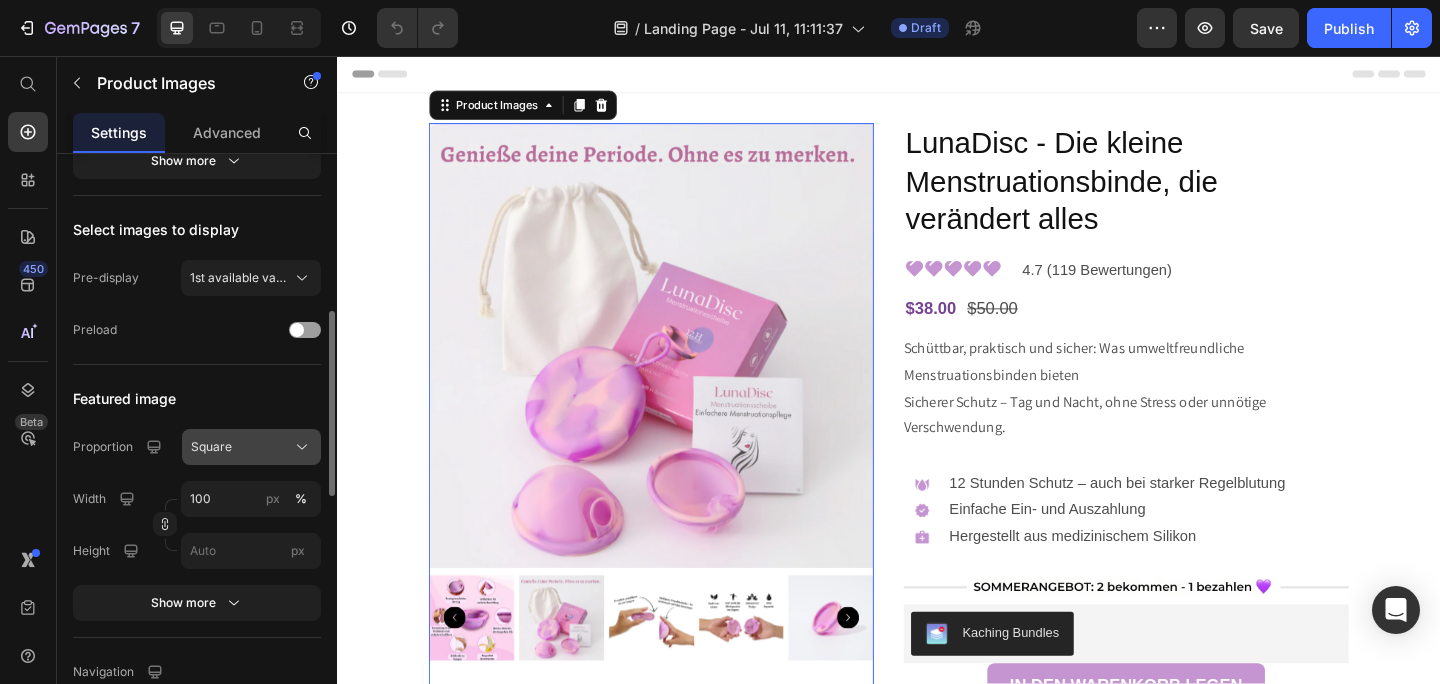 click 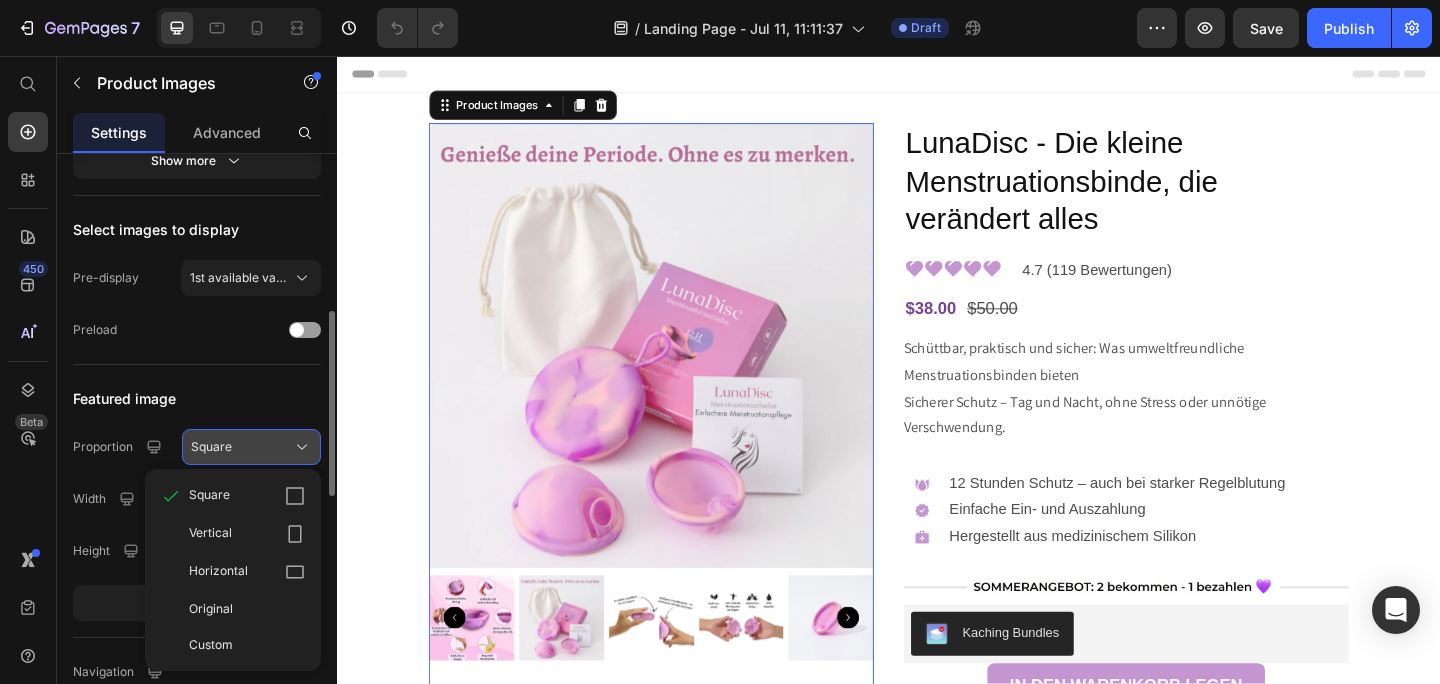 click 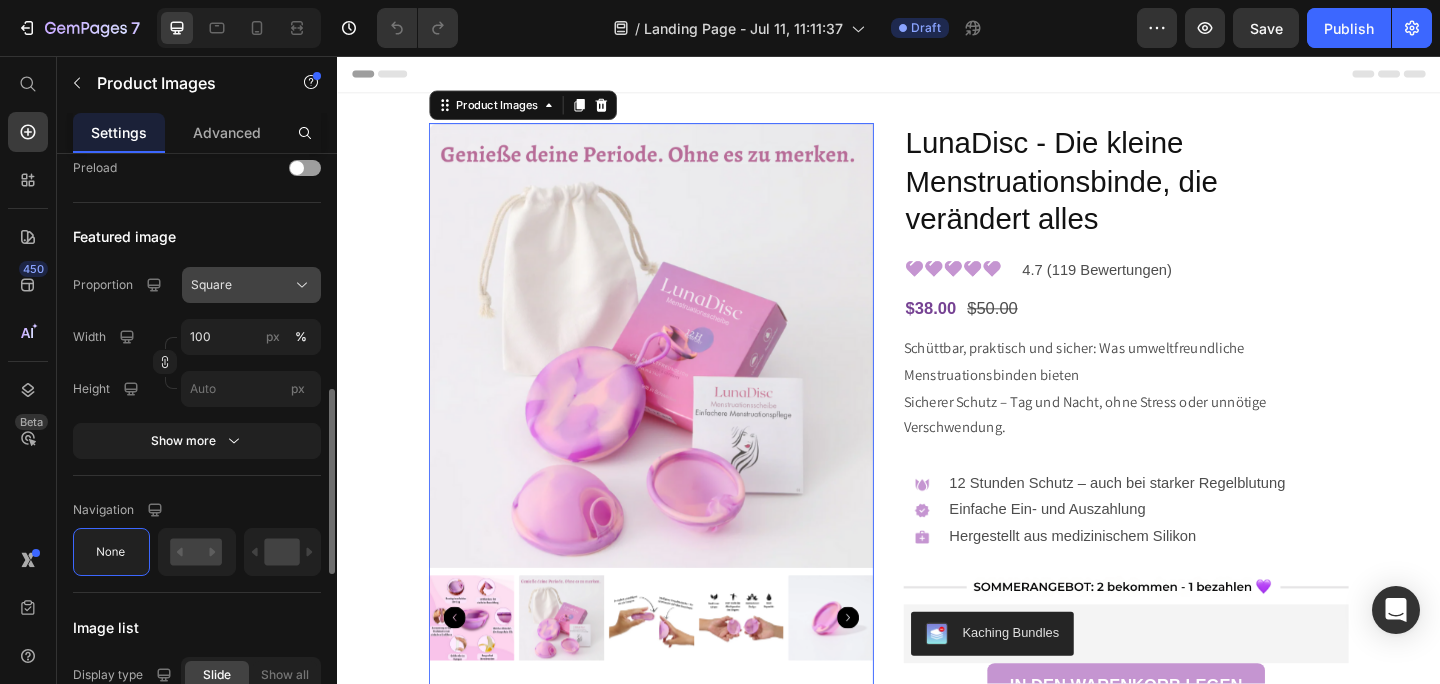 scroll, scrollTop: 694, scrollLeft: 0, axis: vertical 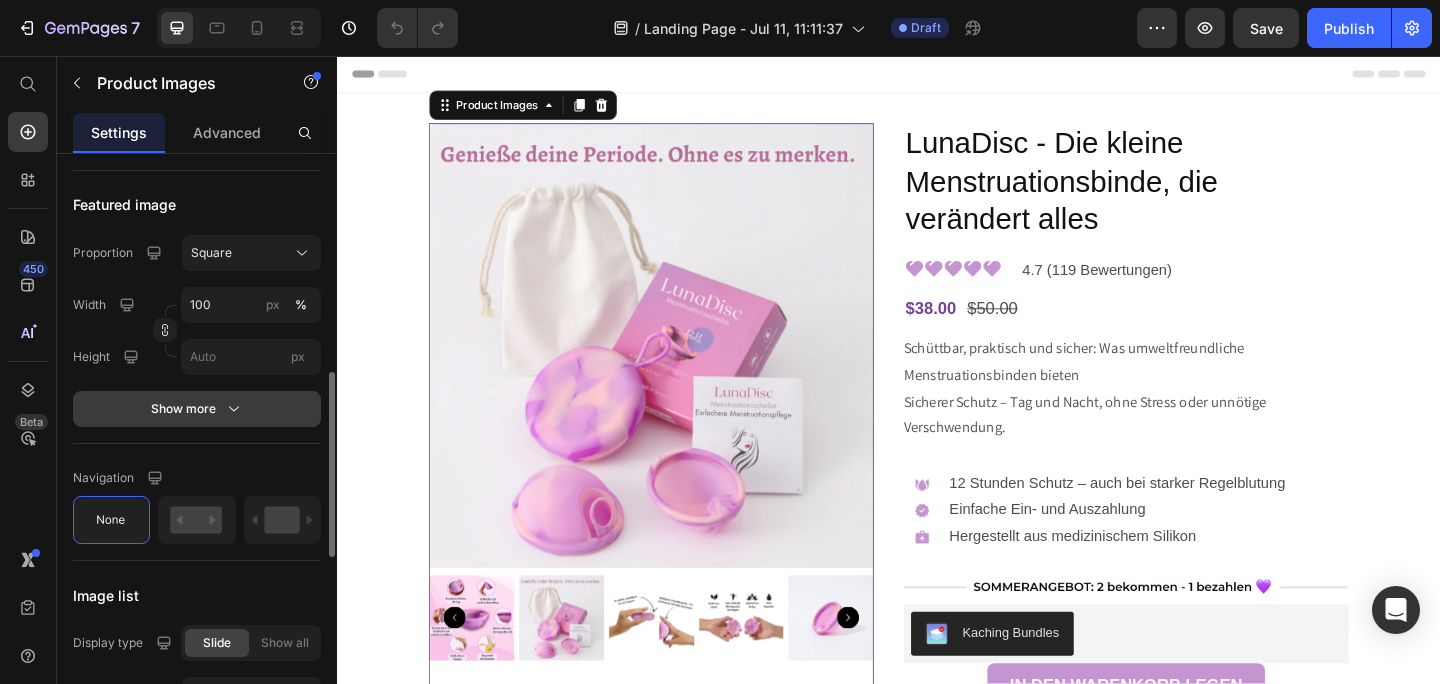 click on "Show more" at bounding box center (197, 409) 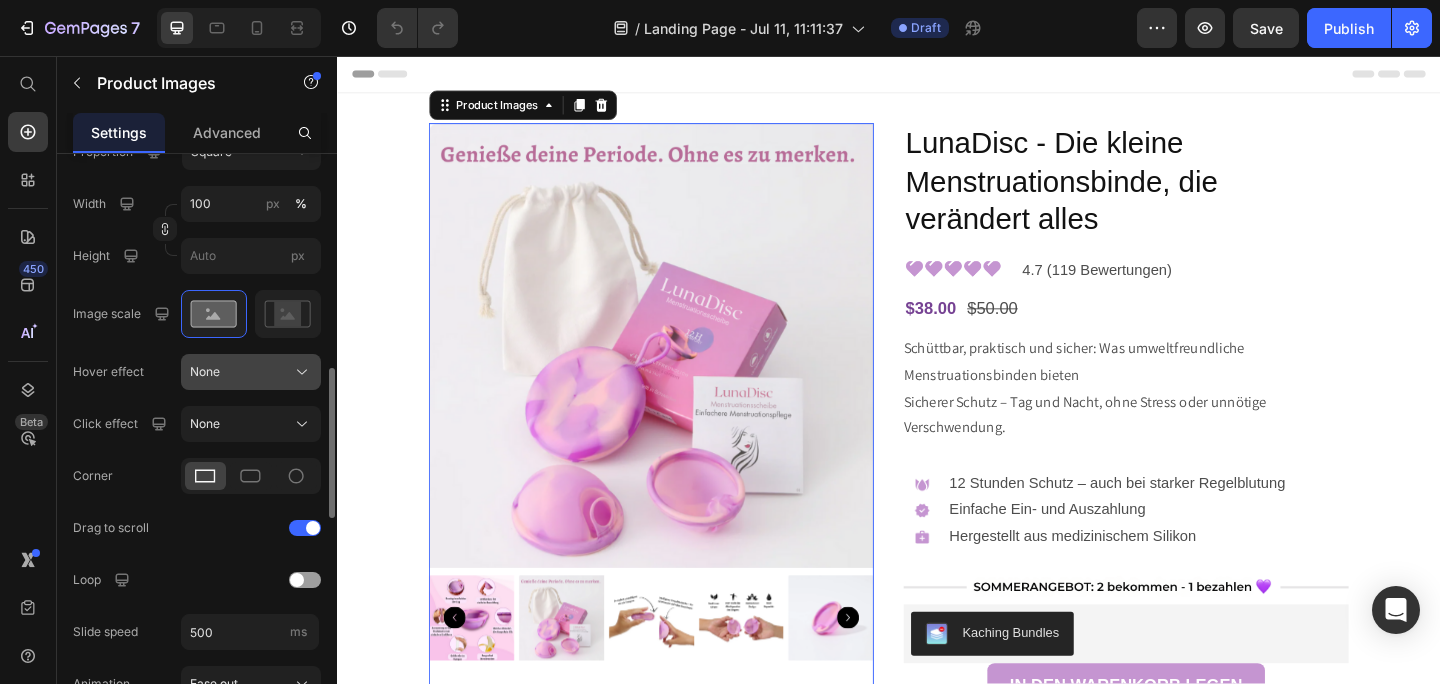 scroll, scrollTop: 810, scrollLeft: 0, axis: vertical 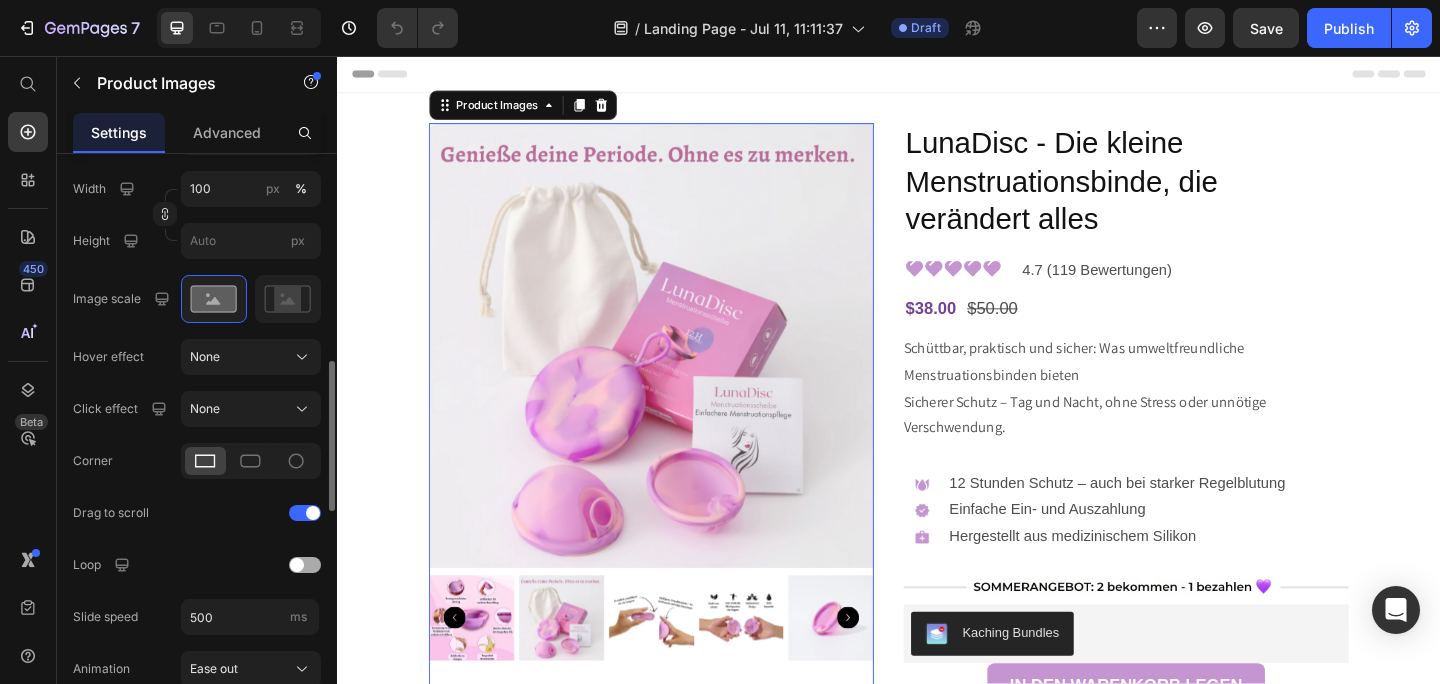 click at bounding box center (305, 565) 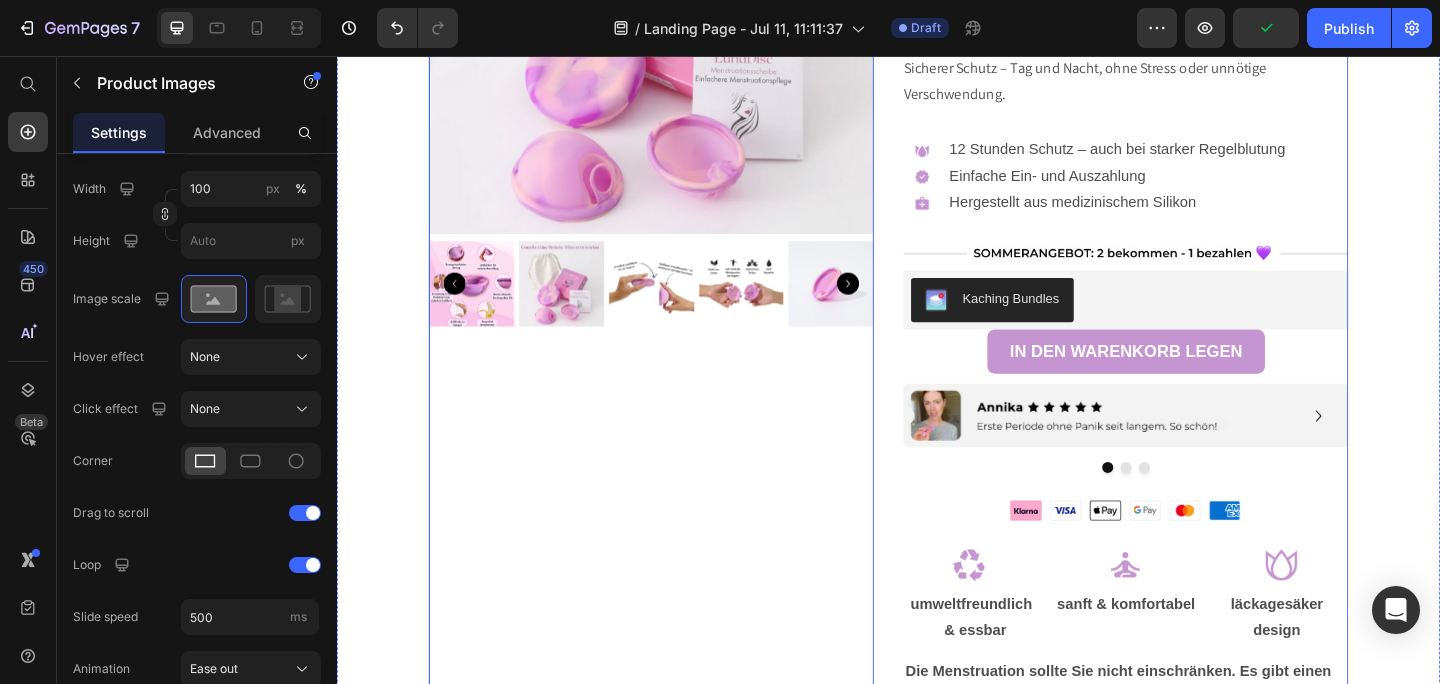 scroll, scrollTop: 0, scrollLeft: 0, axis: both 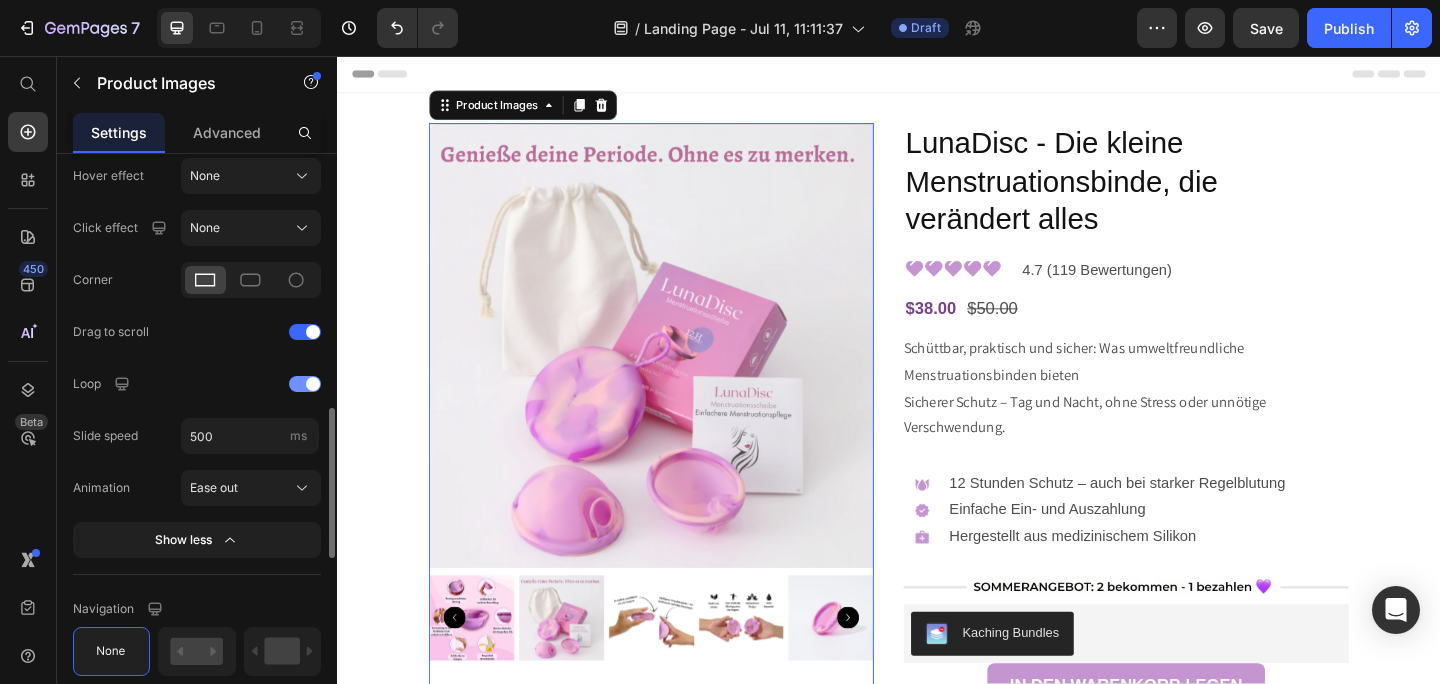 click at bounding box center (305, 384) 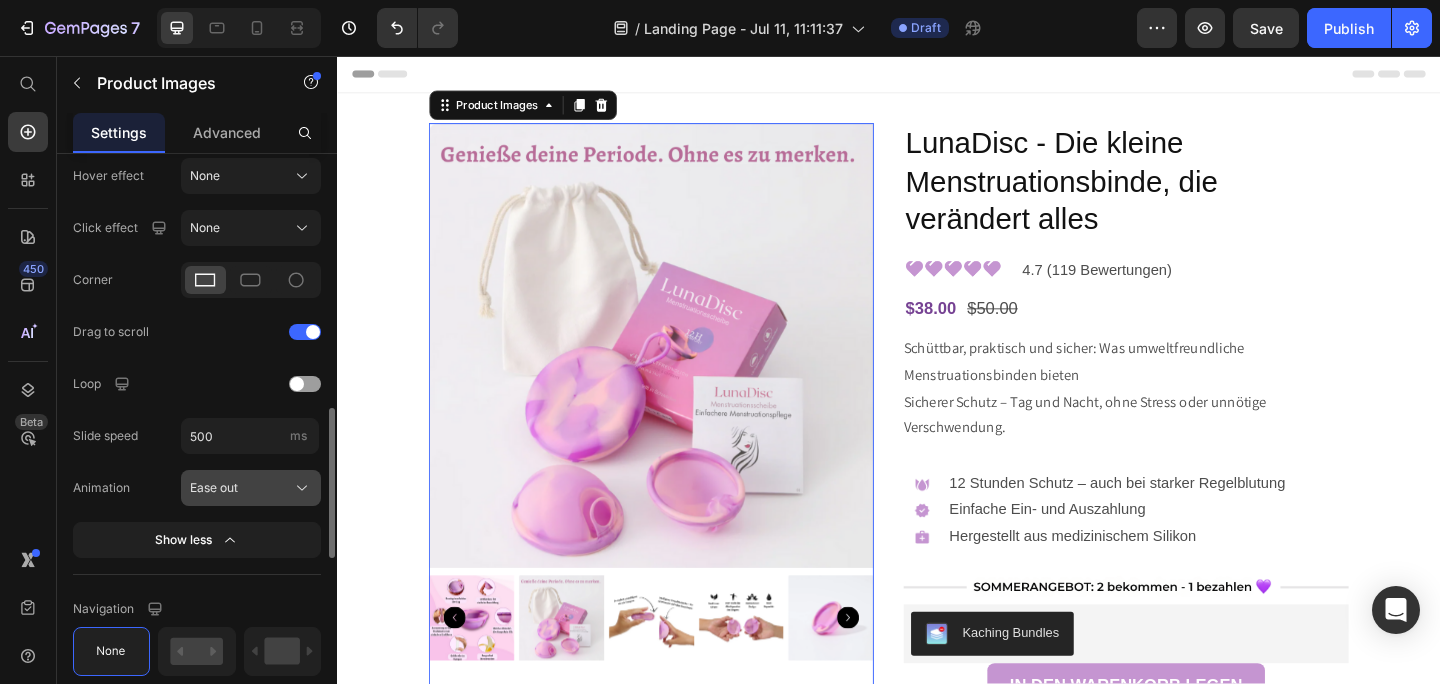 click 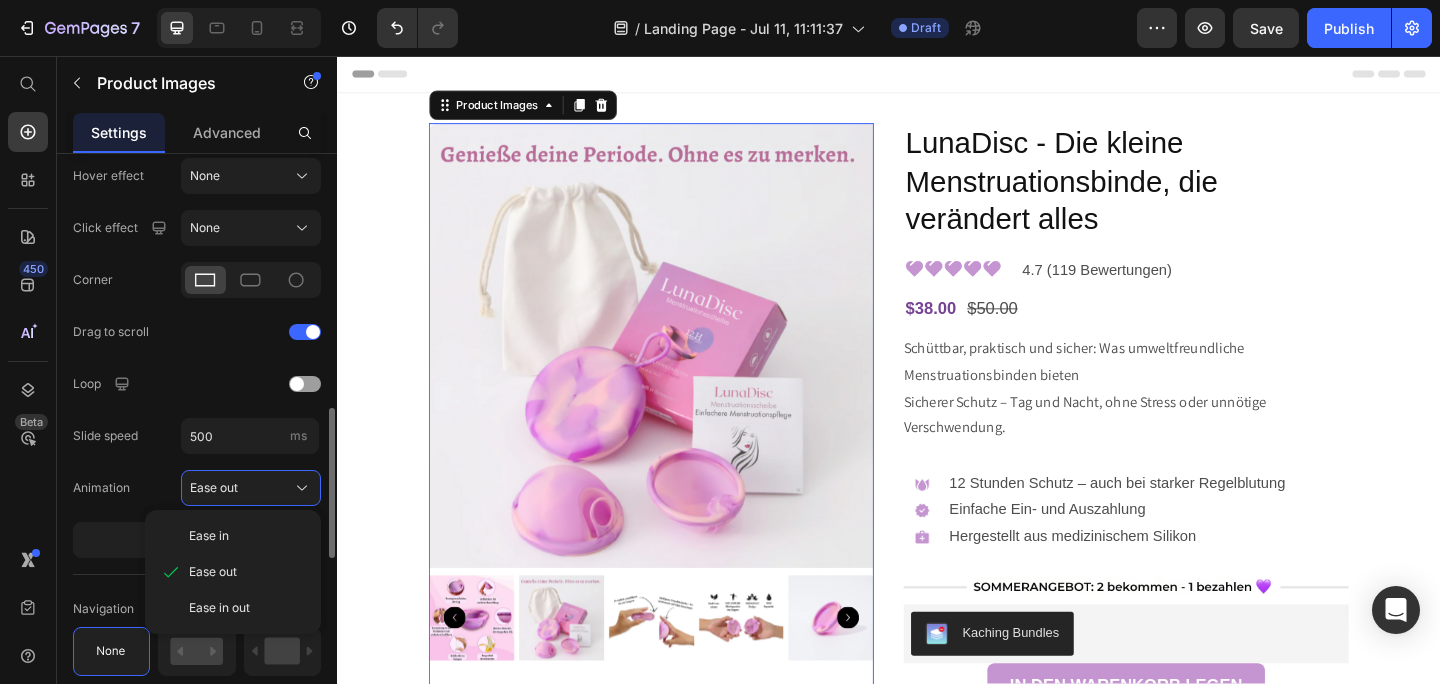 click on "Animation" at bounding box center [101, 488] 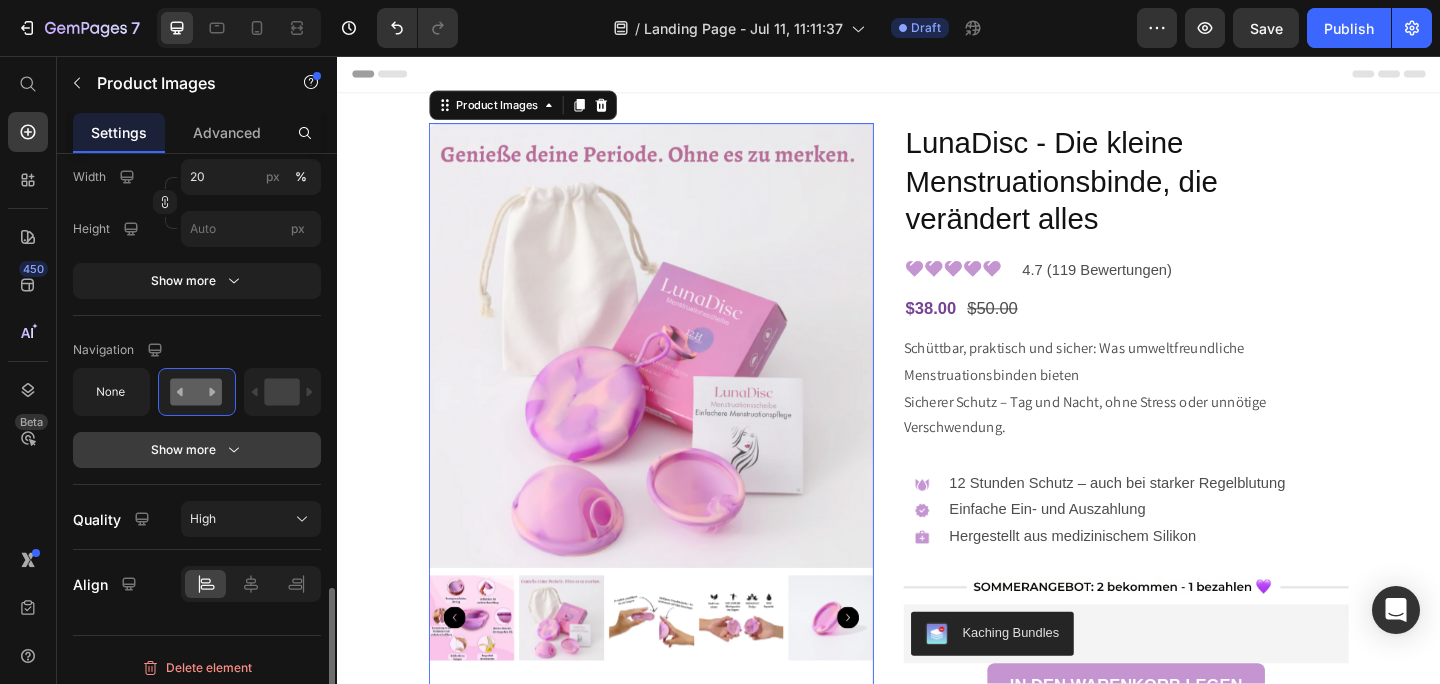 scroll, scrollTop: 1702, scrollLeft: 0, axis: vertical 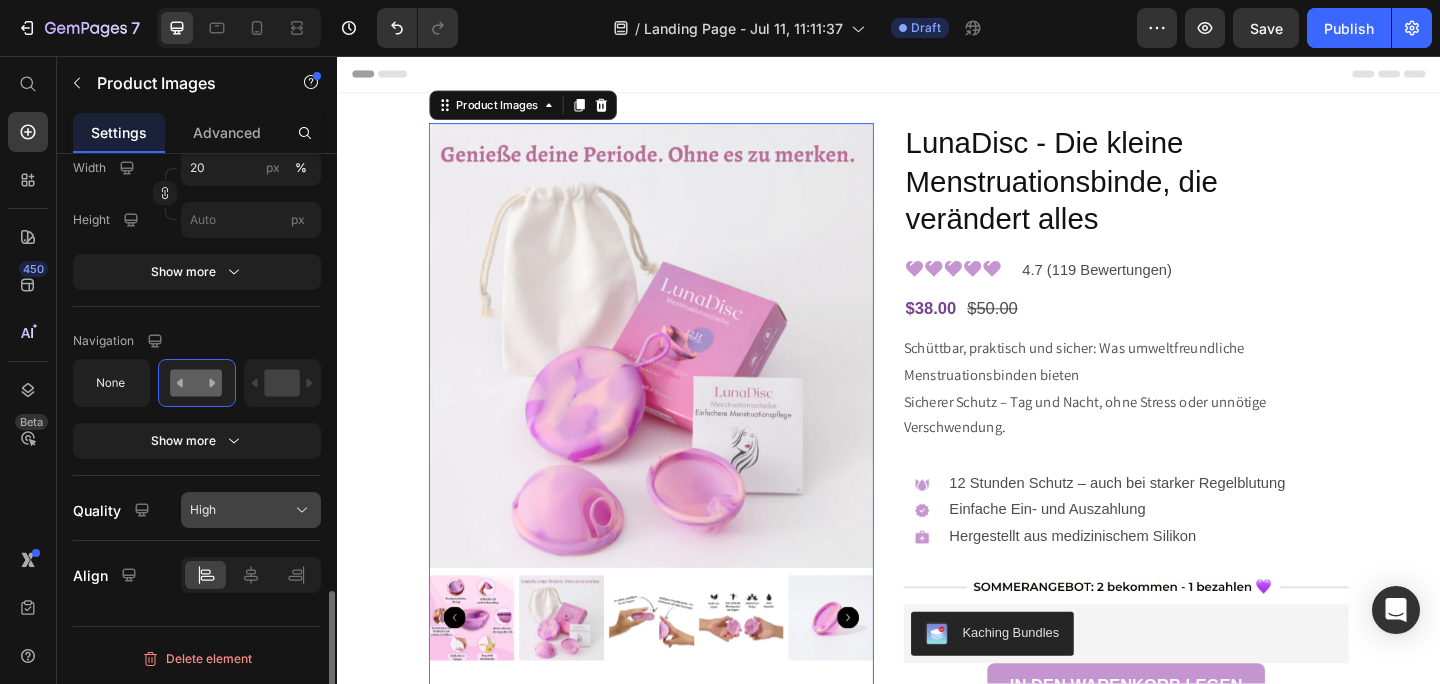 click on "High" 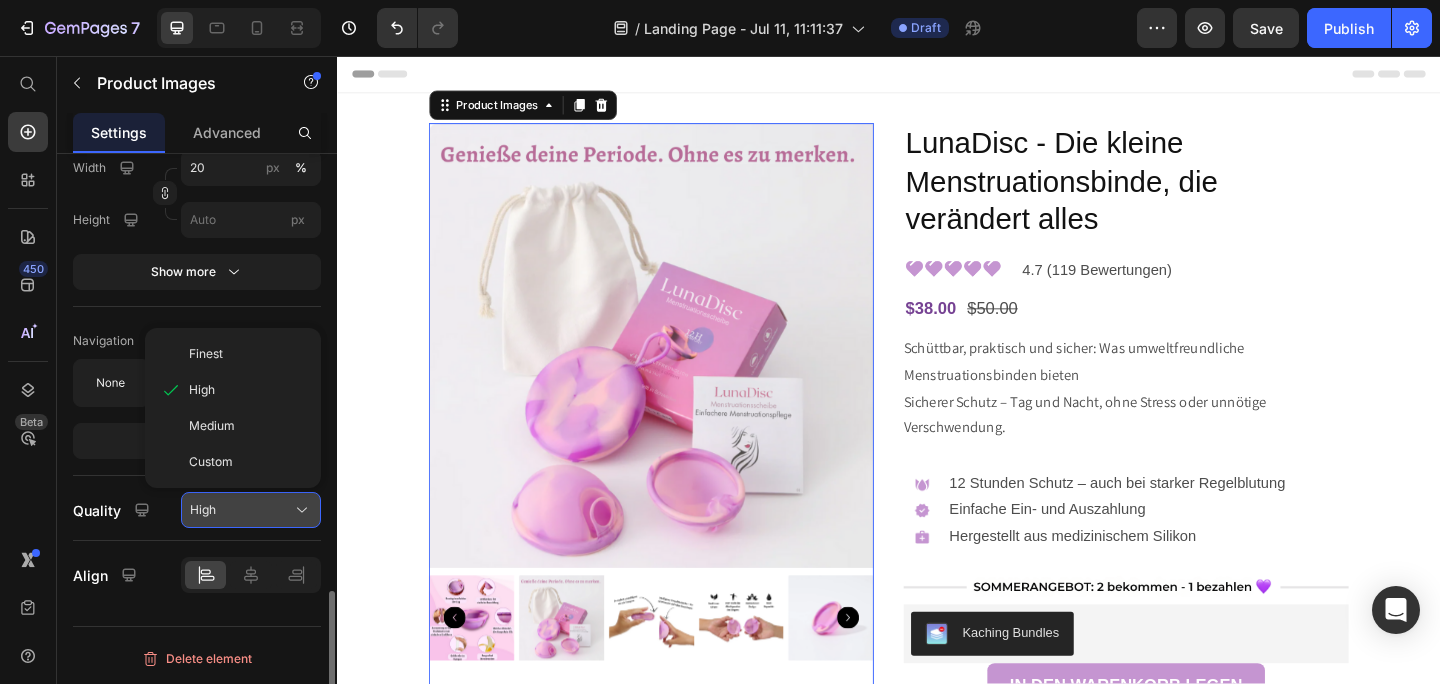 click 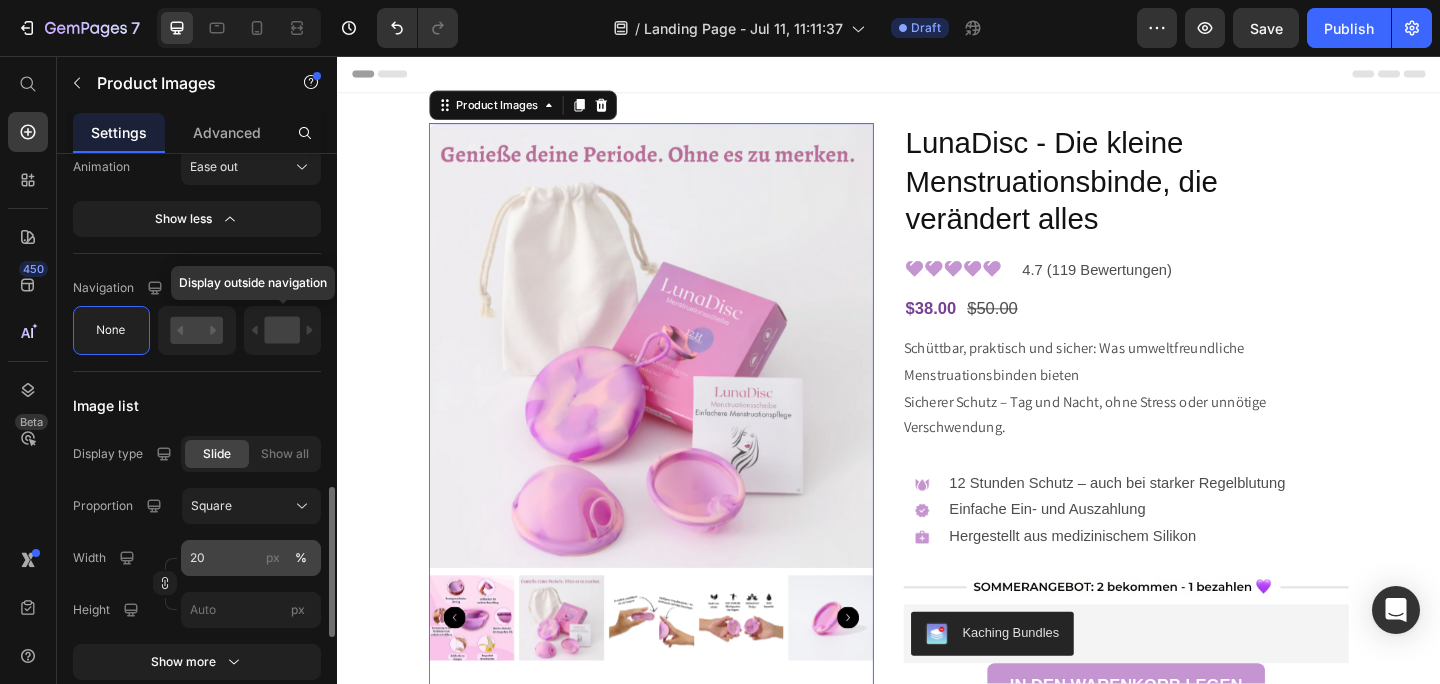 scroll, scrollTop: 1307, scrollLeft: 0, axis: vertical 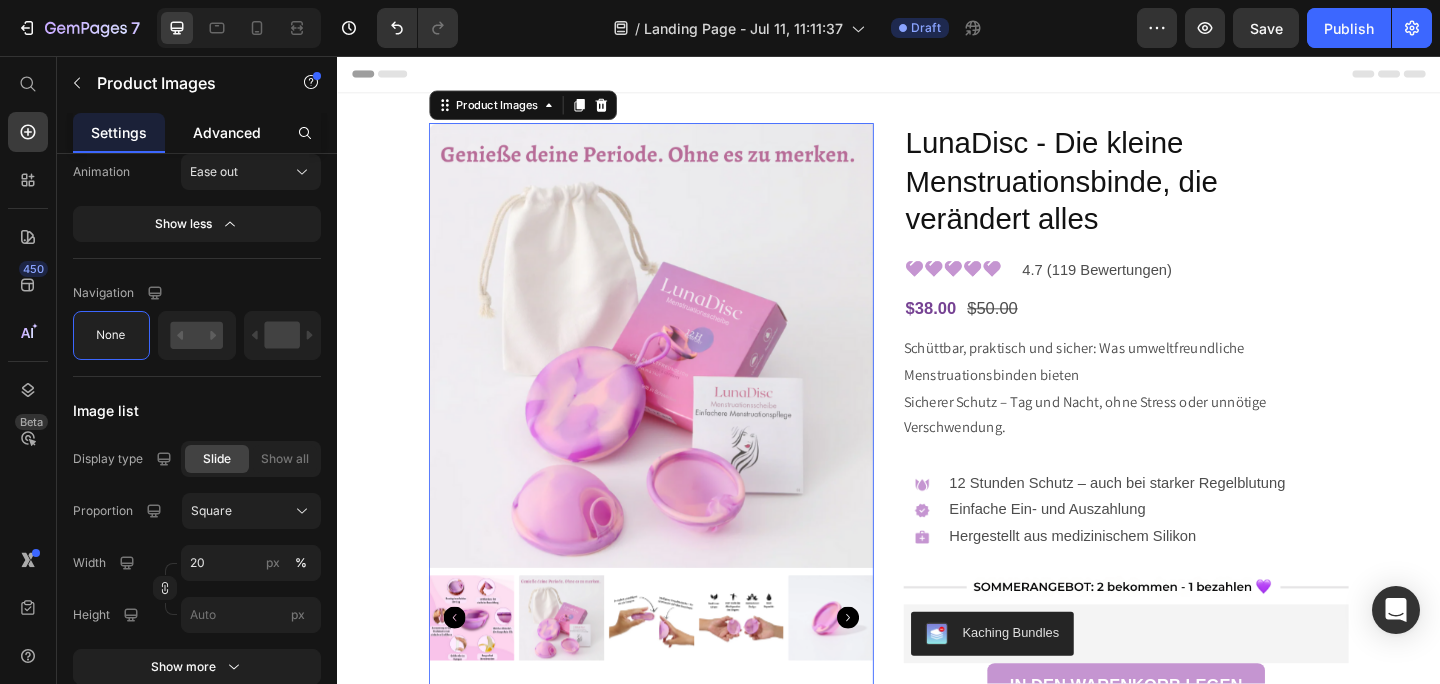 click on "Advanced" at bounding box center (227, 132) 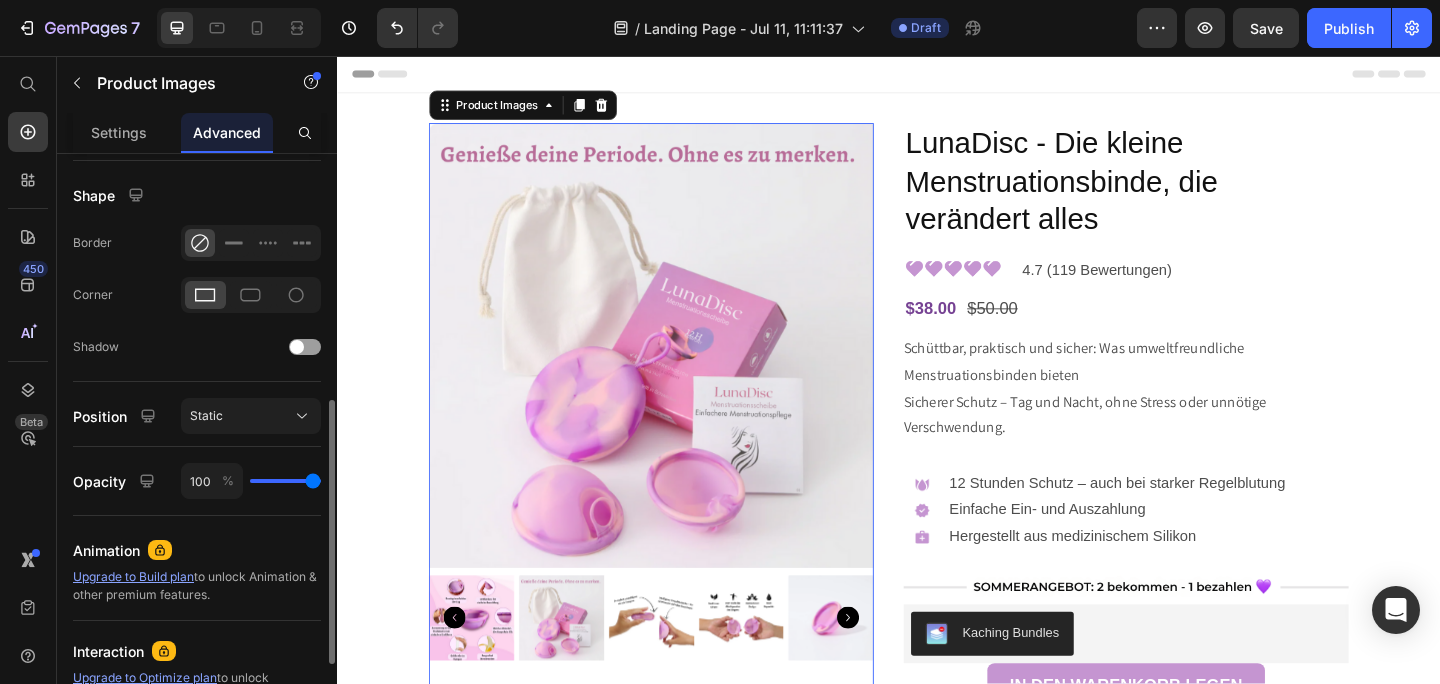 scroll, scrollTop: 461, scrollLeft: 0, axis: vertical 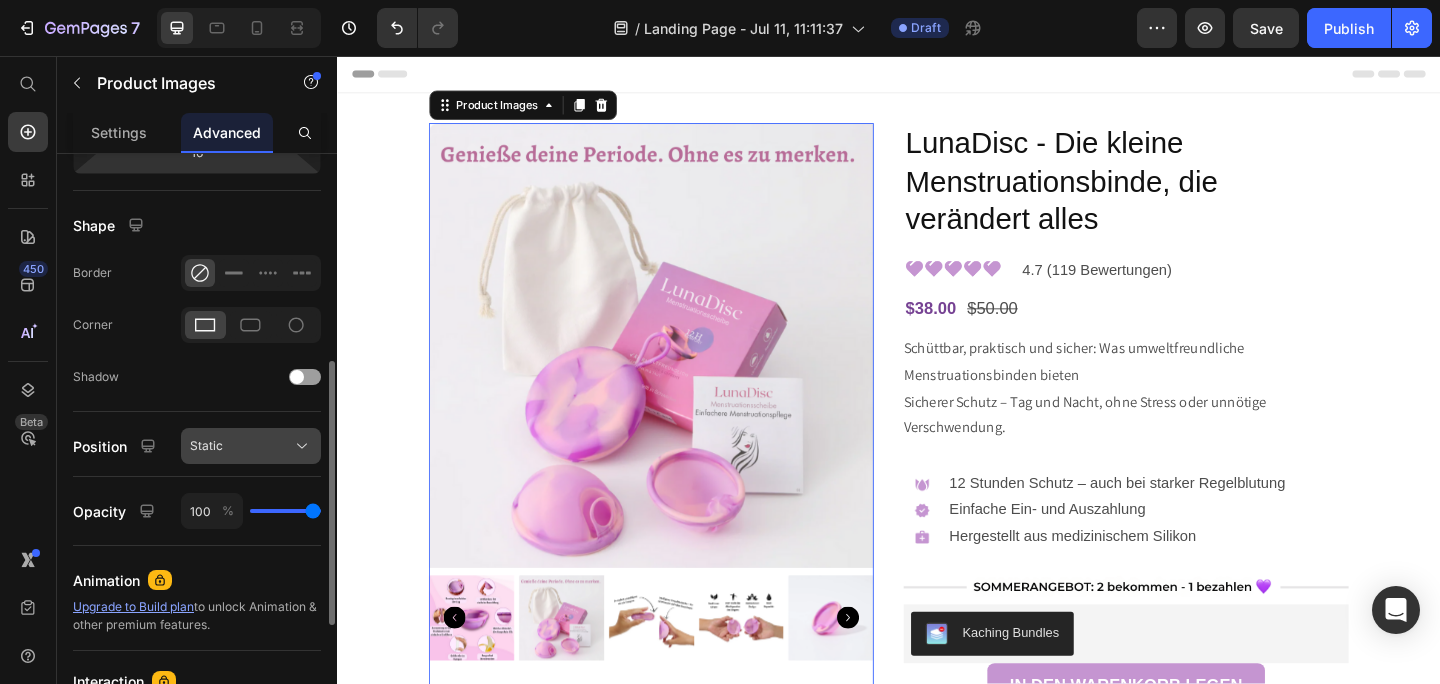 click 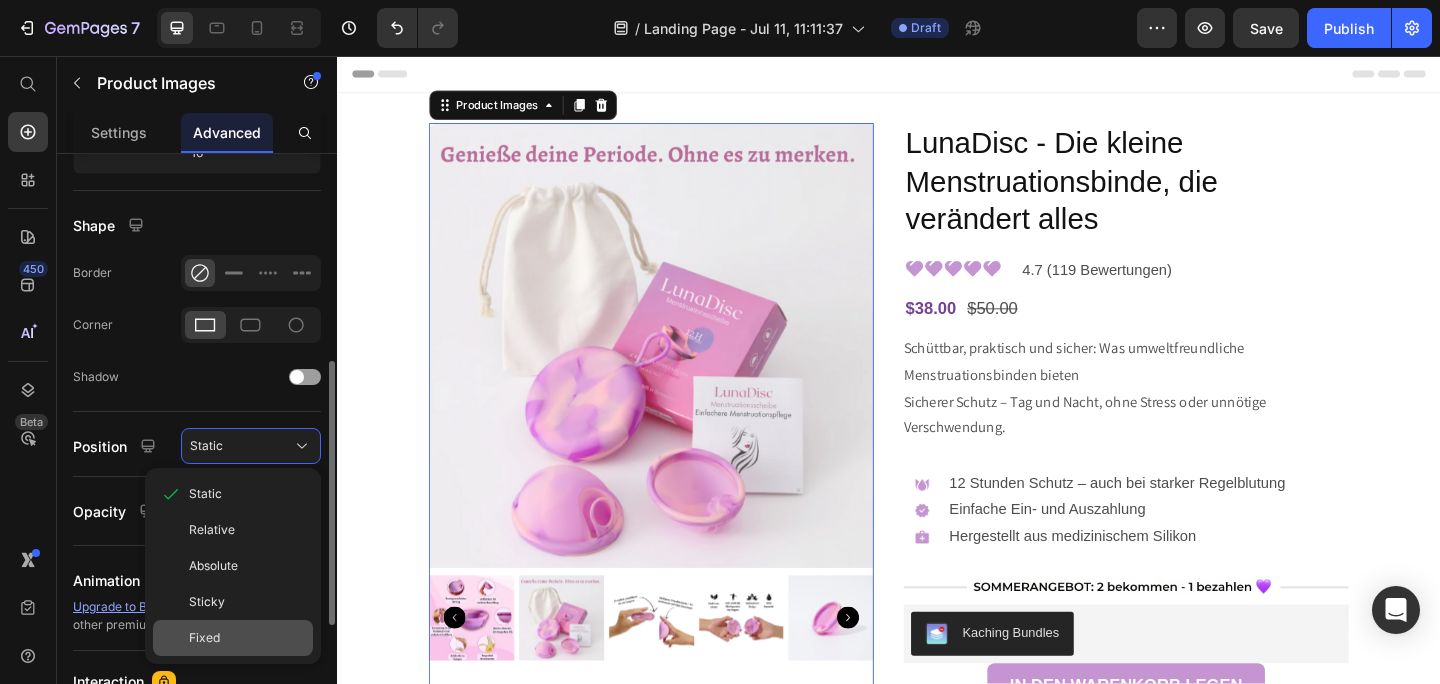 click on "Fixed" 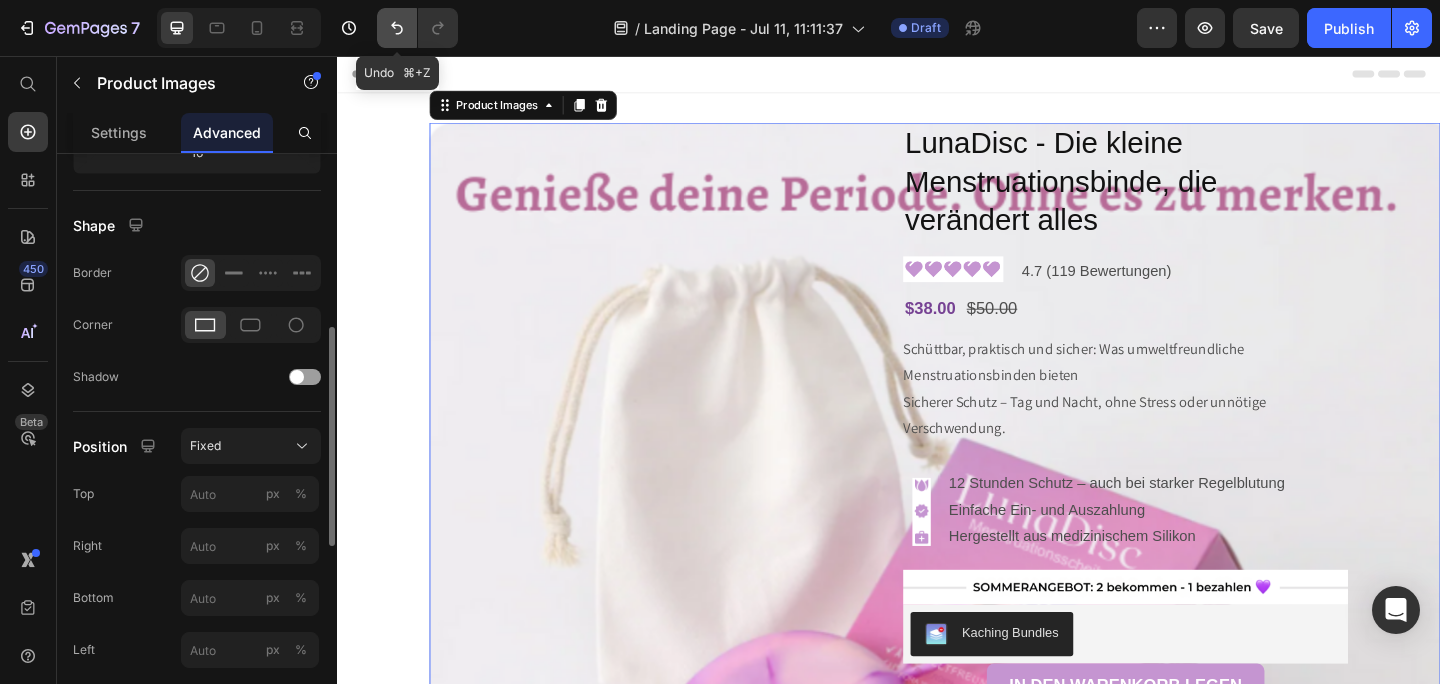 click 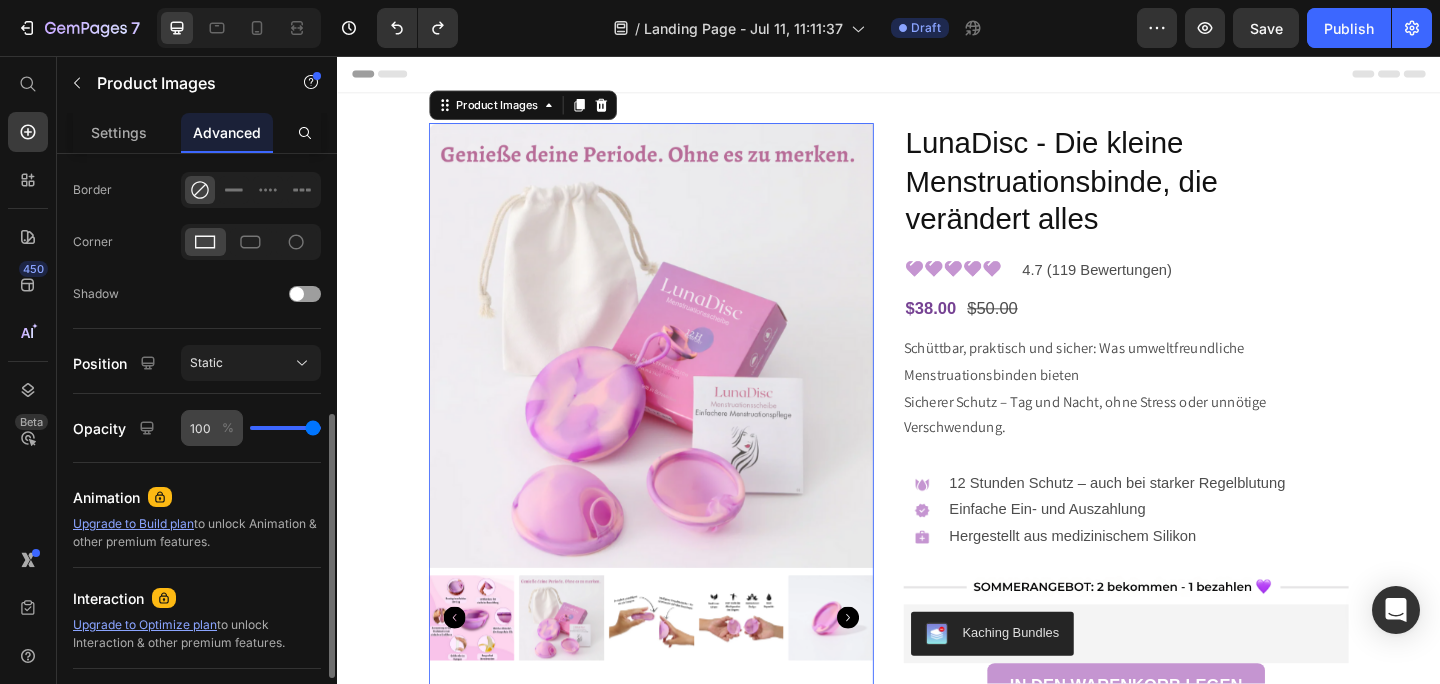 scroll, scrollTop: 559, scrollLeft: 0, axis: vertical 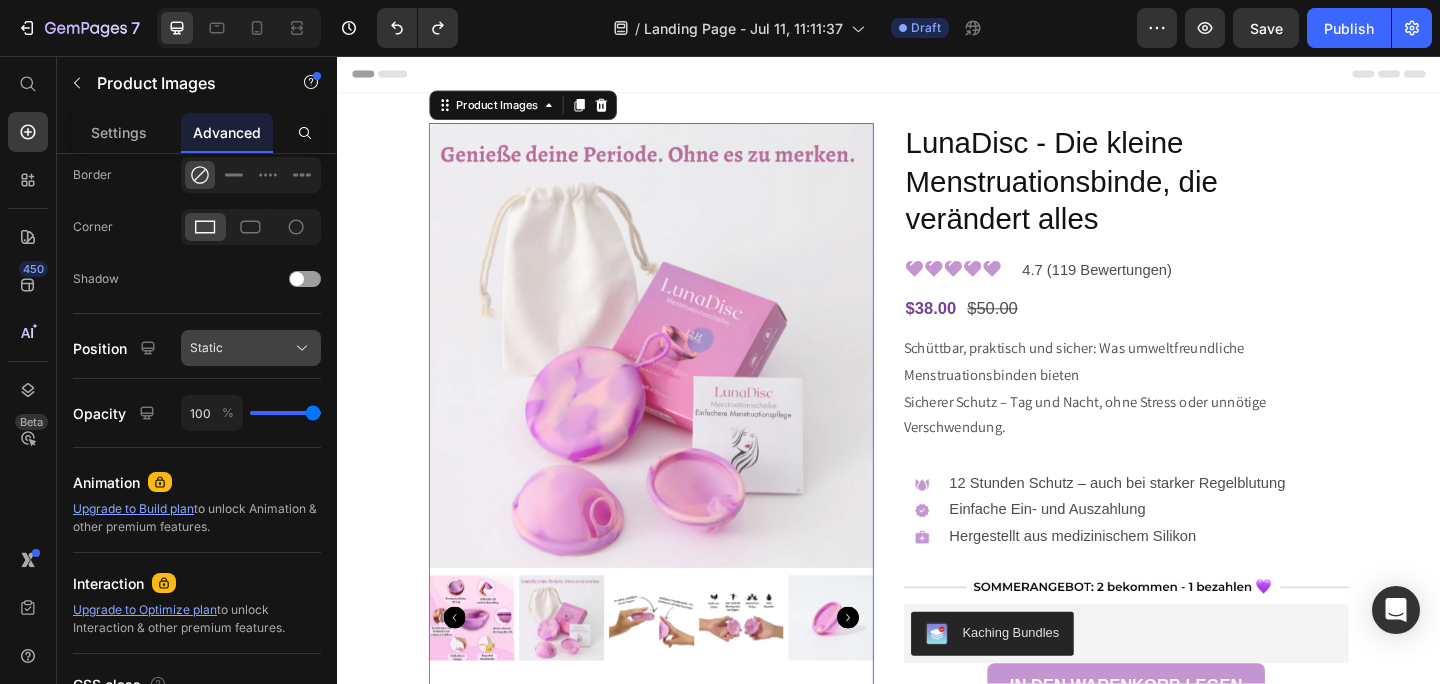 click 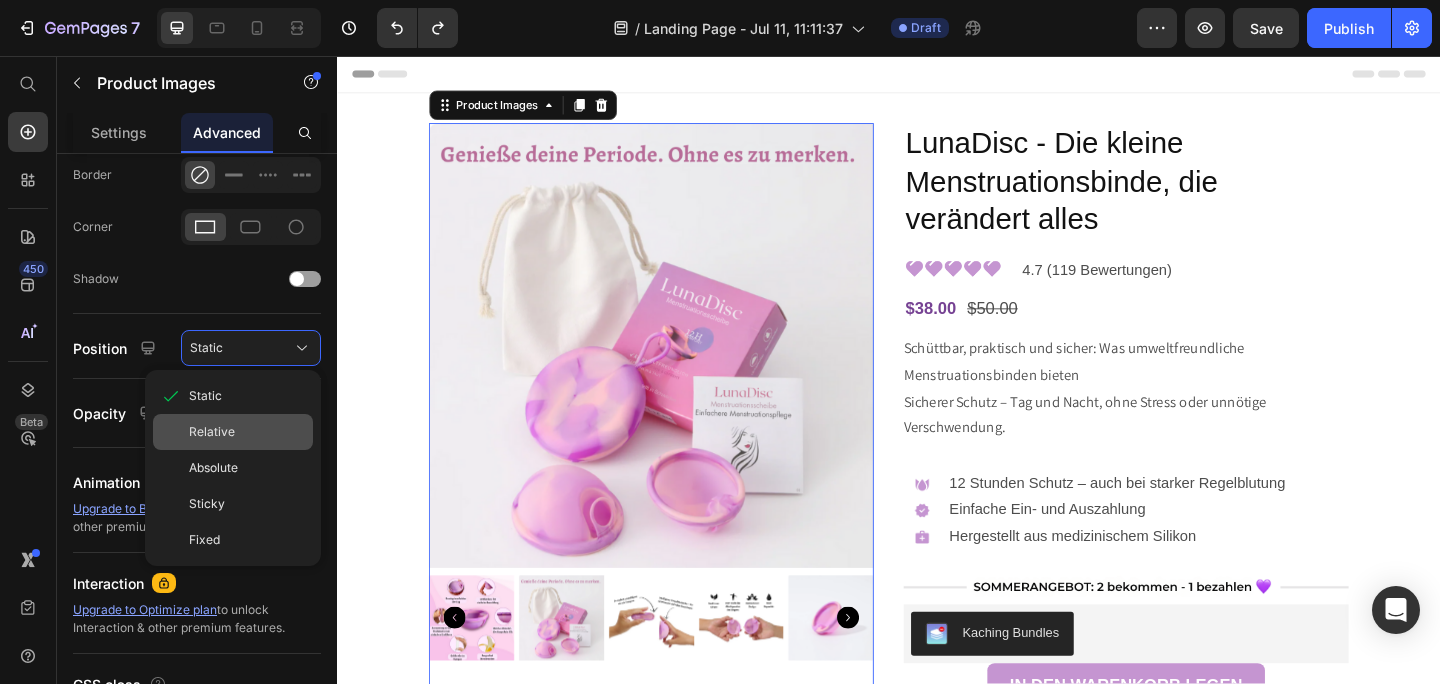 click on "Relative" at bounding box center [247, 432] 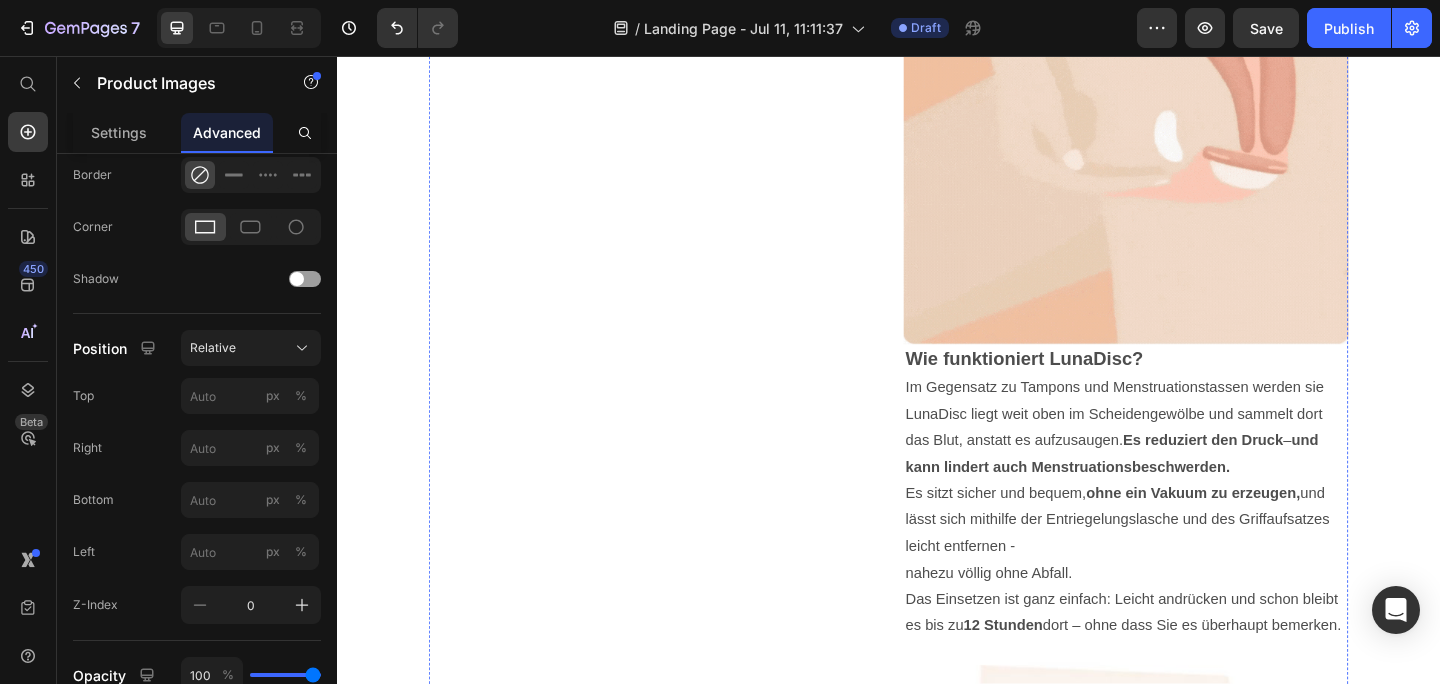 scroll, scrollTop: 1919, scrollLeft: 0, axis: vertical 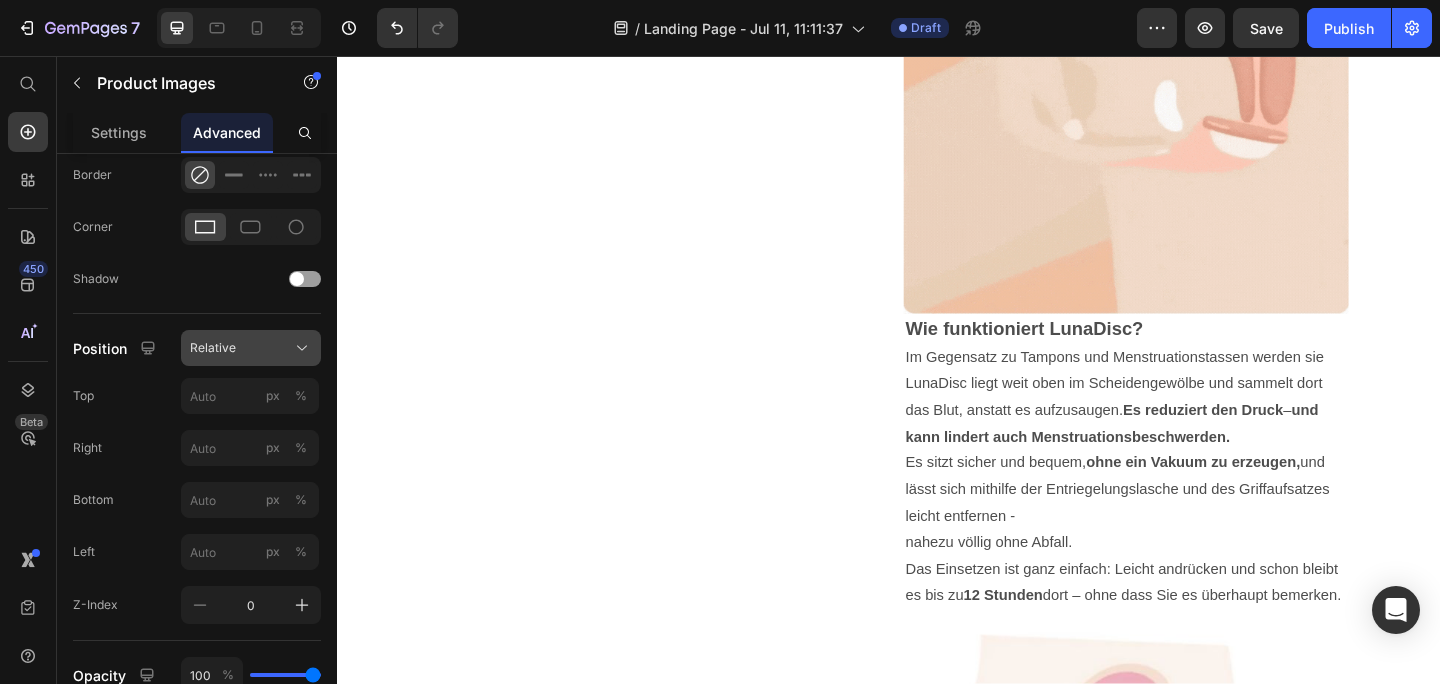 click 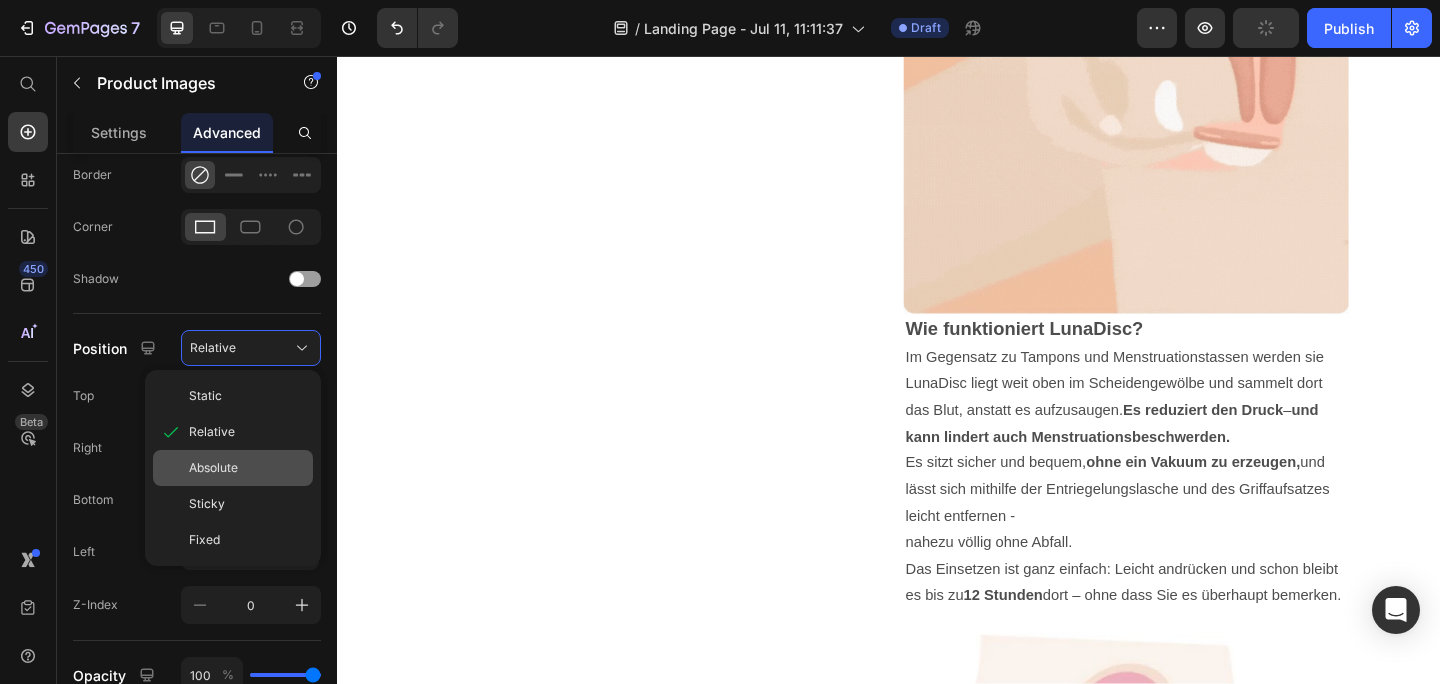 click on "Absolute" at bounding box center (247, 468) 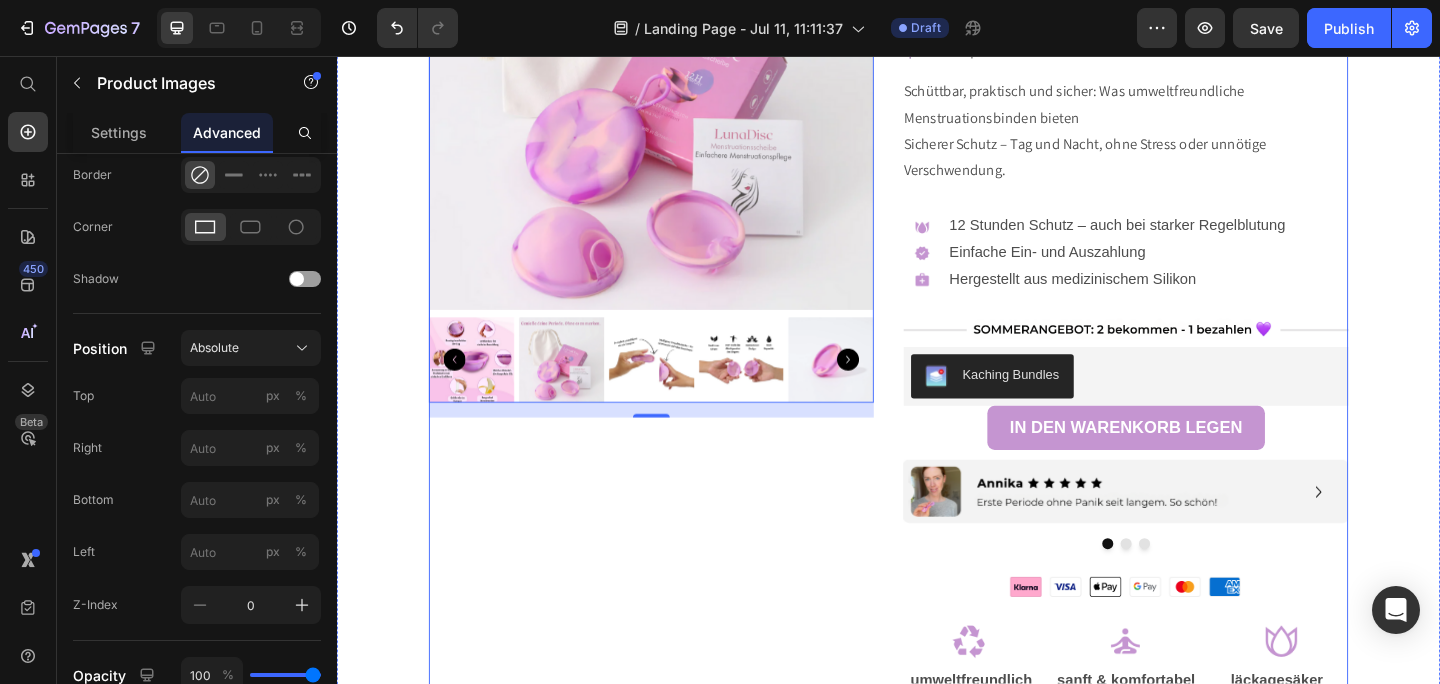 scroll, scrollTop: 0, scrollLeft: 0, axis: both 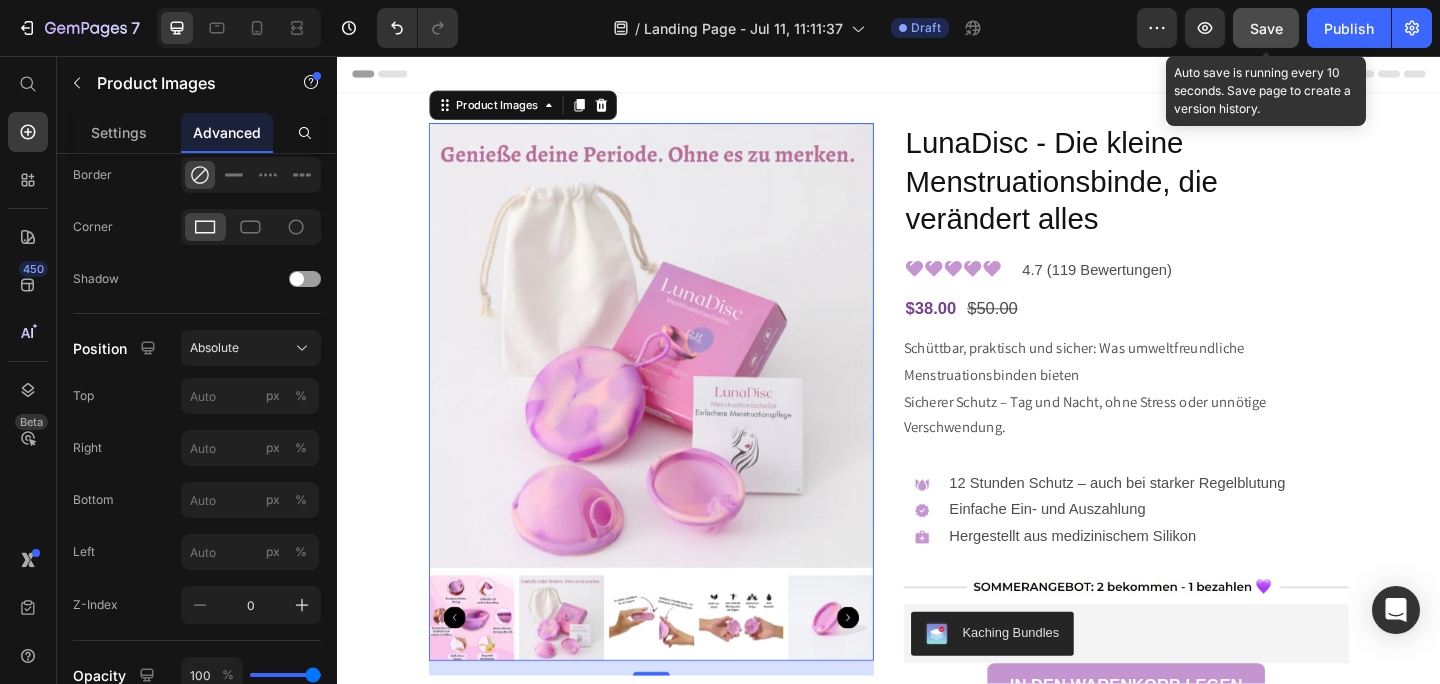 click on "Save" 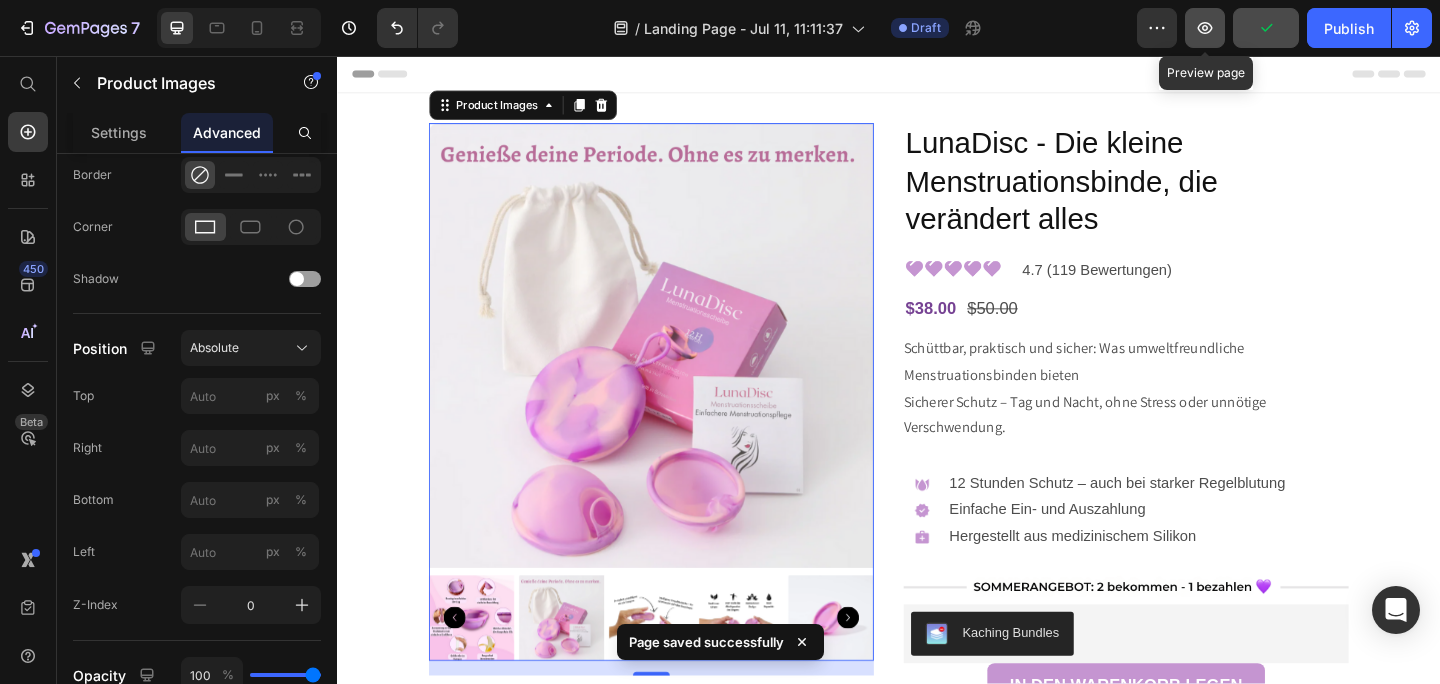 click 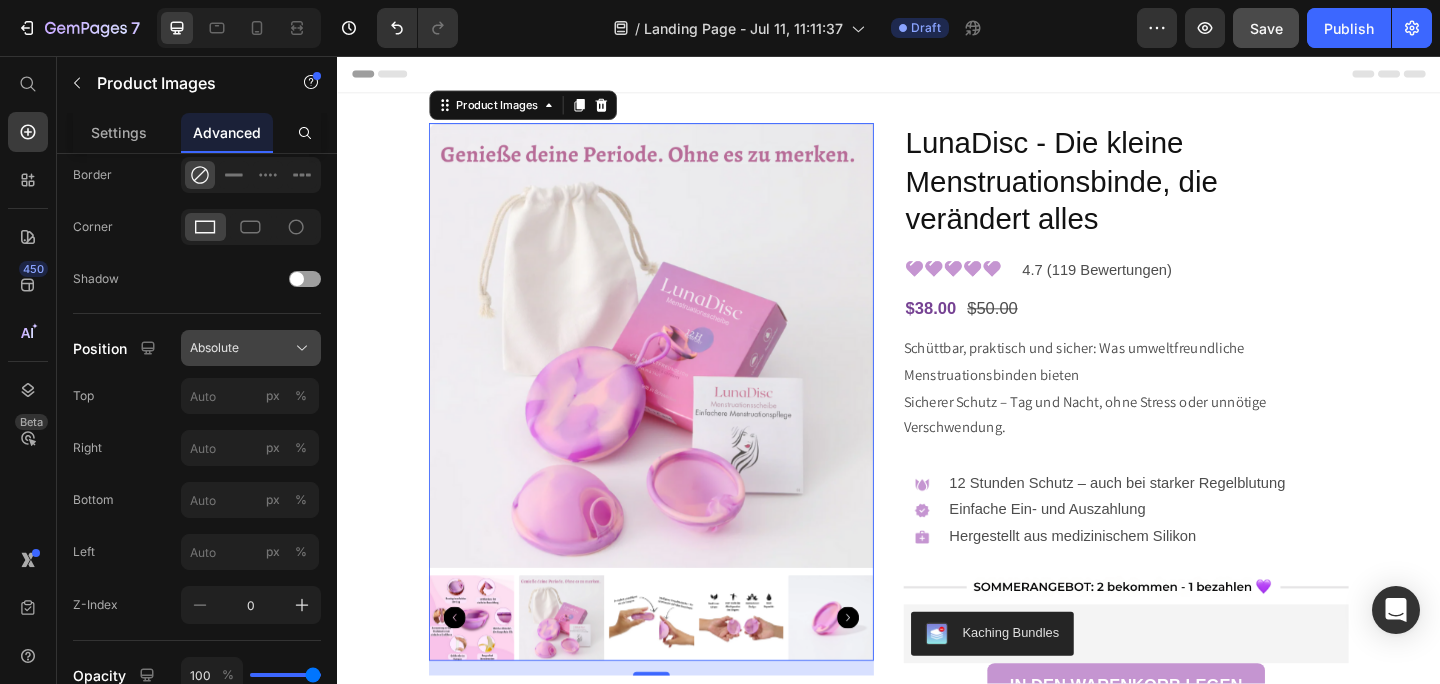 click 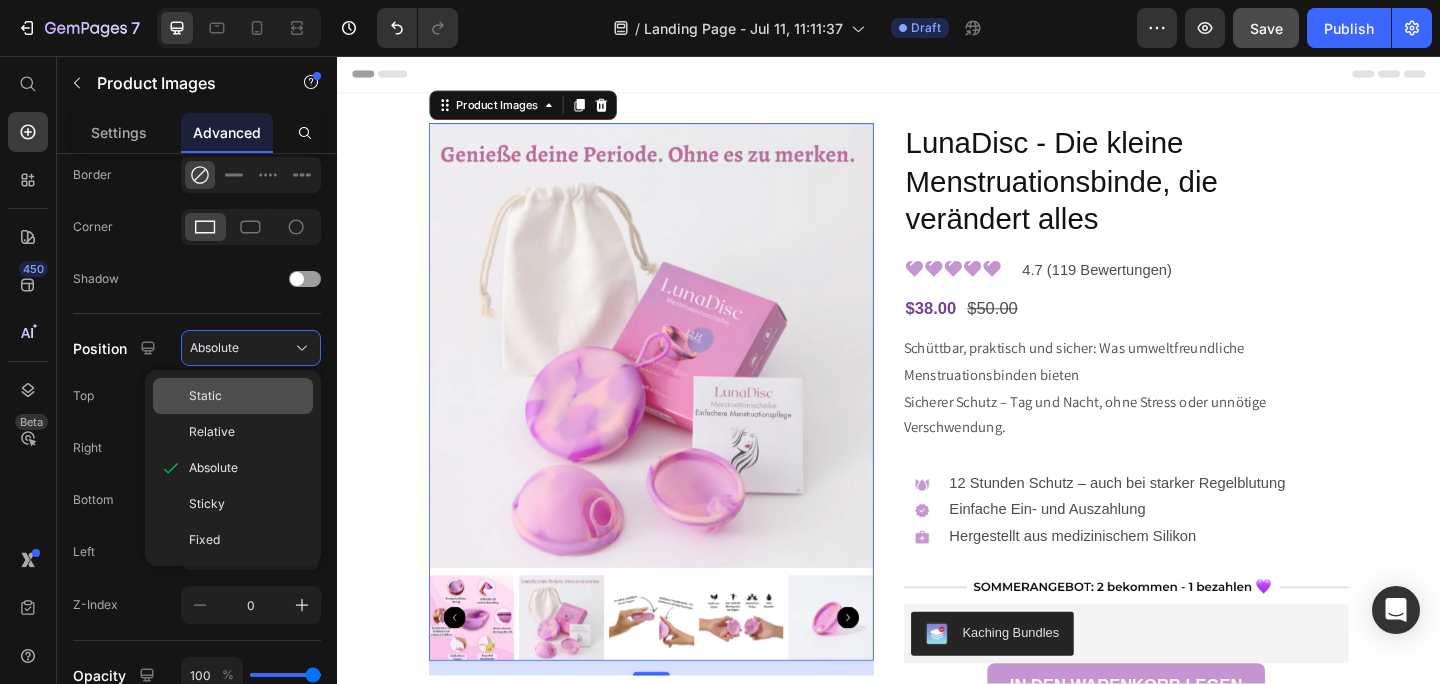 click on "Static" 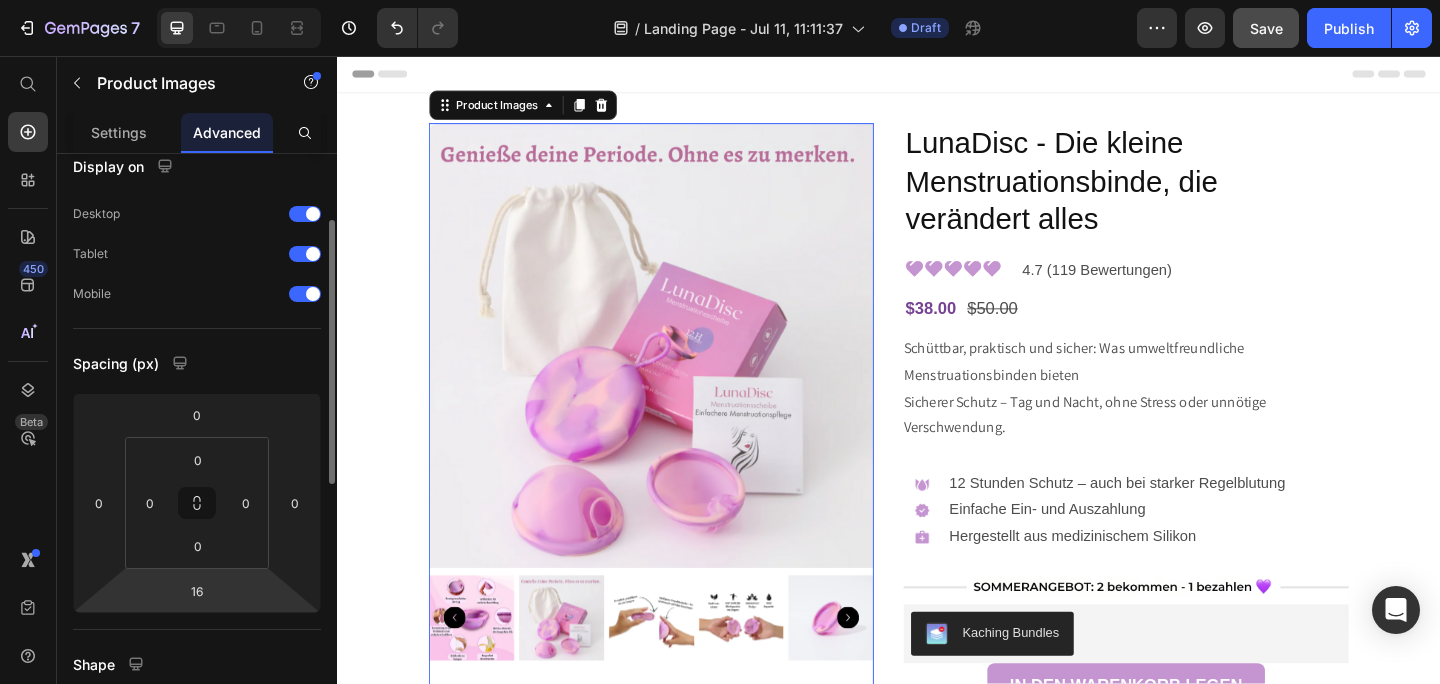 scroll, scrollTop: 0, scrollLeft: 0, axis: both 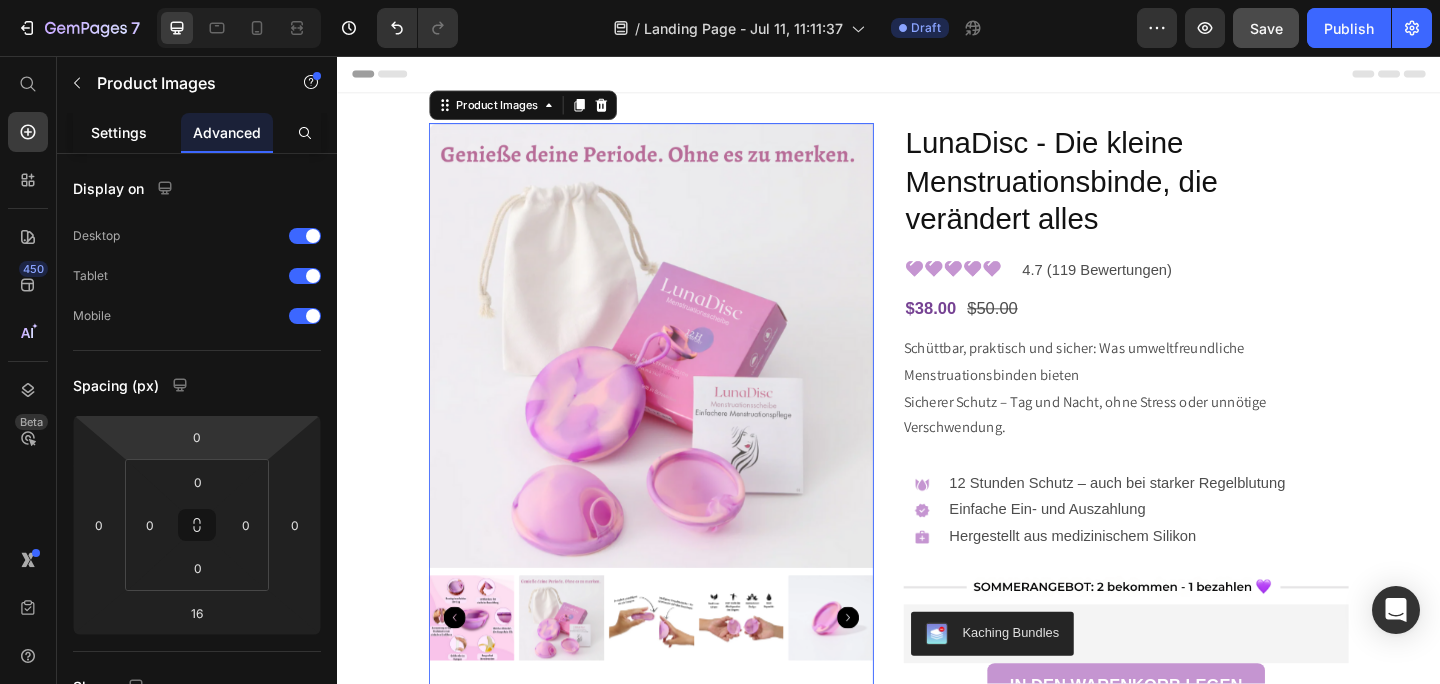 click on "Settings" at bounding box center [119, 132] 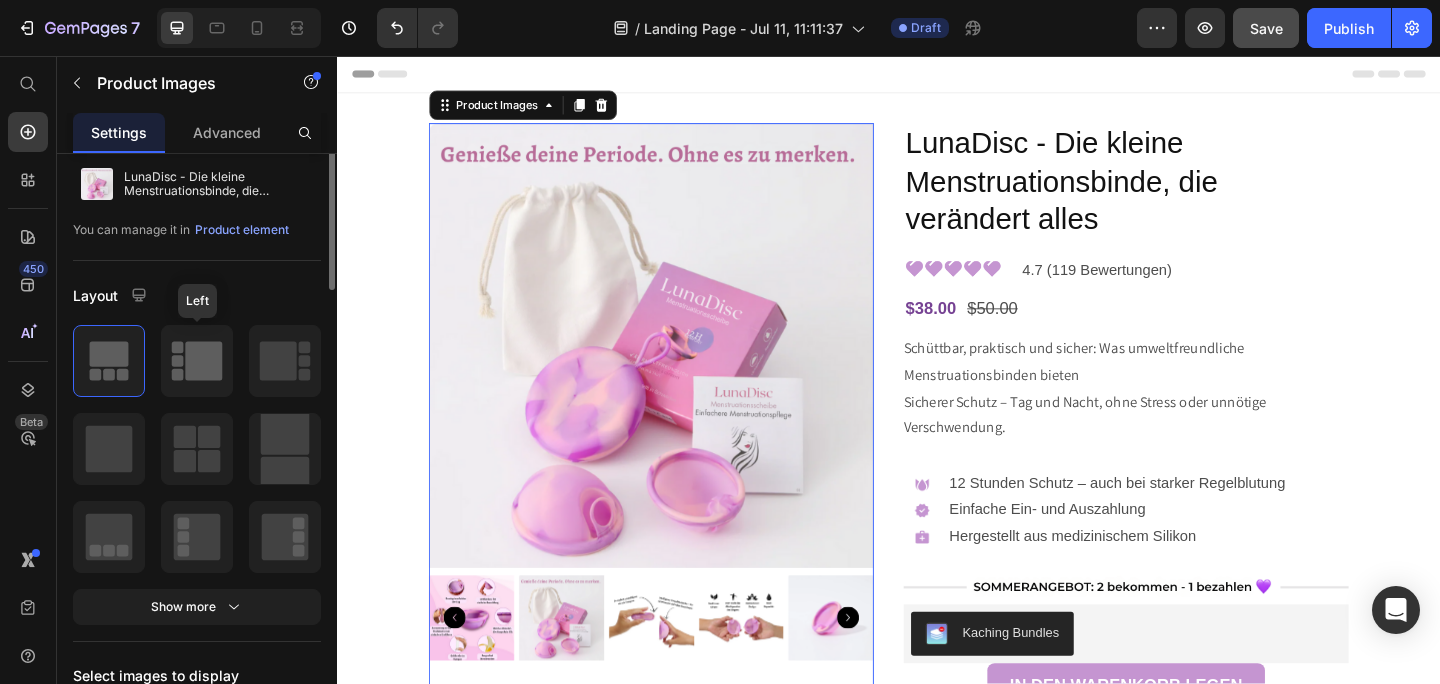 scroll, scrollTop: 61, scrollLeft: 0, axis: vertical 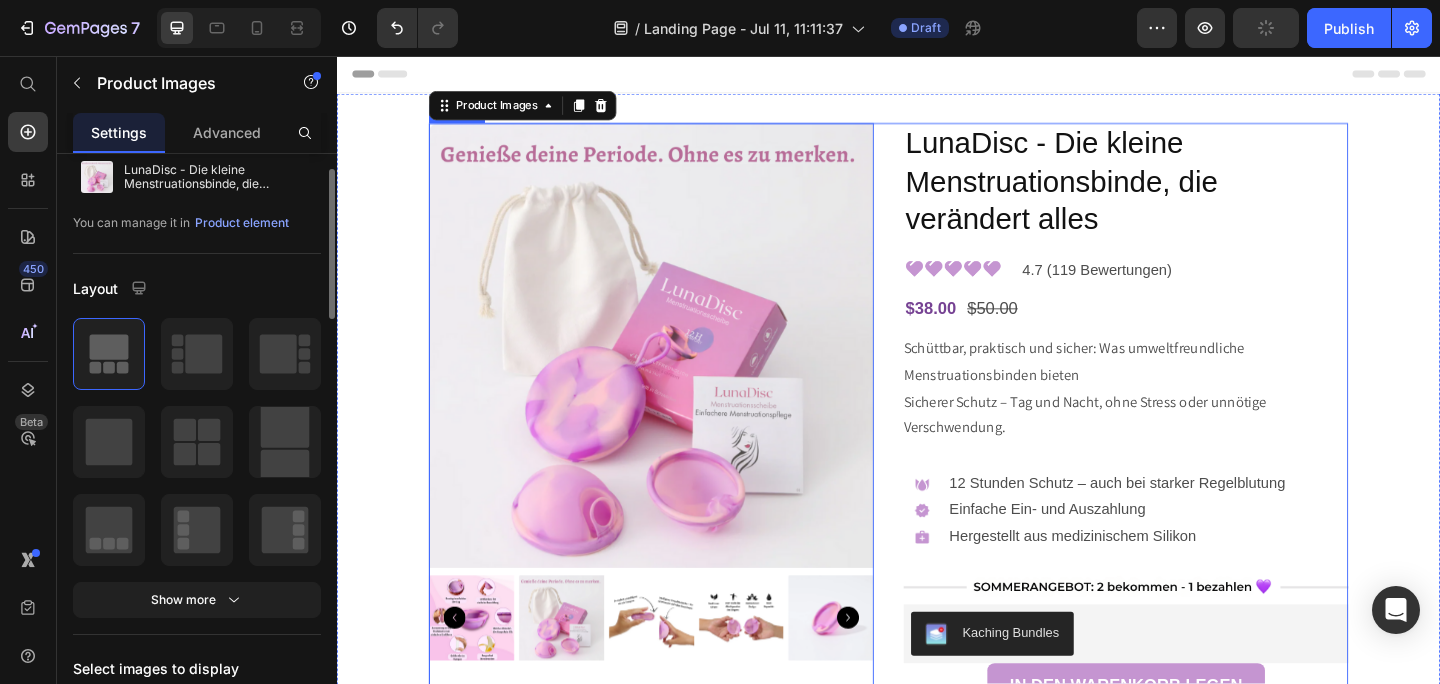 click on "Product Images   16 LunaDisc - Die kleine Menstruationsbinde, die verändert alles Product Title Image 4.7 (119 Bewertungen) Text Block Row $38.00 Product Price $50.00 Product Price Row Schüttbar, praktisch und sicher: Was umweltfreundliche Menstruationsbinden bieten Sicherer Schutz – Tag und Nacht, ohne Stress oder unnötige Verschwendung. Product Description Image 12 Stunden Schutz – auch bei starker Regelblutung Einfache Ein- und Auszahlung Hergestellt aus medizinischem Silikon Text Block Row Image Kaching Bundles Kaching Bundles IN DEN WARENKORB LEGEN Add to Cart
Image Image Image
Carousel Image umweltfreundlich   & essbar Text Block sanft & komfortabel Text Block läckagesäker design Text Block Row Die Menstruation sollte Sie nicht einschränken. Es gibt einen besseren Weg. Habe ich meinen Tampon gewechselt? Werde ich auslaufen? Wie lange hält der Schutz an? Text Block Image" at bounding box center [937, 2004] 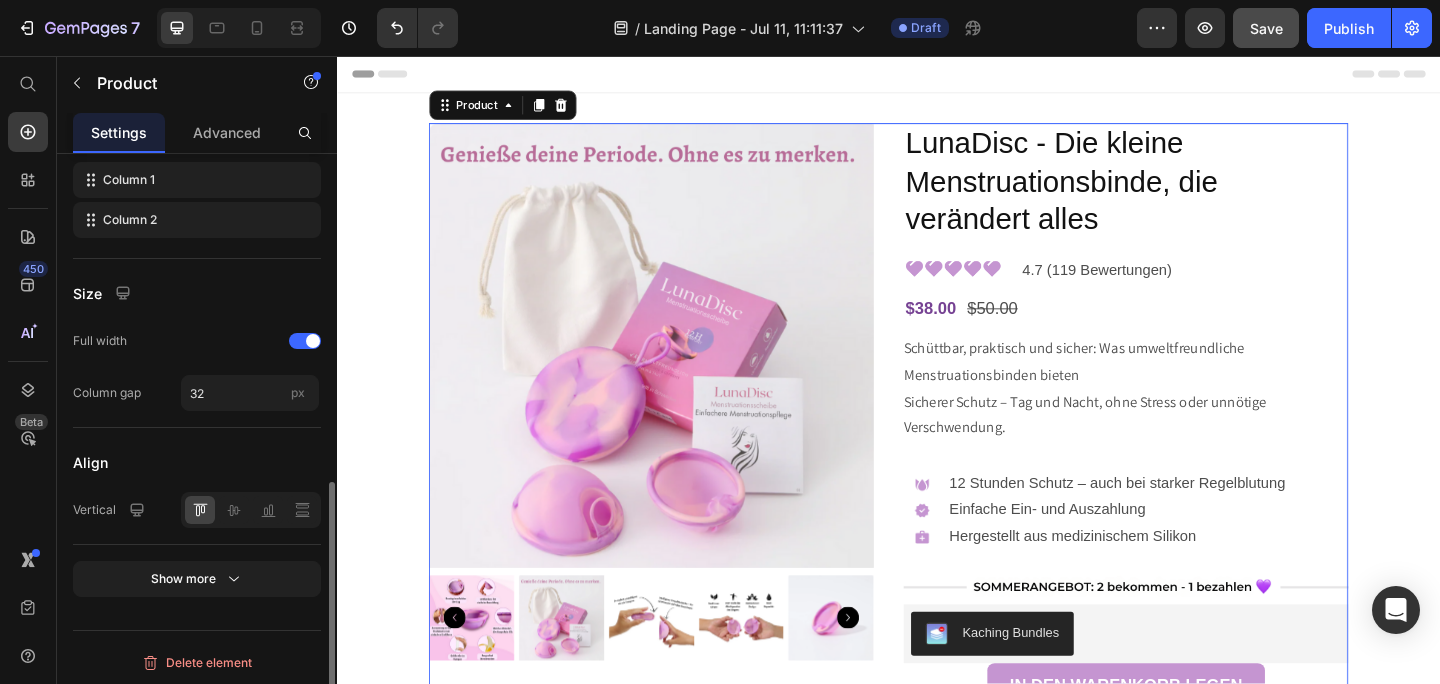 scroll, scrollTop: 720, scrollLeft: 0, axis: vertical 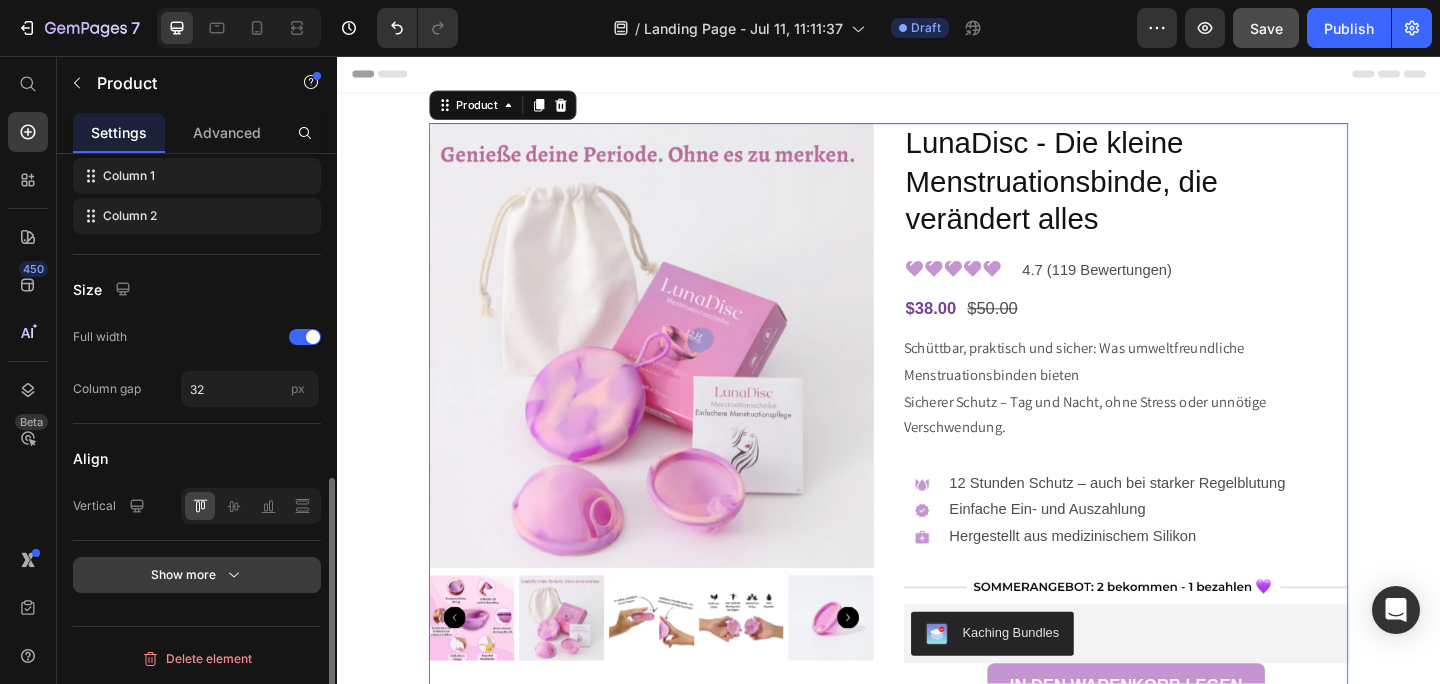 click 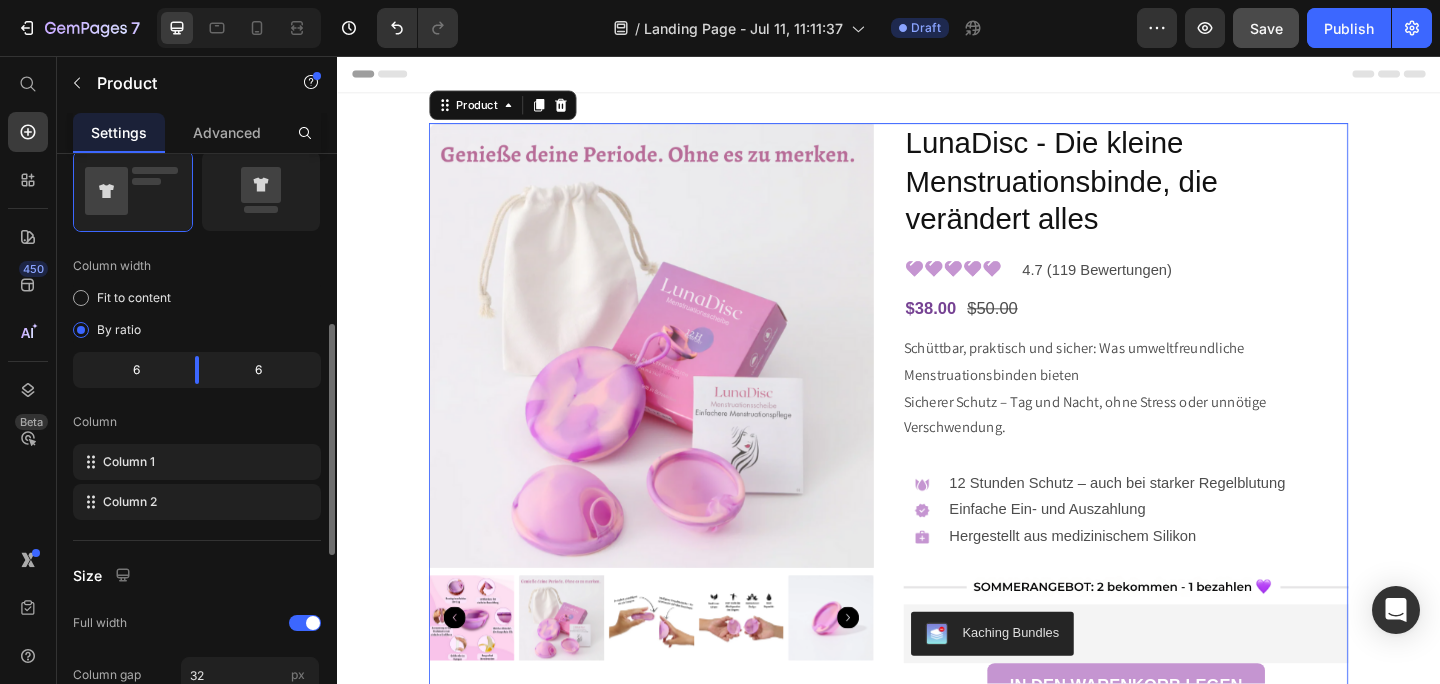 scroll, scrollTop: 442, scrollLeft: 0, axis: vertical 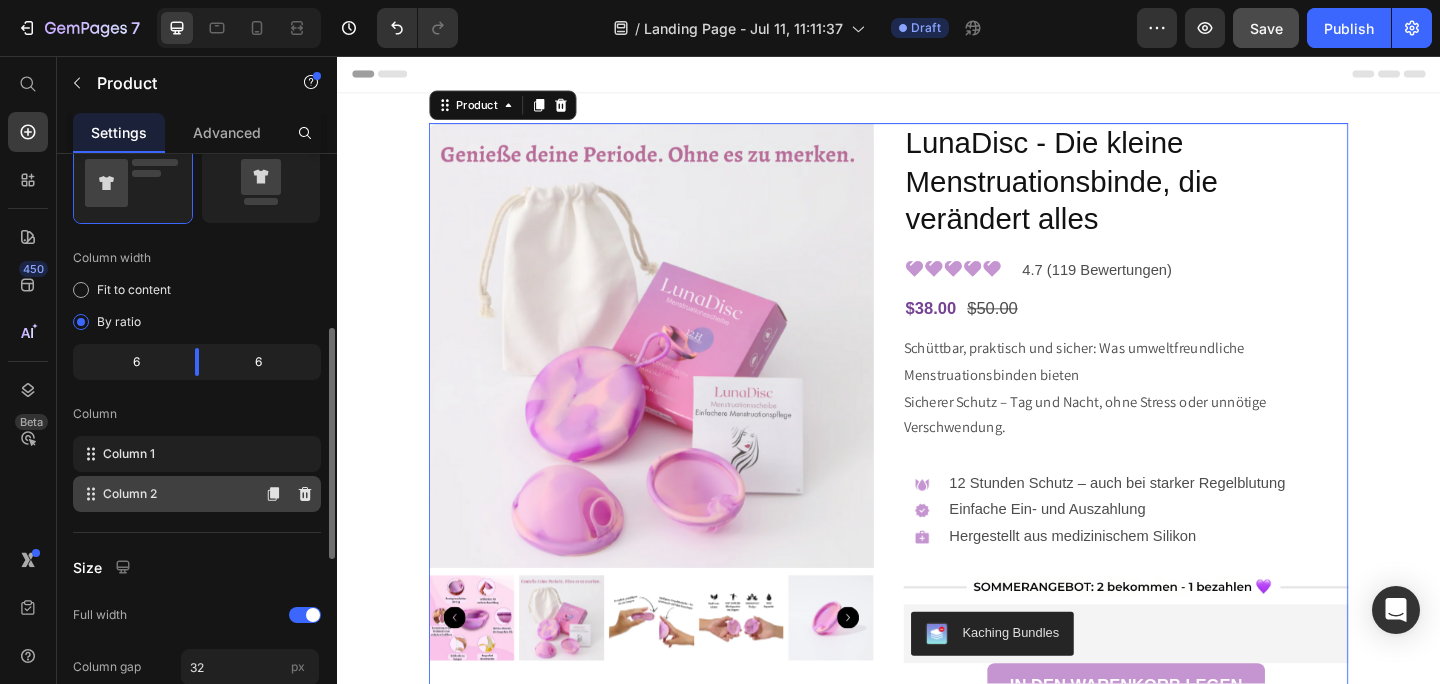 click on "Column 2" 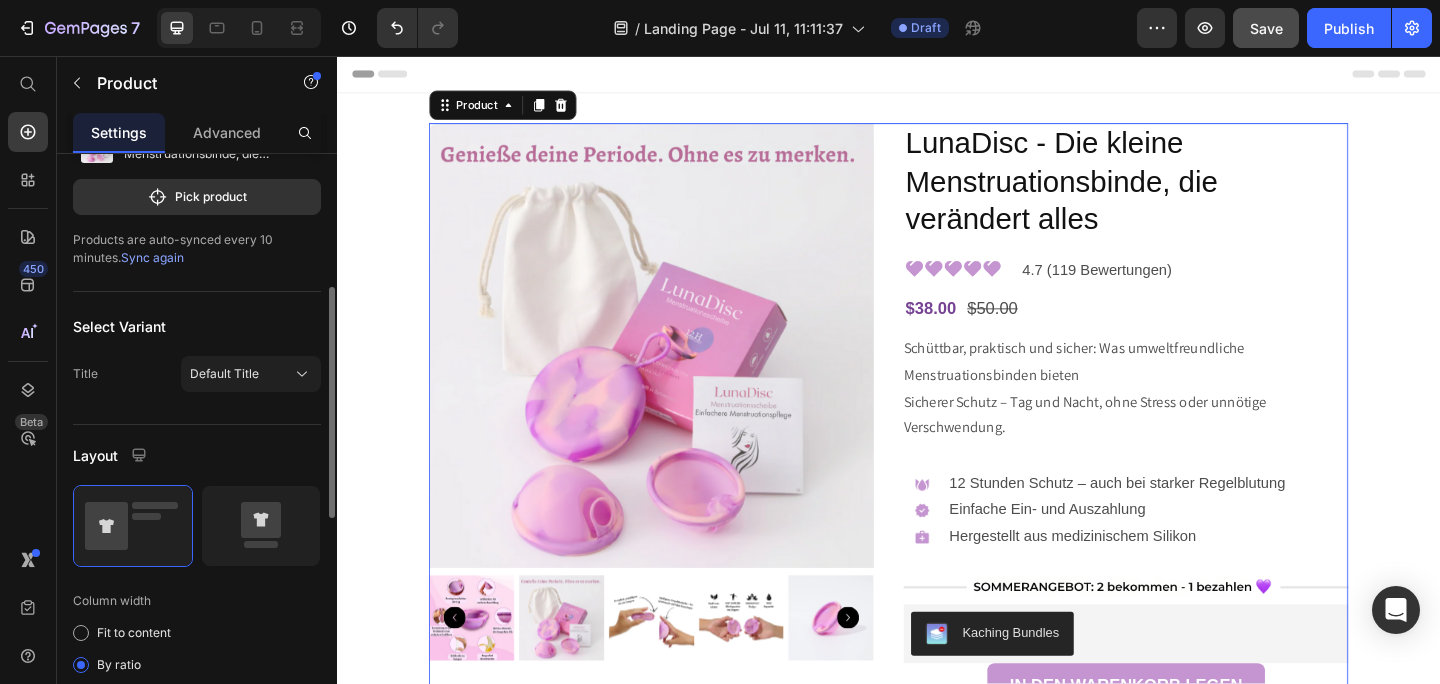 scroll, scrollTop: 93, scrollLeft: 0, axis: vertical 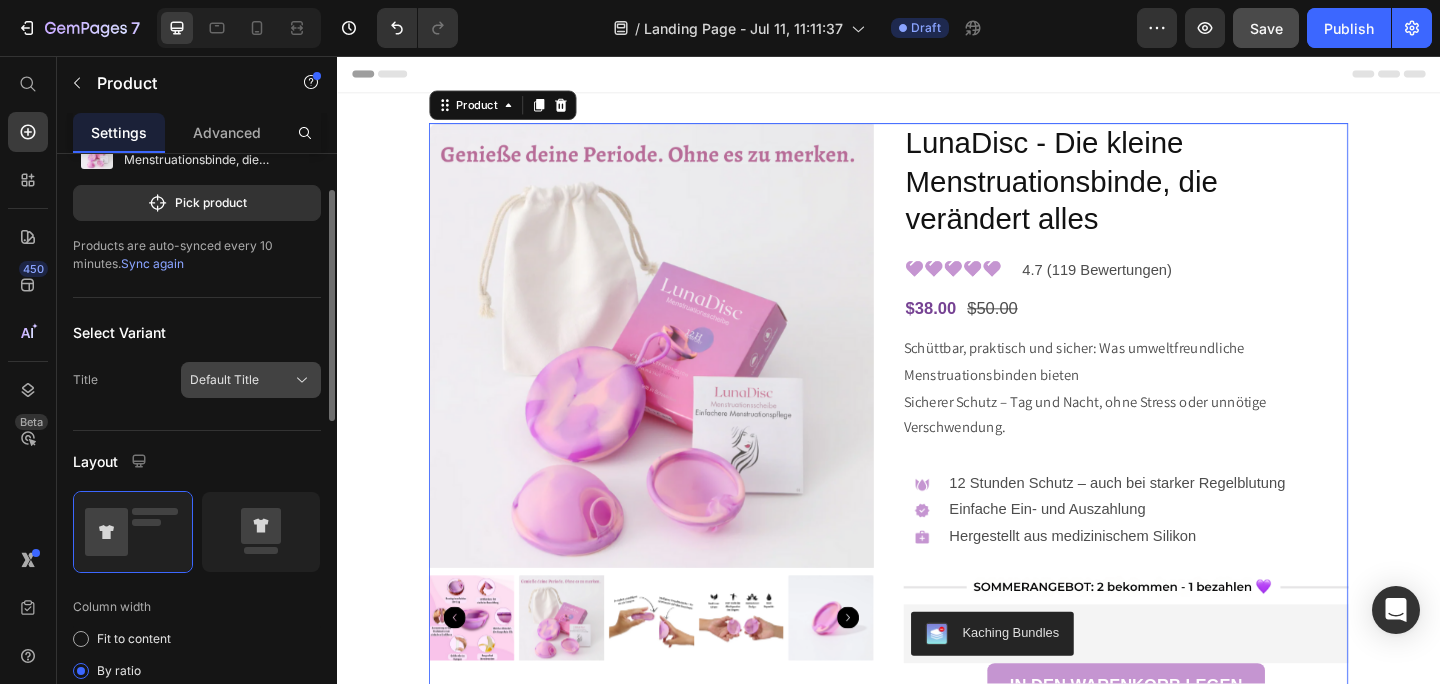 click on "Default Title" 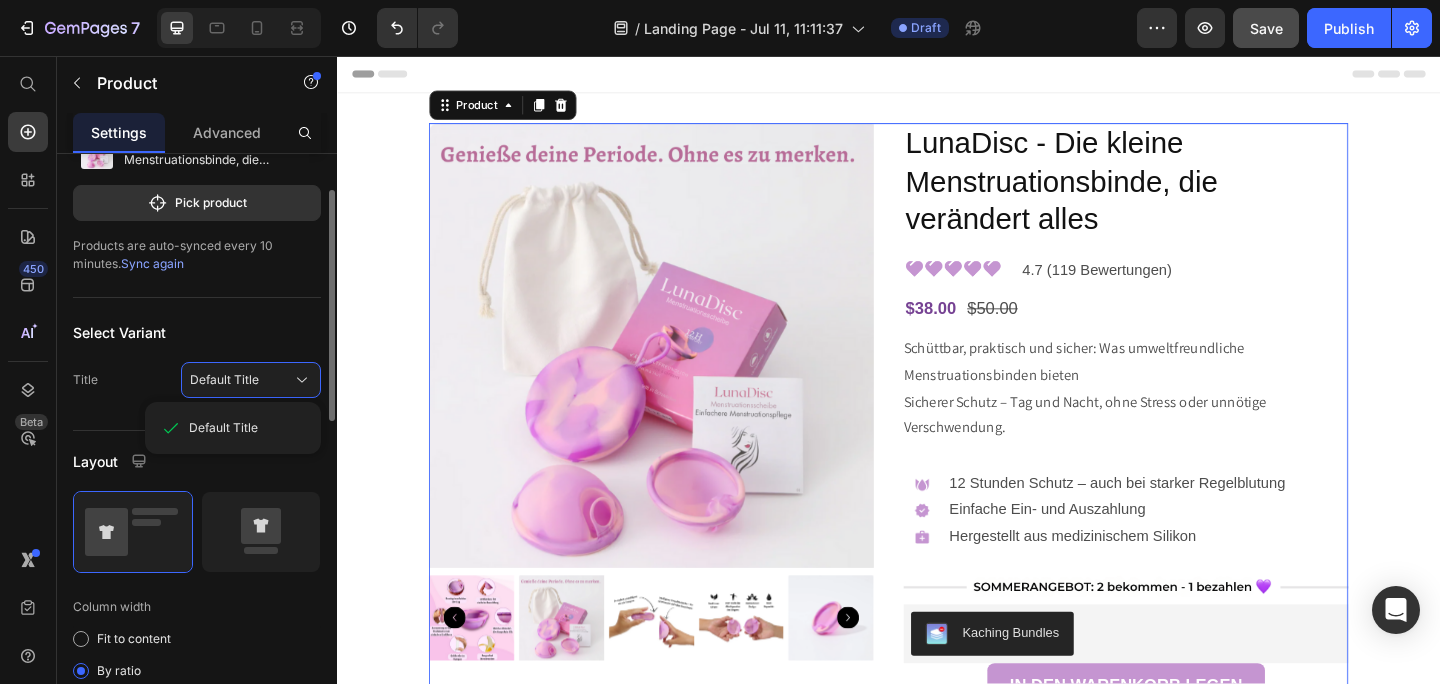 click on "Select Variant" at bounding box center [197, 332] 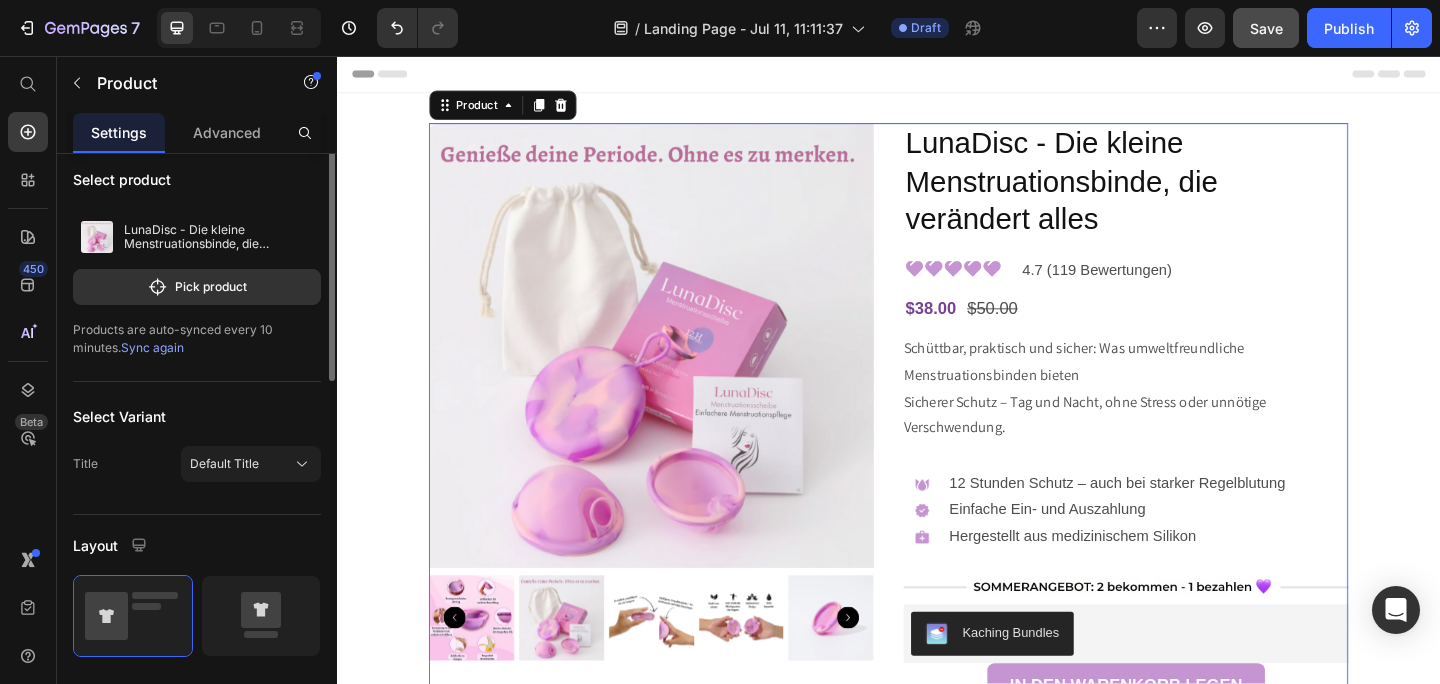 scroll, scrollTop: 0, scrollLeft: 0, axis: both 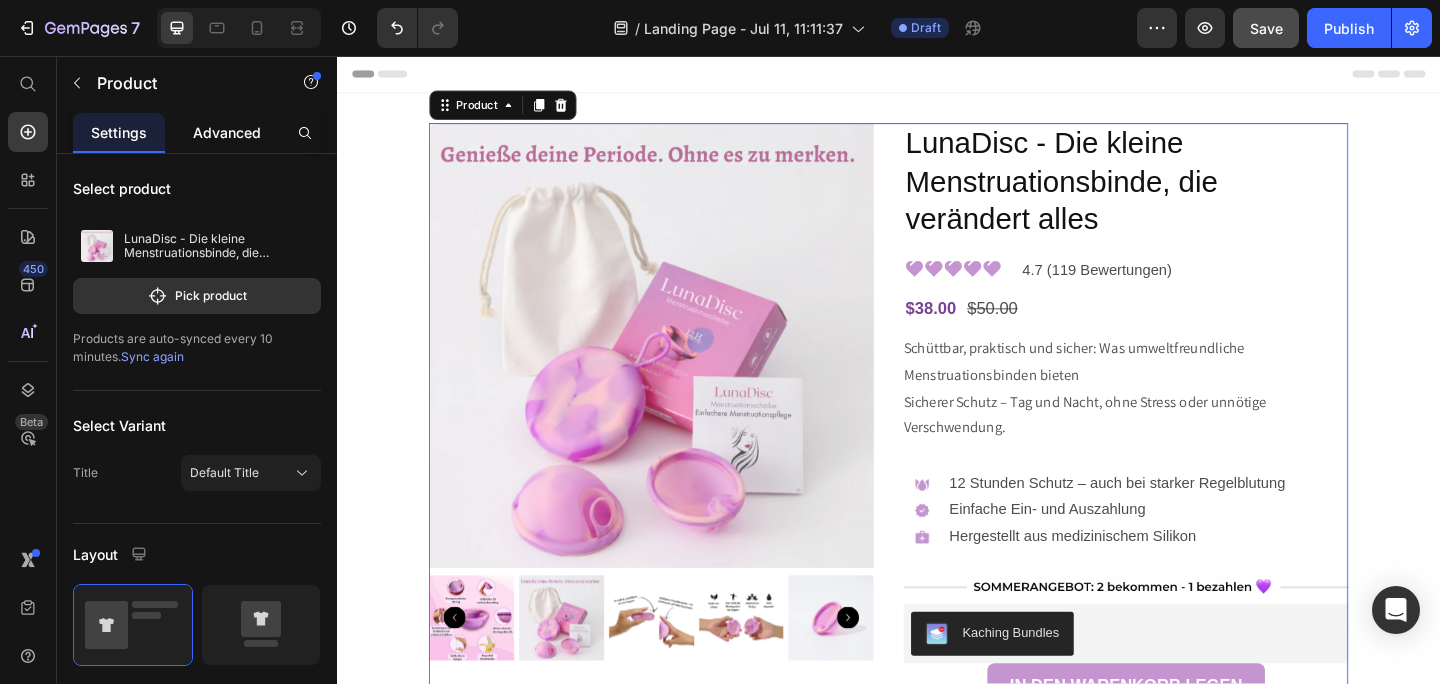 click on "Advanced" 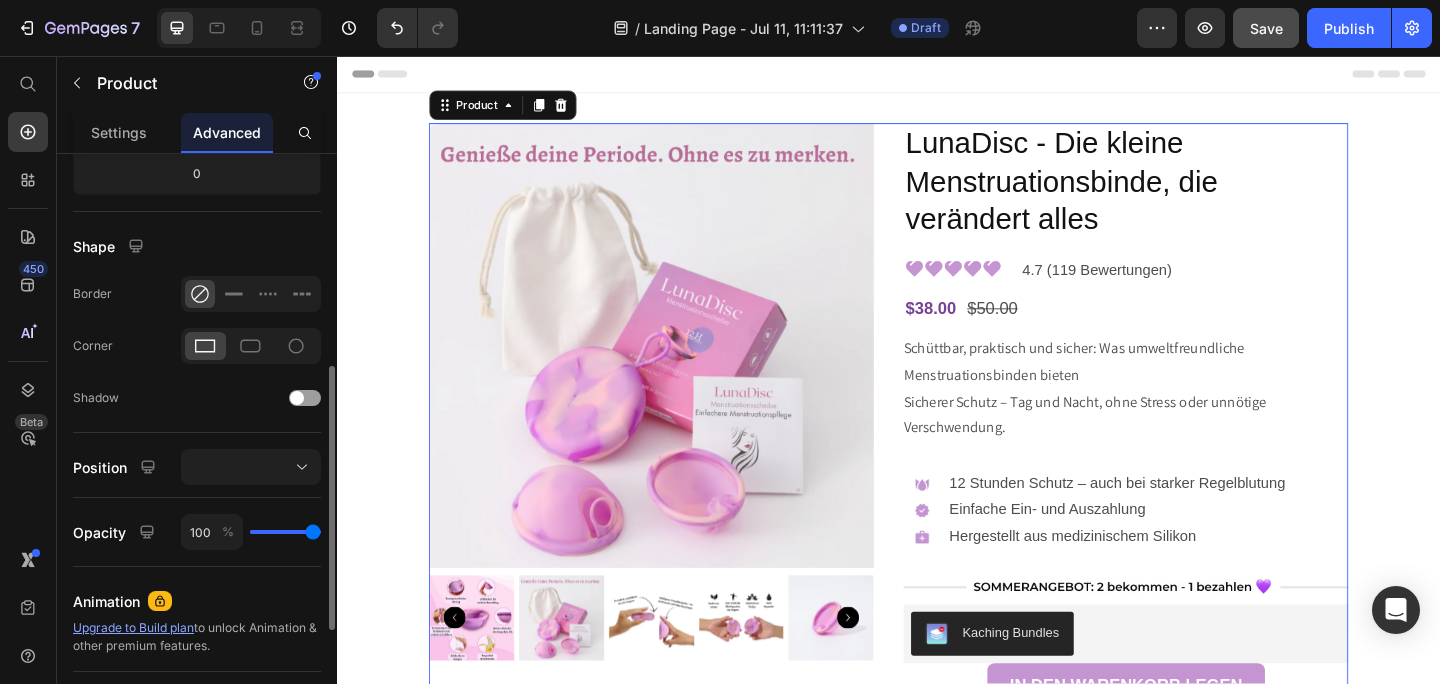 scroll, scrollTop: 481, scrollLeft: 0, axis: vertical 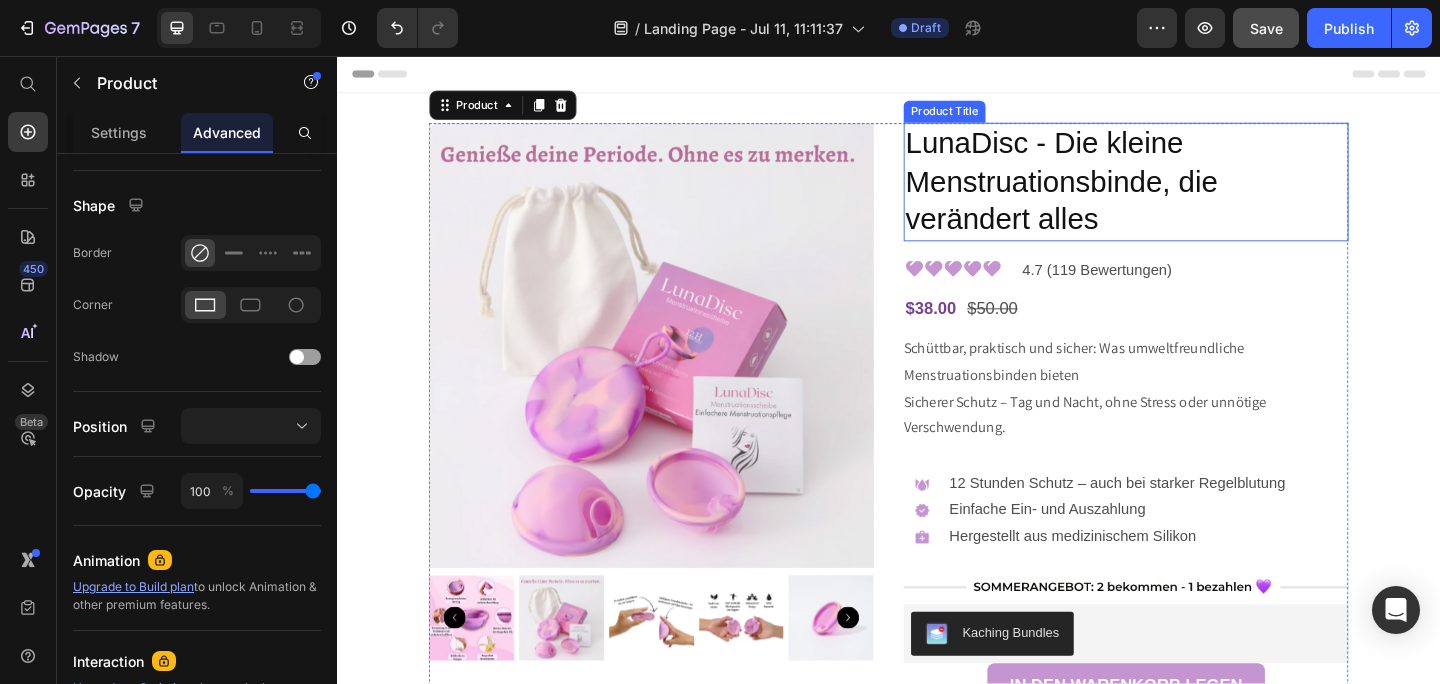 click on "LunaDisc - Die kleine Menstruationsbinde, die verändert alles" at bounding box center [1195, 193] 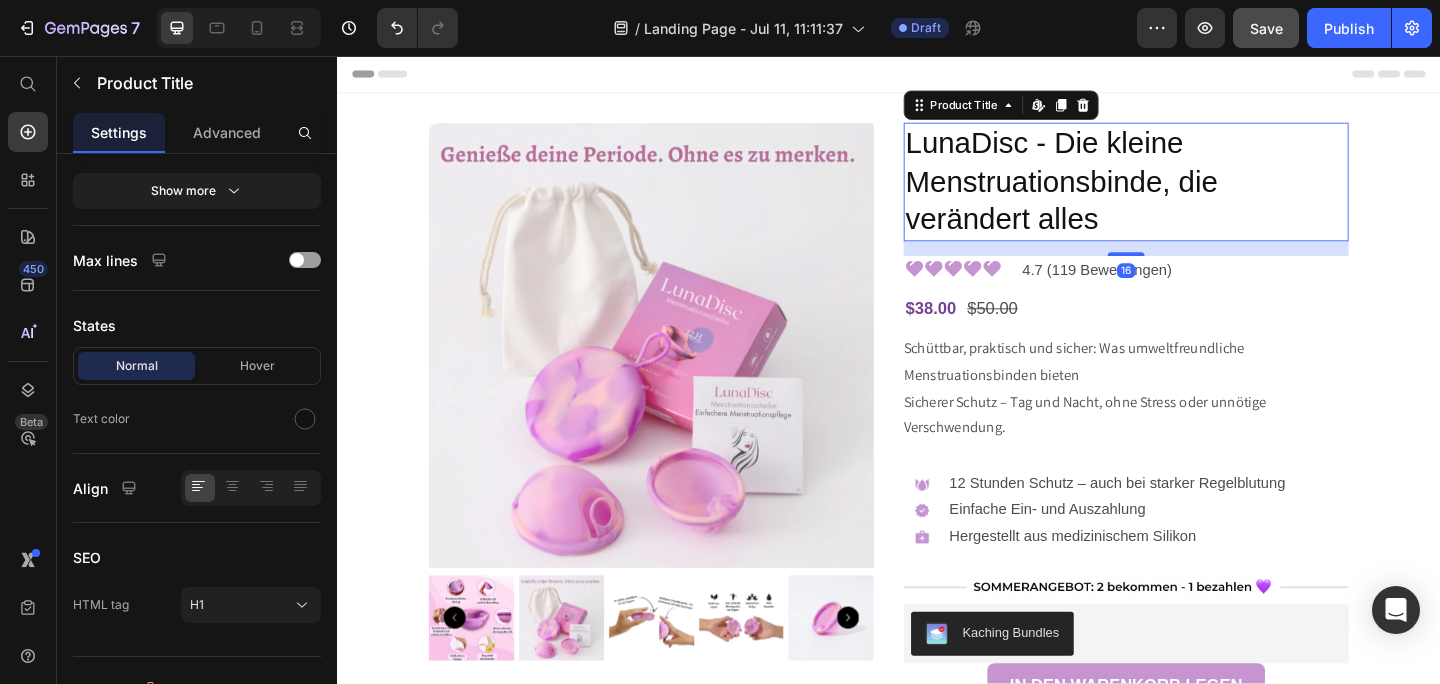 scroll, scrollTop: 0, scrollLeft: 0, axis: both 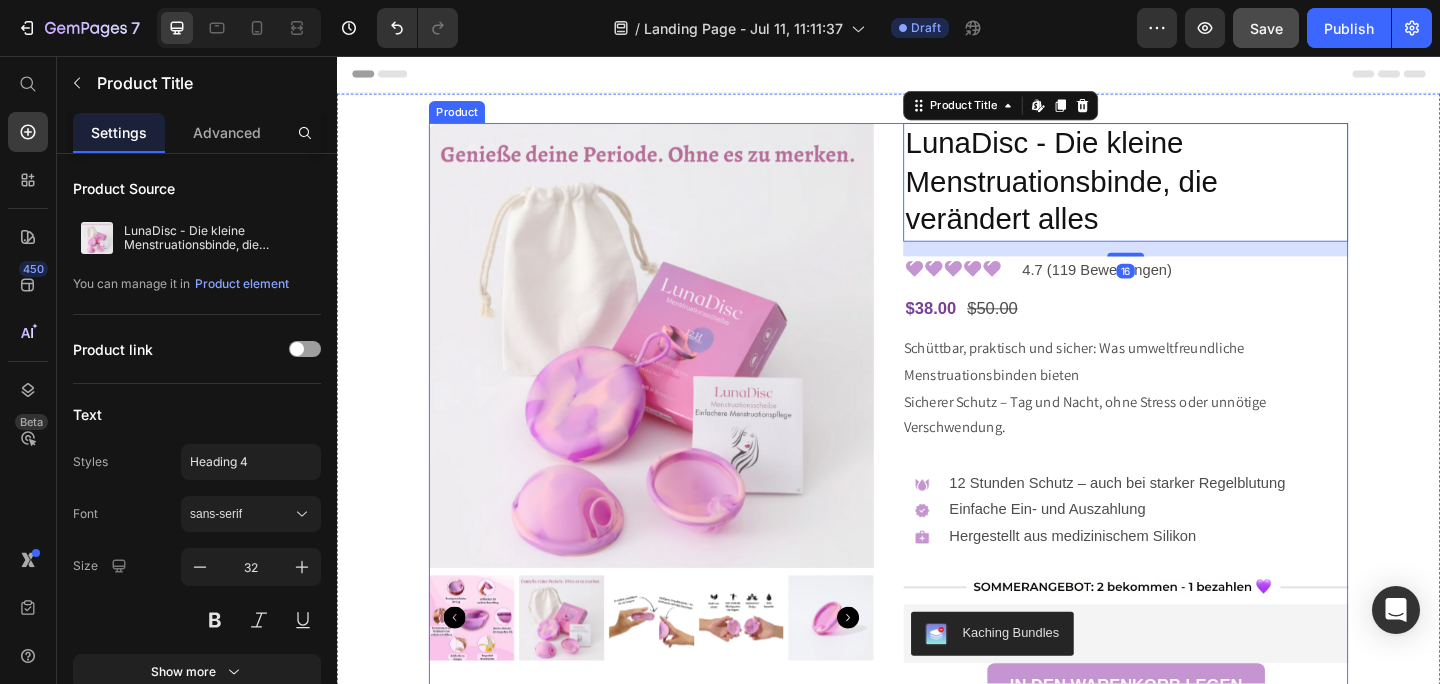 click on "Schüttbar, praktisch und sicher: Was umweltfreundliche Menstruationsbinden bieten Sicherer Schutz – Tag und Nacht, ohne Stress oder unnötige Verschwendung." at bounding box center [1150, 417] 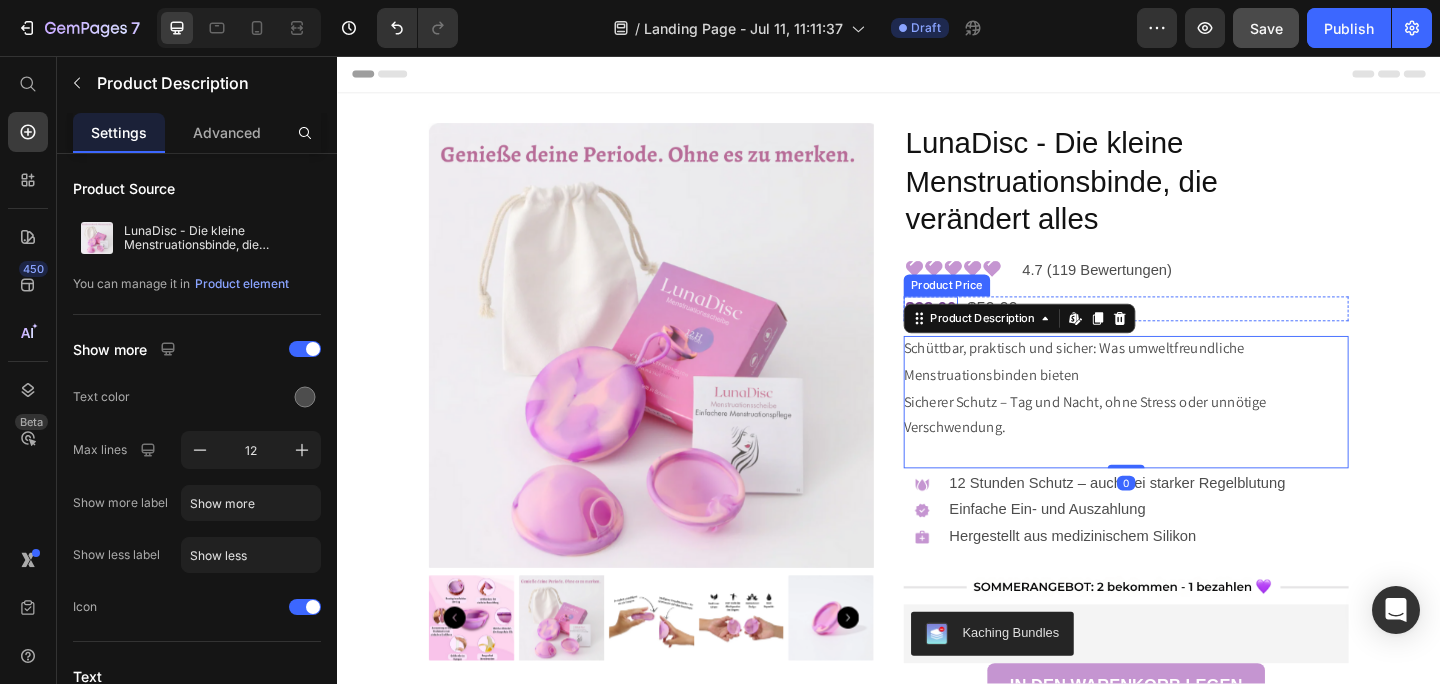 click on "LunaDisc - Die kleine Menstruationsbinde, die verändert alles Product Title Image 4.7 (119 Bewertungen) Text Block Row $38.00 Product Price $50.00 Product Price Row Schüttbar, praktisch und sicher: Was umweltfreundliche Menstruationsbinden bieten Sicherer Schutz – Tag und Nacht, ohne Stress oder unnötige Verschwendung. Product Description   Edit content in Shopify 0 Image 12 Stunden Schutz – auch bei starker Regelblutung Einfache Ein- und Auszahlung Hergestellt aus medizinischem Silikon Text Block Row Image Kaching Bundles Kaching Bundles IN DEN WARENKORB LEGEN Add to Cart
Image Image Image
Carousel Image umweltfreundlich   & essbar Text Block sanft & komfortabel Text Block läckagesäker design Text Block Row Die Menstruation sollte Sie nicht einschränken. Es gibt einen besseren Weg. Sie erkennen das Gefühl. Sie sind auf dem Weg zur Arbeit, zur Schule oder zum Fitnessstudio – und müssen anhalten." at bounding box center (1195, 2004) 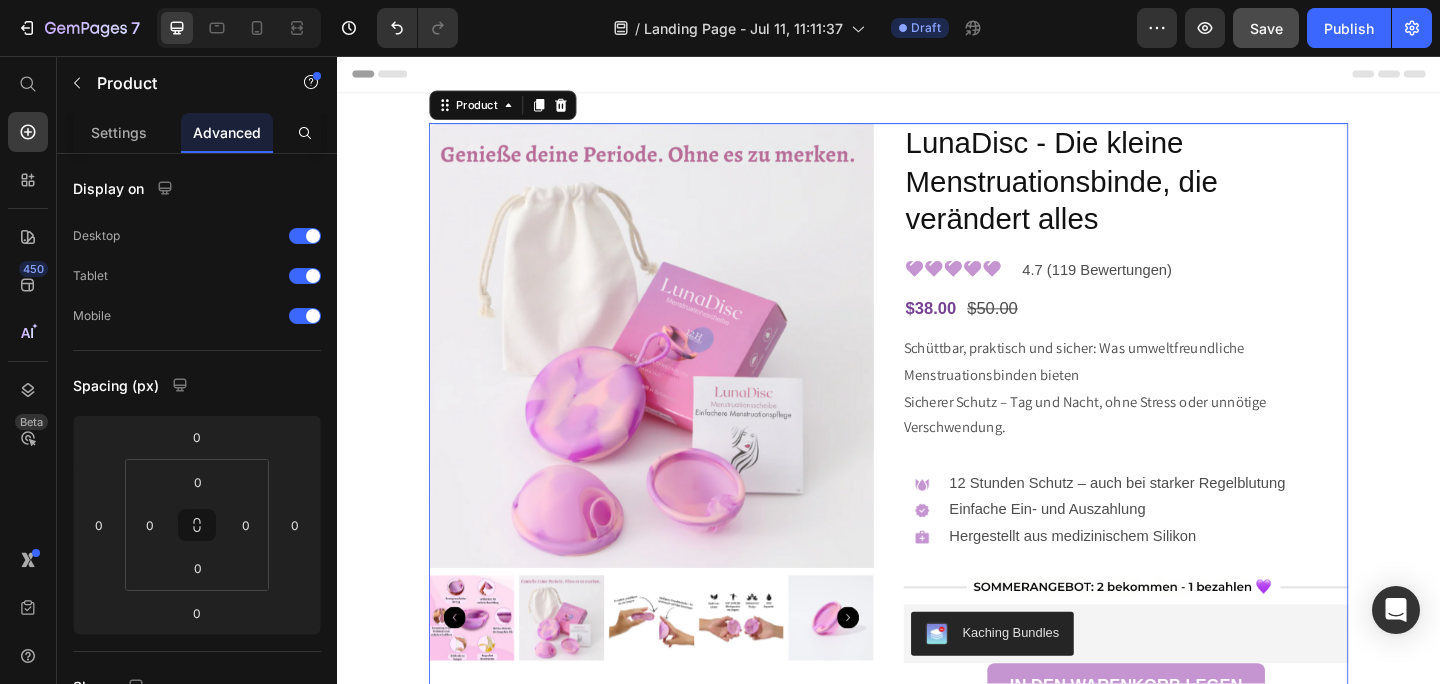 click on "Product Images LunaDisc - Die kleine Menstruationsbinde, die verändert alles Product Title Image 4.7 (119 Bewertungen) Text Block Row $38.00 Product Price $50.00 Product Price Row Schüttbar, praktisch und sicher: Was umweltfreundliche Menstruationsbinden bieten Sicherer Schutz – Tag und Nacht, ohne Stress oder unnötige Verschwendung. Product Description Image 12 Stunden Schutz – auch bei starker Regelblutung Einfache Ein- und Auszahlung Hergestellt aus medizinischem Silikon Text Block Row Image Kaching Bundles Kaching Bundles IN DEN WARENKORB LEGEN Add to Cart
Image Image Image
Carousel Image umweltfreundlich   & essbar Text Block sanft & komfortabel Text Block läckagesäker design Text Block Row Die Menstruation sollte Sie nicht einschränken. Es gibt einen besseren Weg. Habe ich meinen Tampon gewechselt? Werde ich auslaufen? Wie lange hält der Schutz an? Text Block Image Image" at bounding box center (937, 2004) 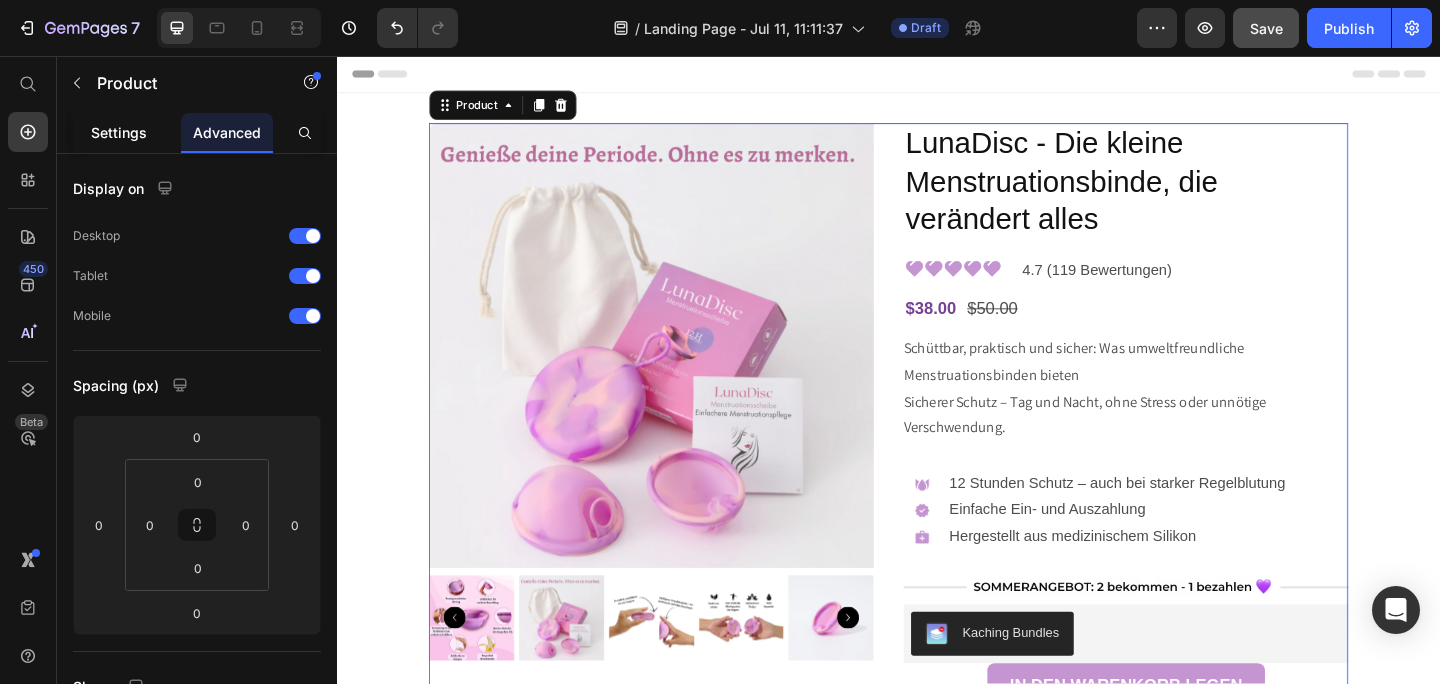 click on "Settings" at bounding box center (119, 132) 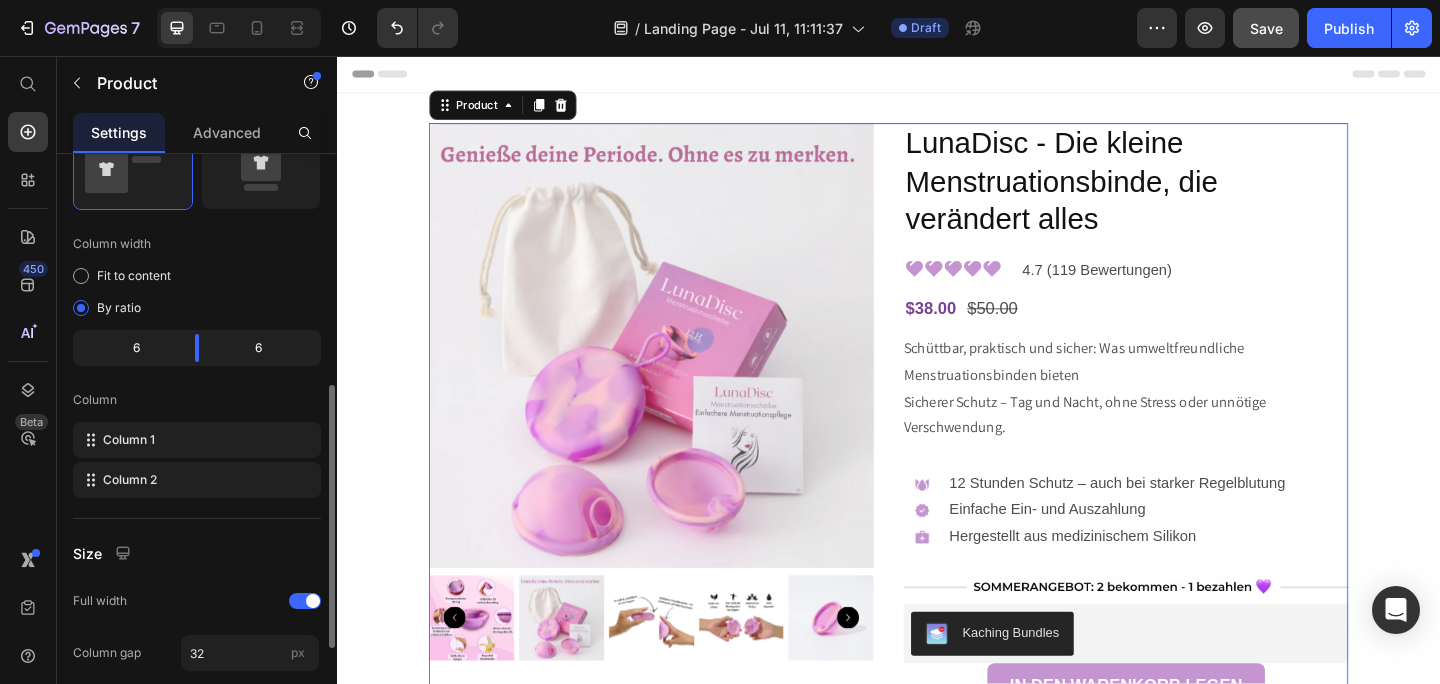 scroll, scrollTop: 474, scrollLeft: 0, axis: vertical 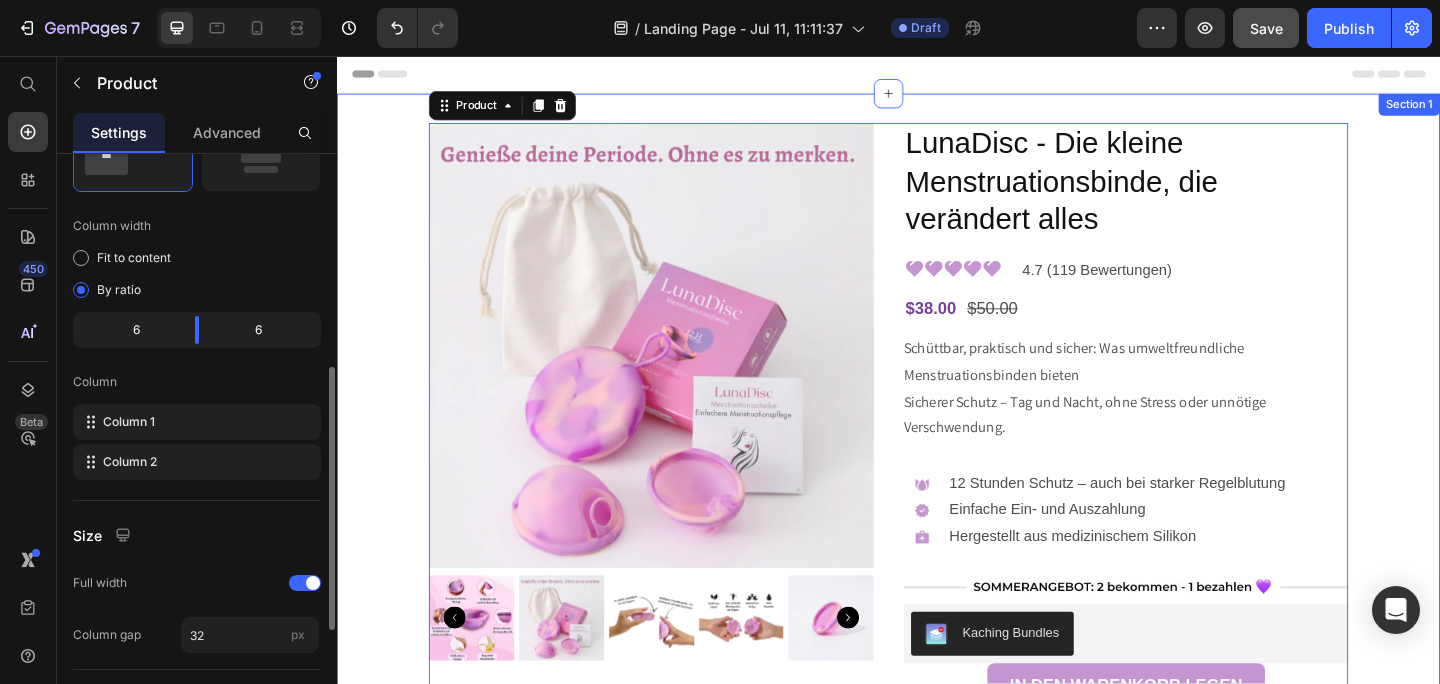 click on "Product Images LunaDisc - Die kleine Menstruationsbinde, die verändert alles Product Title Image 4.7 (119 Bewertungen) Text Block Row $38.00 Product Price $50.00 Product Price Row Schüttbar, praktisch und sicher: Was umweltfreundliche Menstruationsbinden bieten Sicherer Schutz – Tag und Nacht, ohne Stress oder unnötige Verschwendung. Product Description Image 12 Stunden Schutz – auch bei starker Regelblutung Einfache Ein- und Auszahlung Hergestellt aus medizinischem Silikon Text Block Row Image Kaching Bundles Kaching Bundles IN DEN WARENKORB LEGEN Add to Cart
Image Image Image
Carousel Image umweltfreundlich   & essbar Text Block sanft & komfortabel Text Block läckagesäker design Text Block Row Die Menstruation sollte Sie nicht einschränken. Es gibt einen besseren Weg. Habe ich meinen Tampon gewechselt? Werde ich auslaufen? Wie lange hält der Schutz an? Text Block Image Image" at bounding box center [937, 2004] 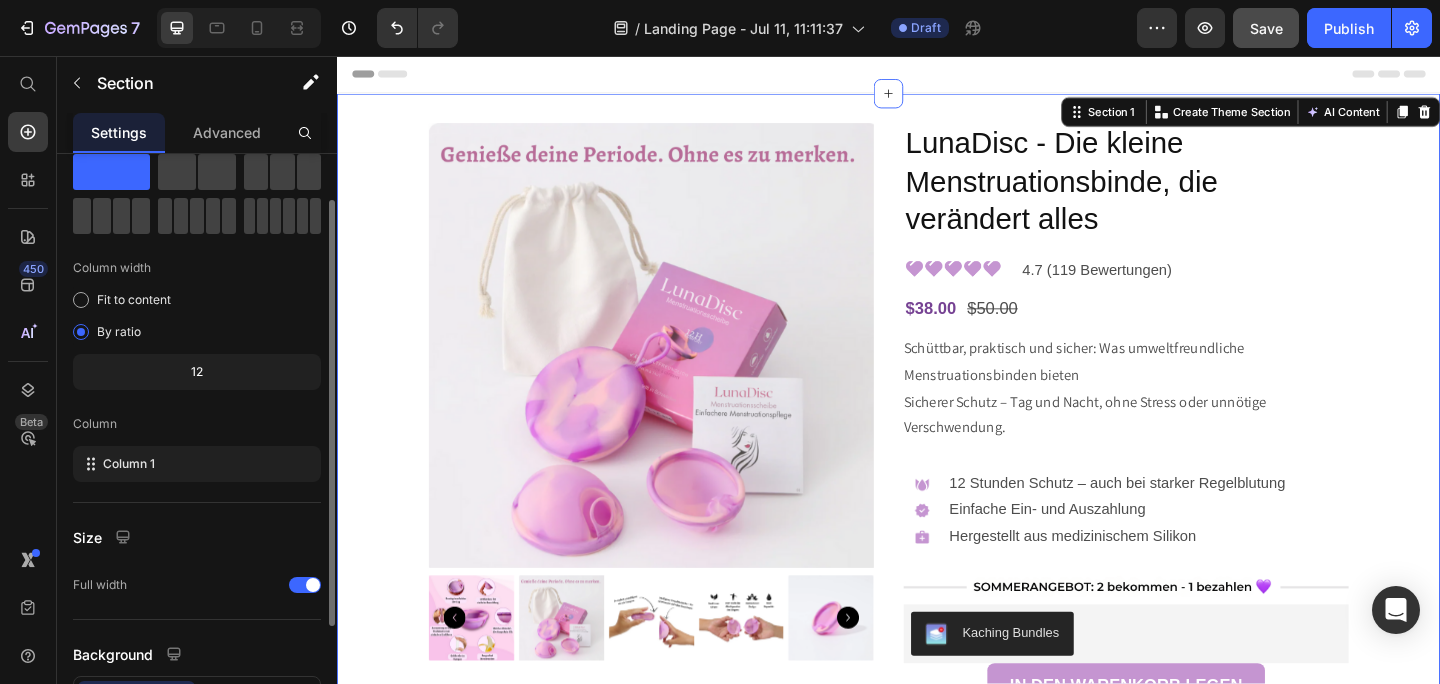 scroll, scrollTop: 0, scrollLeft: 0, axis: both 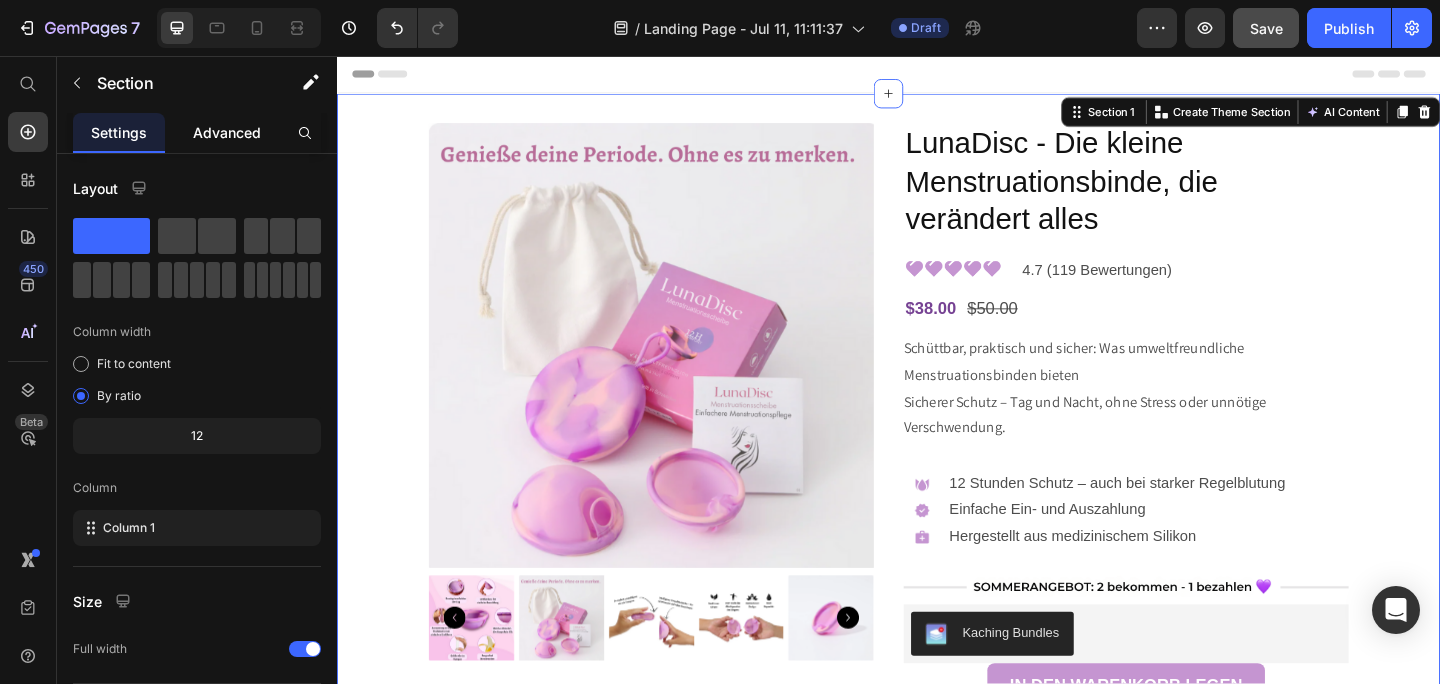 click on "Advanced" at bounding box center (227, 132) 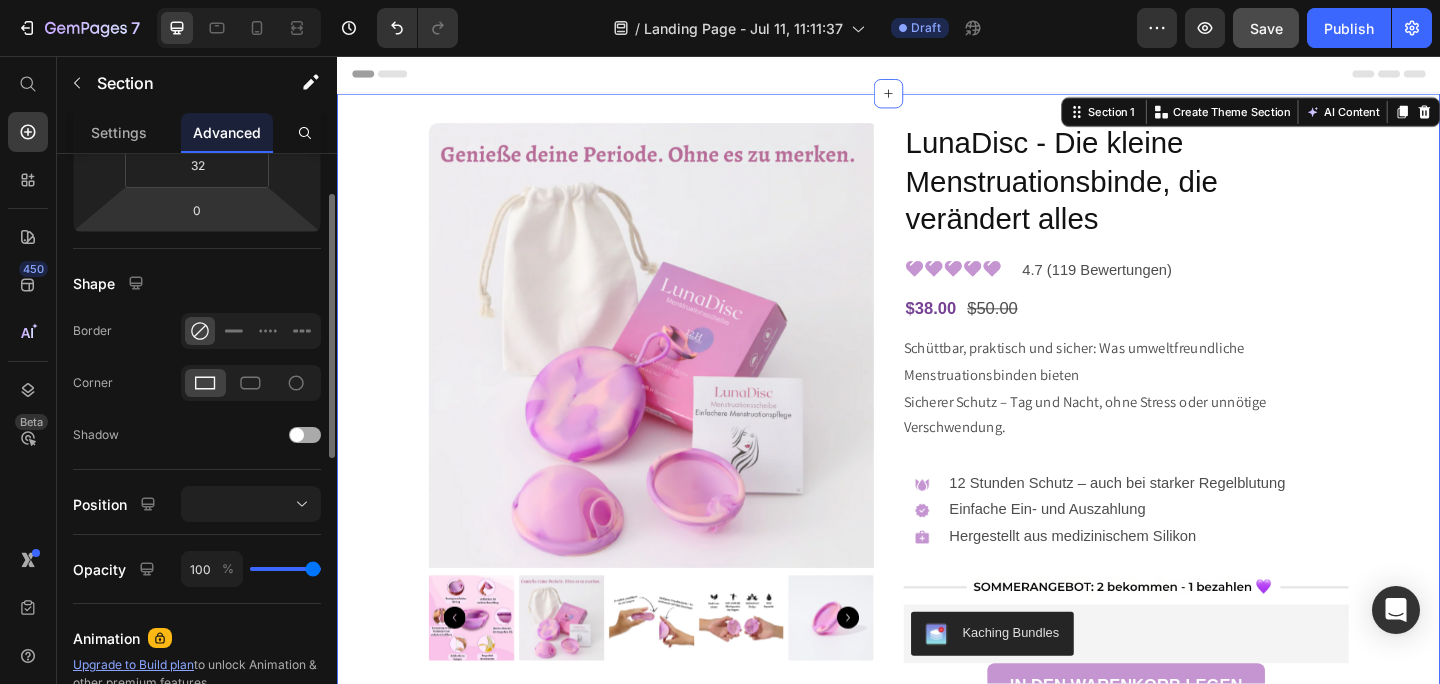 scroll, scrollTop: 0, scrollLeft: 0, axis: both 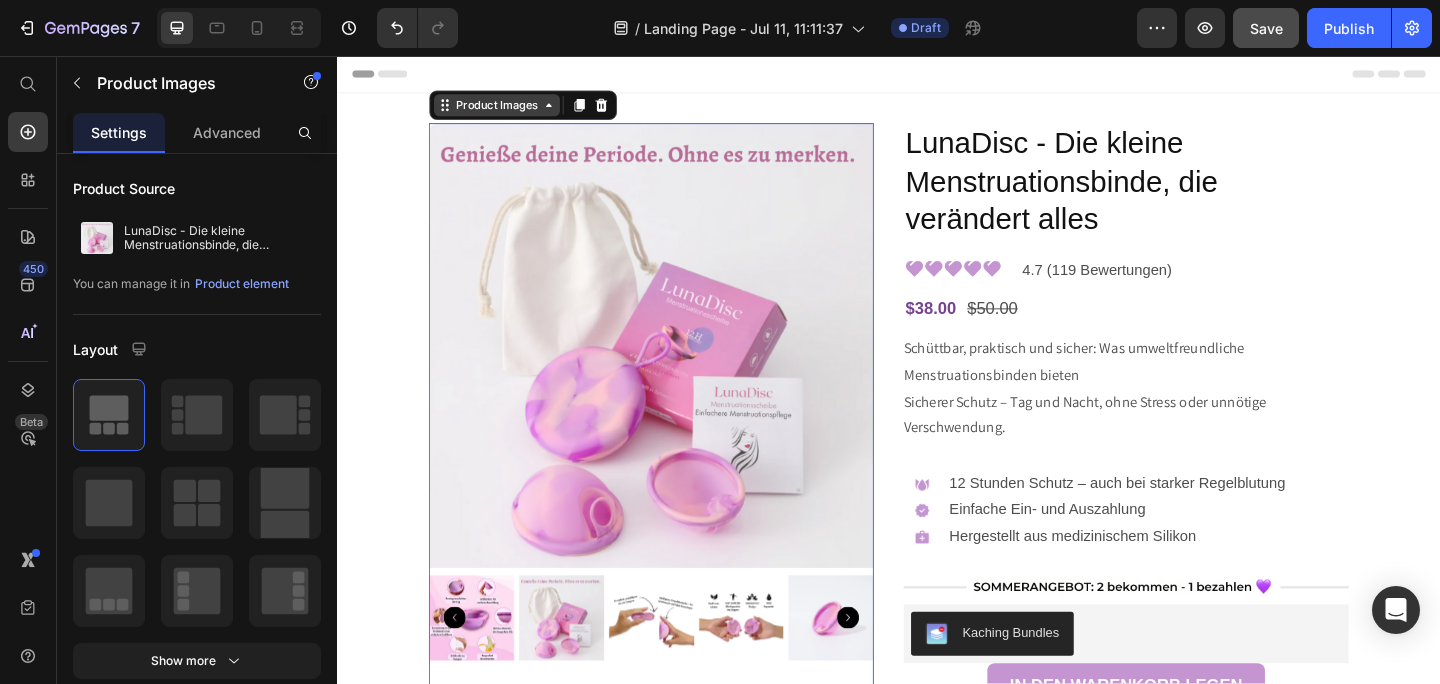click on "Product Images" at bounding box center [510, 110] 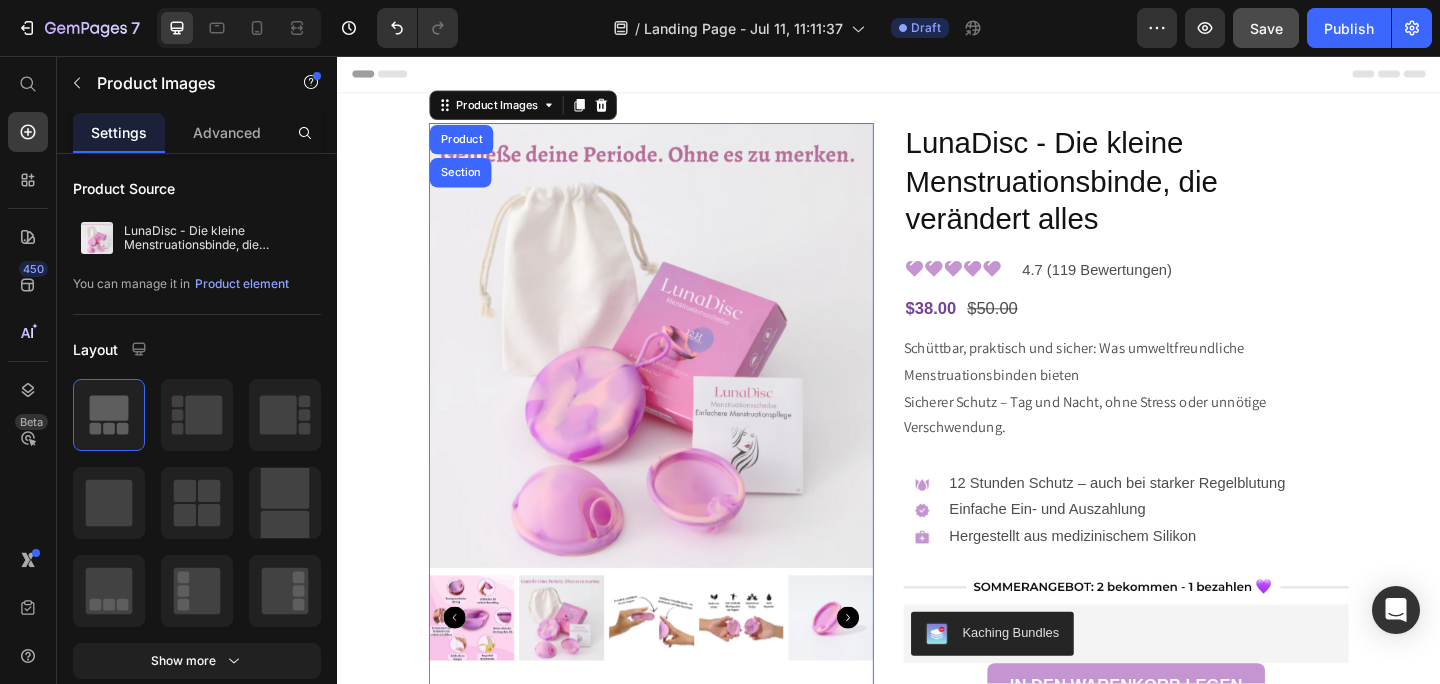 click at bounding box center (679, 371) 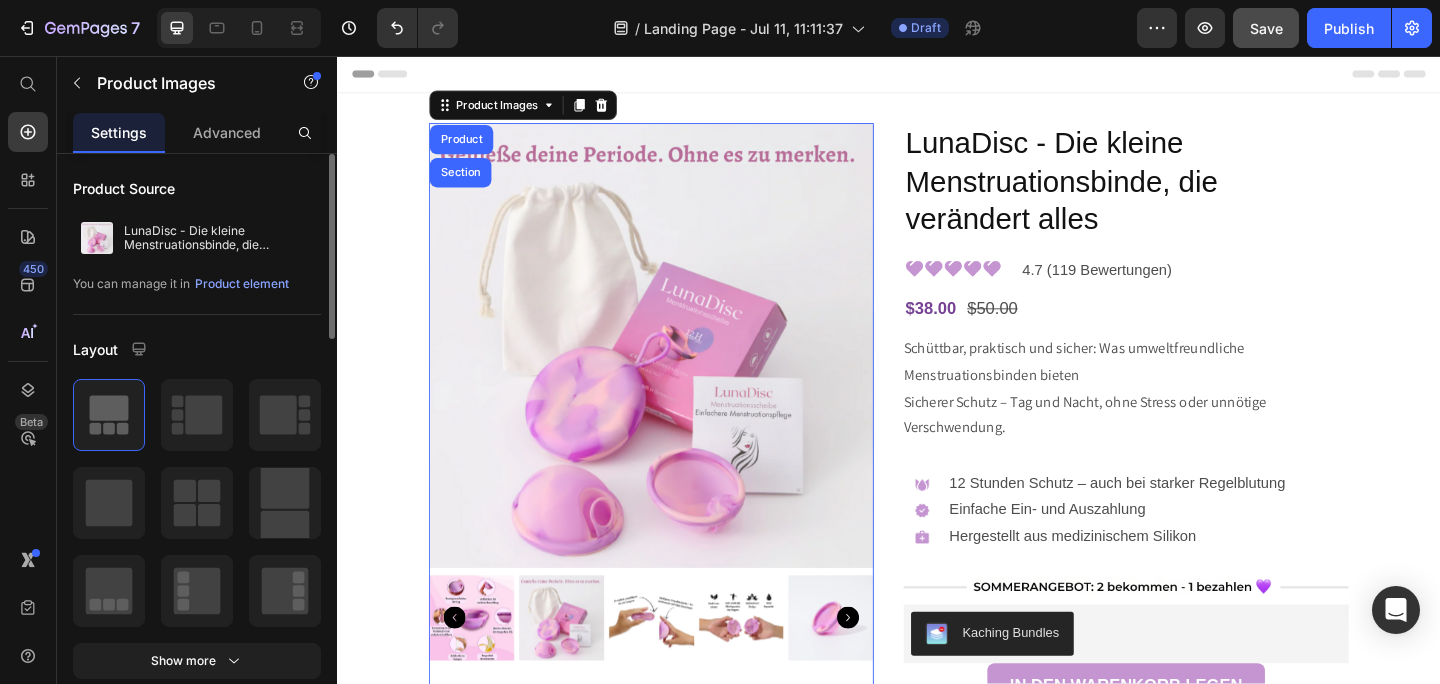 click on "Product Source LunaDisc - Die kleine Menstruationsbinde, die verändert alles  You can manage it in   Product element  Layout Show more Select images to display Pre-display 1st available variant Preload Featured image Proportion Square Width 100 px % Height px Show more Navigation Image list Display type Slide Show all Proportion Square Width 20 px % Height px Show more Navigation Show more Quality High Align" at bounding box center (197, 1035) 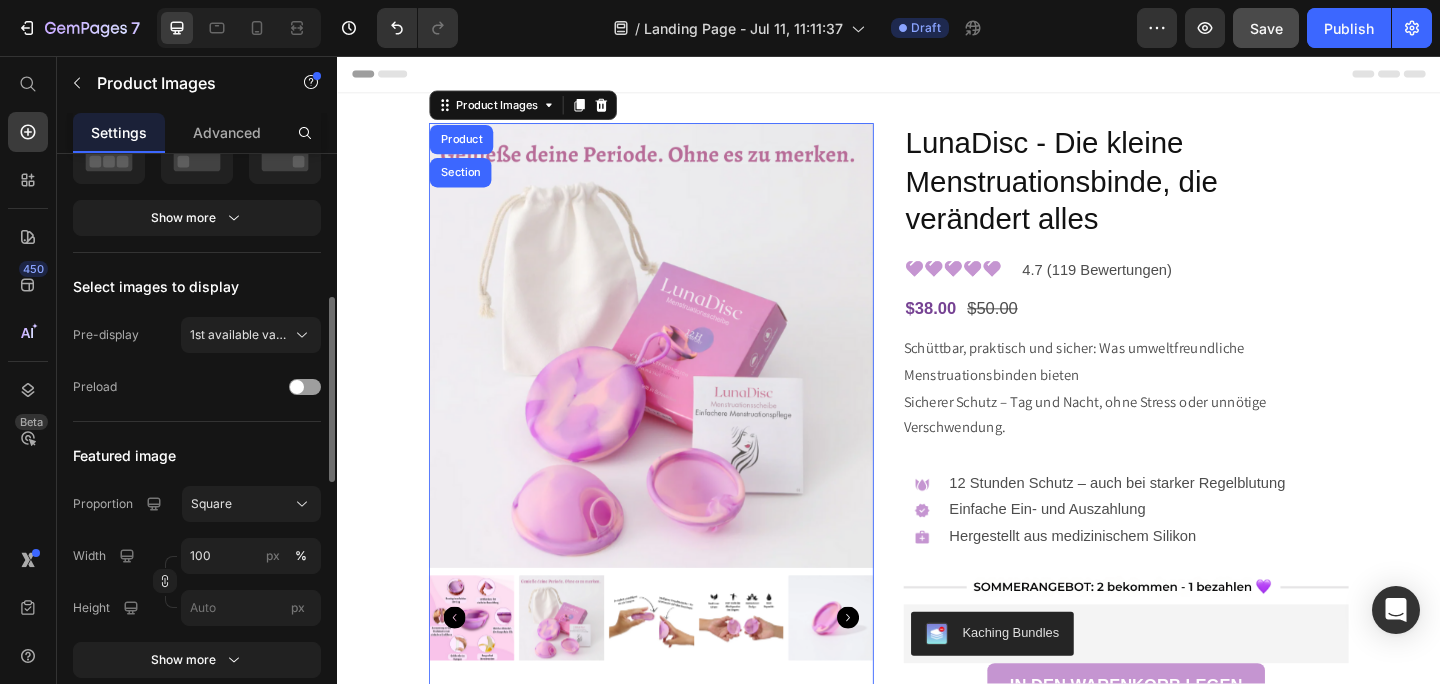 scroll, scrollTop: 446, scrollLeft: 0, axis: vertical 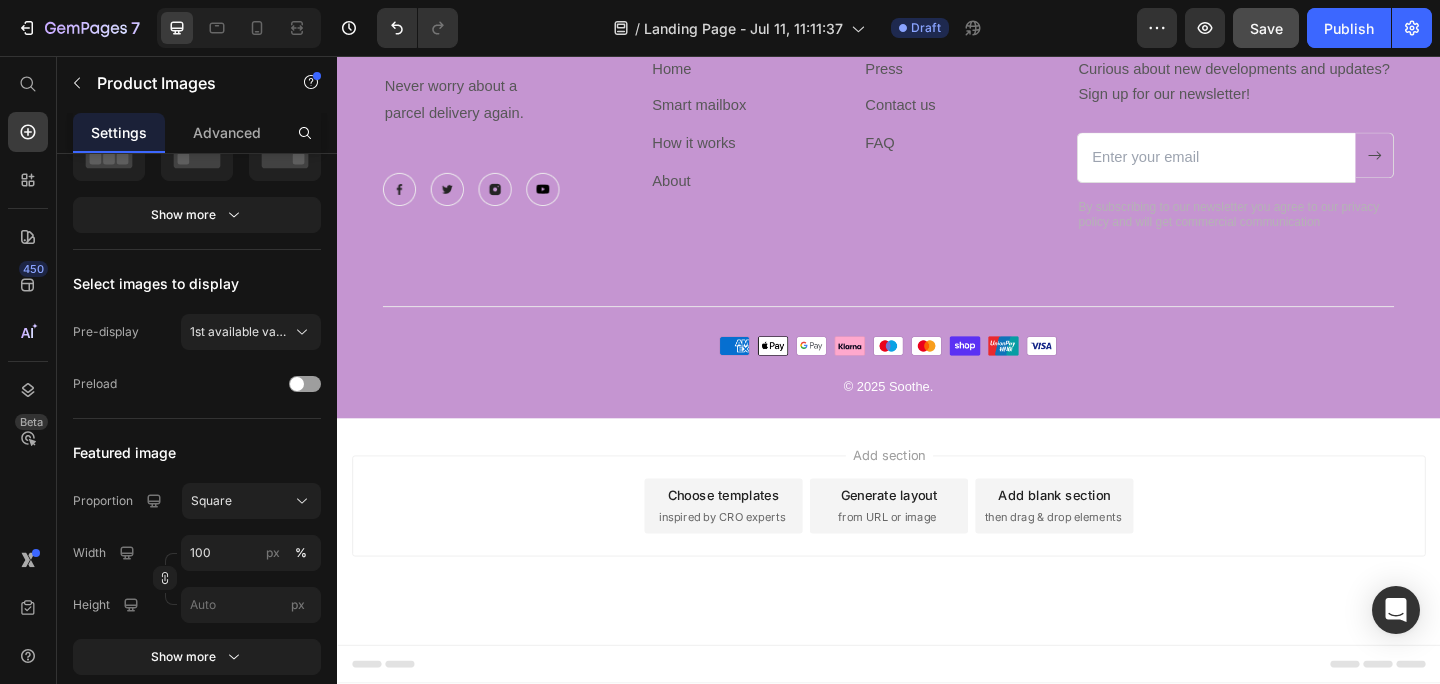click on "Product Images Product Section   16" at bounding box center (679, -2892) 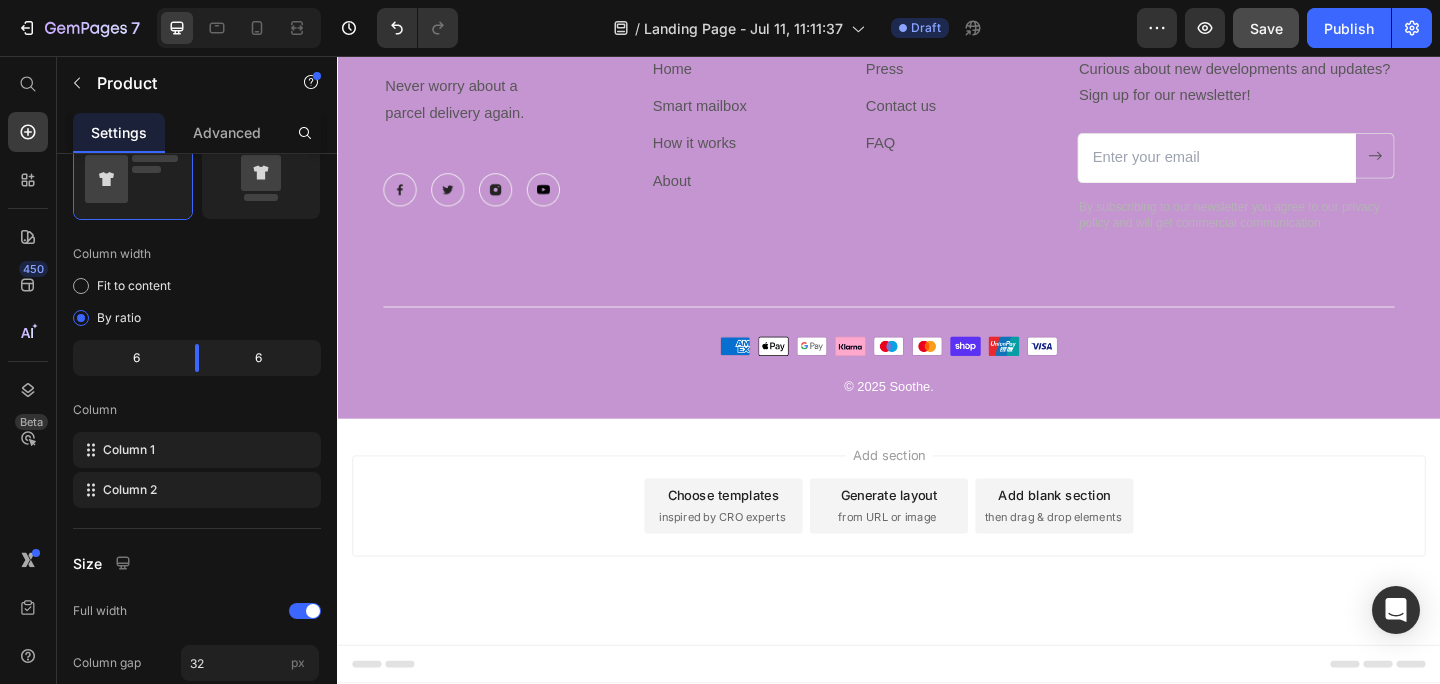 scroll, scrollTop: 0, scrollLeft: 0, axis: both 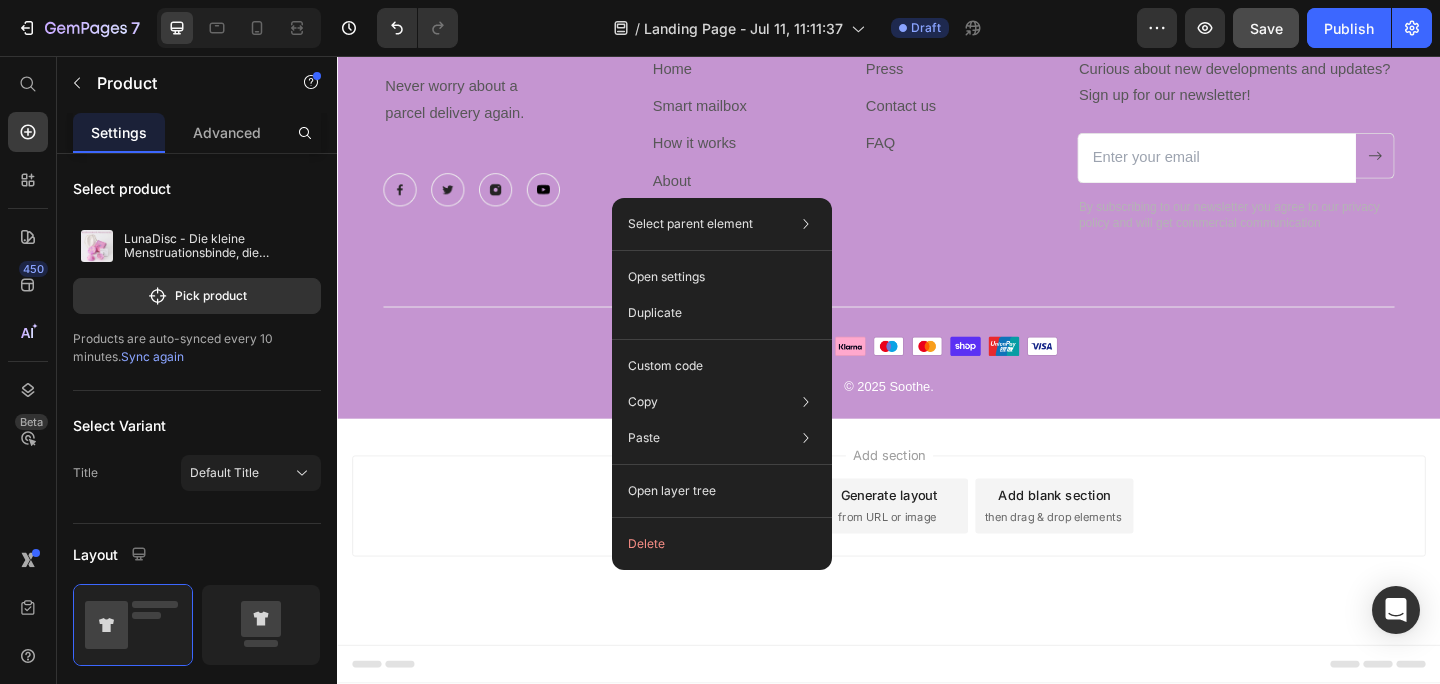 click on "Häufig gestellte Fragen zu Lunadisc™ Heading
Aus welchem ​​Material besteht er?
Wie funktioniert es?
Freihändiges Entleeren
Wie lange kann ich LunaDisc verwenden?
Wie reinige ich die LunaDisc?
Passt die Scheibe zu mir?
Lieferinformationen Accordion Section 3" at bounding box center (937, -525) 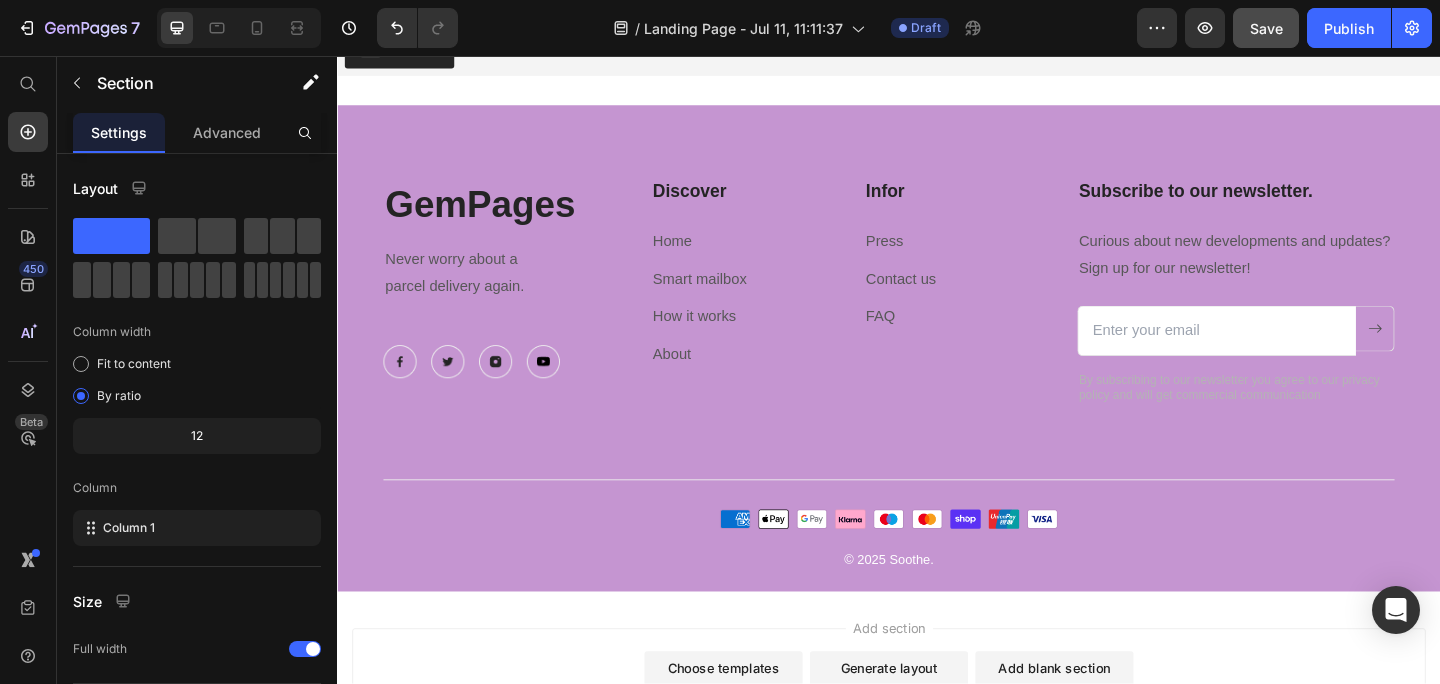 scroll, scrollTop: 6305, scrollLeft: 0, axis: vertical 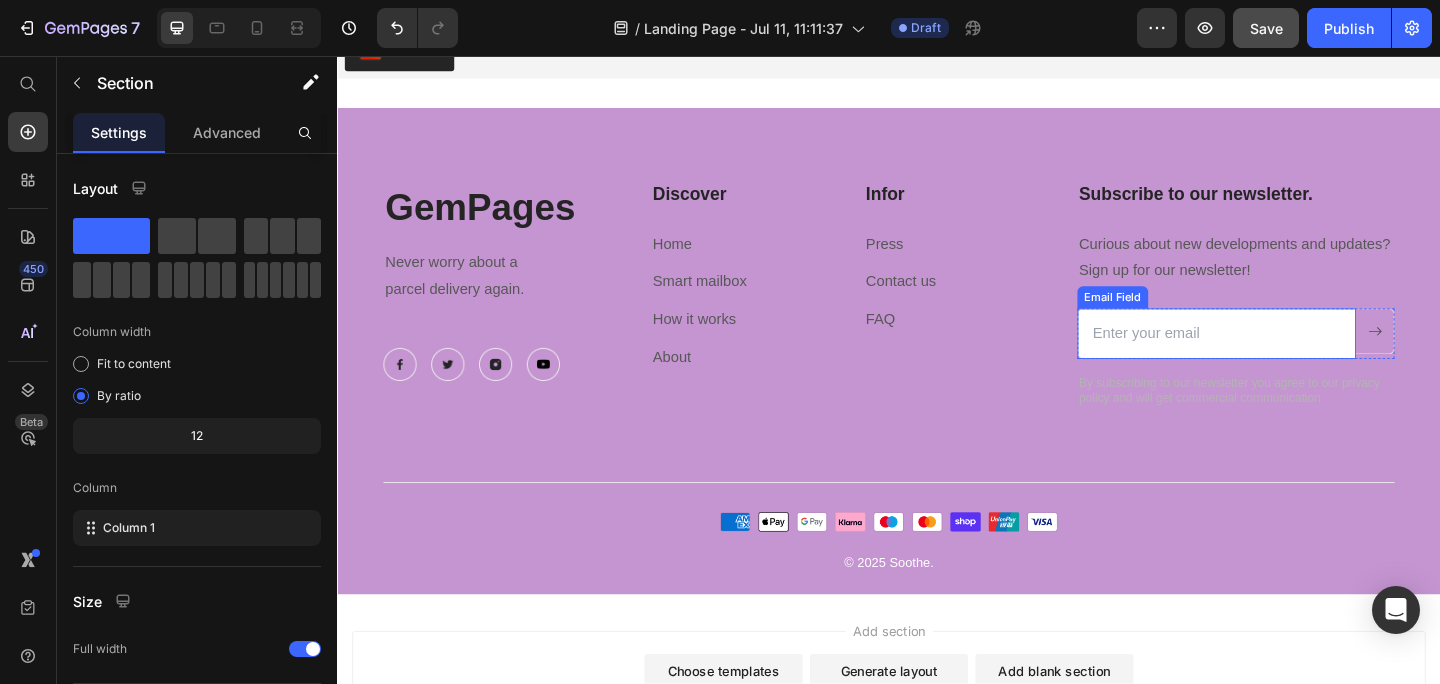 click at bounding box center (1293, 358) 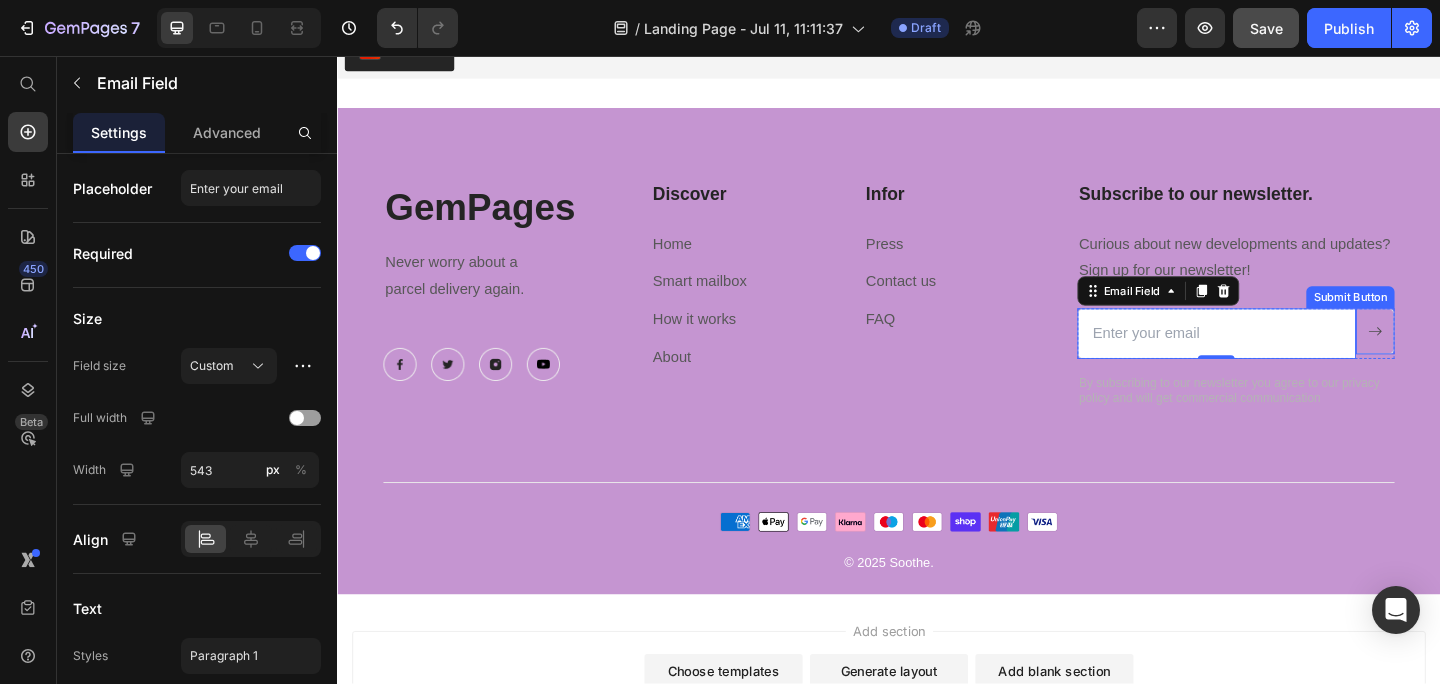 click at bounding box center [1466, 356] 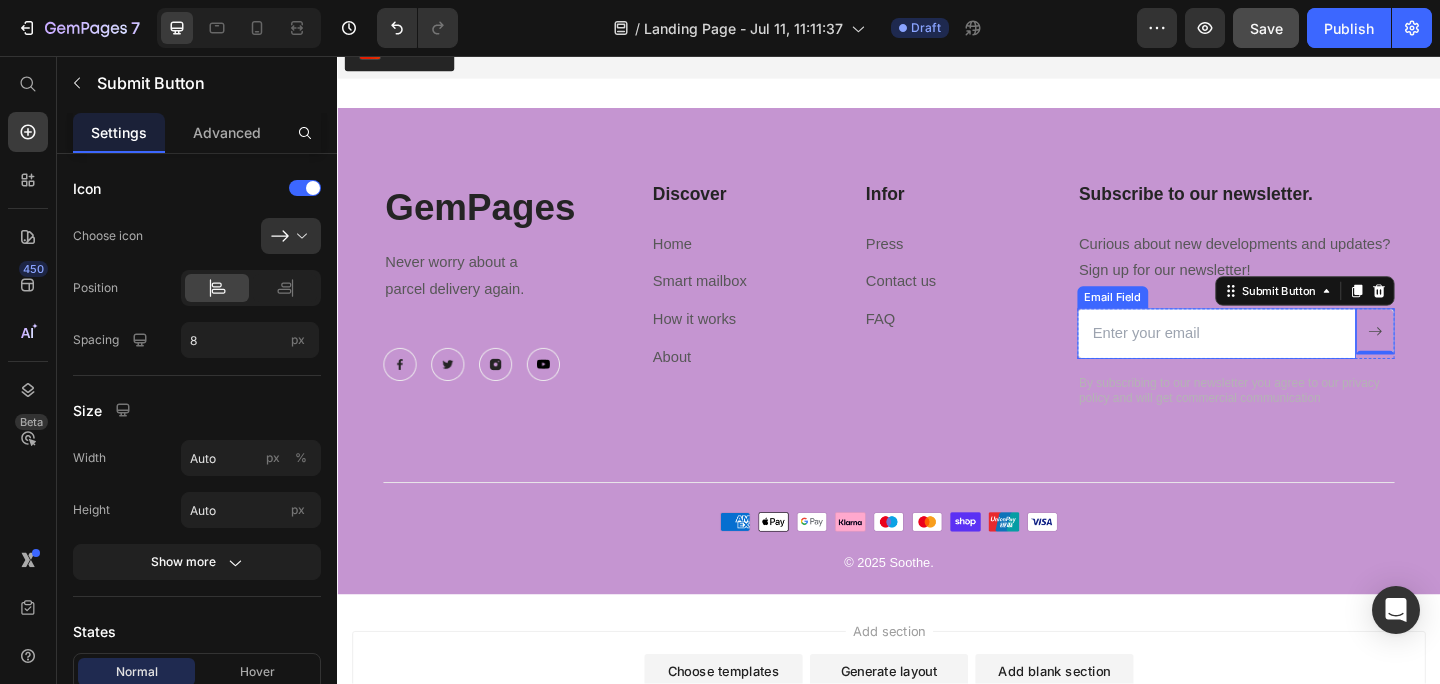 click at bounding box center [1293, 358] 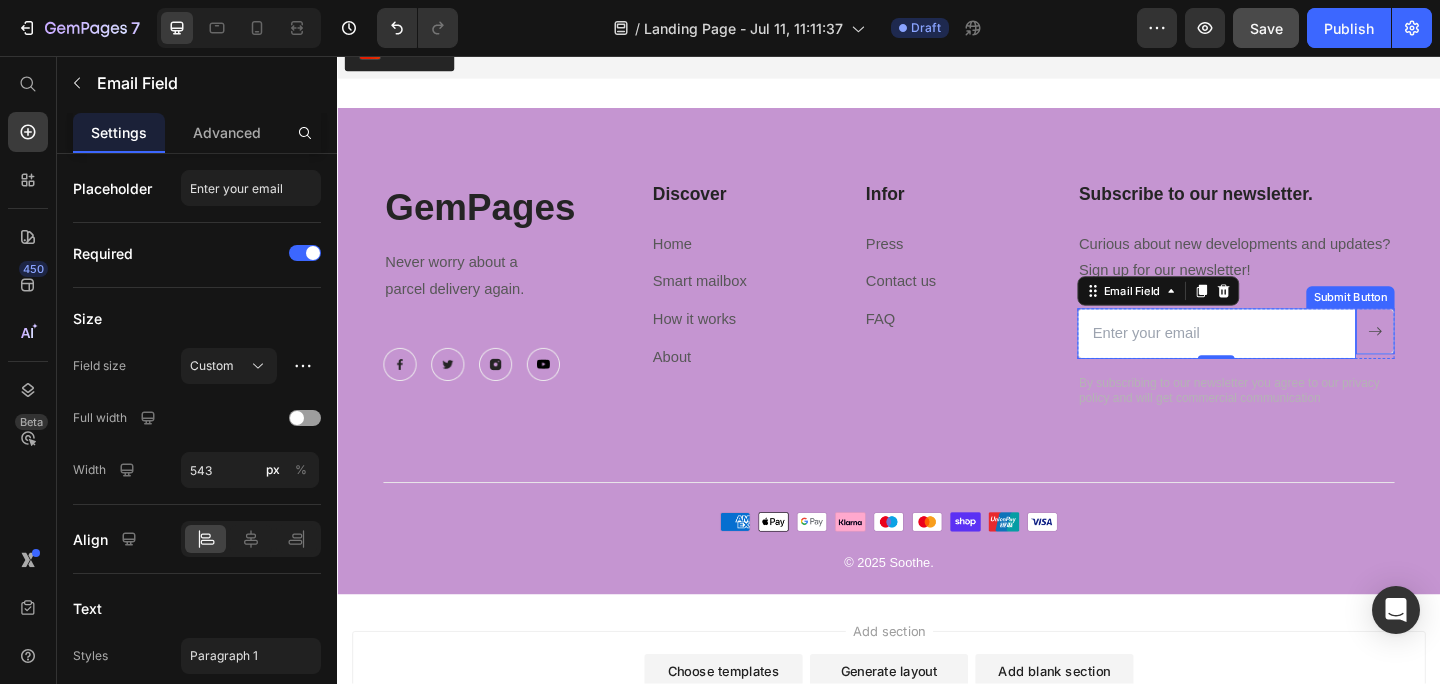 click 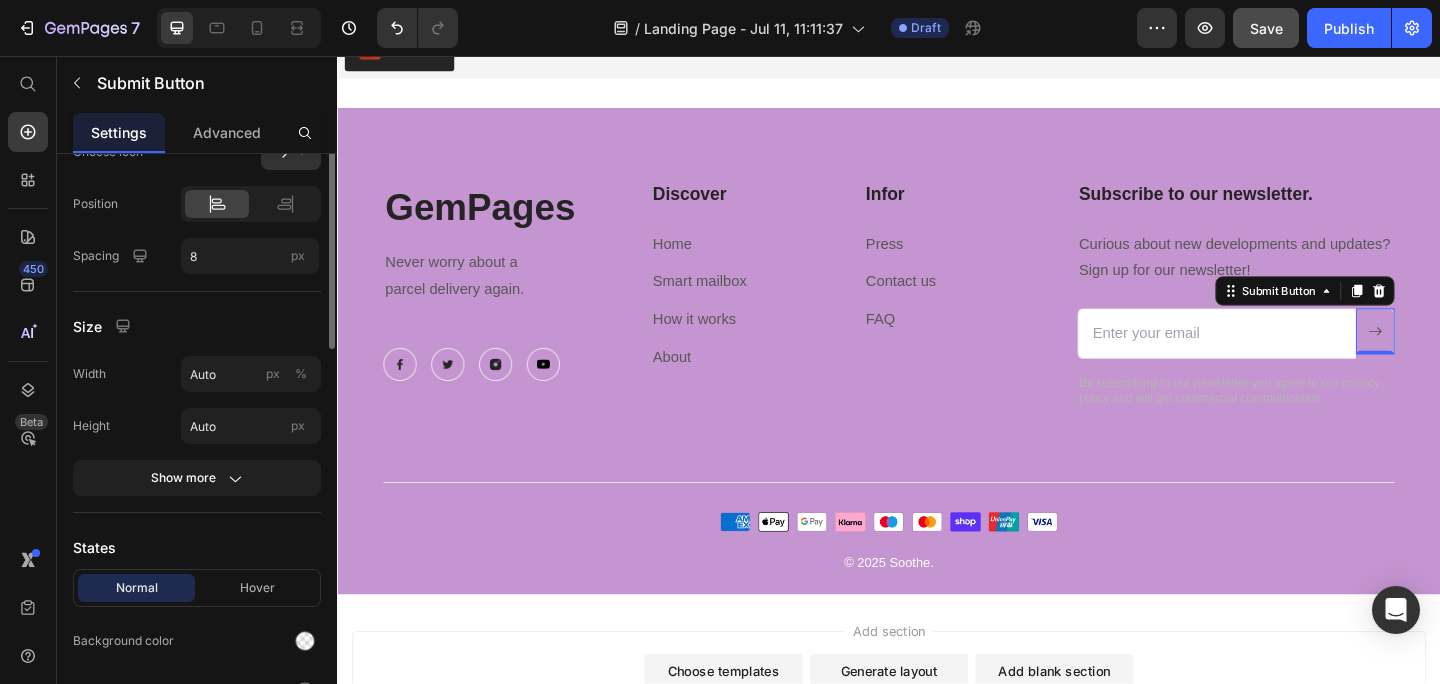 scroll, scrollTop: 0, scrollLeft: 0, axis: both 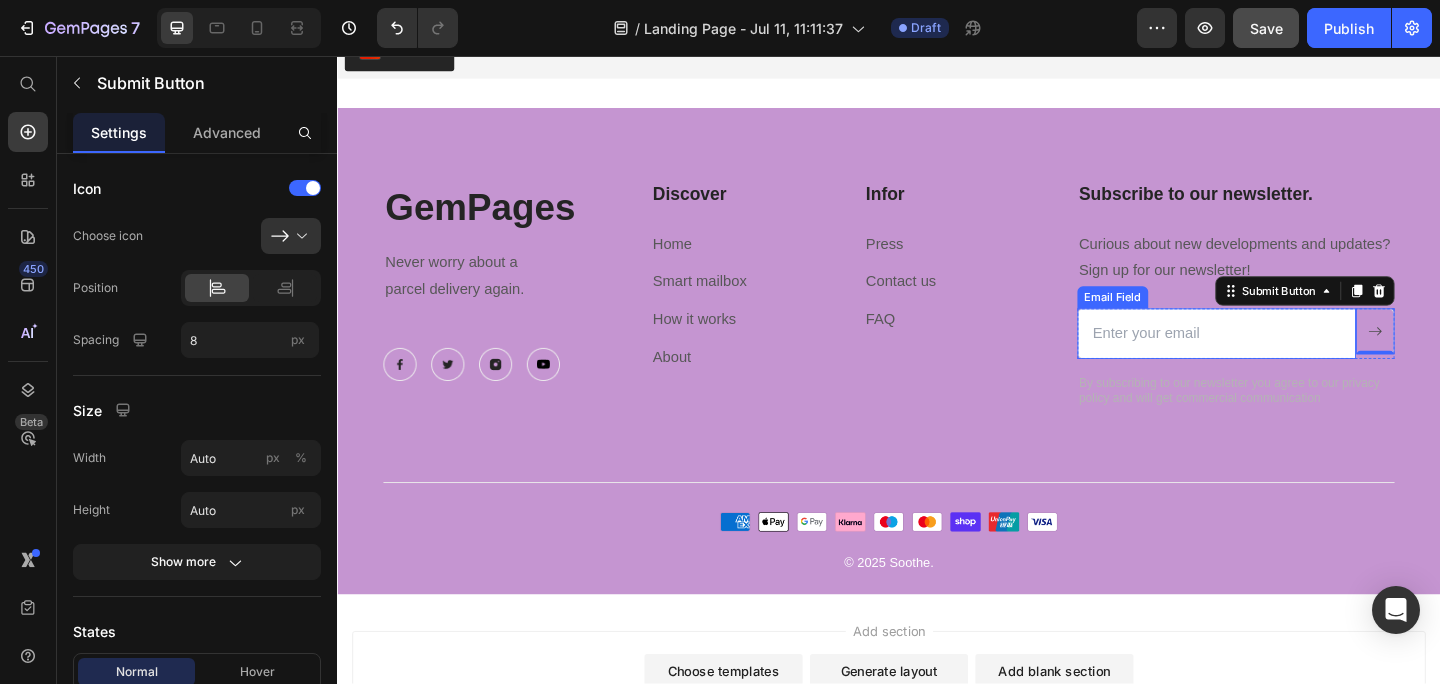 click on "Email Field" at bounding box center [1180, 319] 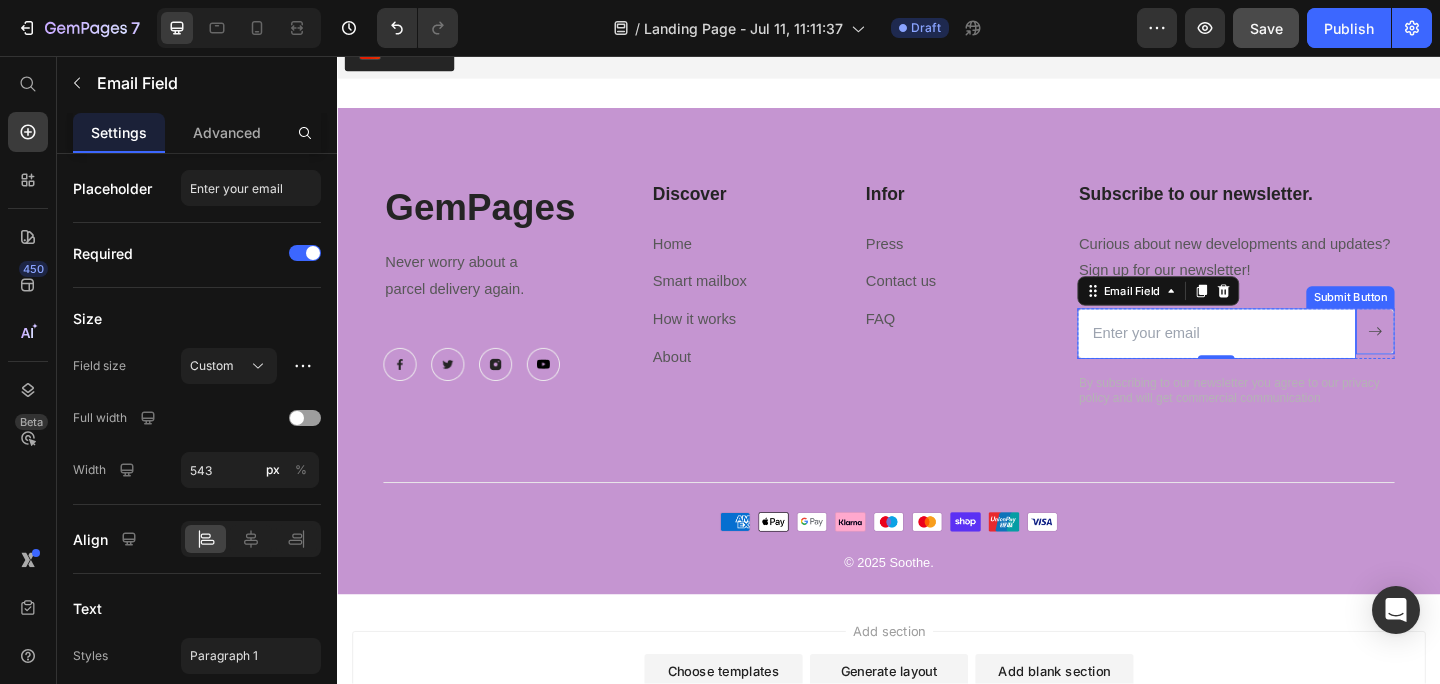 click on "Submit Button" at bounding box center [1439, 319] 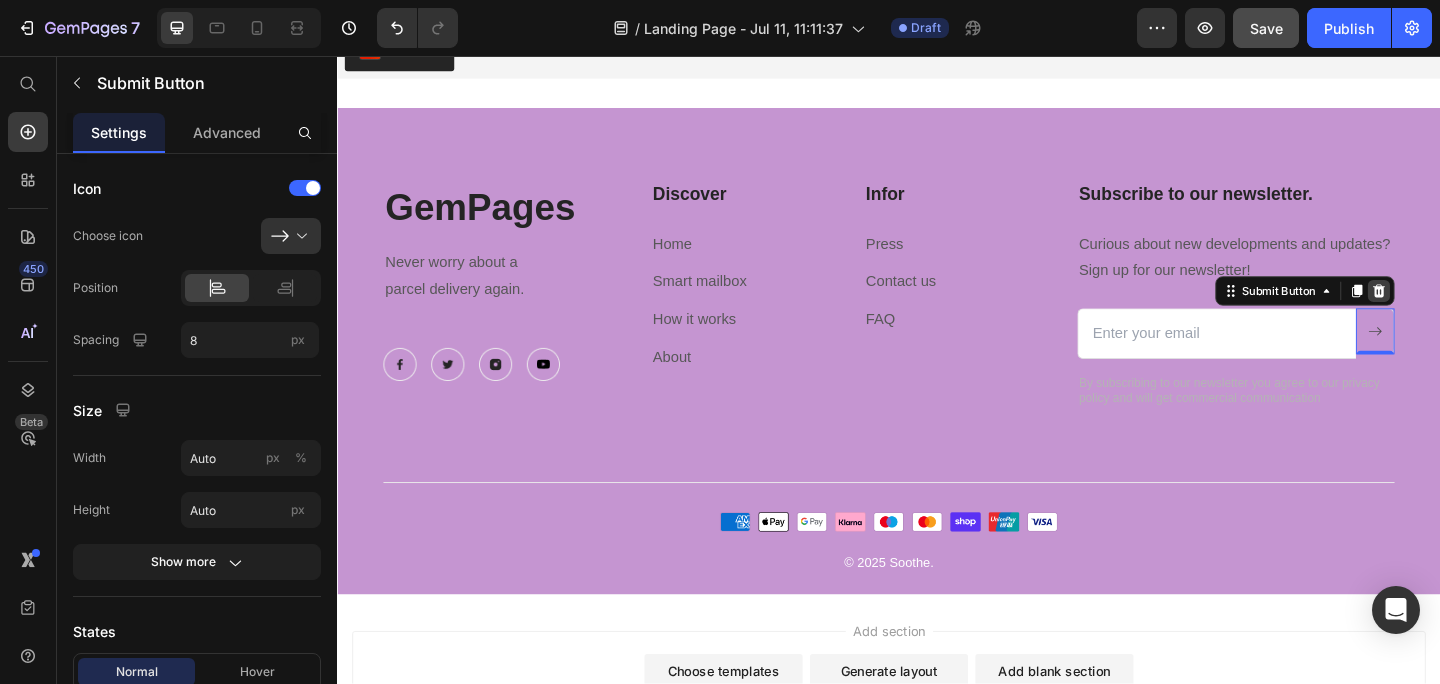 click 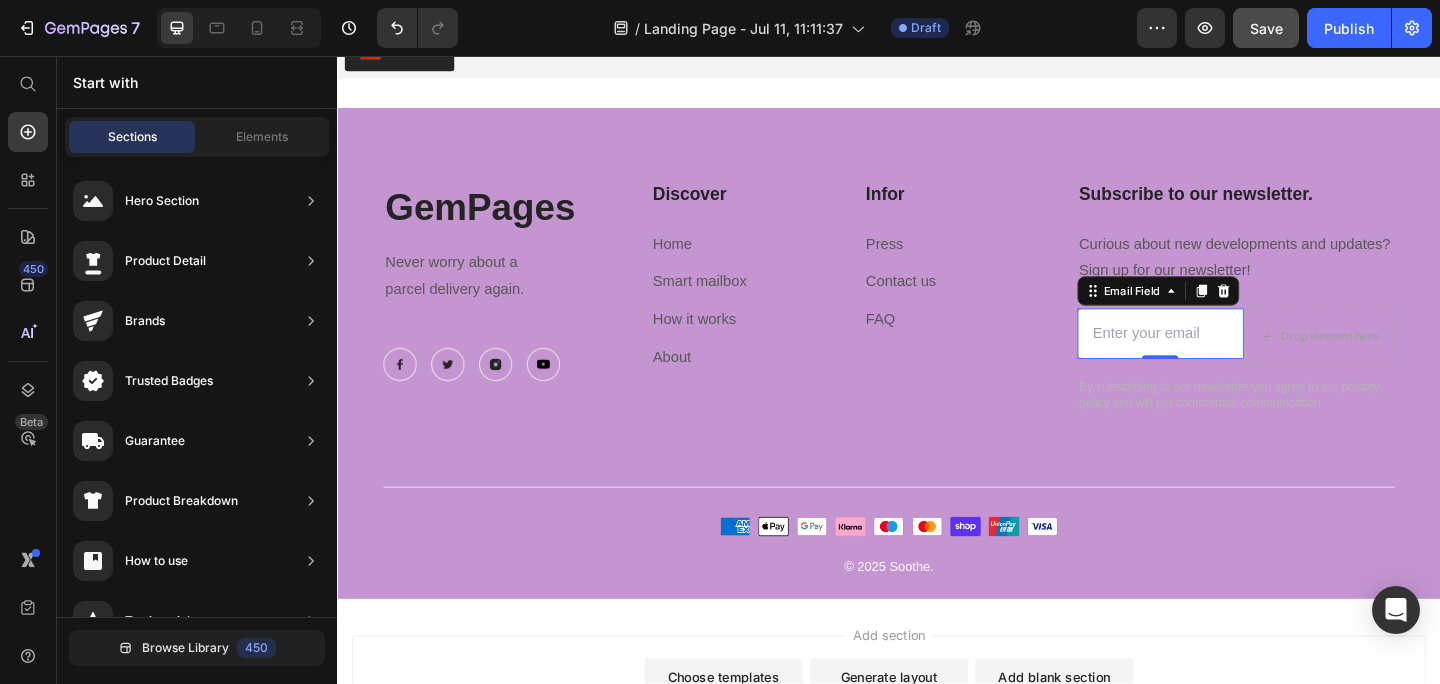 click at bounding box center (1232, 358) 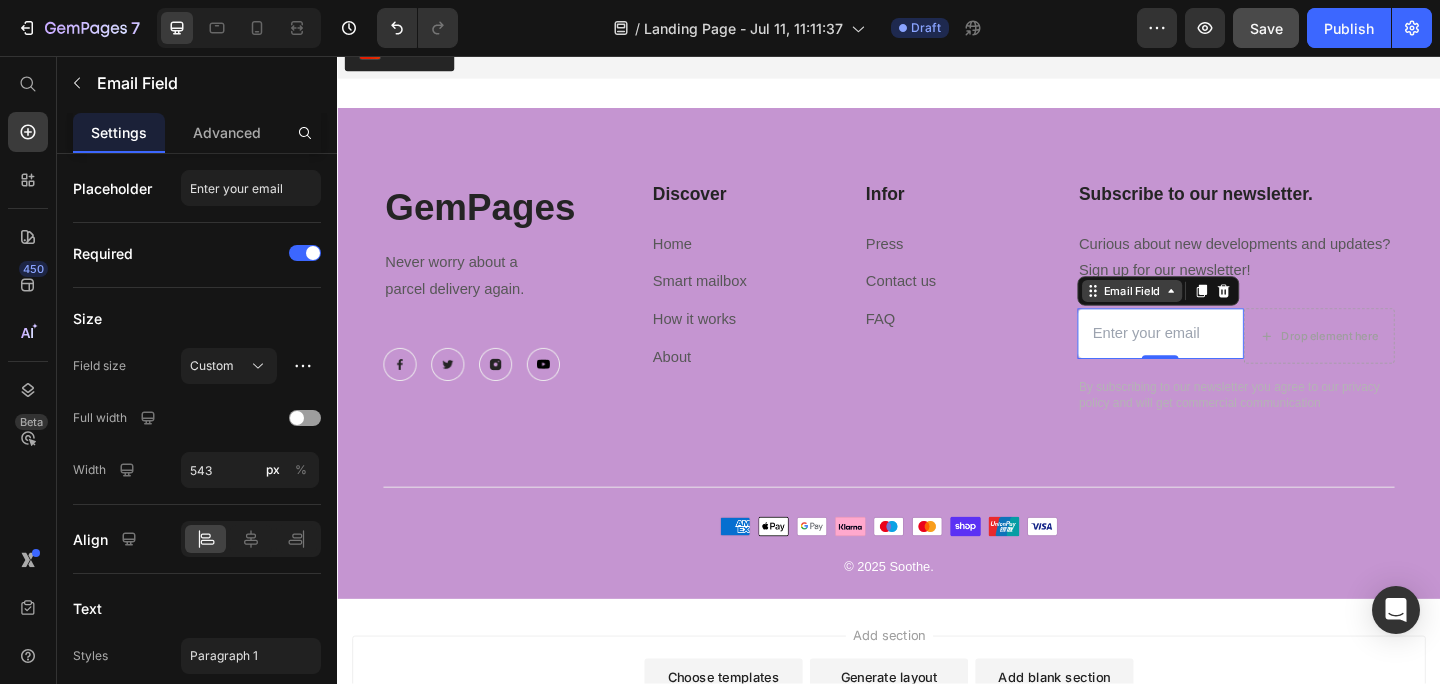 click on "Email Field" at bounding box center (1201, 312) 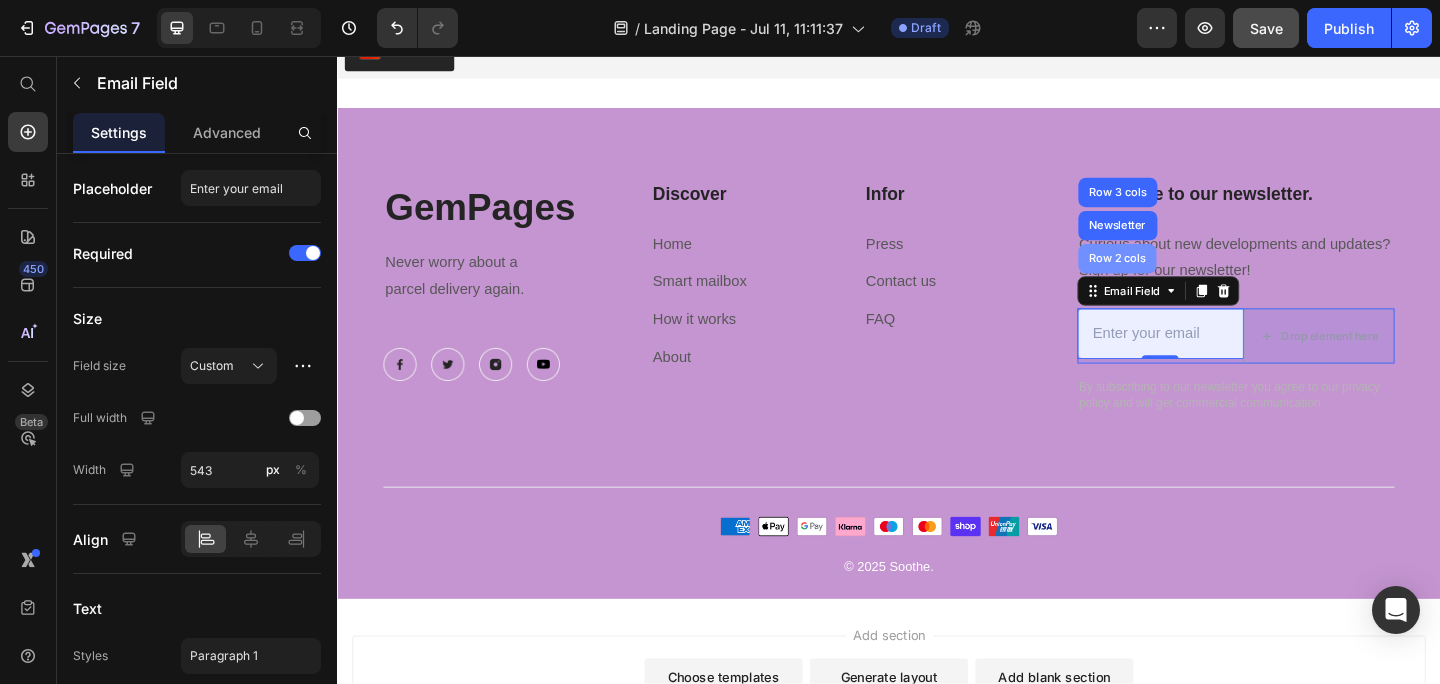 click on "Row 2 cols" at bounding box center (1185, 277) 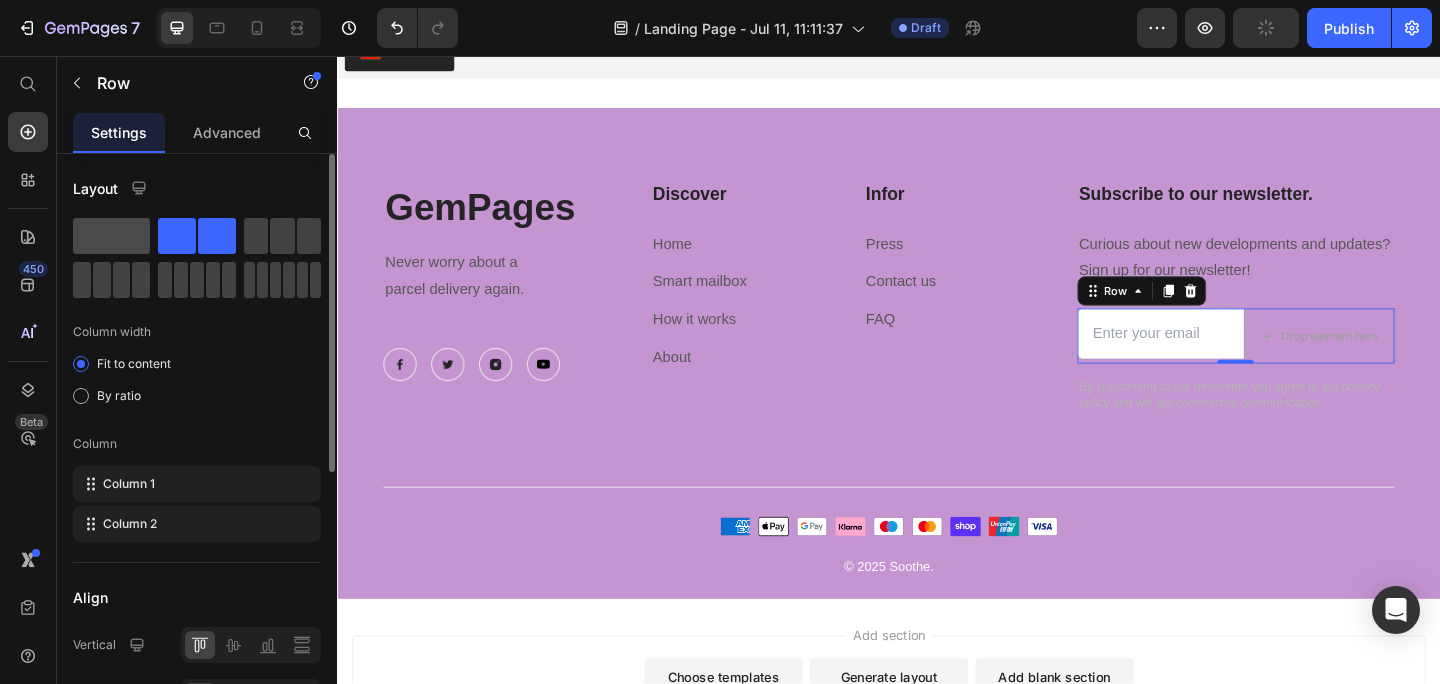 click 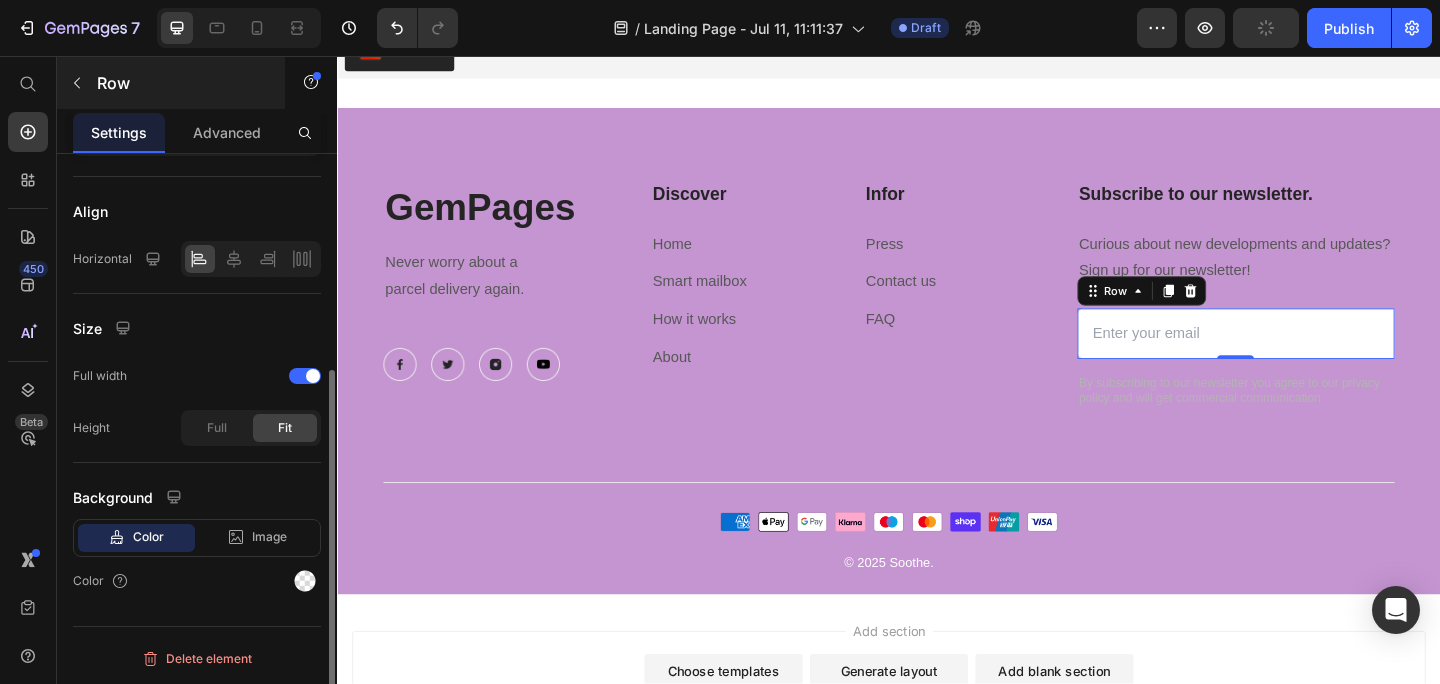 scroll, scrollTop: 345, scrollLeft: 0, axis: vertical 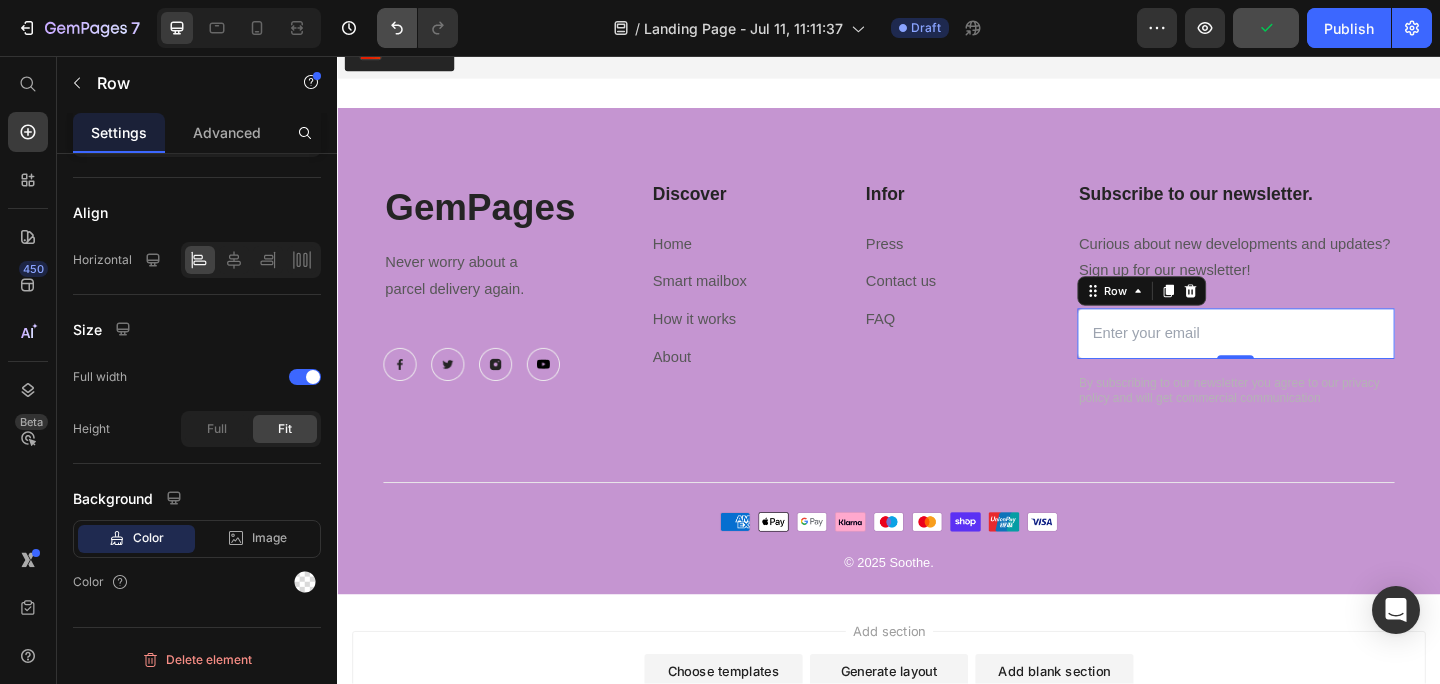 click 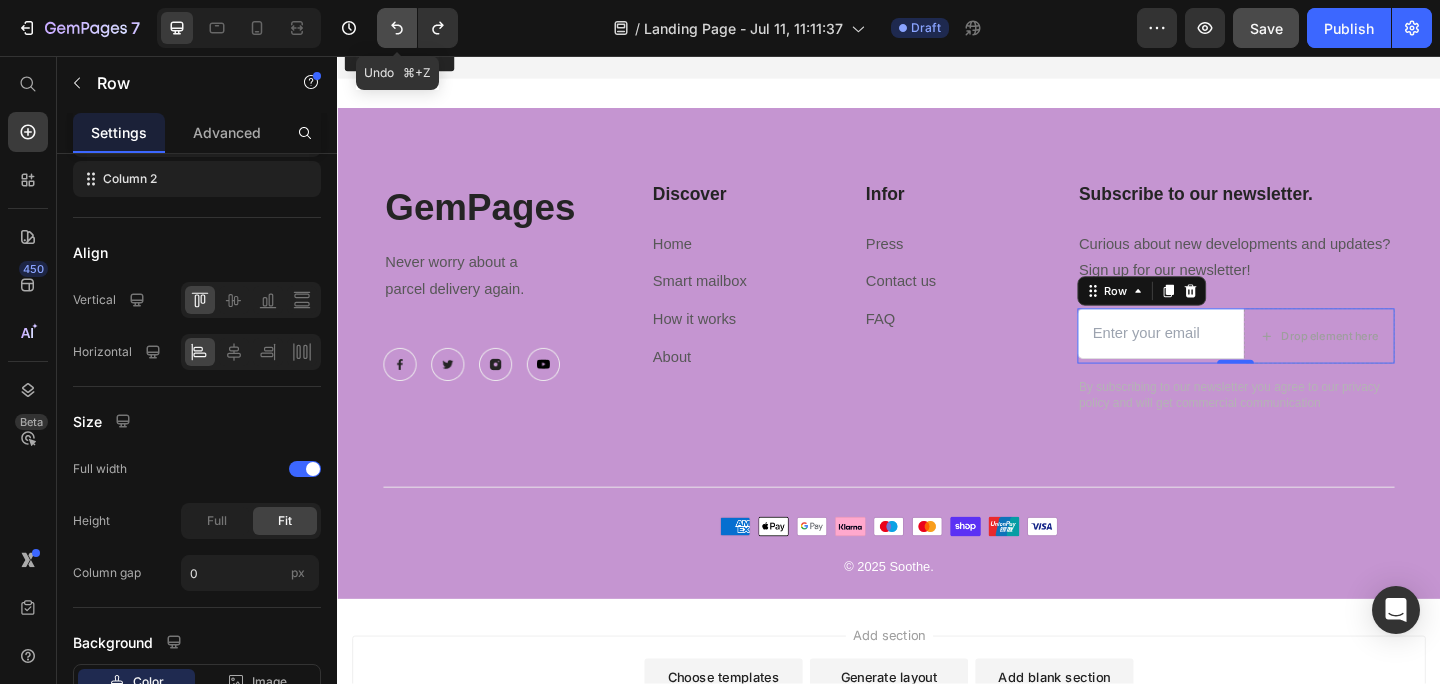 click 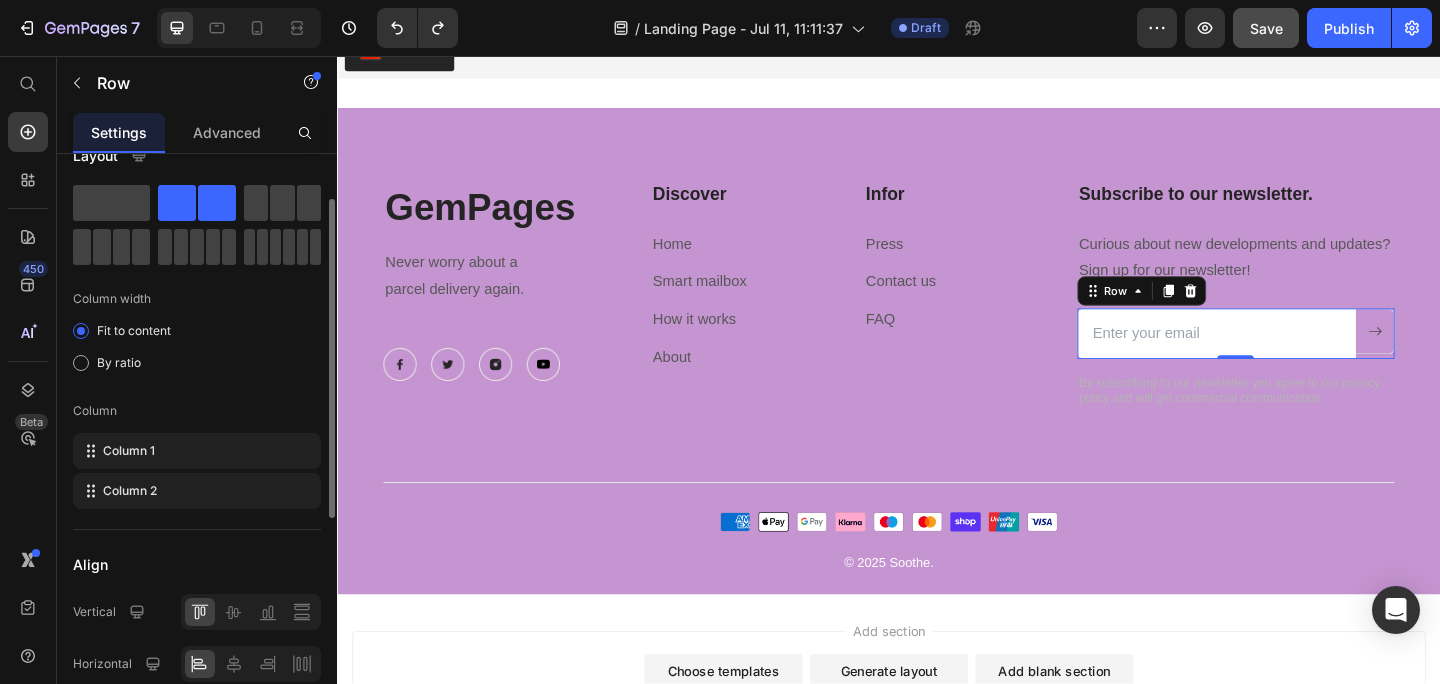 scroll, scrollTop: 0, scrollLeft: 0, axis: both 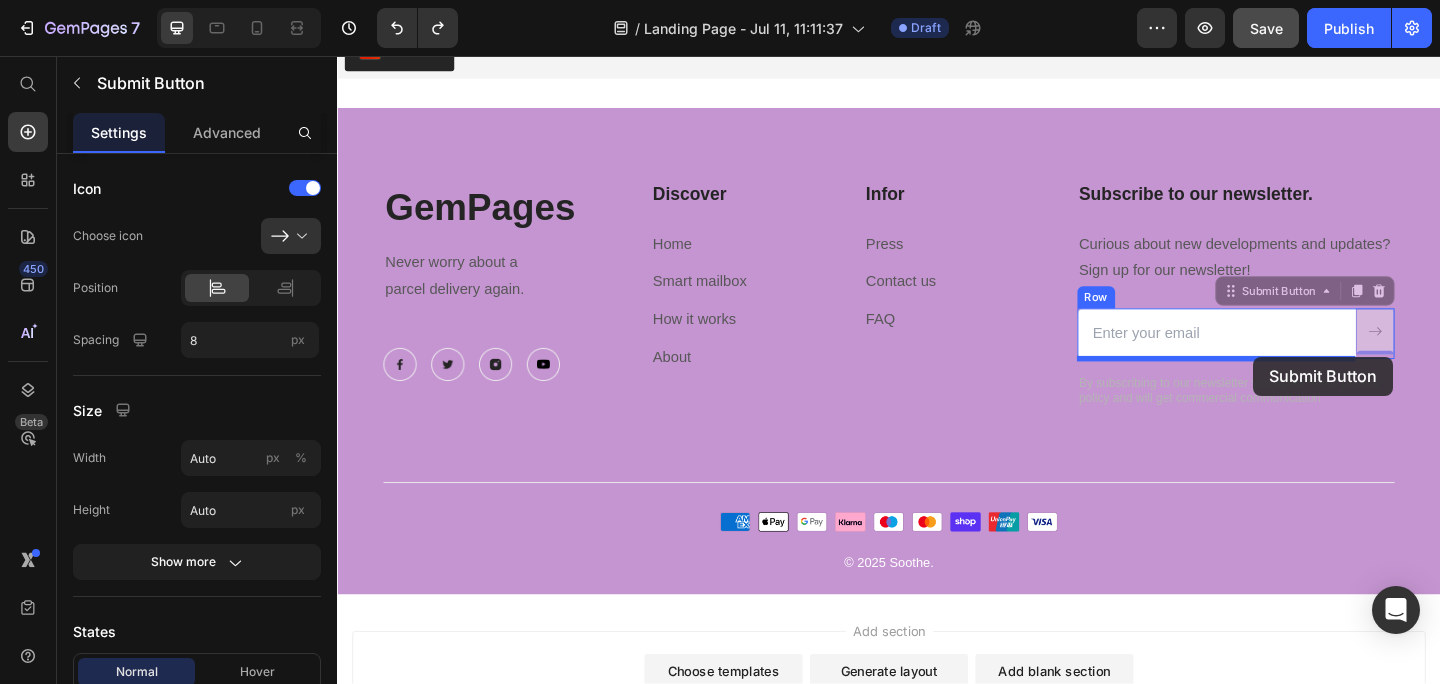 drag, startPoint x: 1464, startPoint y: 361, endPoint x: 1334, endPoint y: 383, distance: 131.8484 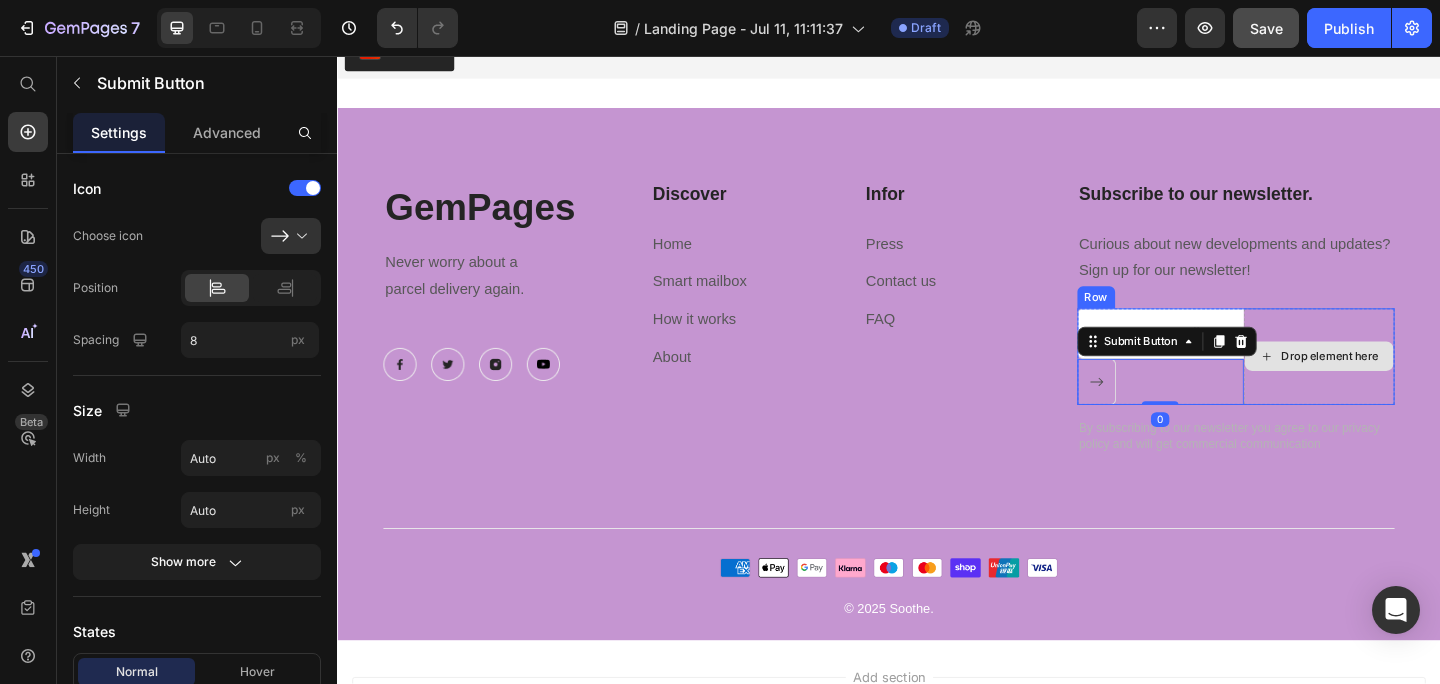 click on "Drop element here" at bounding box center (1405, 383) 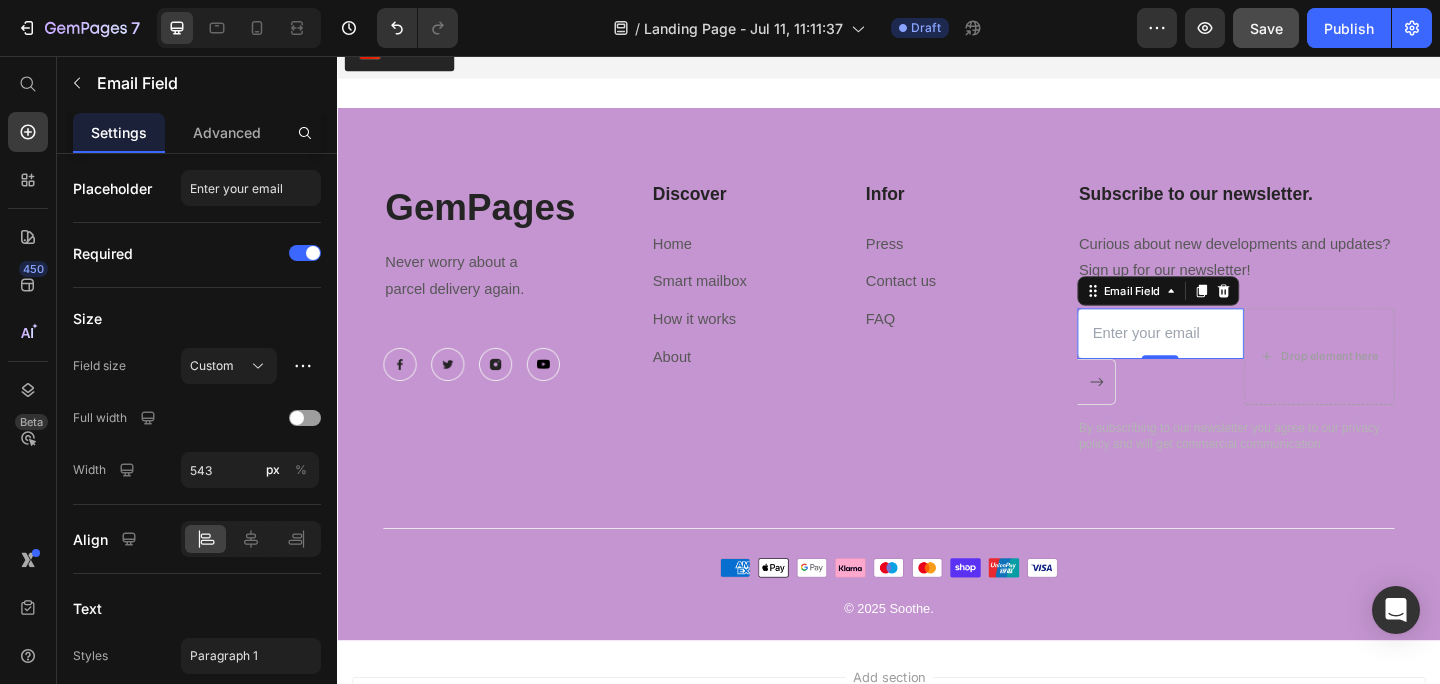 click at bounding box center [1232, 358] 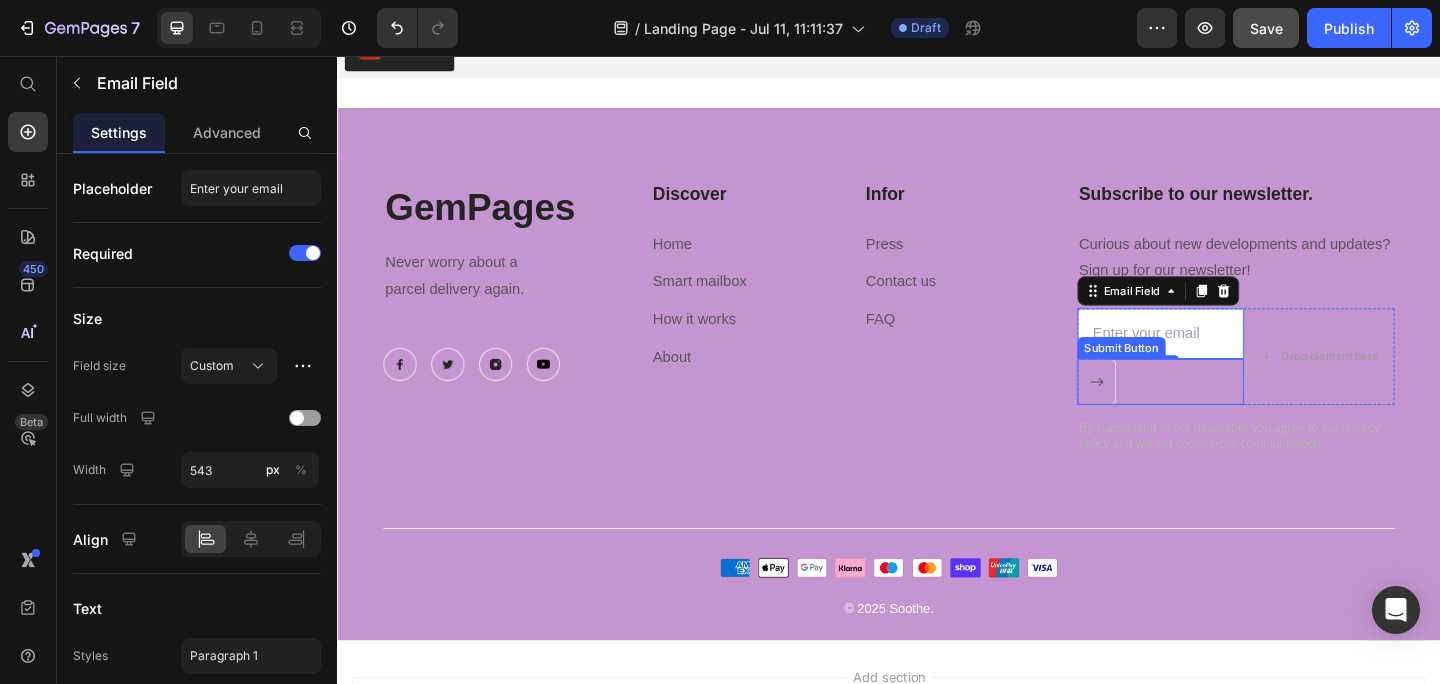 click at bounding box center (1163, 411) 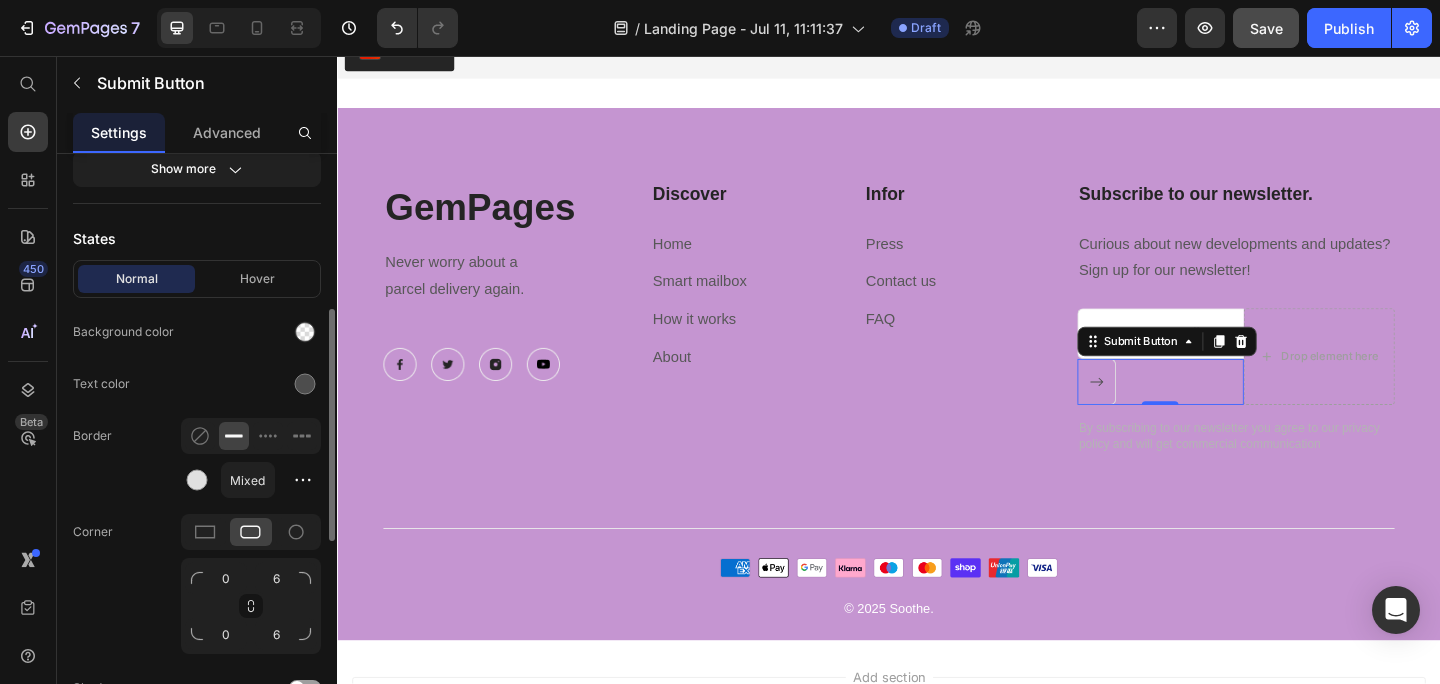 scroll, scrollTop: 391, scrollLeft: 0, axis: vertical 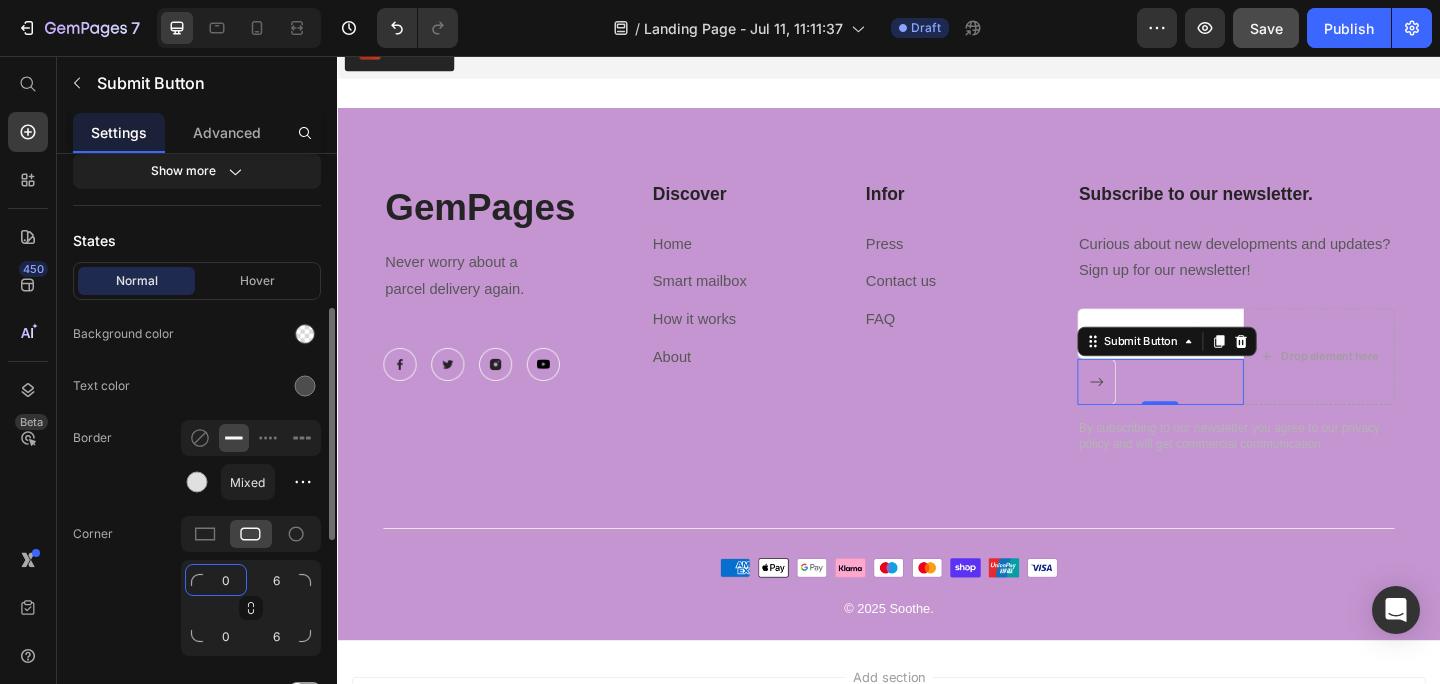 click on "0" 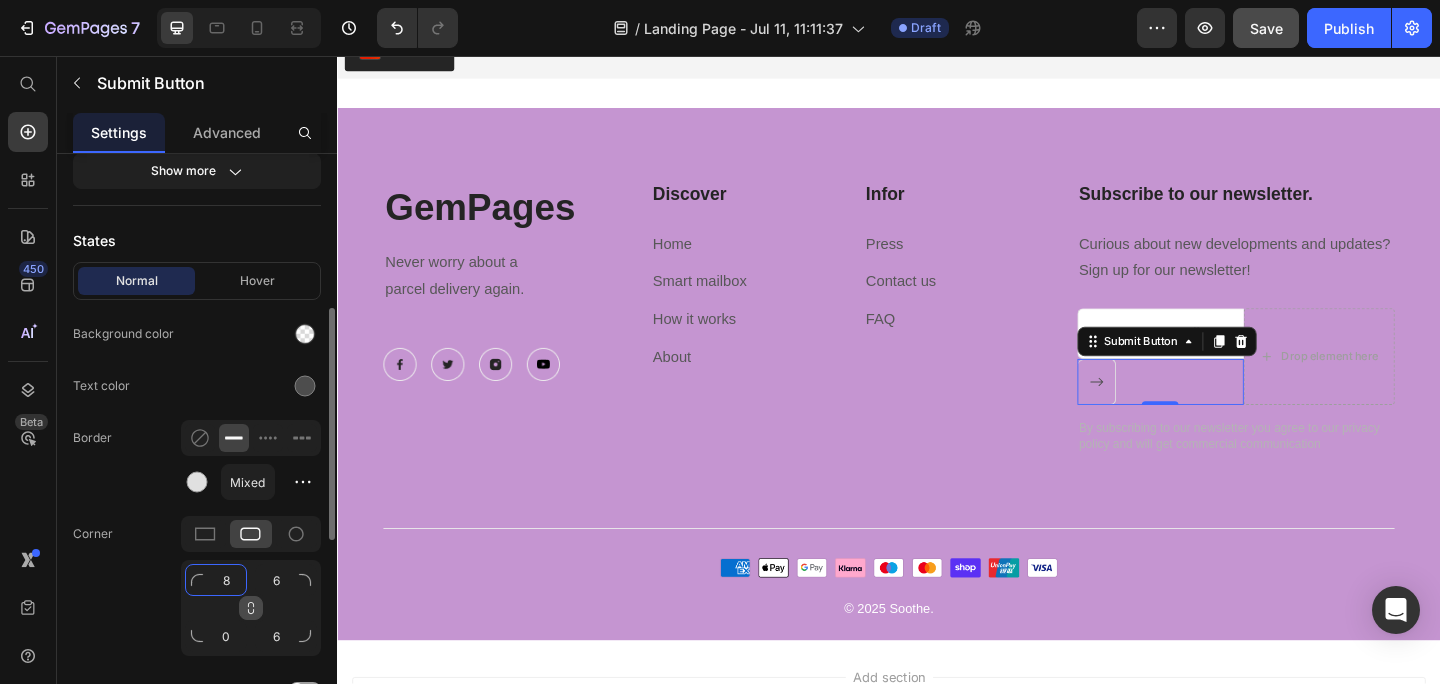 type on "8" 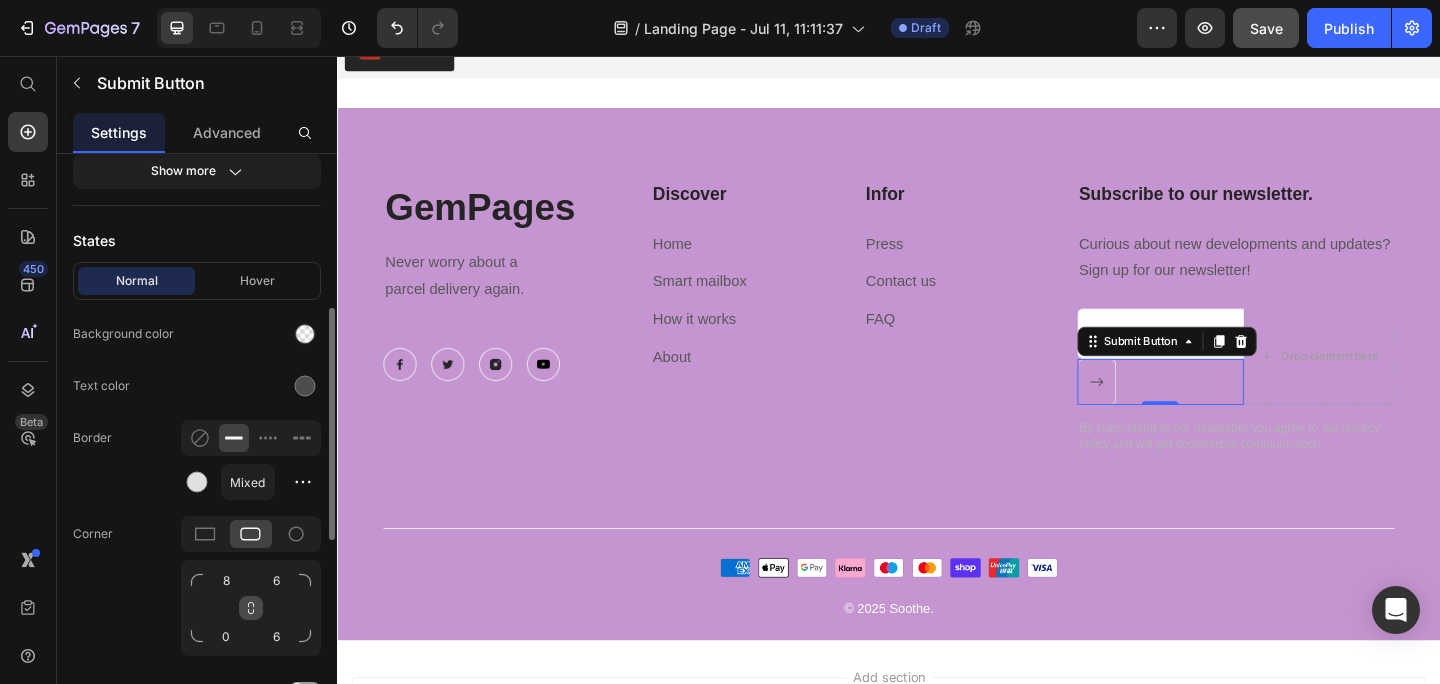 click 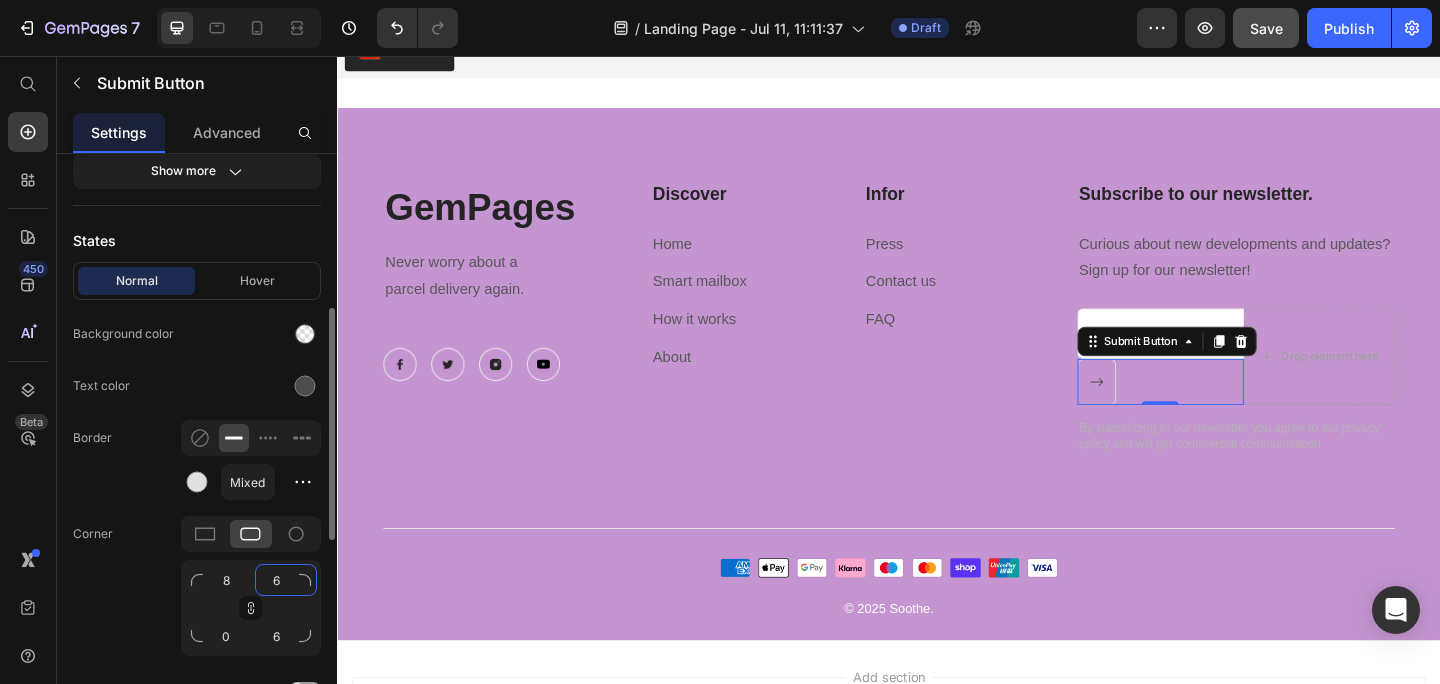 click on "6" 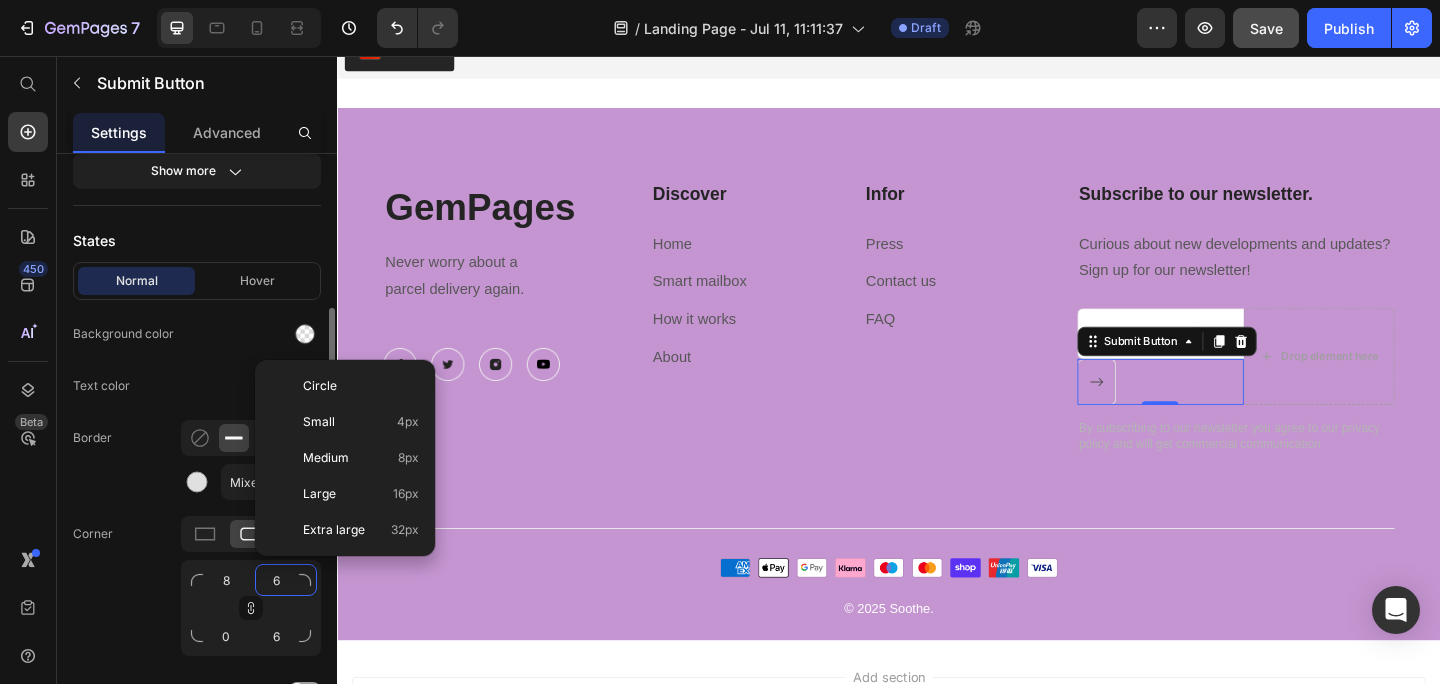 type on "8" 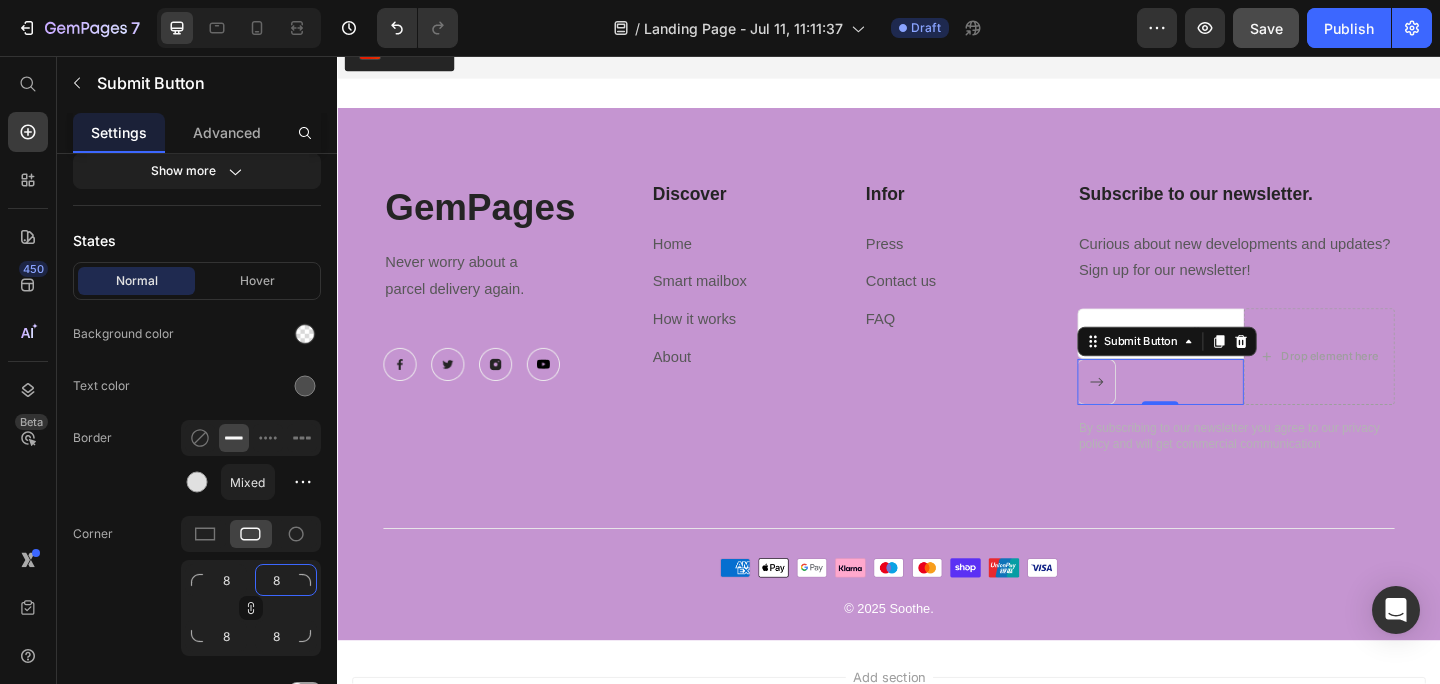 type on "8" 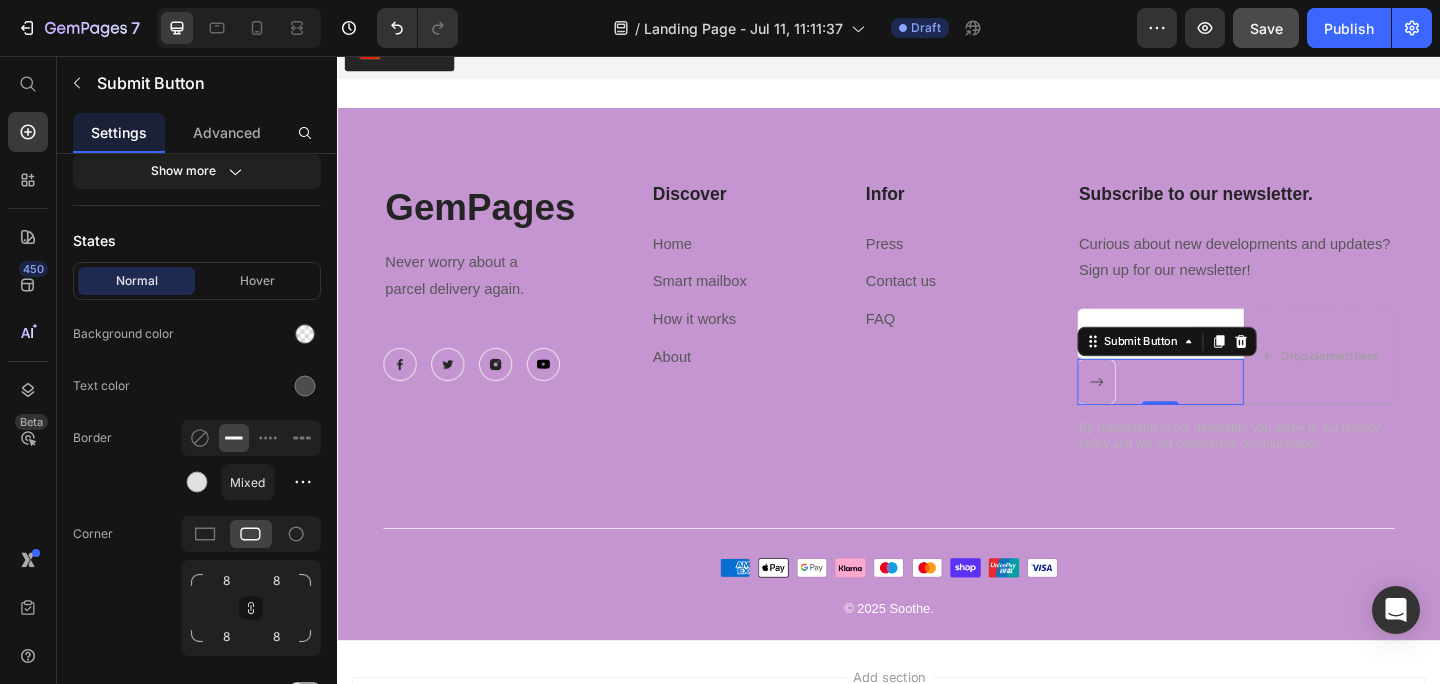 click at bounding box center (1163, 411) 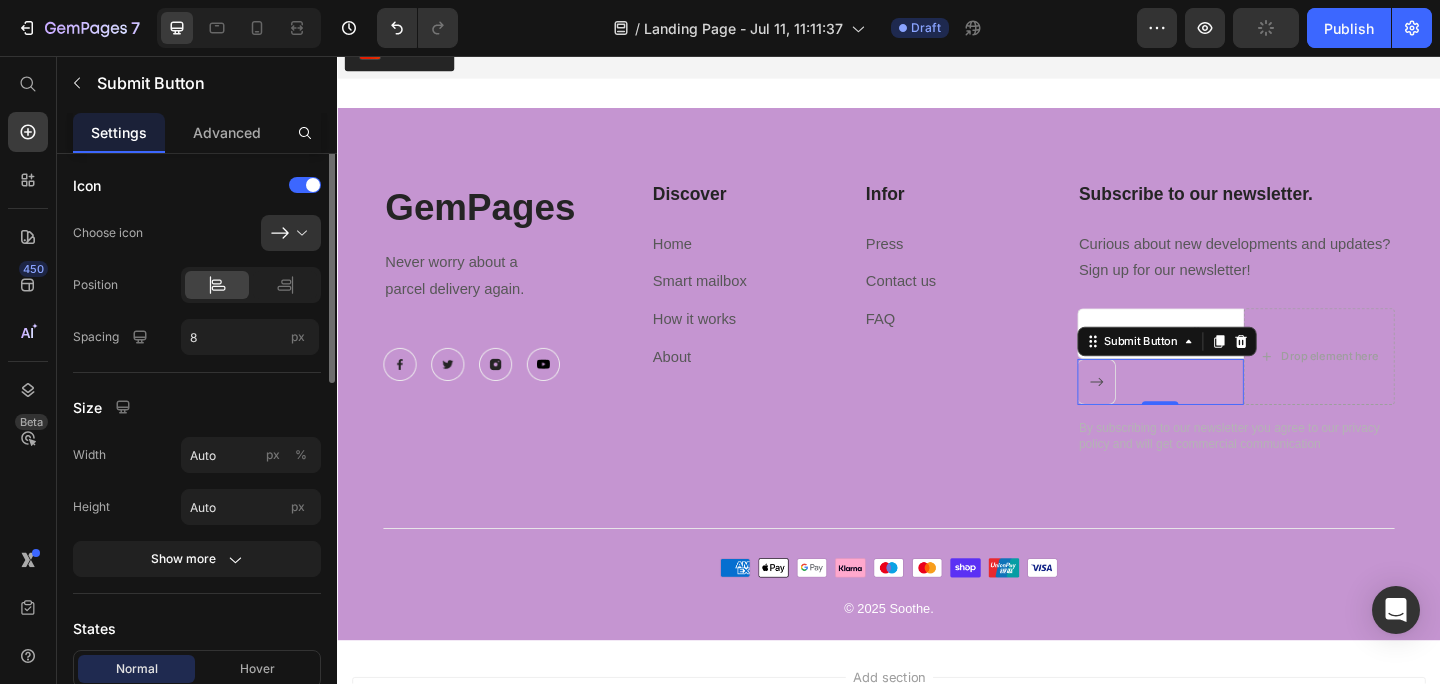 scroll, scrollTop: 0, scrollLeft: 0, axis: both 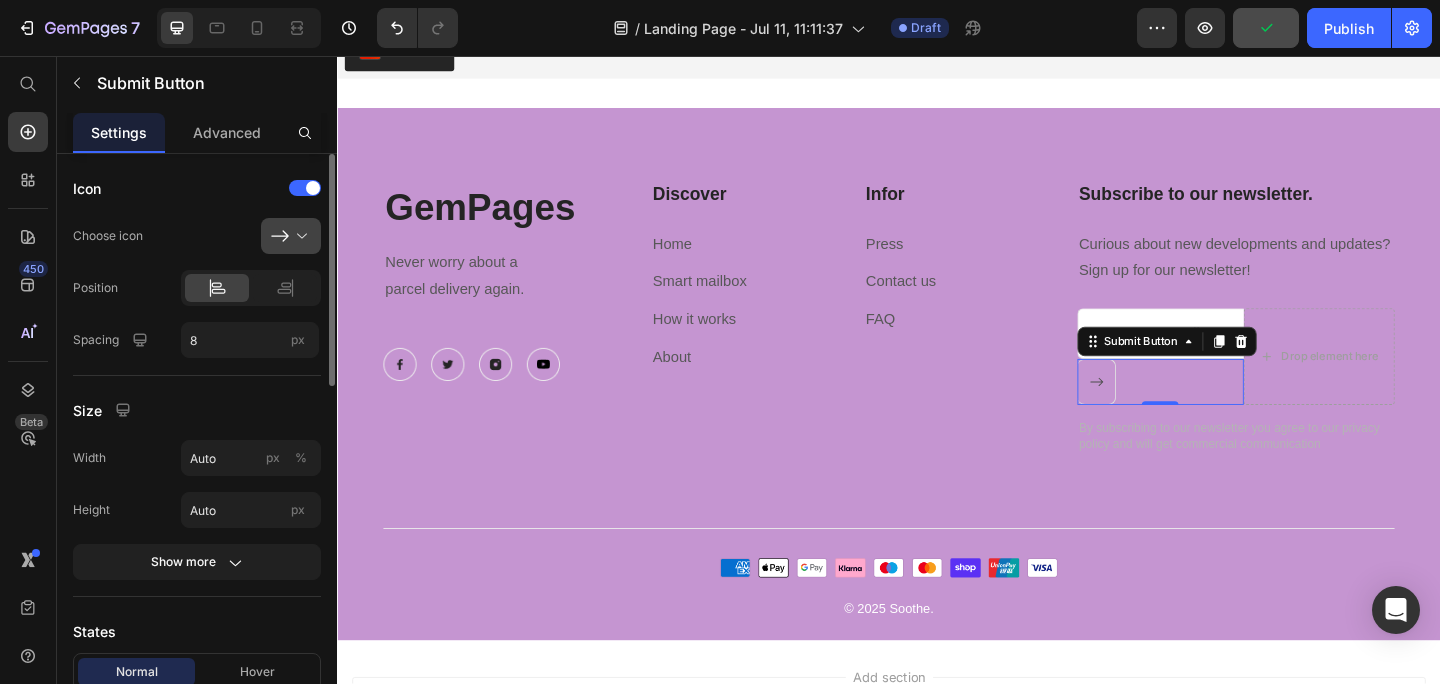 click at bounding box center (299, 236) 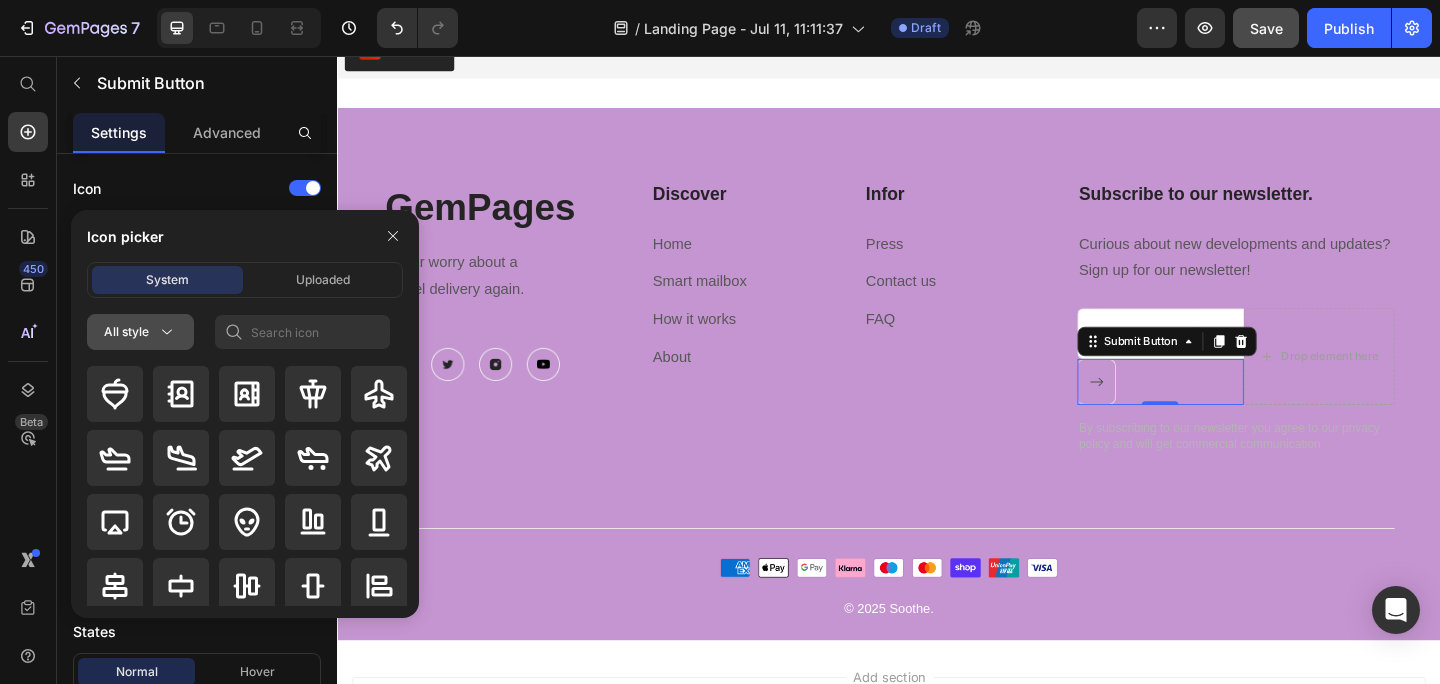 click on "All style" at bounding box center (140, 332) 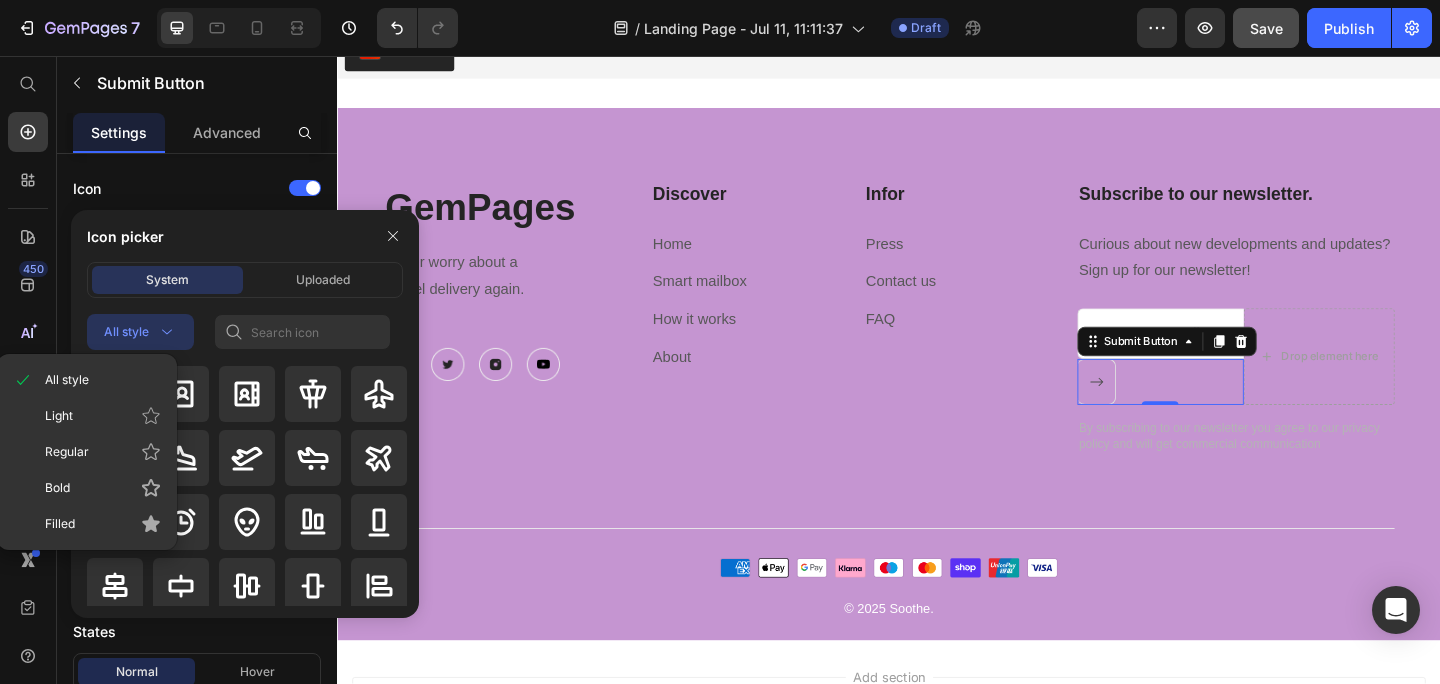 click on "Icon picker" at bounding box center (245, 236) 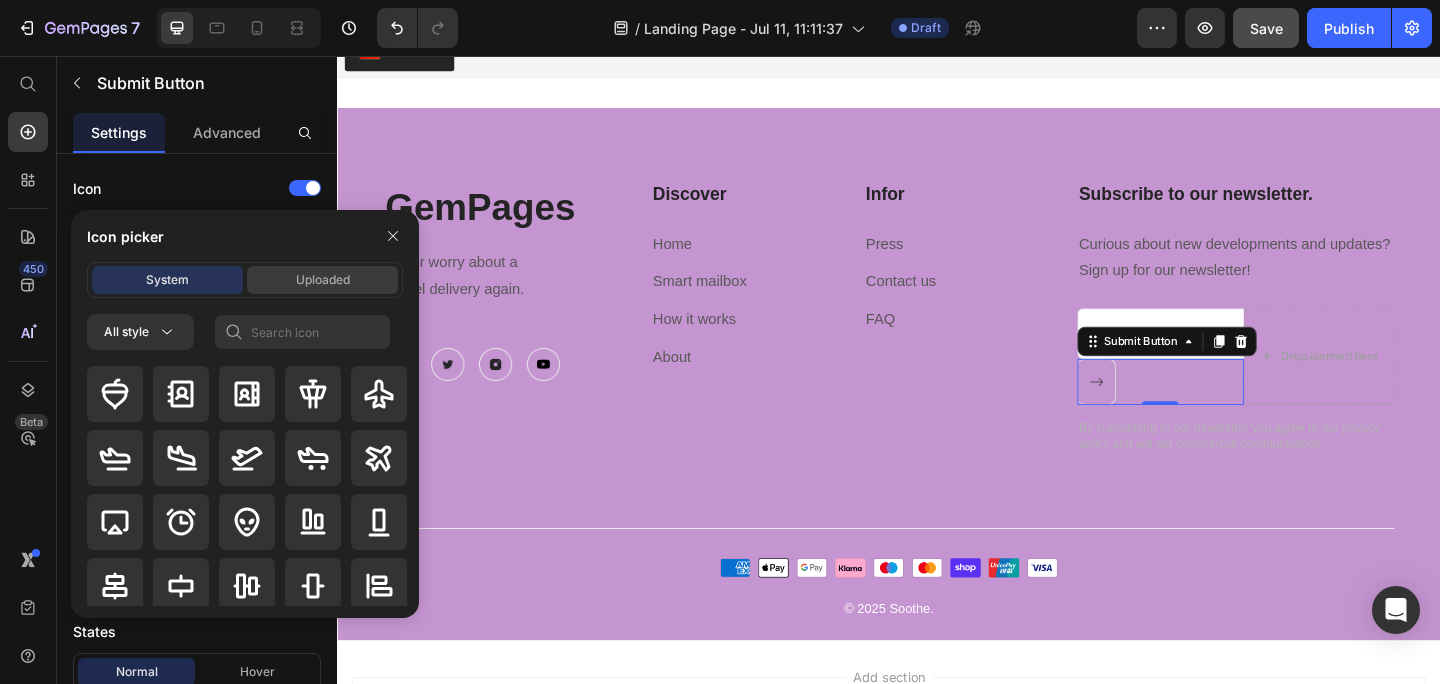 click on "Uploaded" at bounding box center (323, 280) 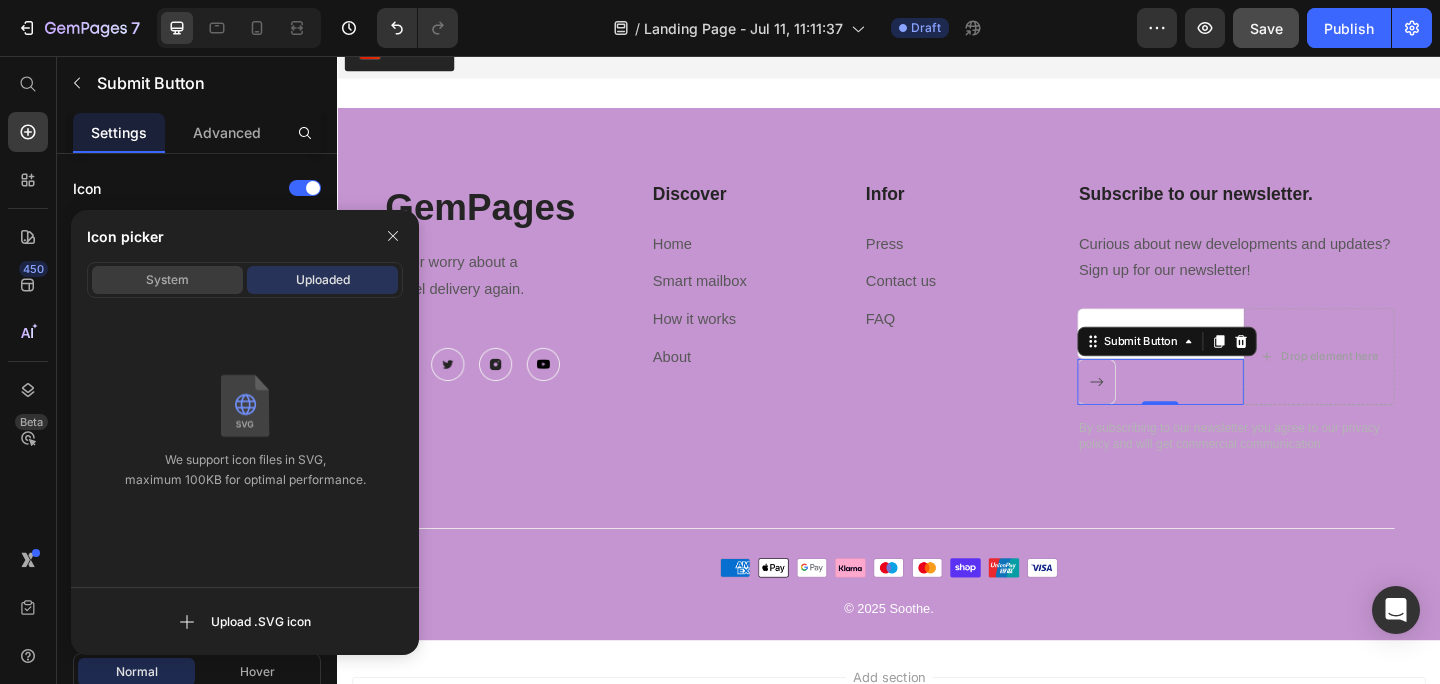 click on "System" at bounding box center (167, 280) 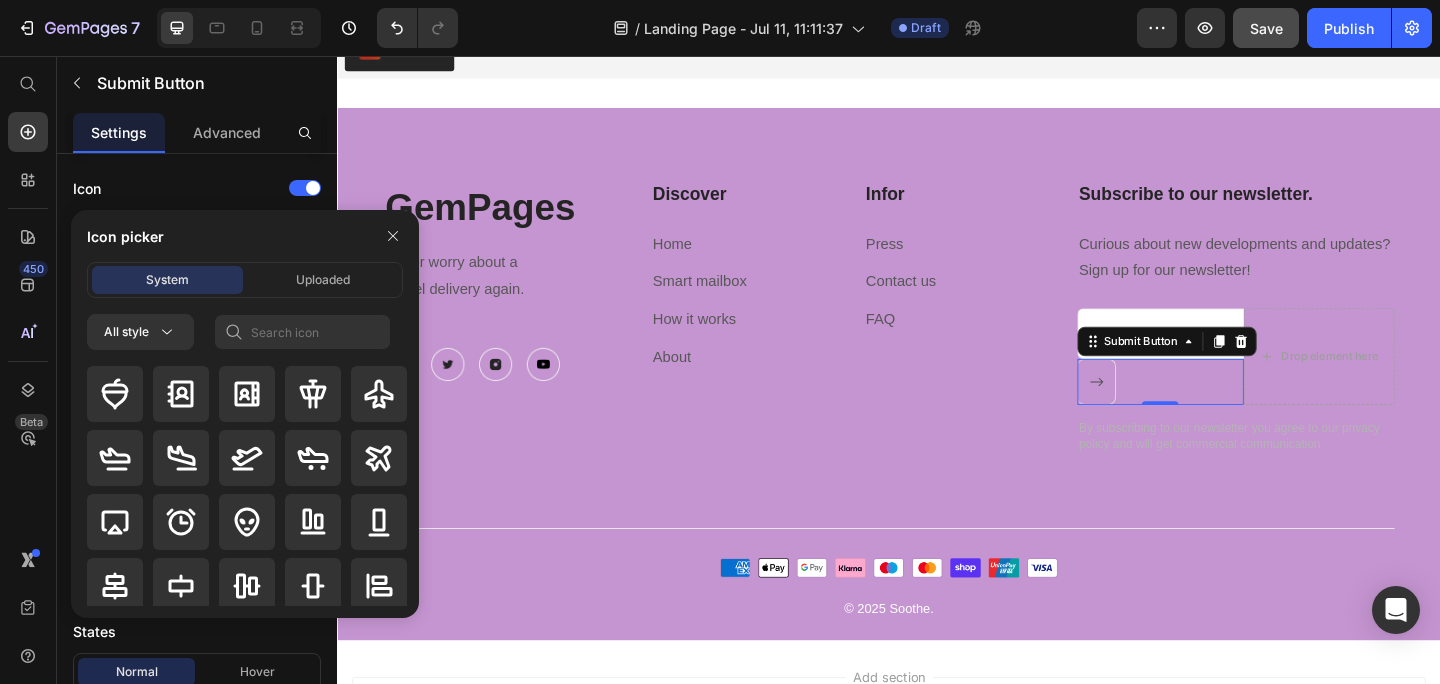 click on "All style" at bounding box center [245, 466] 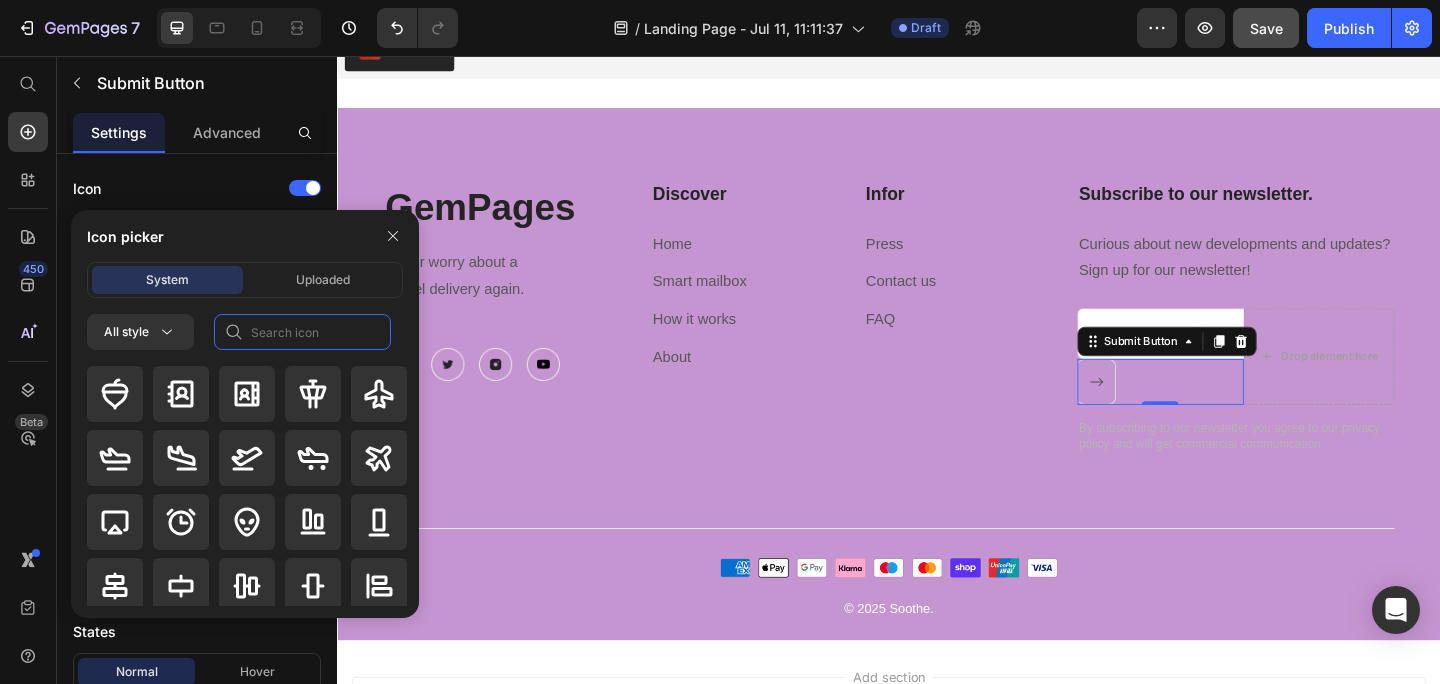 click 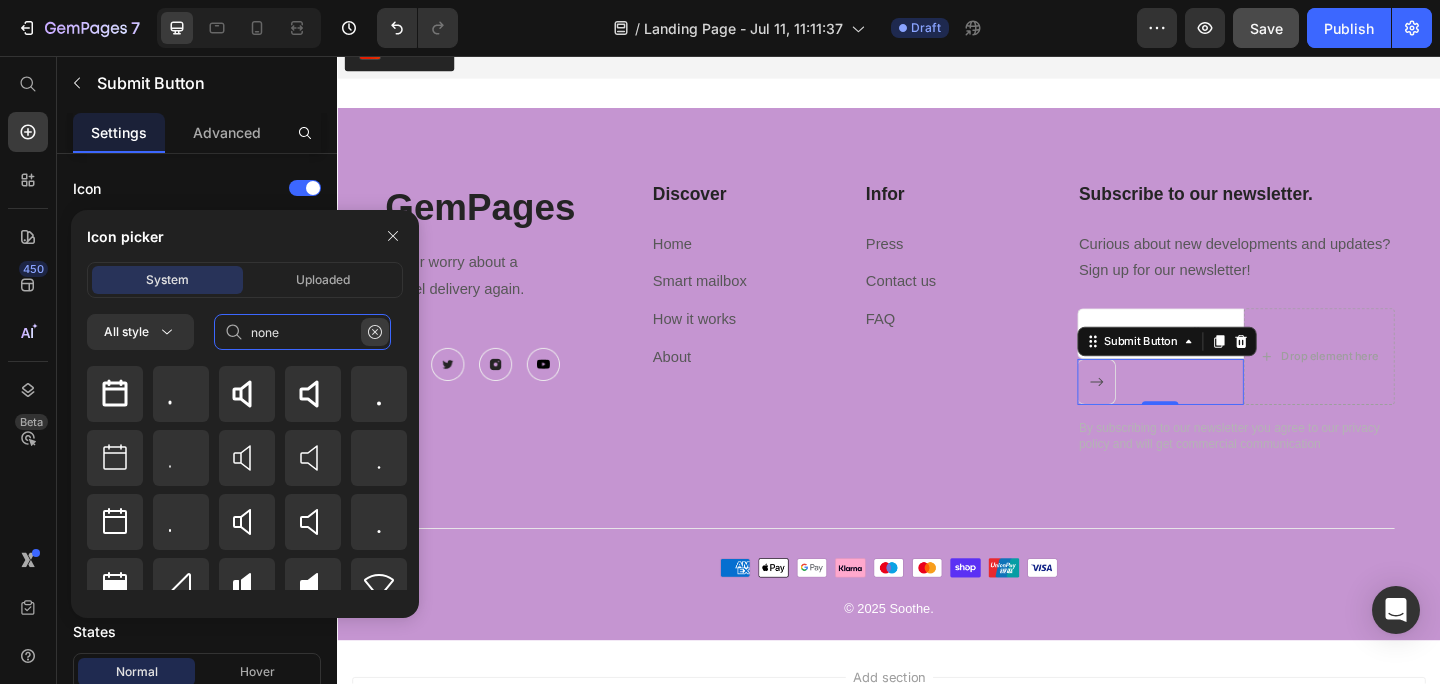 type on "none" 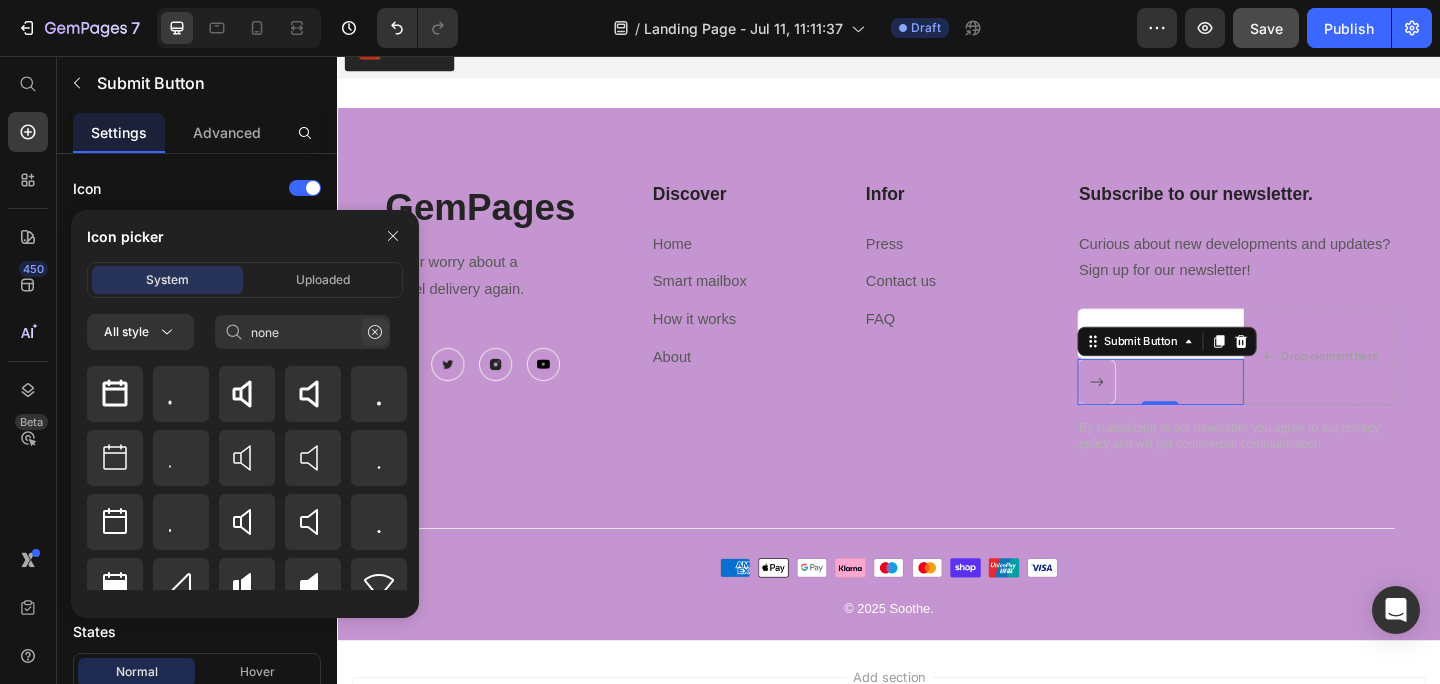 click 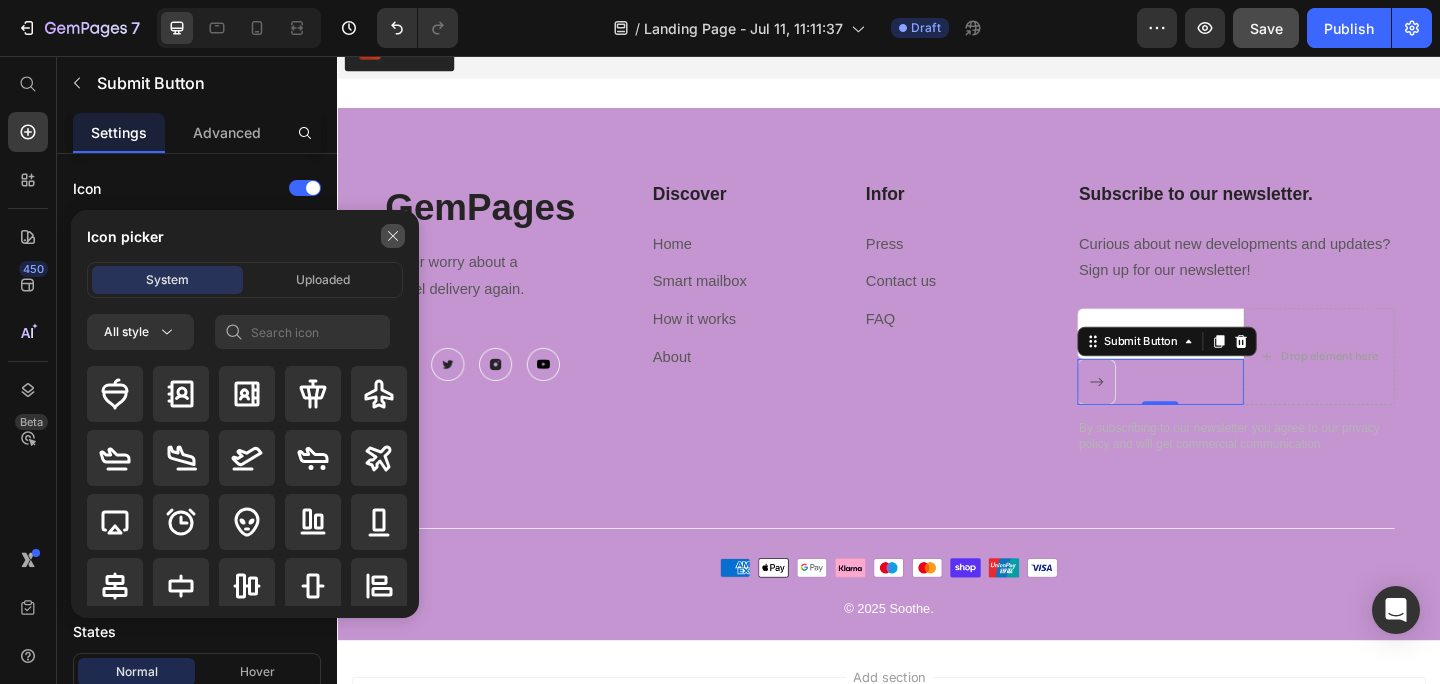 click 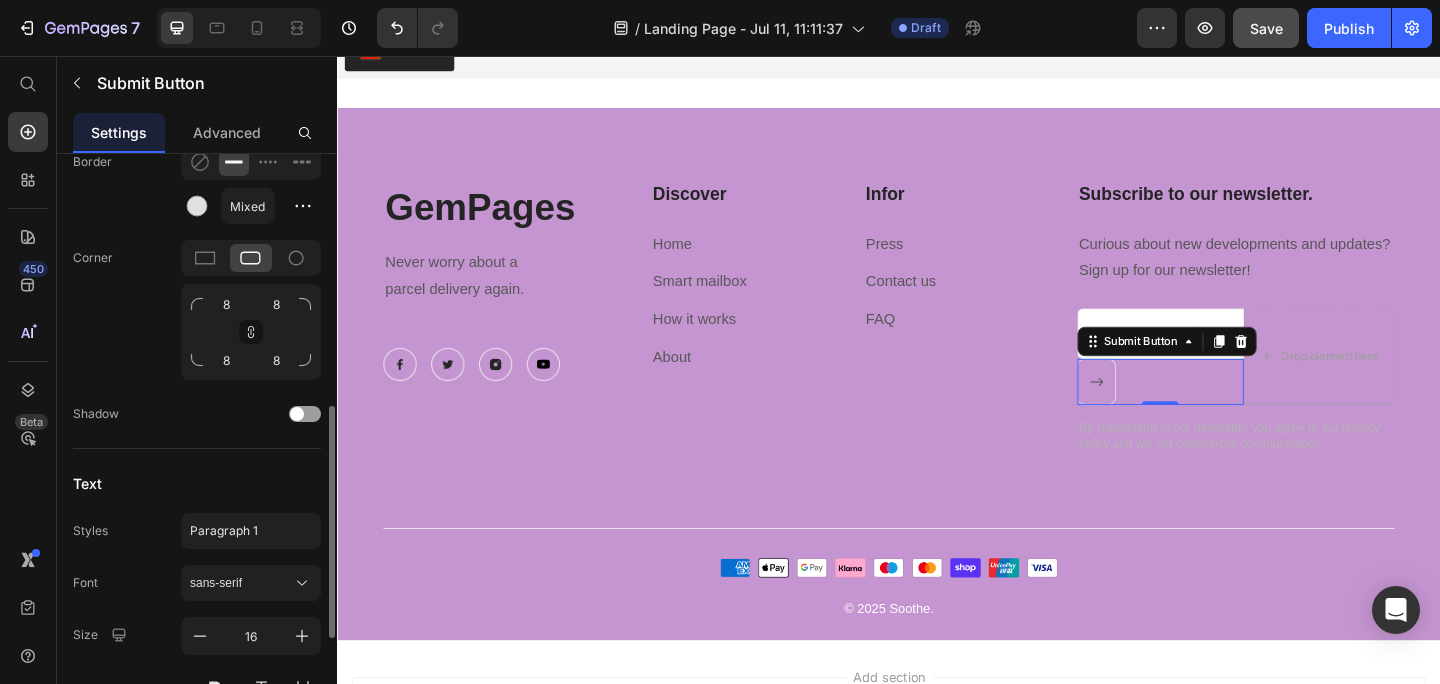 scroll, scrollTop: 657, scrollLeft: 0, axis: vertical 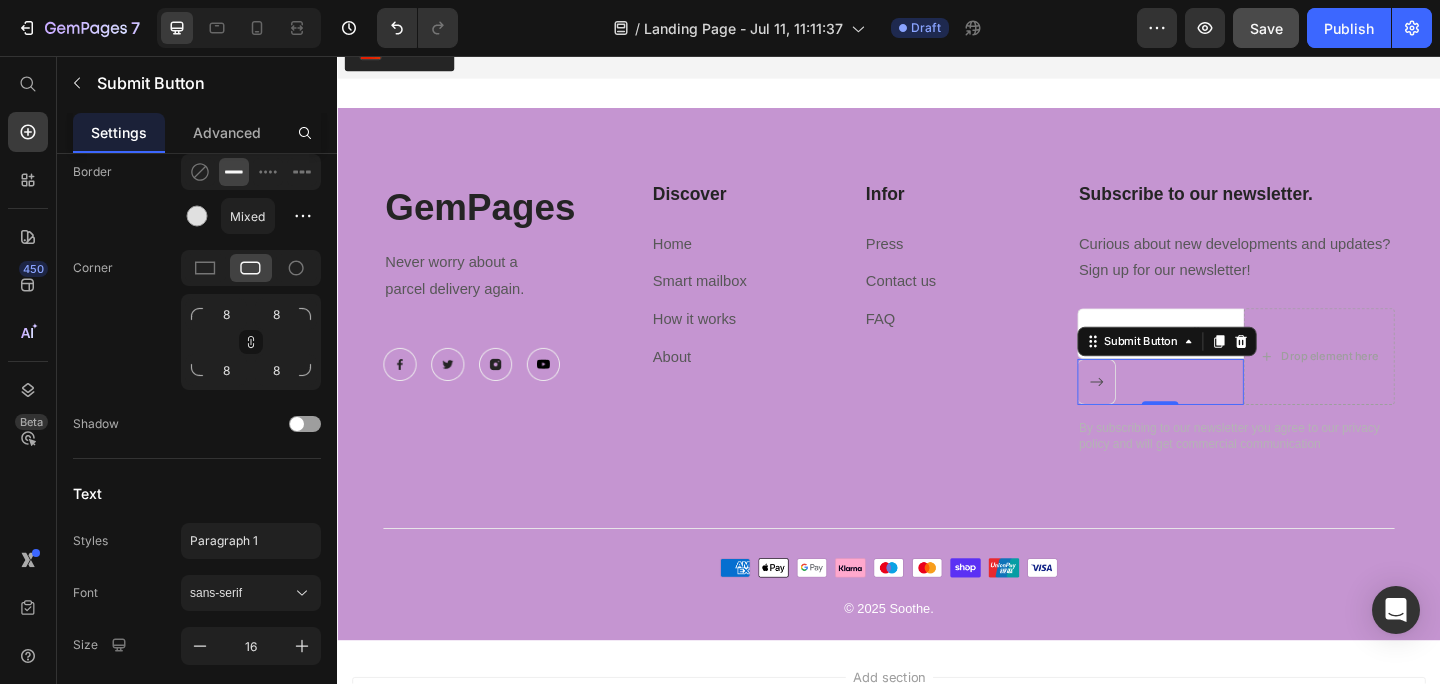 click 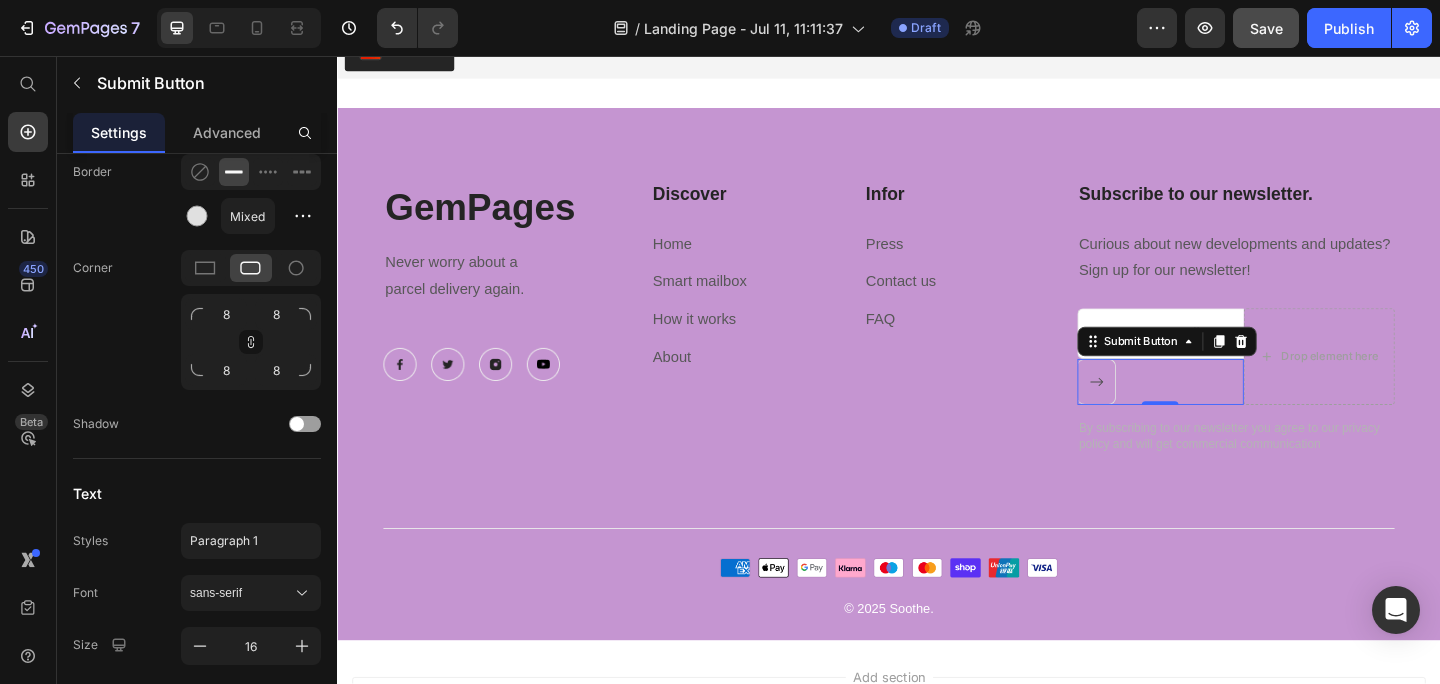 click 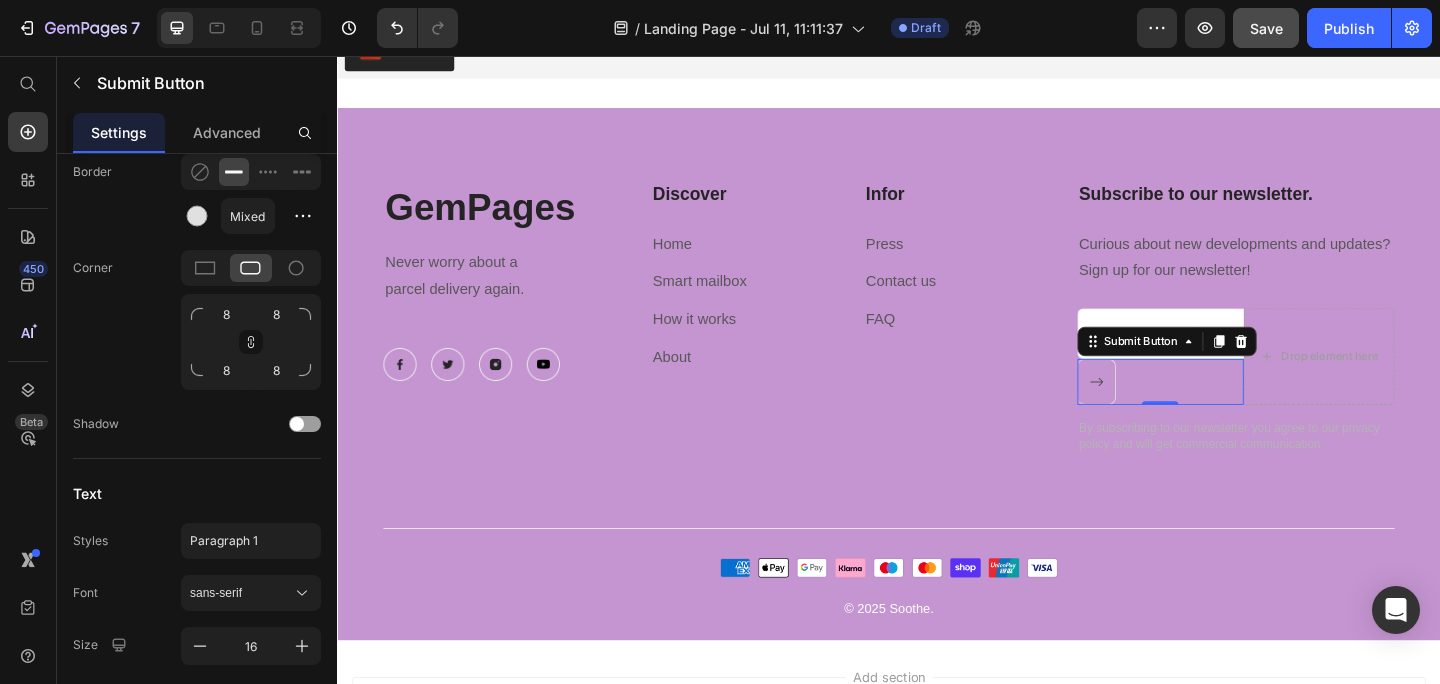 click 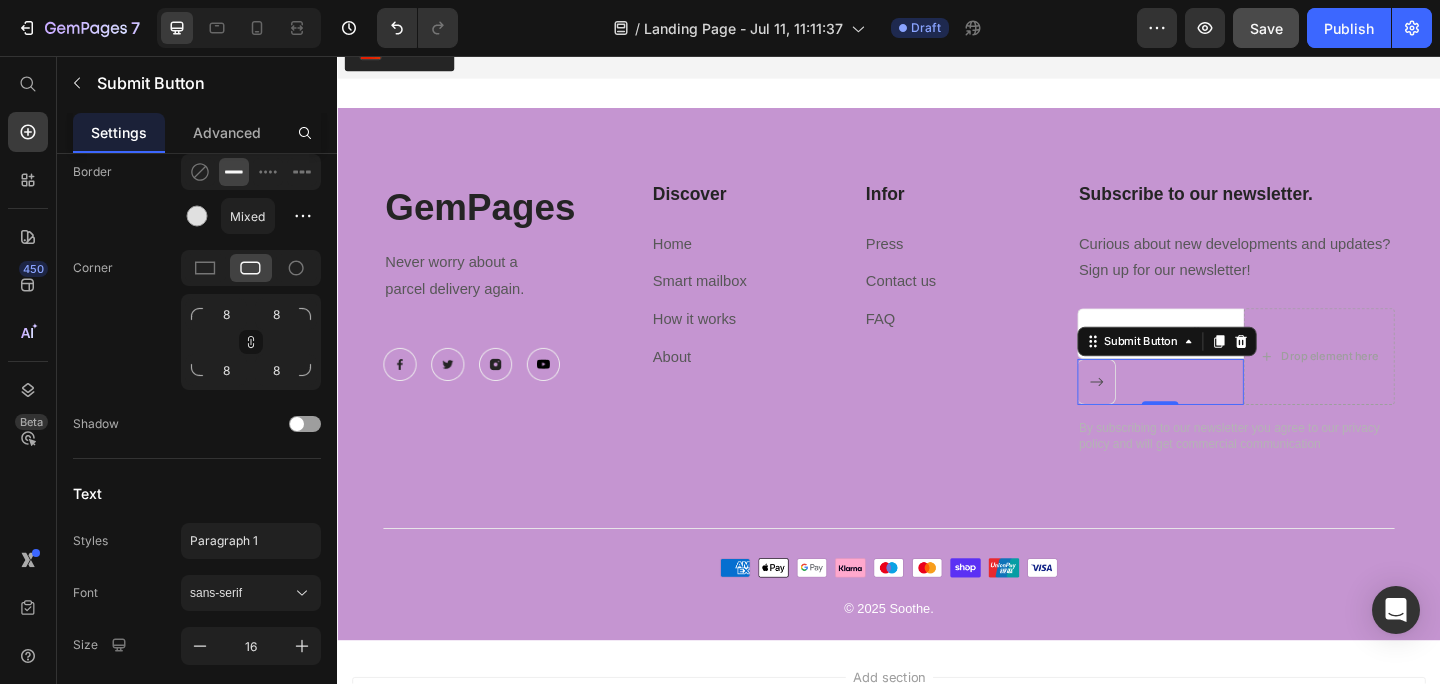 click at bounding box center (1232, 358) 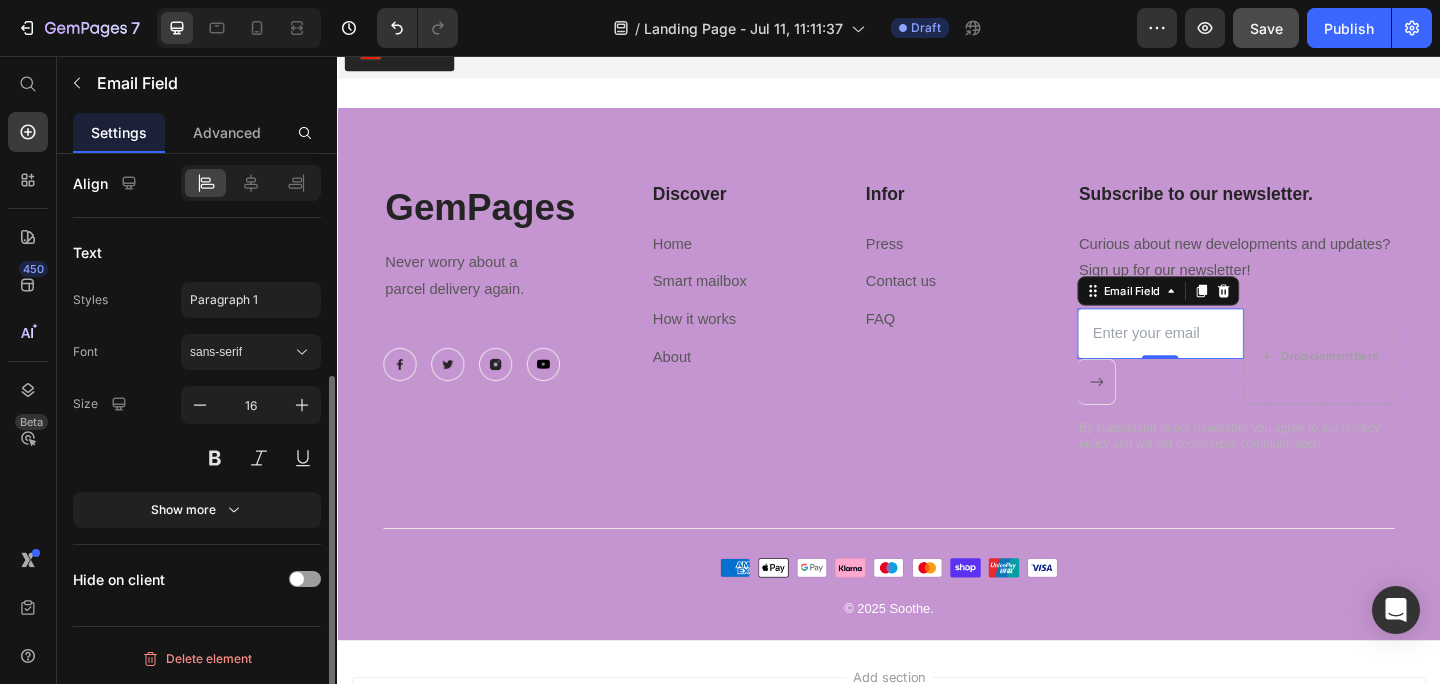 scroll, scrollTop: 0, scrollLeft: 0, axis: both 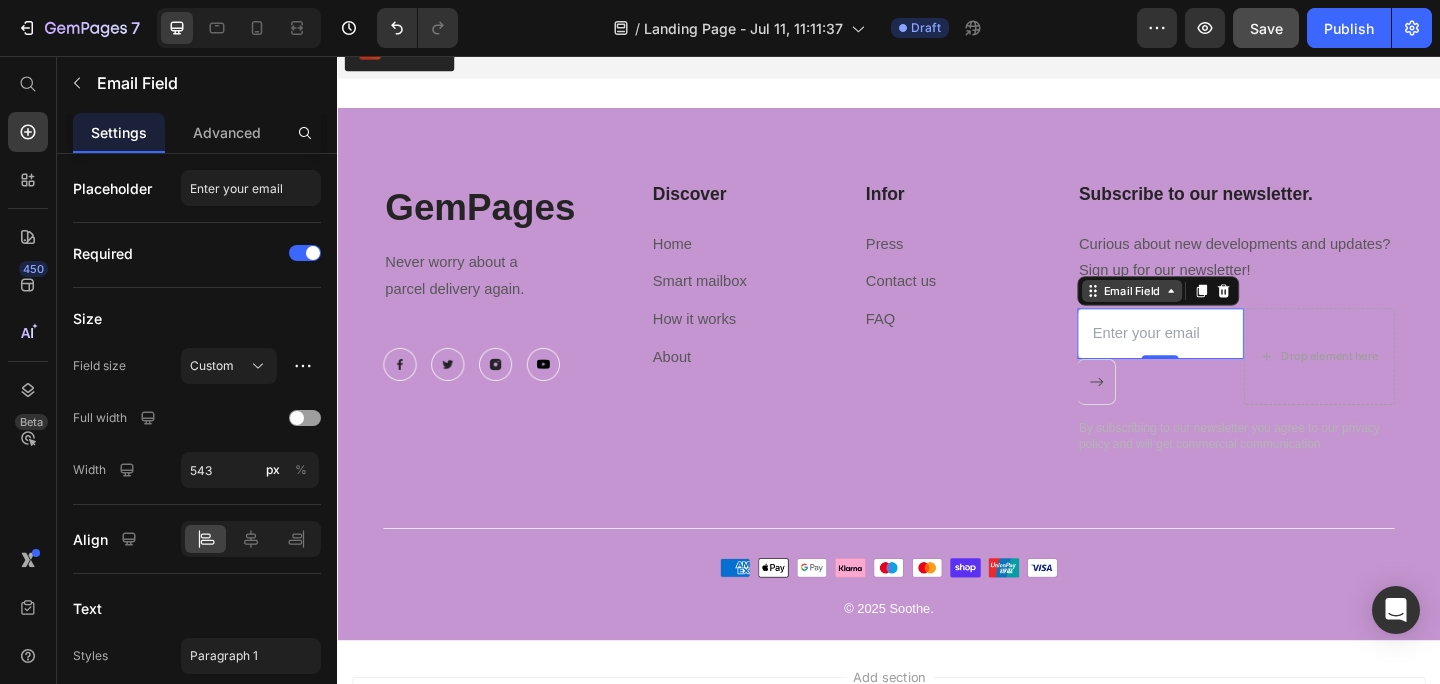 click on "Email Field" at bounding box center (1201, 312) 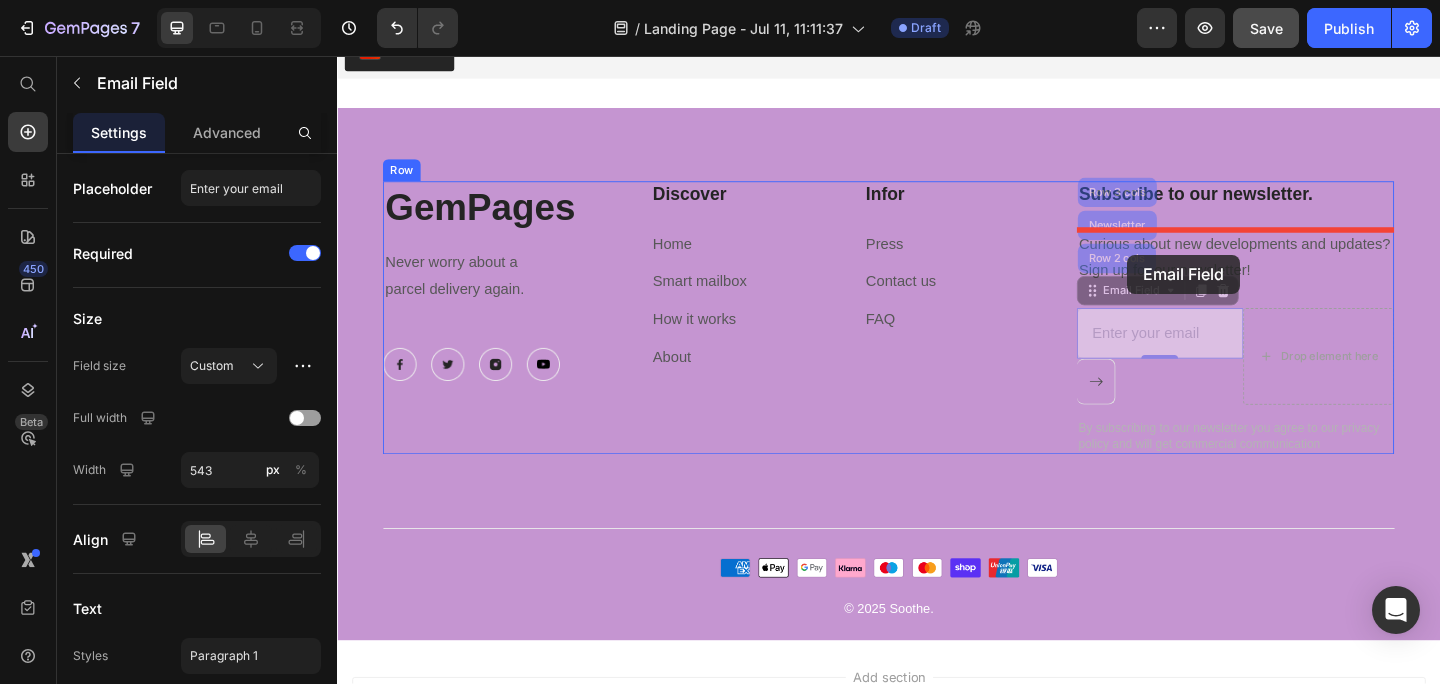 drag, startPoint x: 1198, startPoint y: 250, endPoint x: 1195, endPoint y: 269, distance: 19.235384 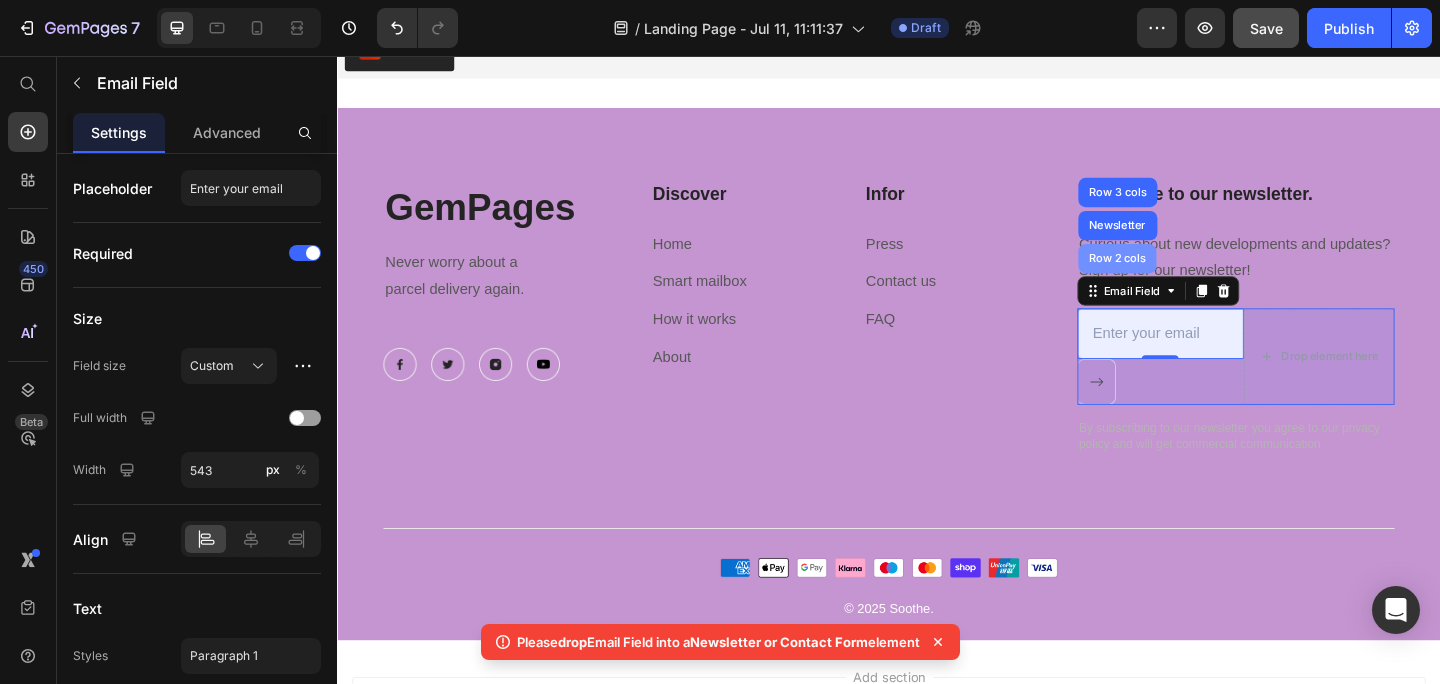 click on "Row 2 cols" at bounding box center (1185, 277) 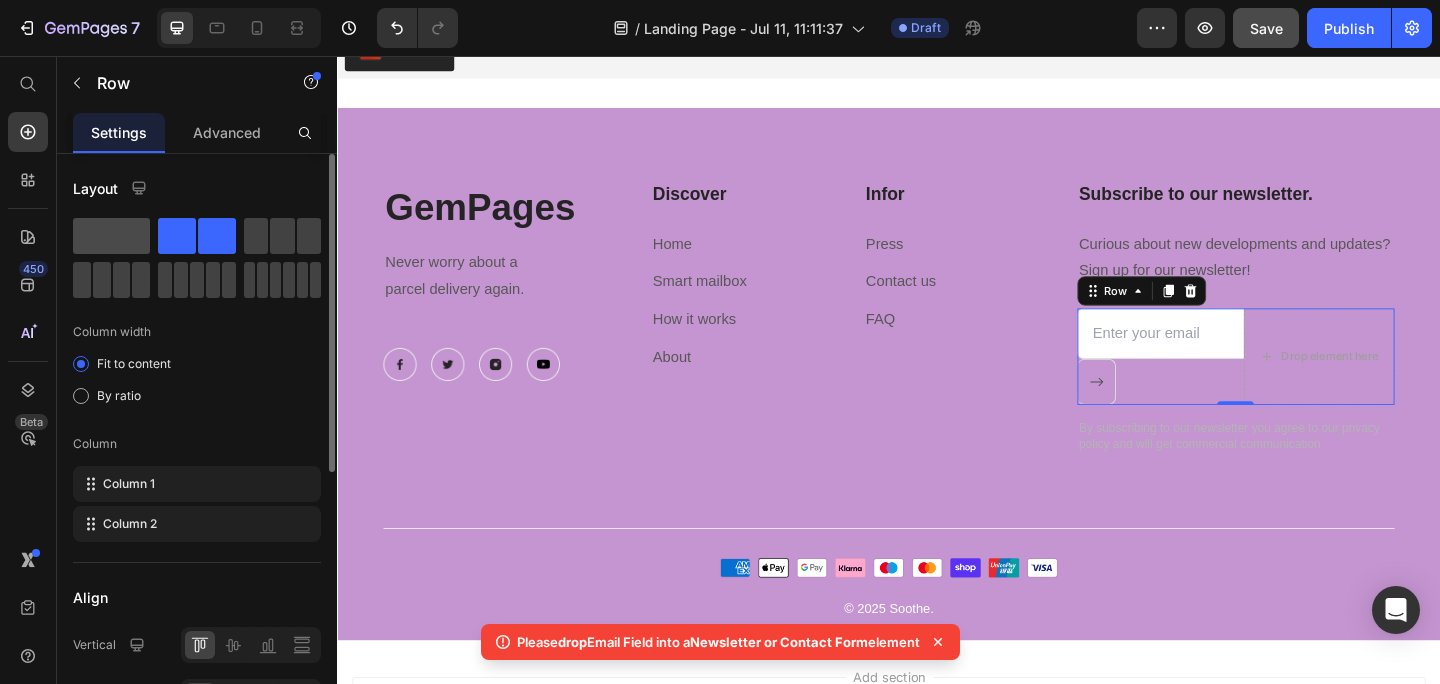 click 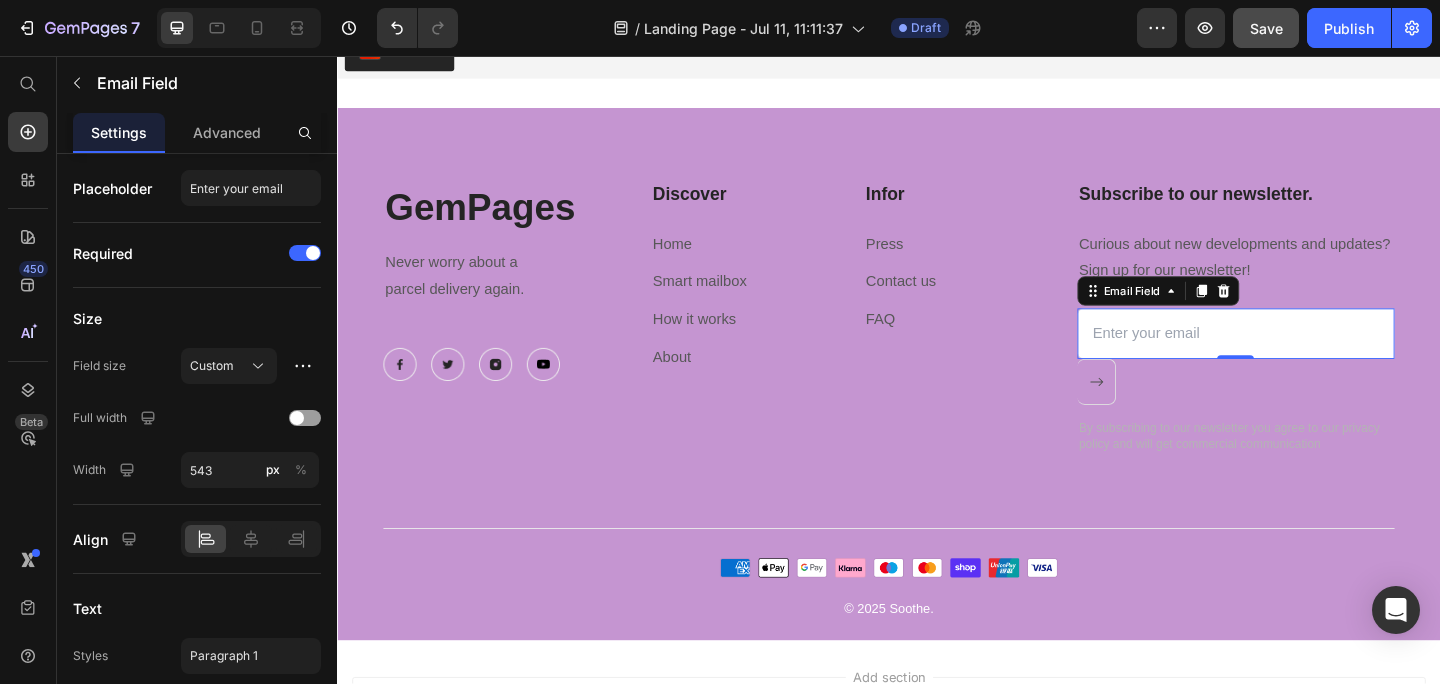 click at bounding box center (1314, 358) 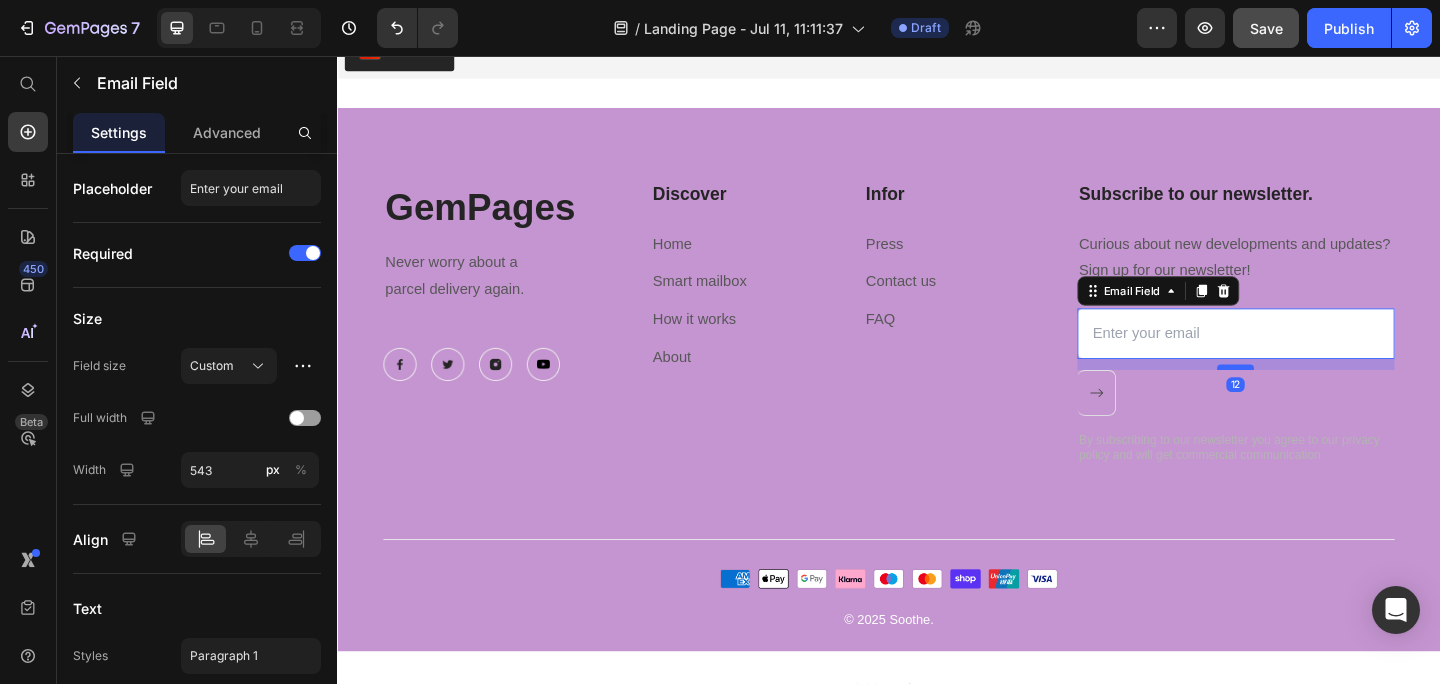 drag, startPoint x: 1308, startPoint y: 386, endPoint x: 1304, endPoint y: 399, distance: 13.601471 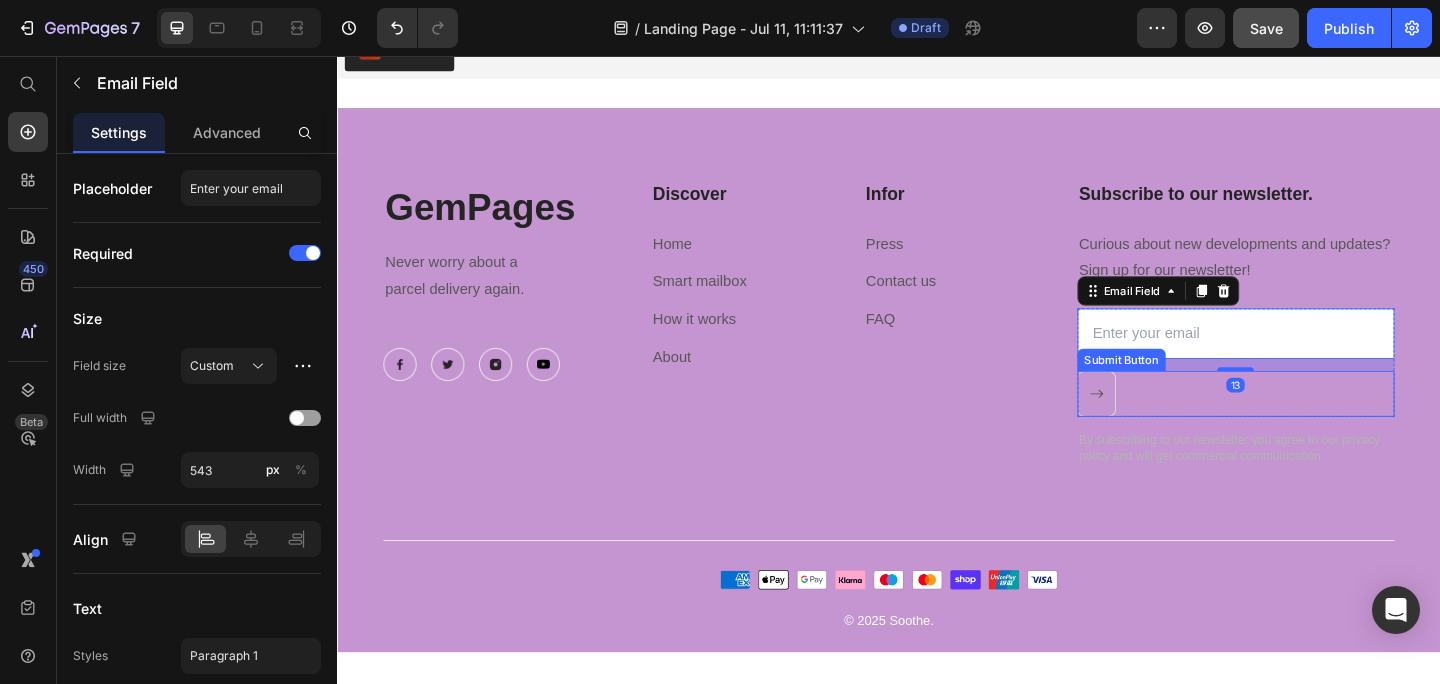 click at bounding box center (1163, 424) 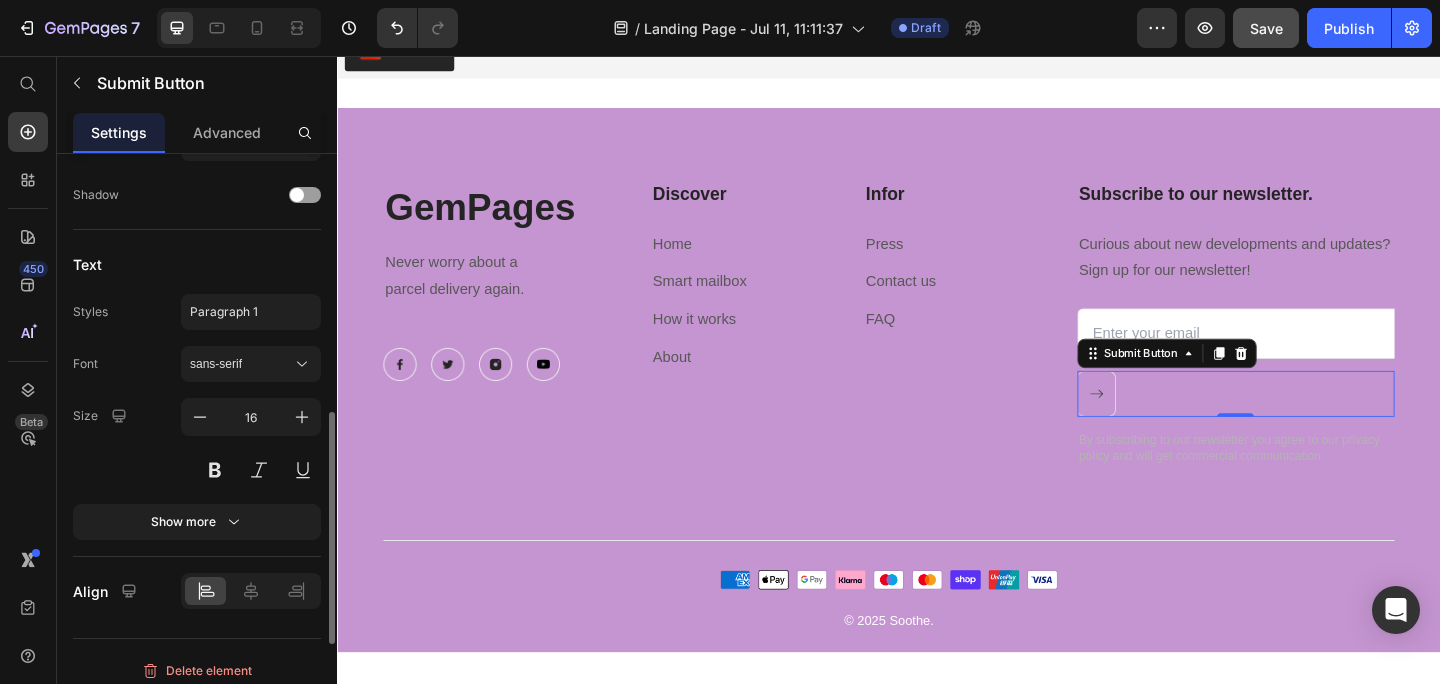 scroll, scrollTop: 898, scrollLeft: 0, axis: vertical 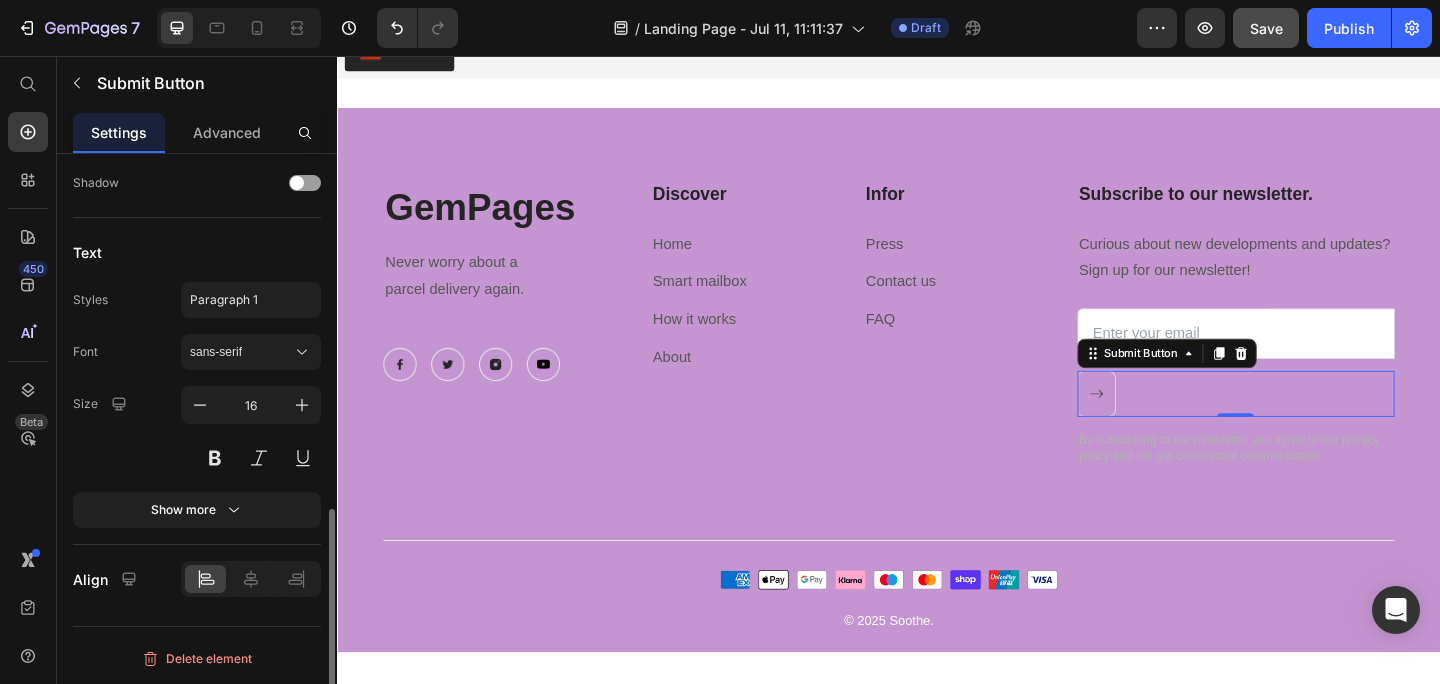 click at bounding box center (251, 458) 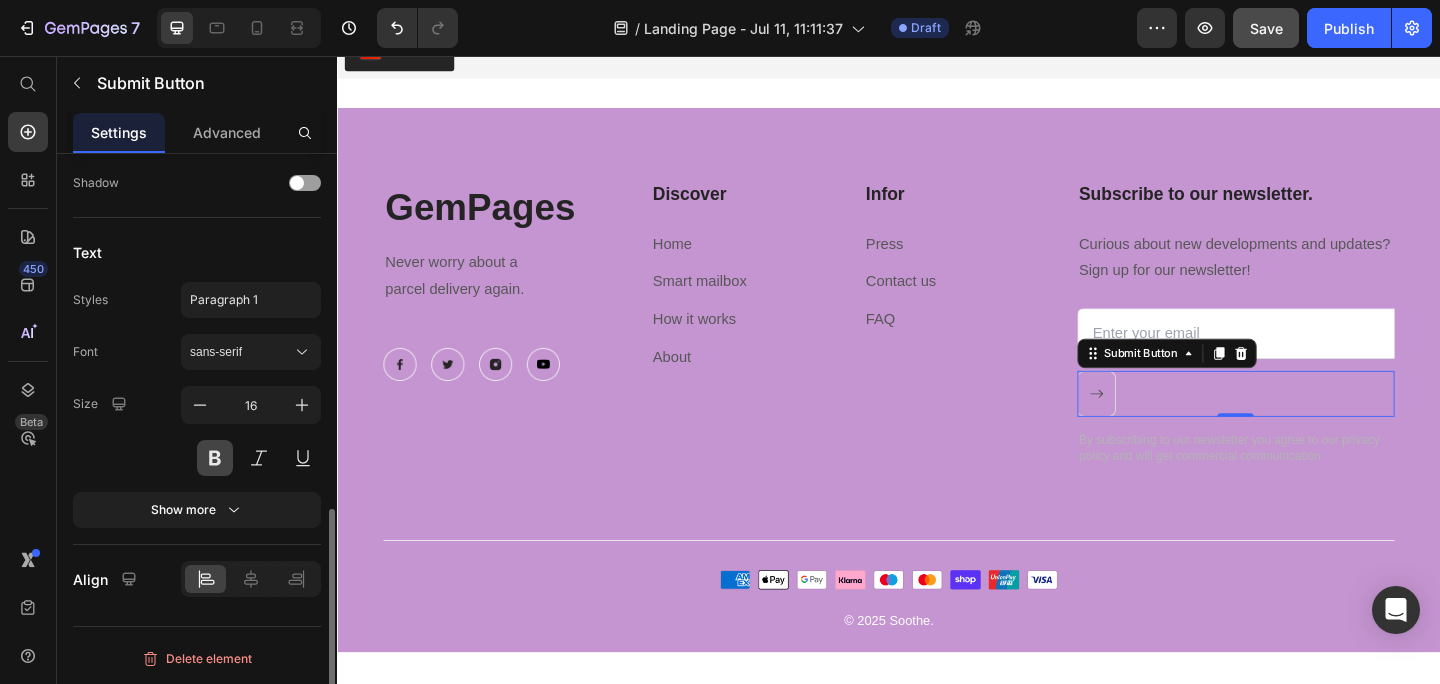 click at bounding box center [215, 458] 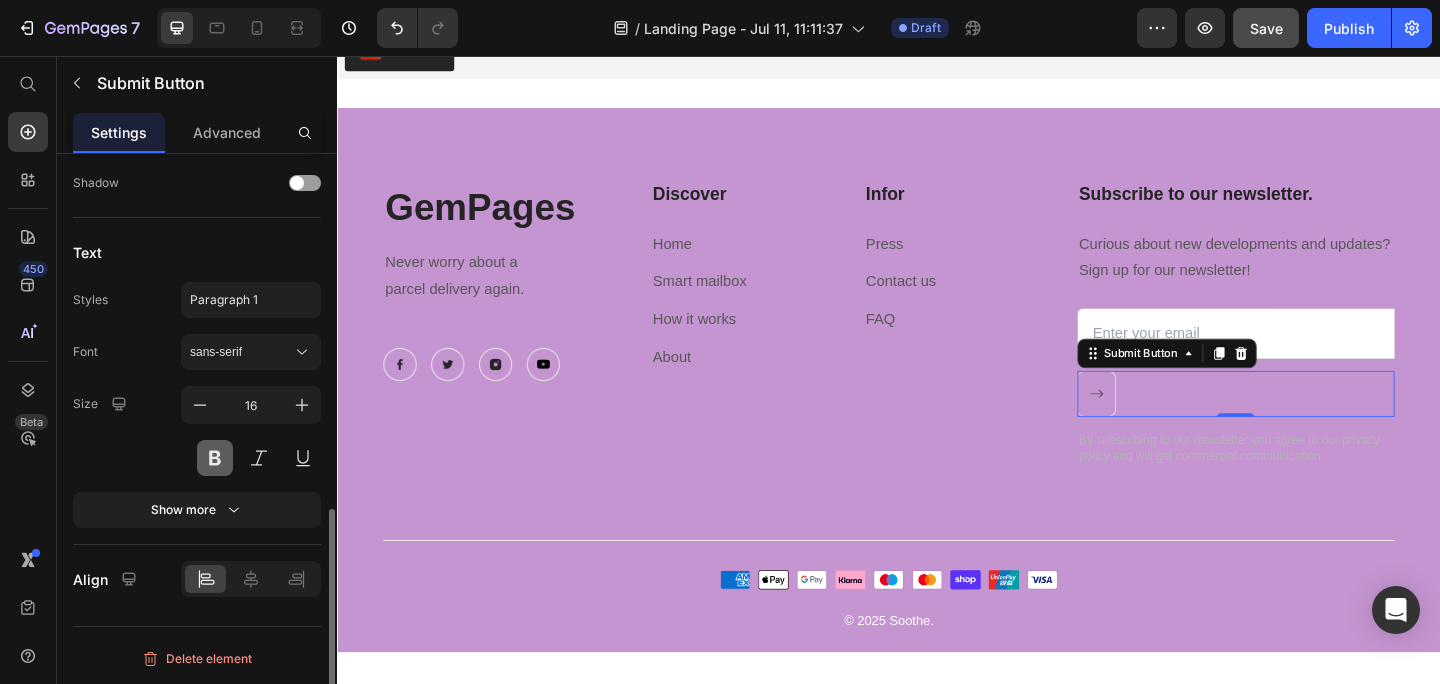 click at bounding box center [215, 458] 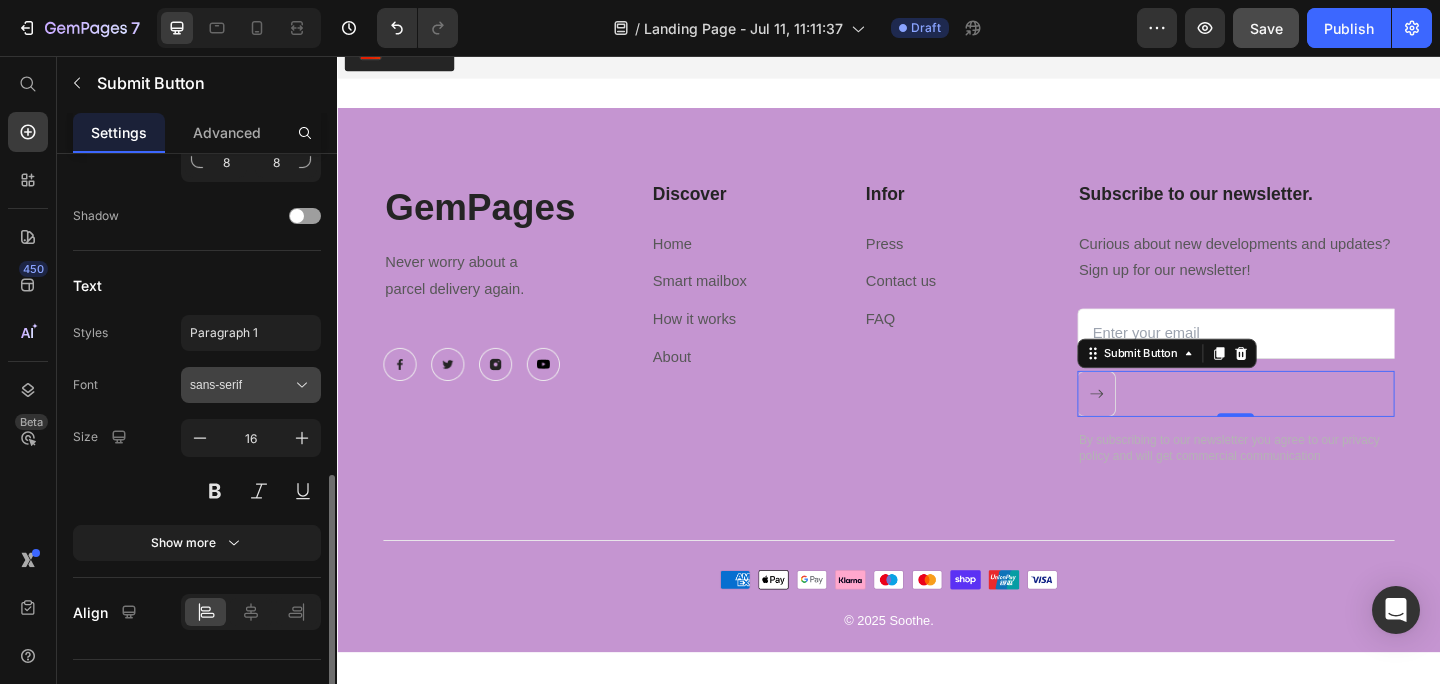 scroll, scrollTop: 898, scrollLeft: 0, axis: vertical 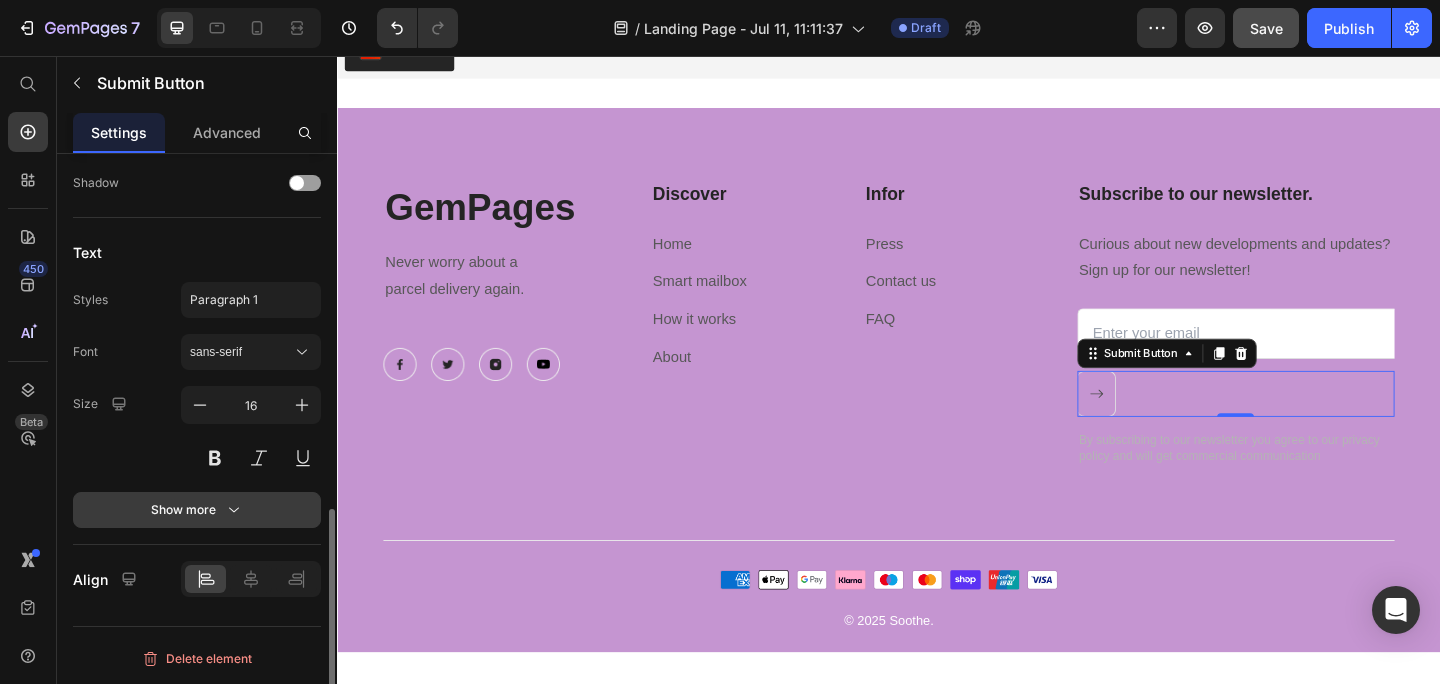 click on "Show more" at bounding box center [197, 510] 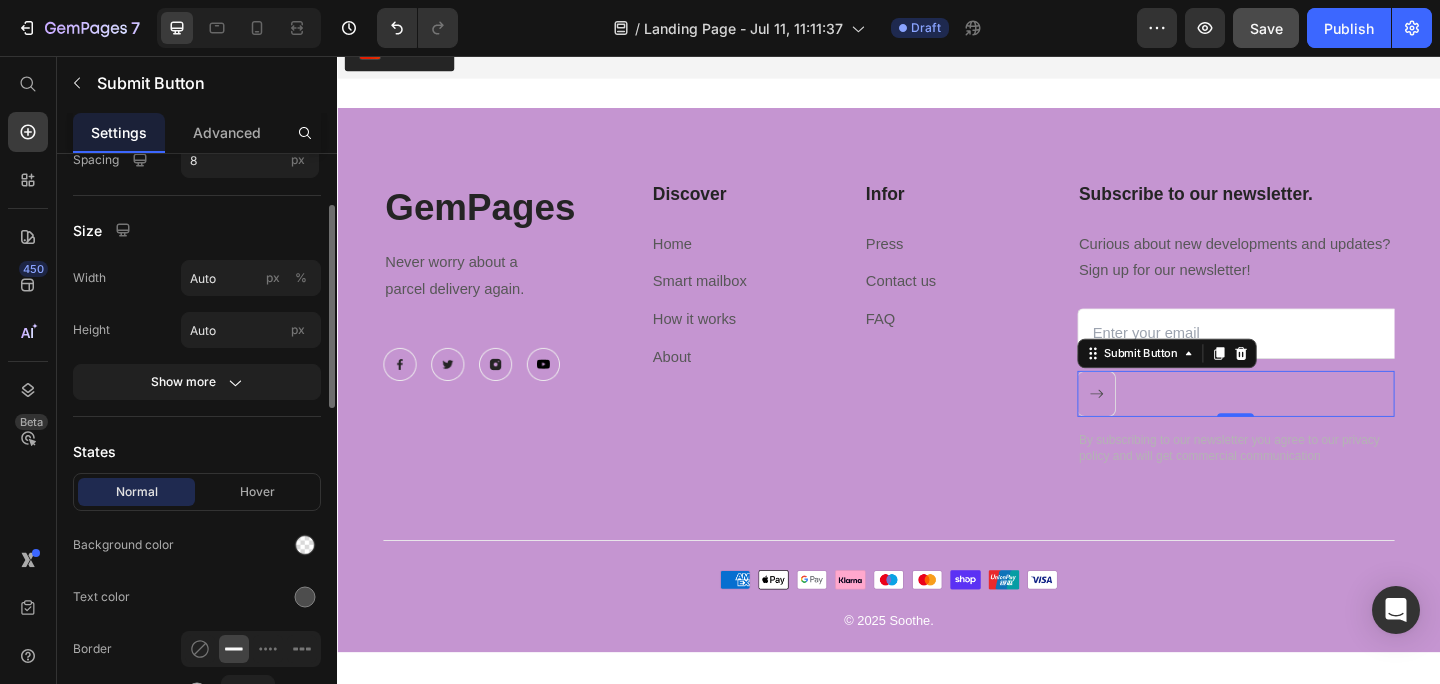 scroll, scrollTop: 172, scrollLeft: 0, axis: vertical 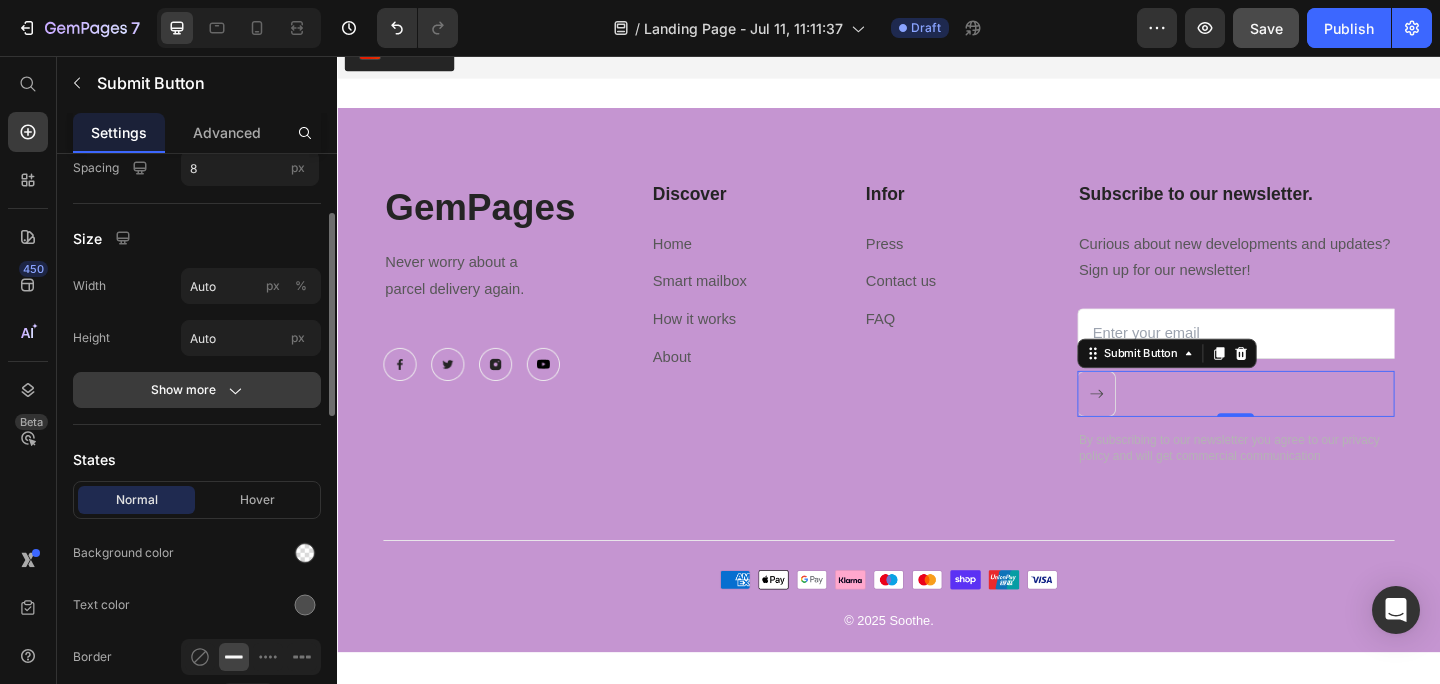 click on "Show more" 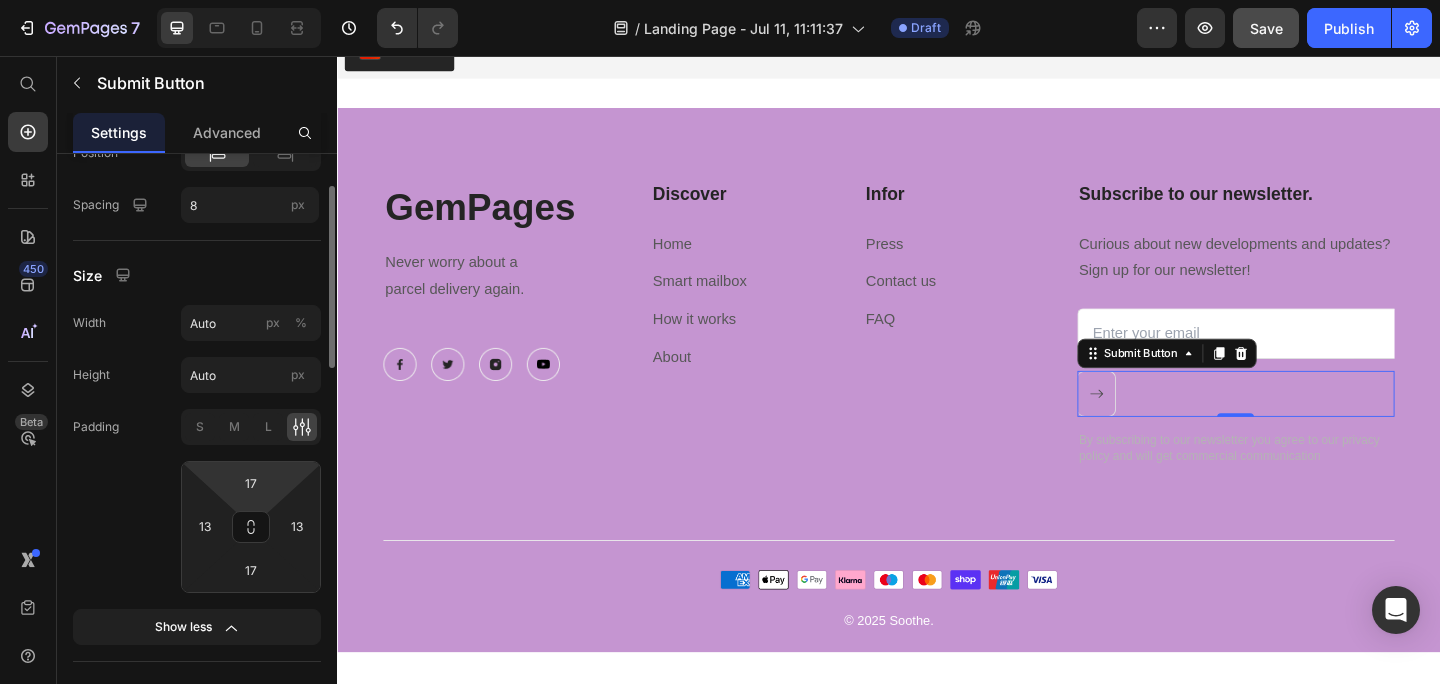 scroll, scrollTop: 141, scrollLeft: 0, axis: vertical 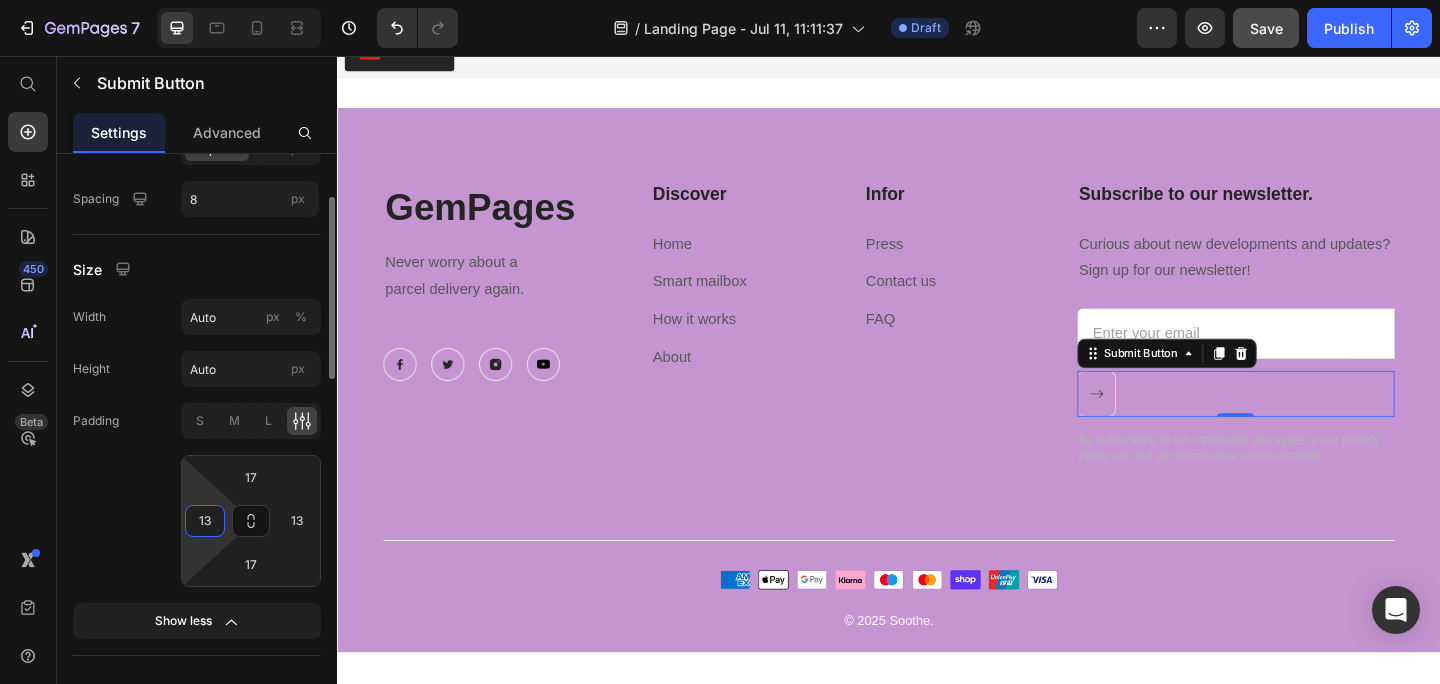 click on "13" at bounding box center (205, 521) 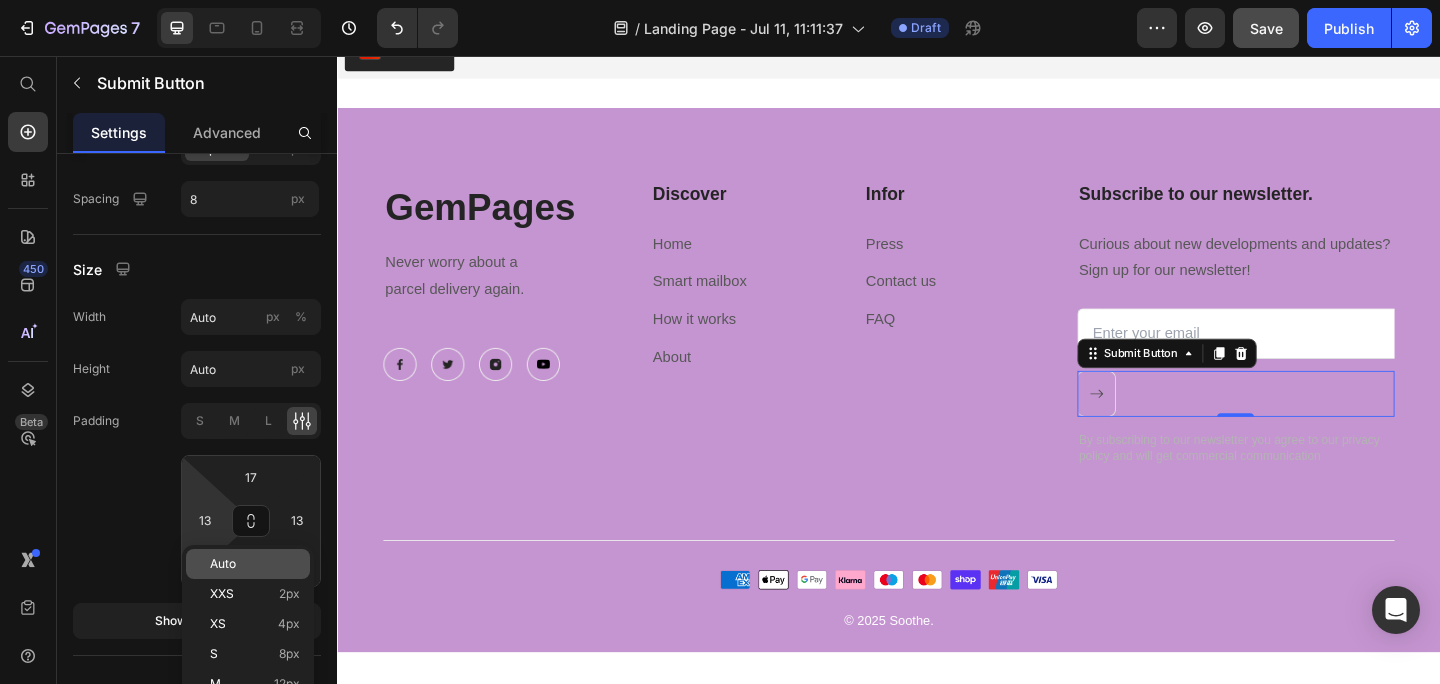 click on "Auto" 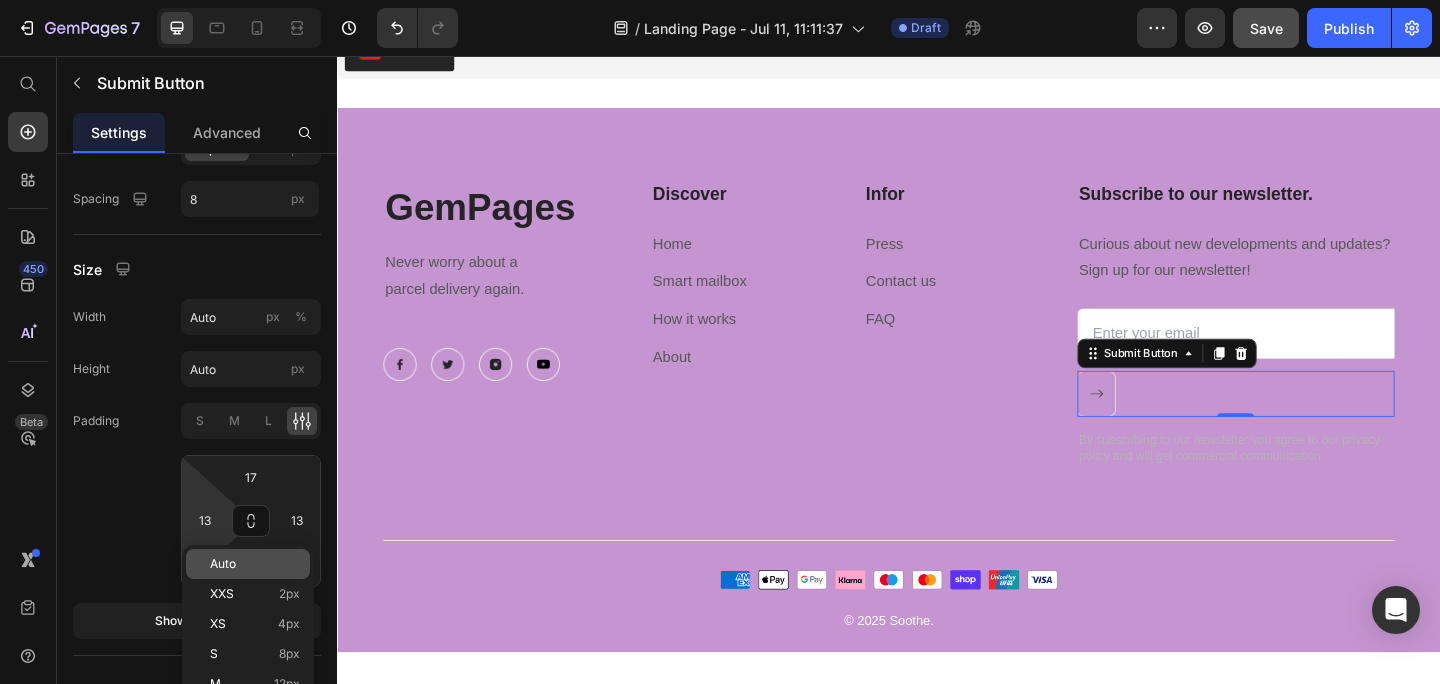 type 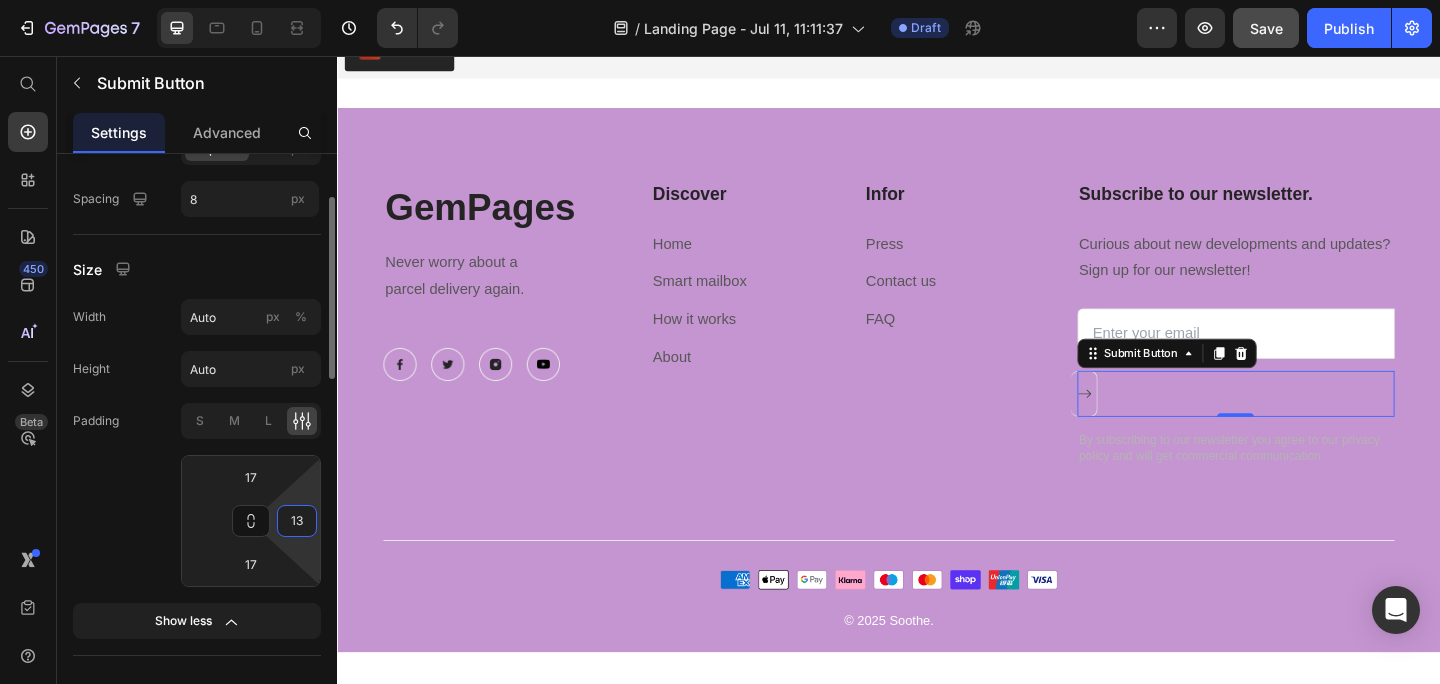 click on "13" at bounding box center [297, 521] 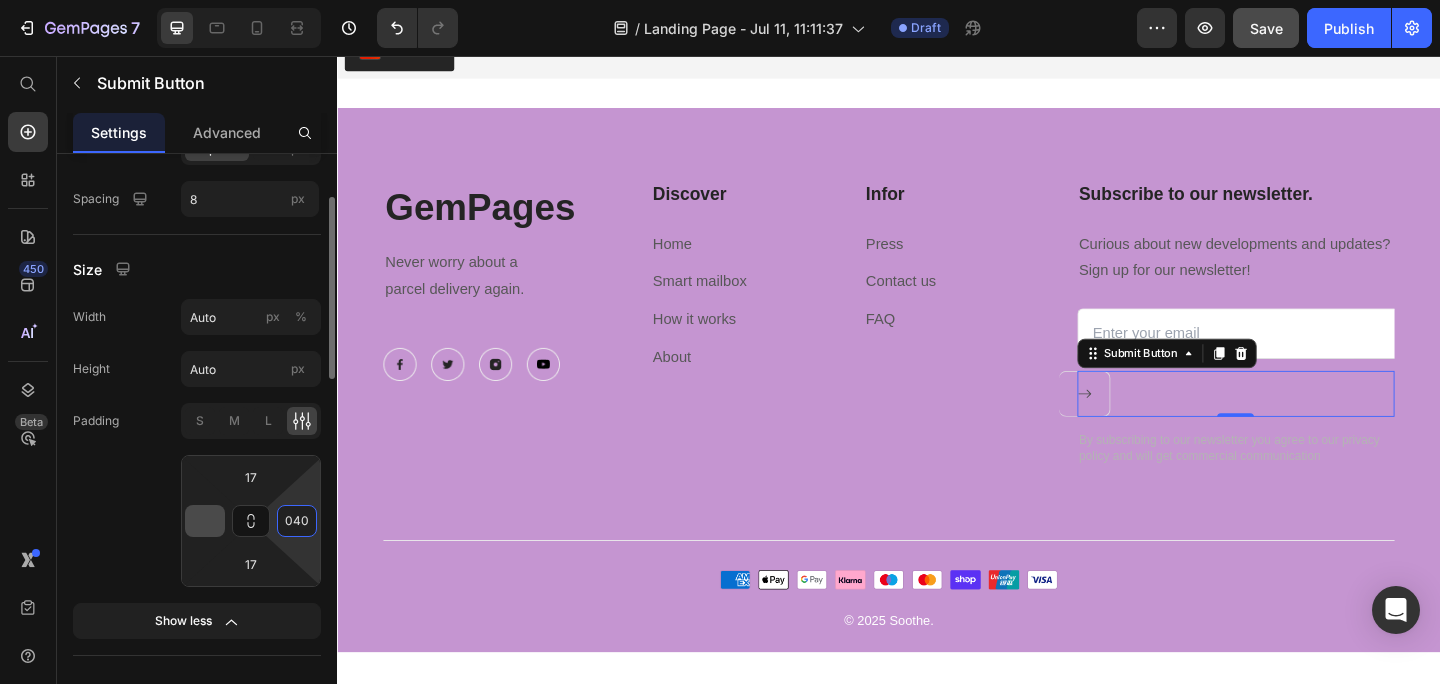 type on "40" 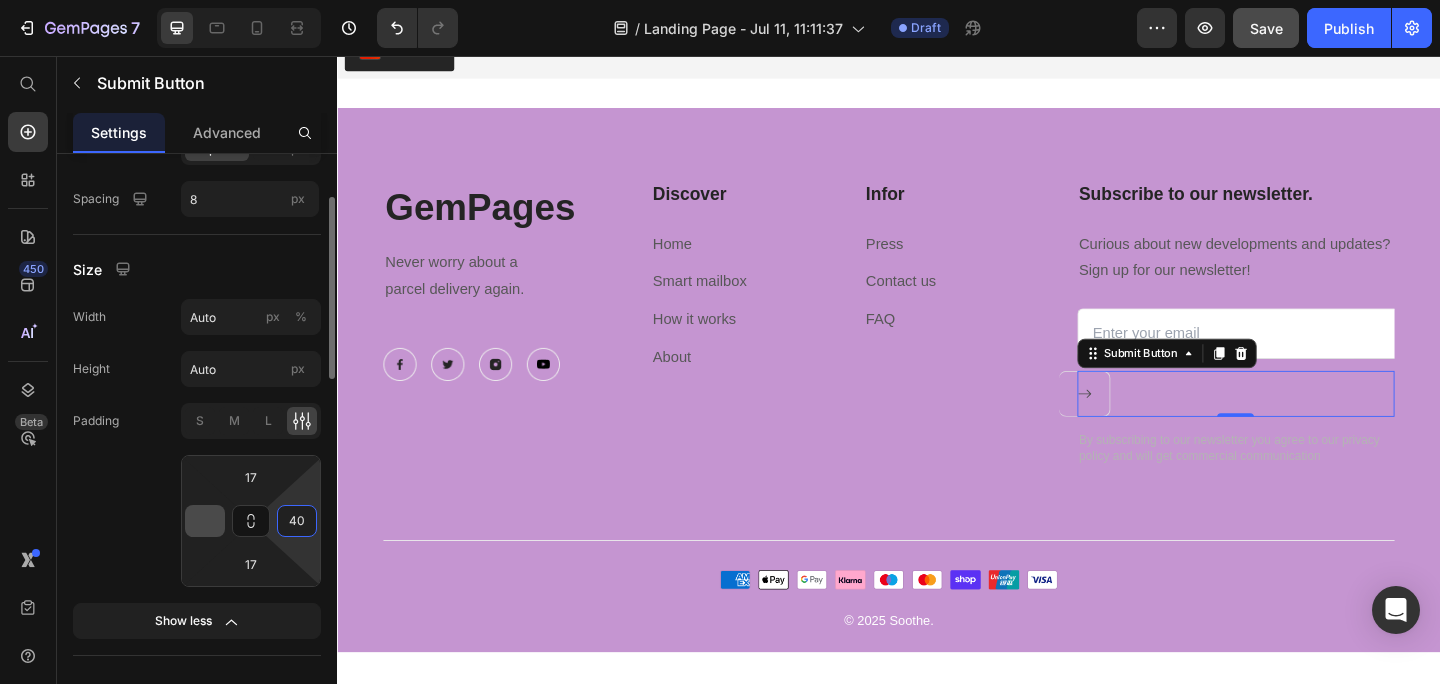 click at bounding box center (205, 521) 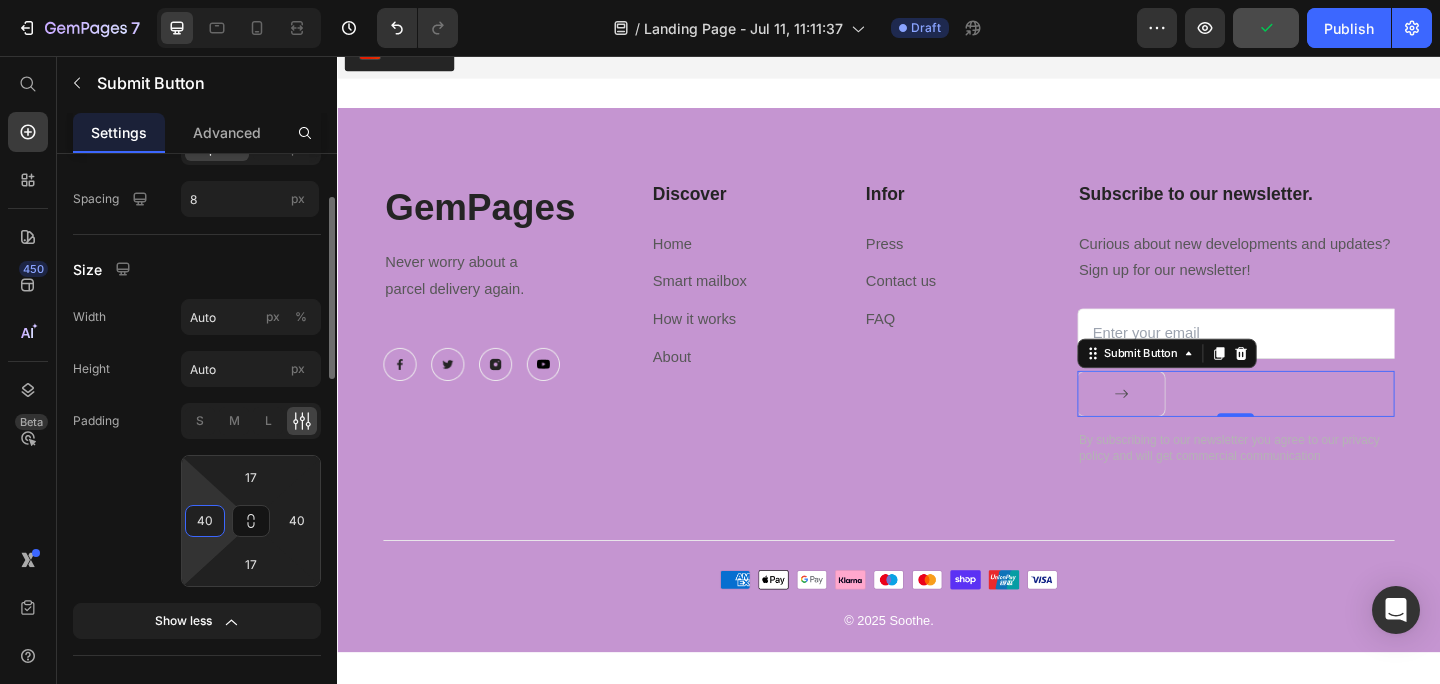 drag, startPoint x: 220, startPoint y: 521, endPoint x: 193, endPoint y: 521, distance: 27 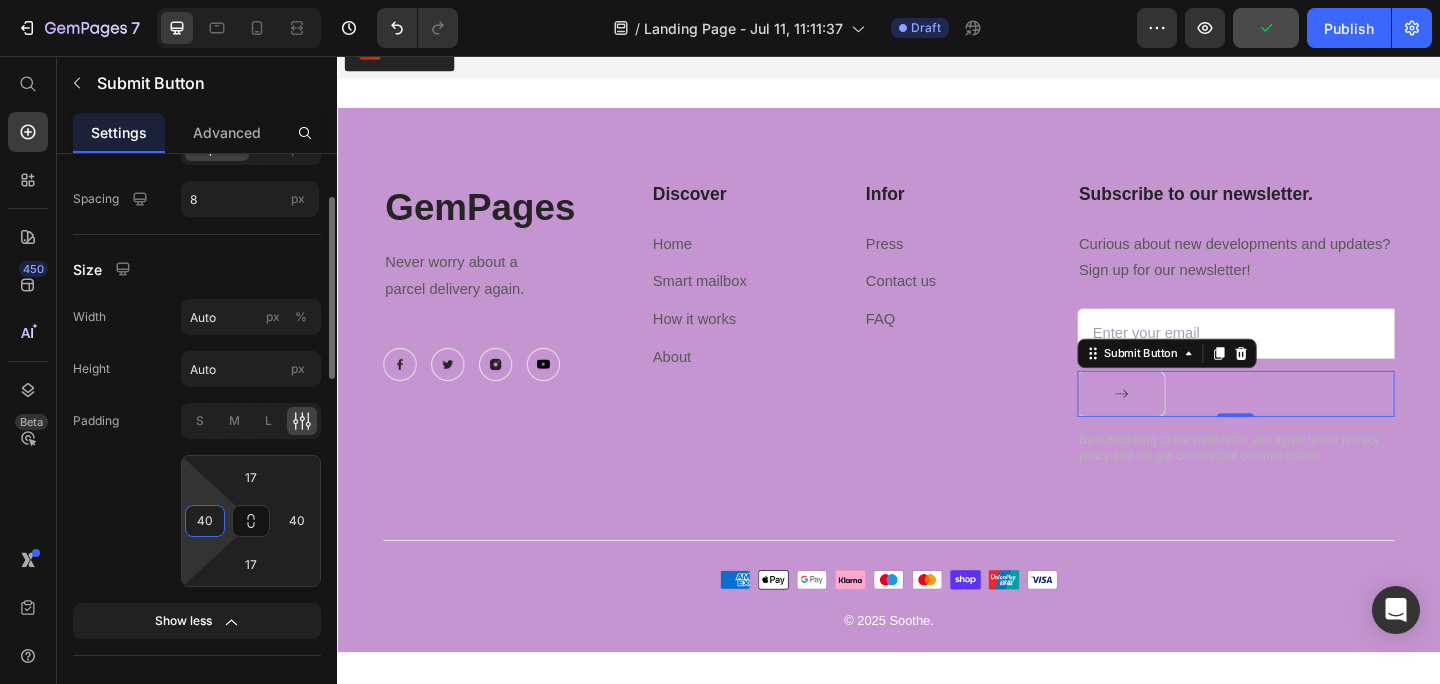 click on "40" at bounding box center (205, 521) 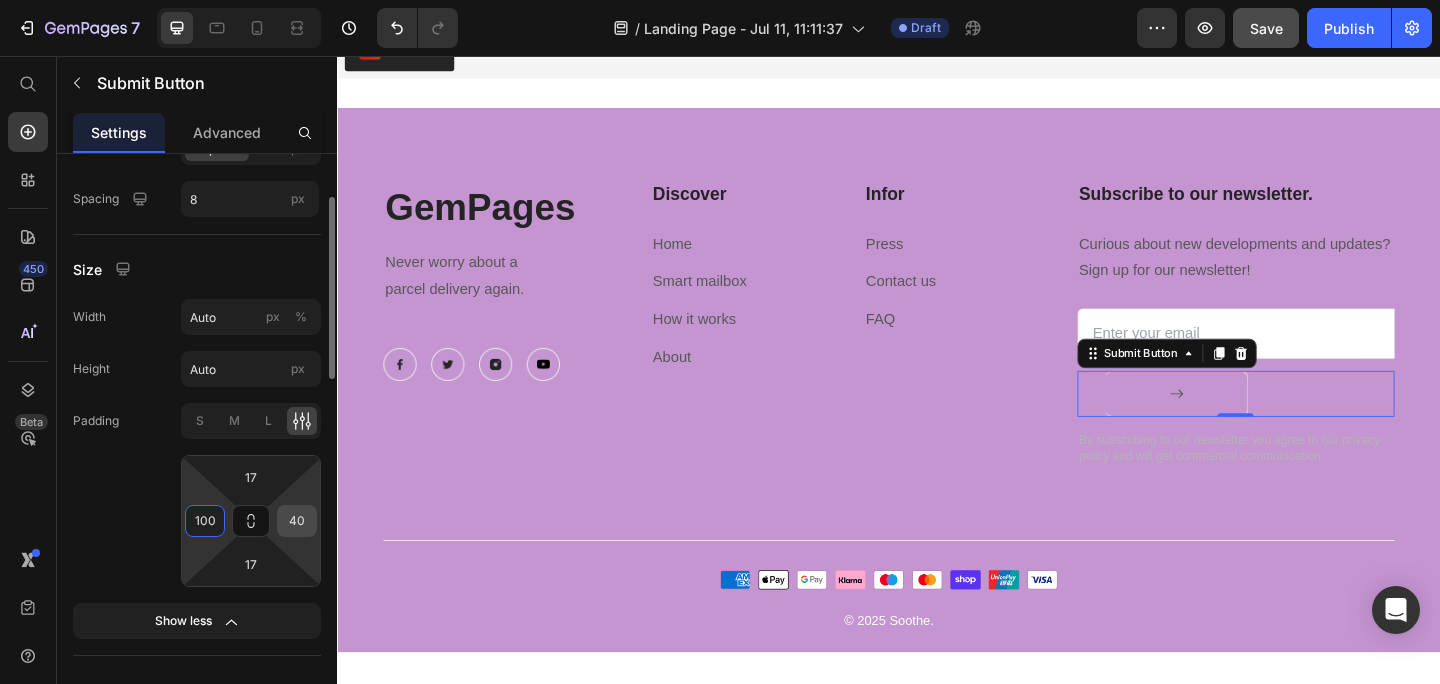 type on "100" 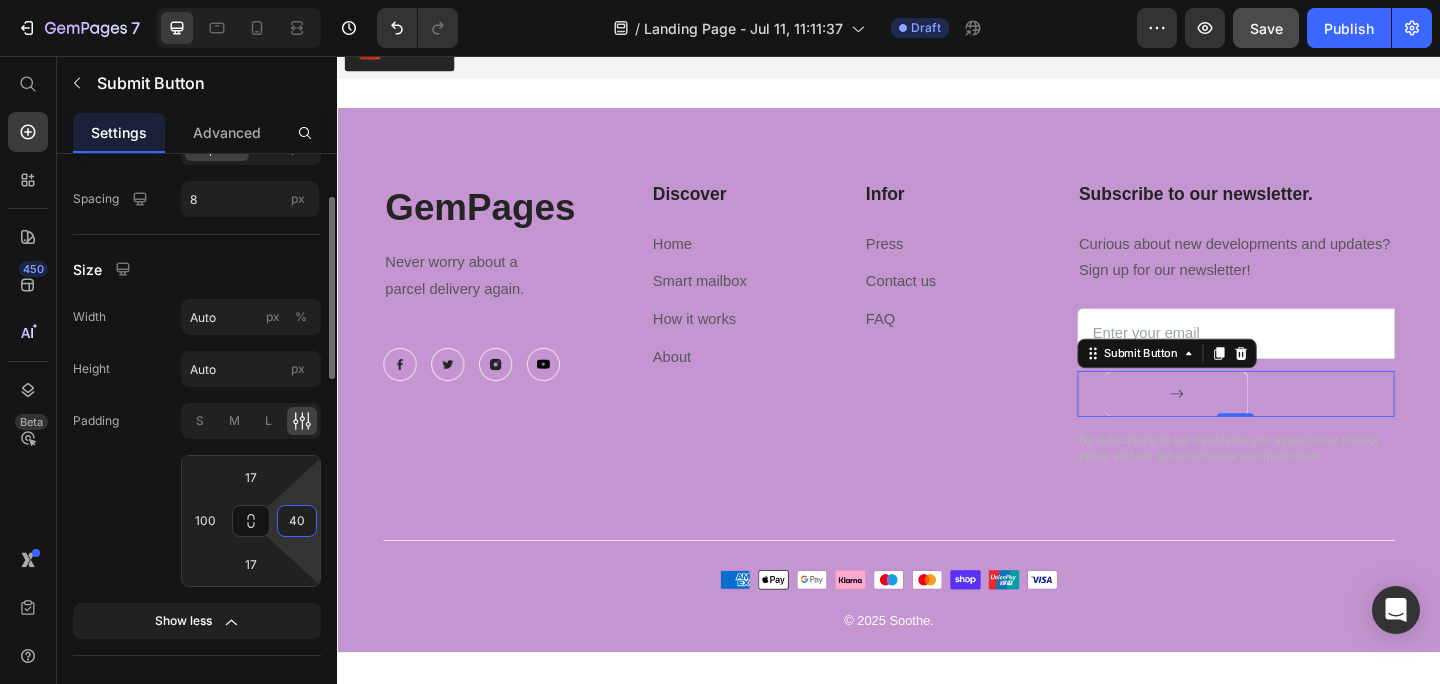 click on "40" at bounding box center (297, 521) 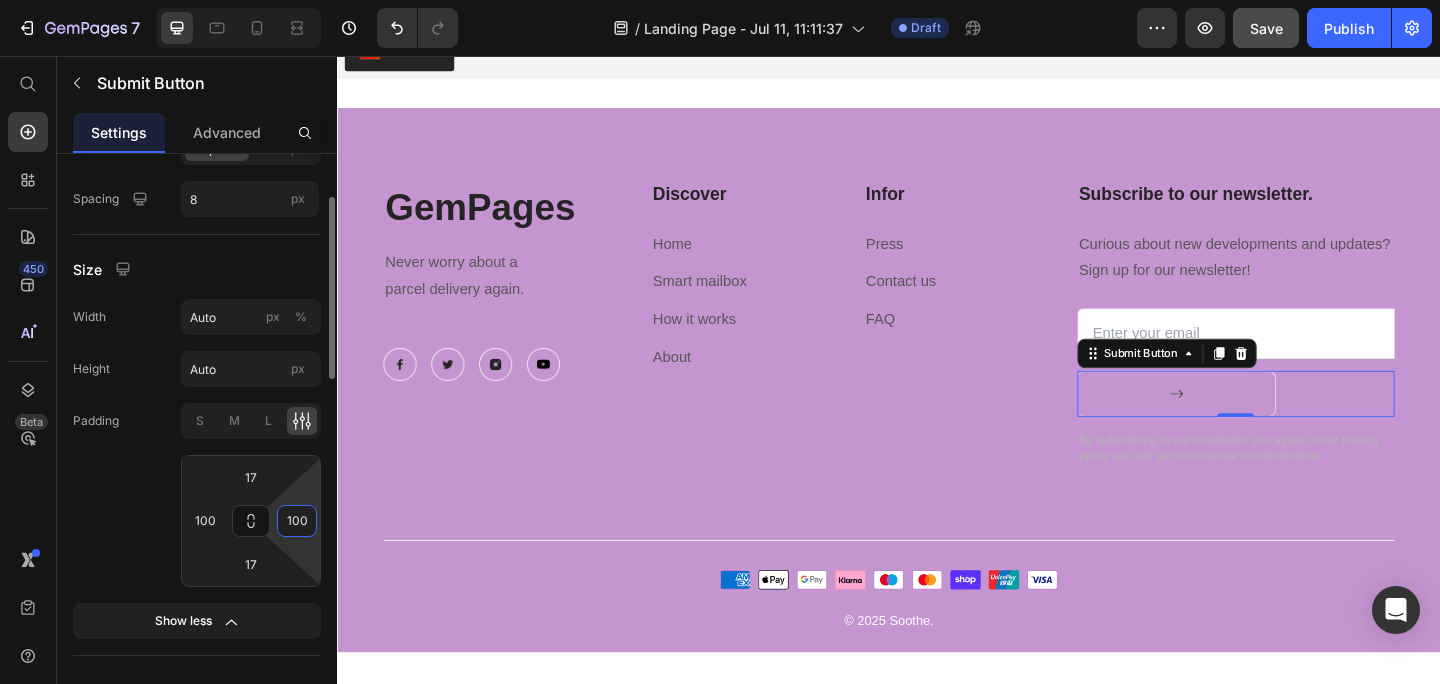 click on "100" at bounding box center [297, 521] 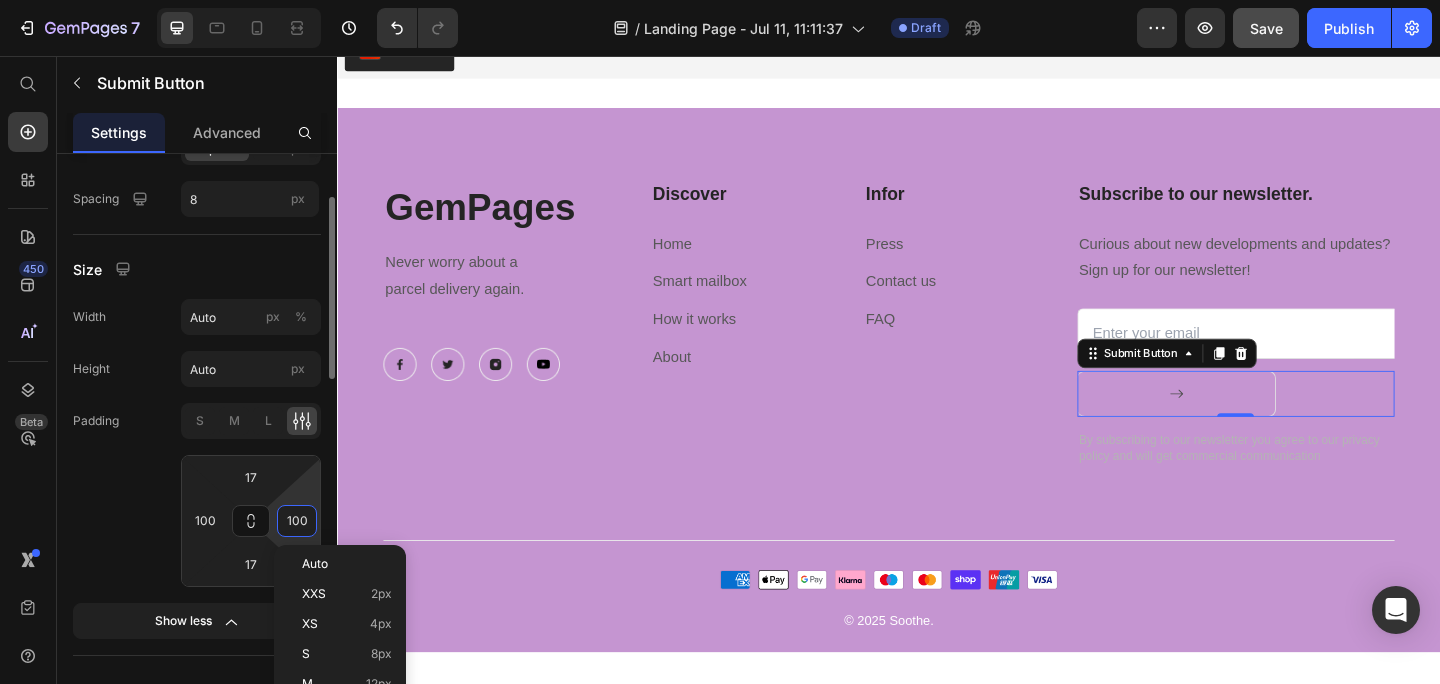 click on "100" at bounding box center (297, 521) 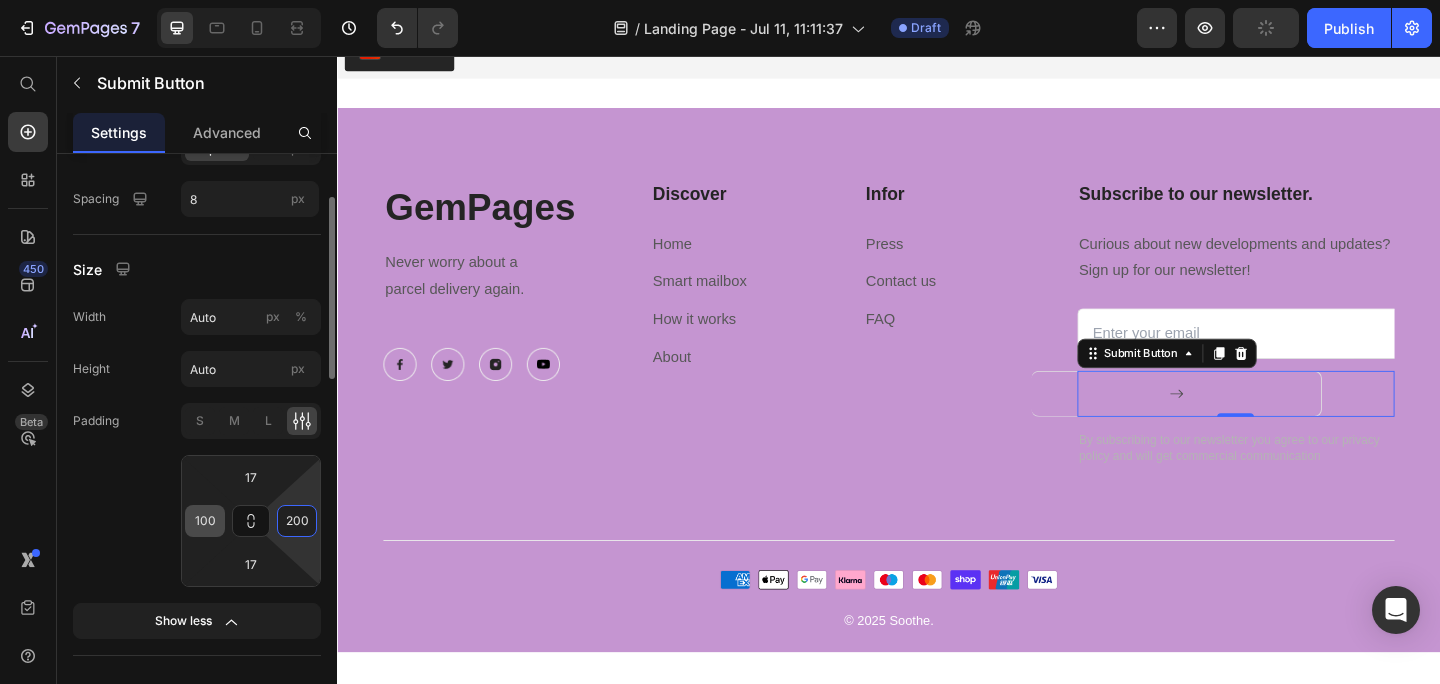 type on "200" 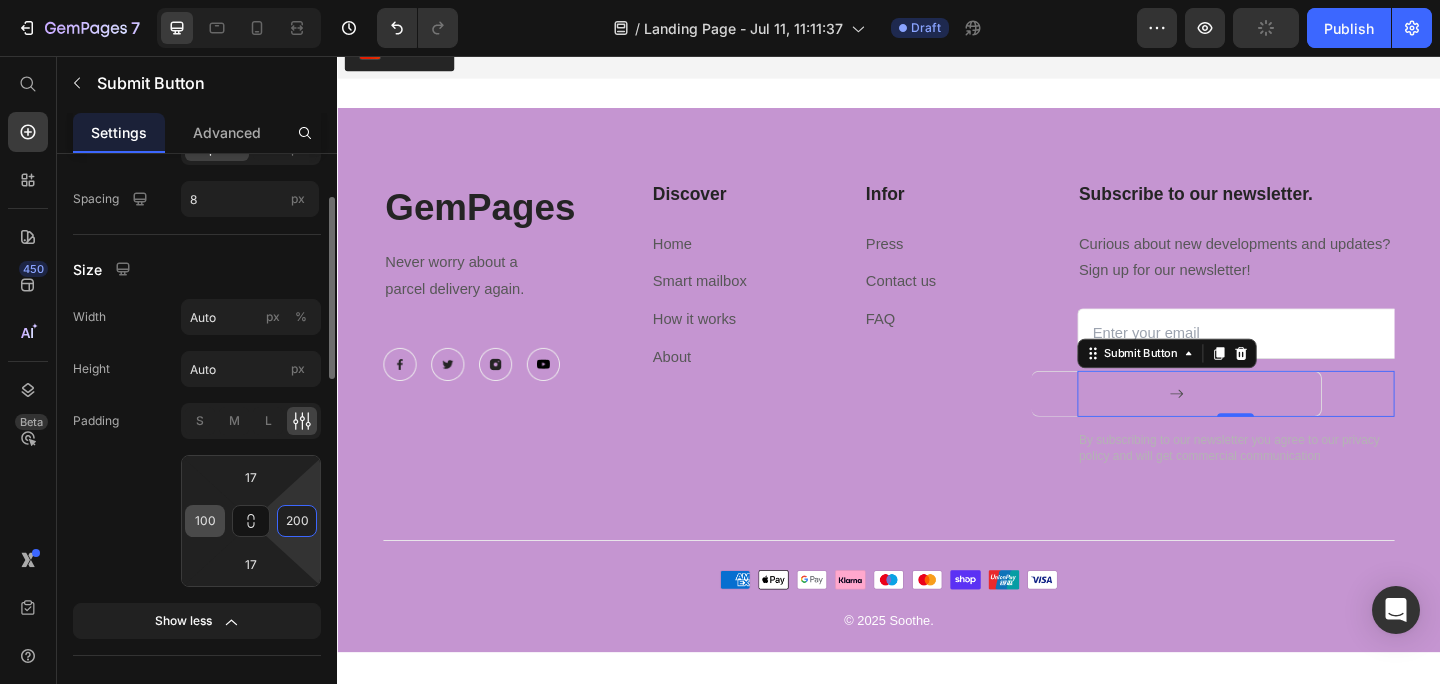click on "100" at bounding box center (205, 521) 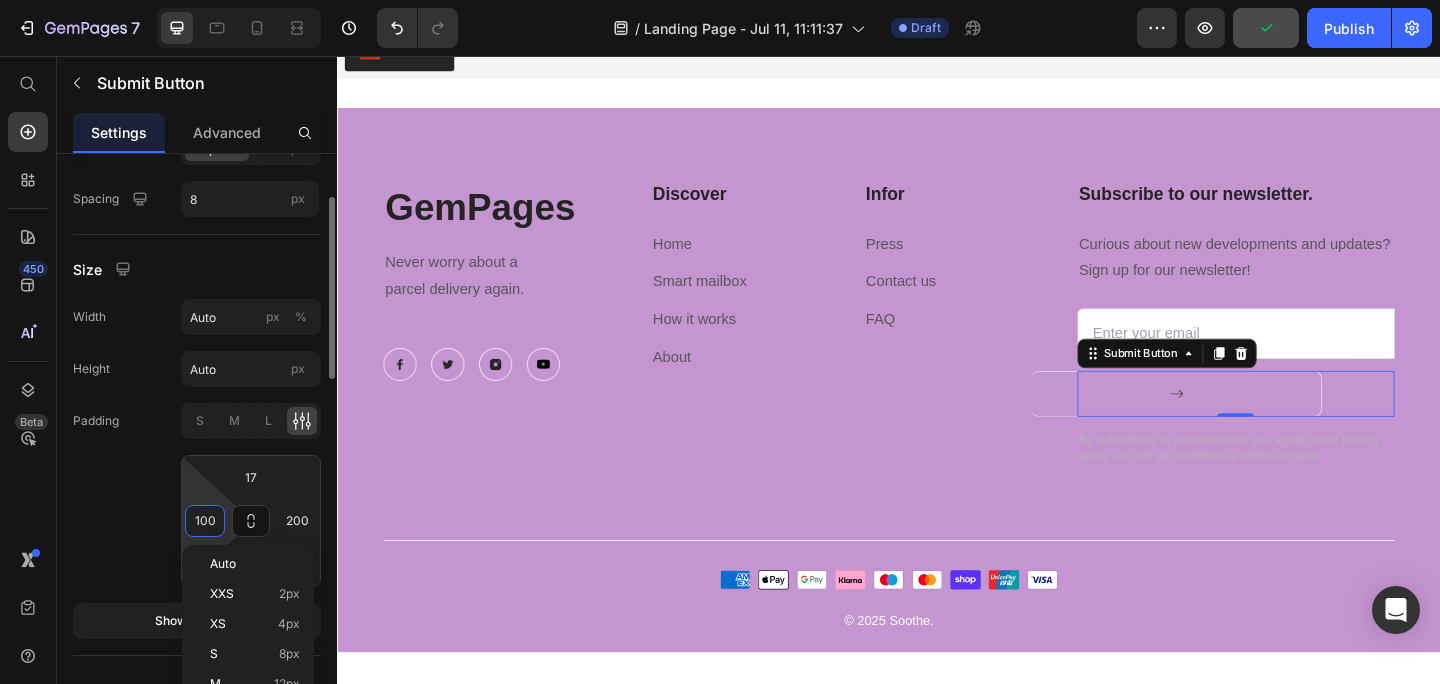 click on "100" at bounding box center (205, 521) 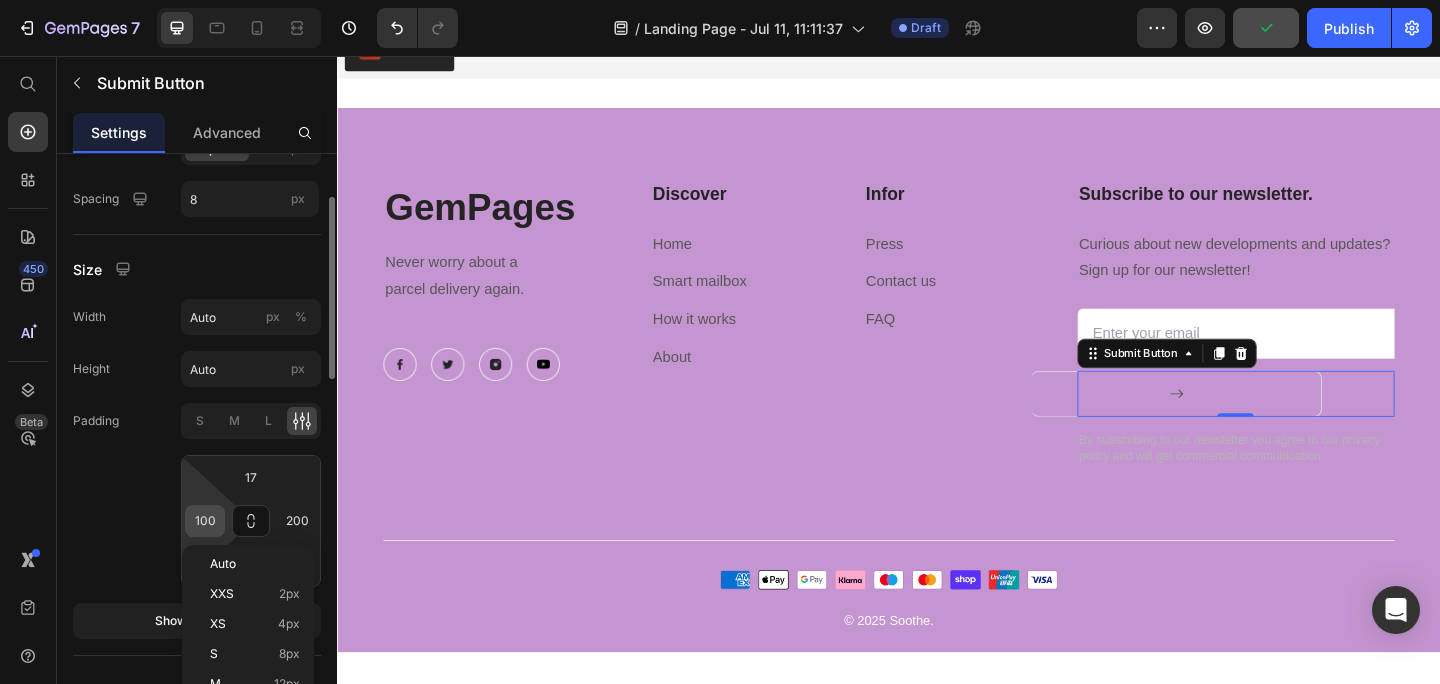 click on "100" at bounding box center (205, 521) 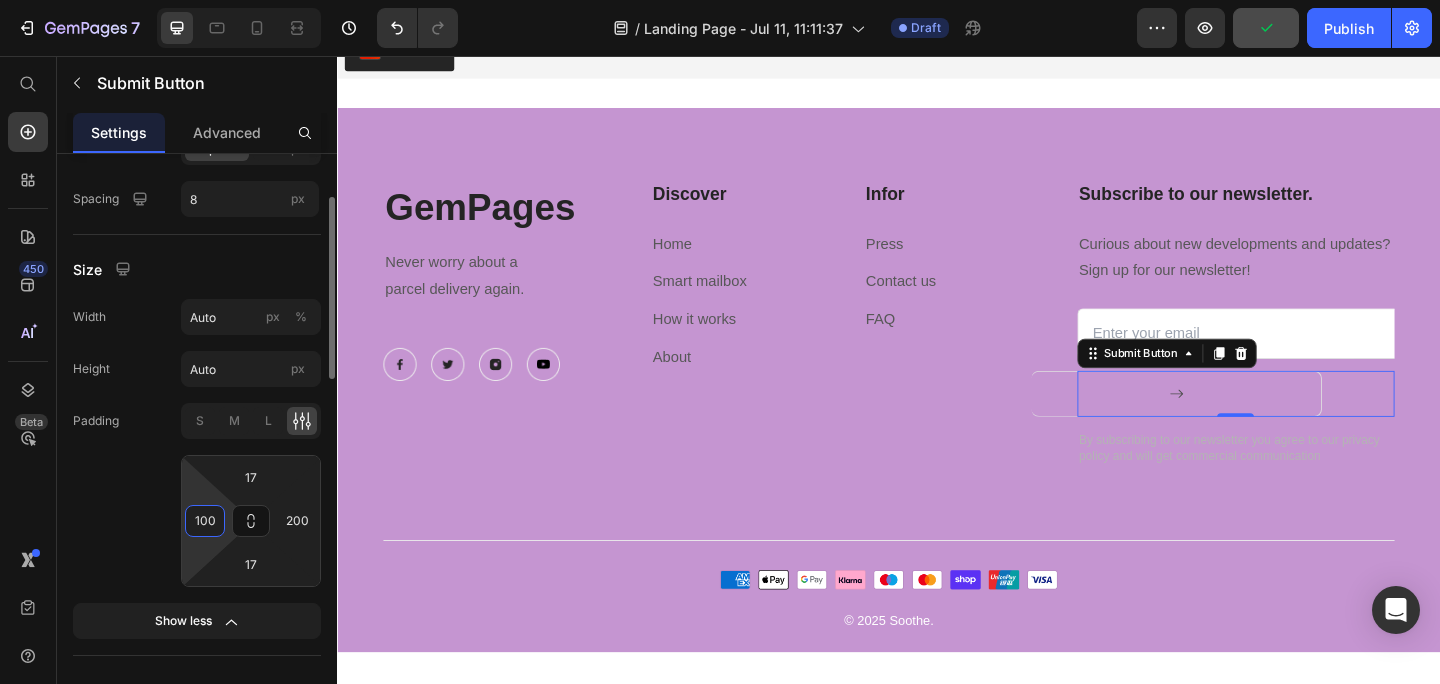 click on "100" at bounding box center (205, 521) 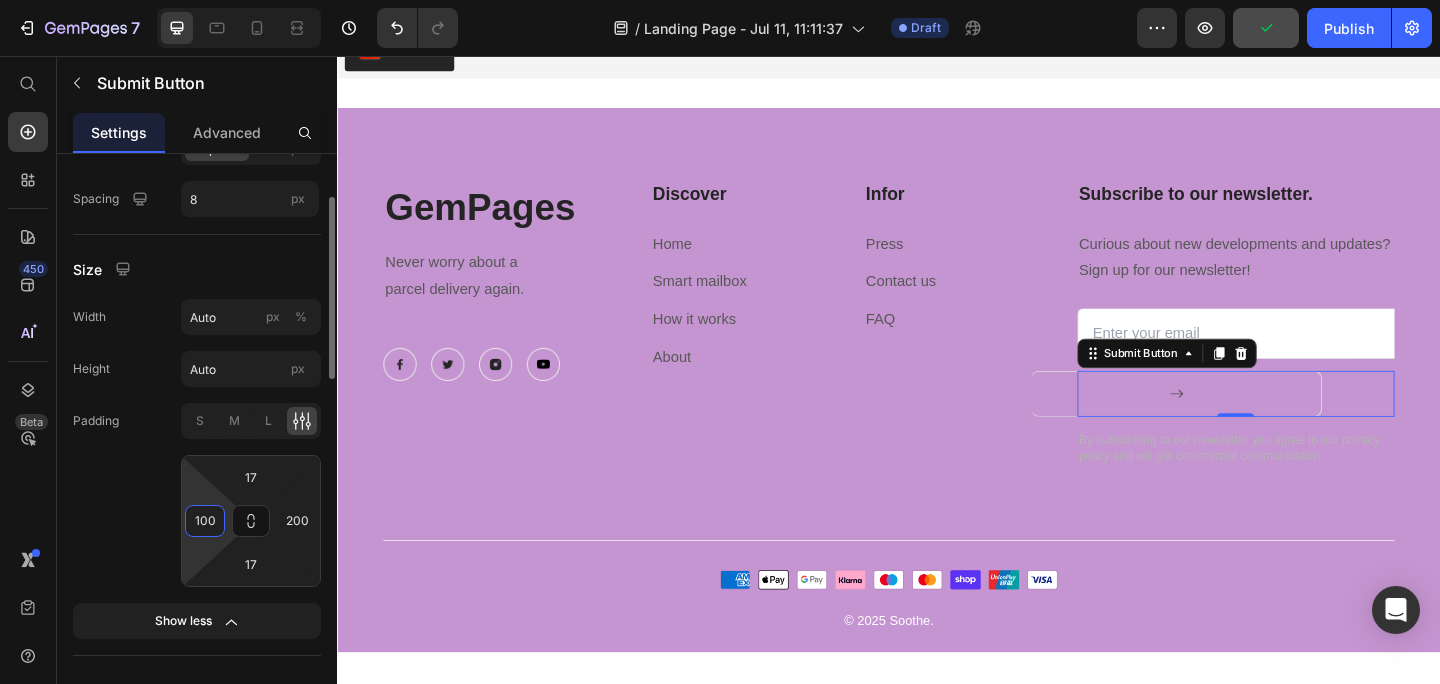 click on "100" at bounding box center [205, 521] 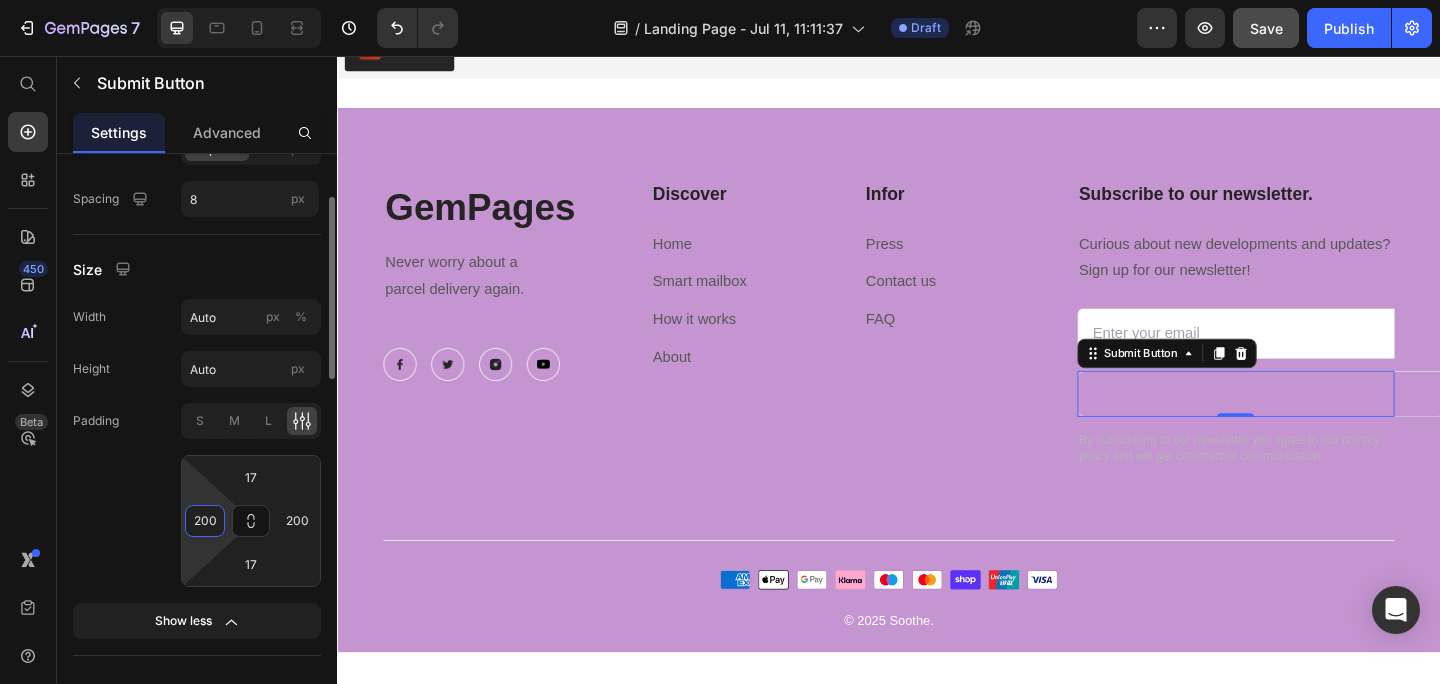 click on "200" at bounding box center [205, 521] 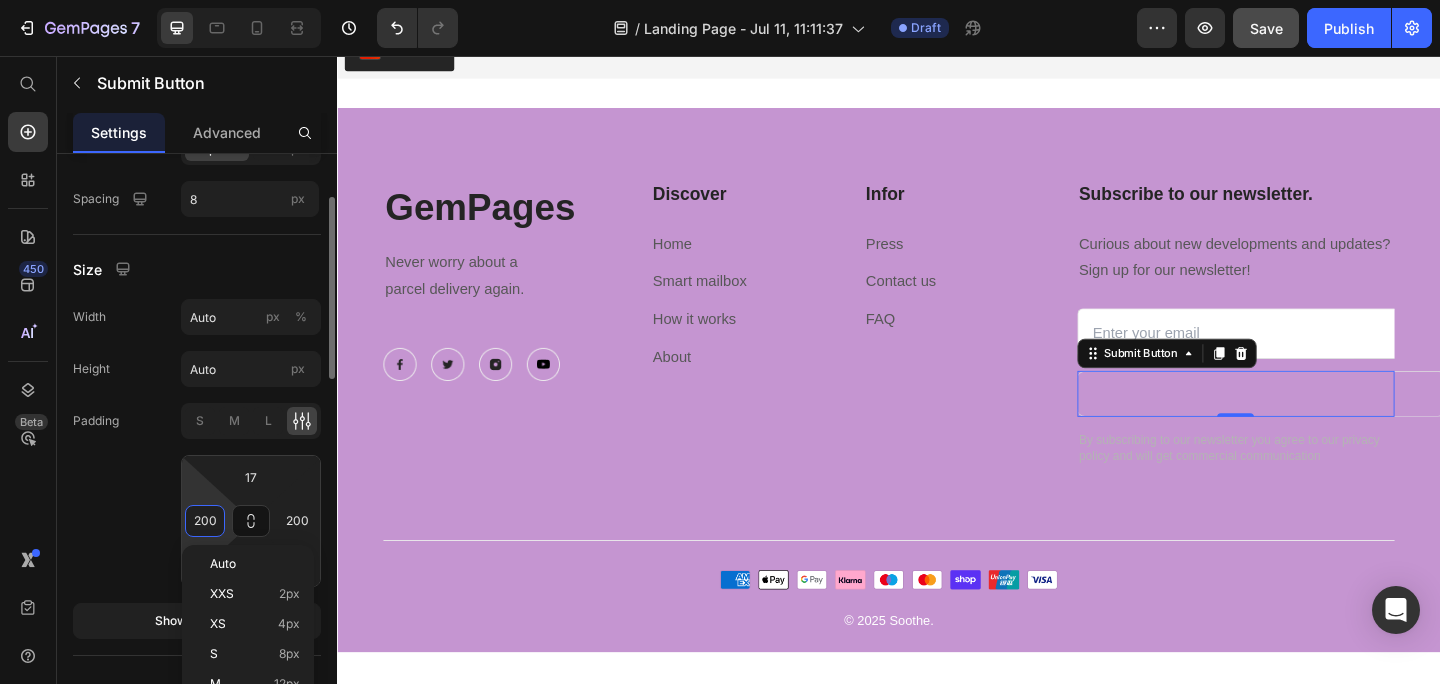 click on "200" at bounding box center [205, 521] 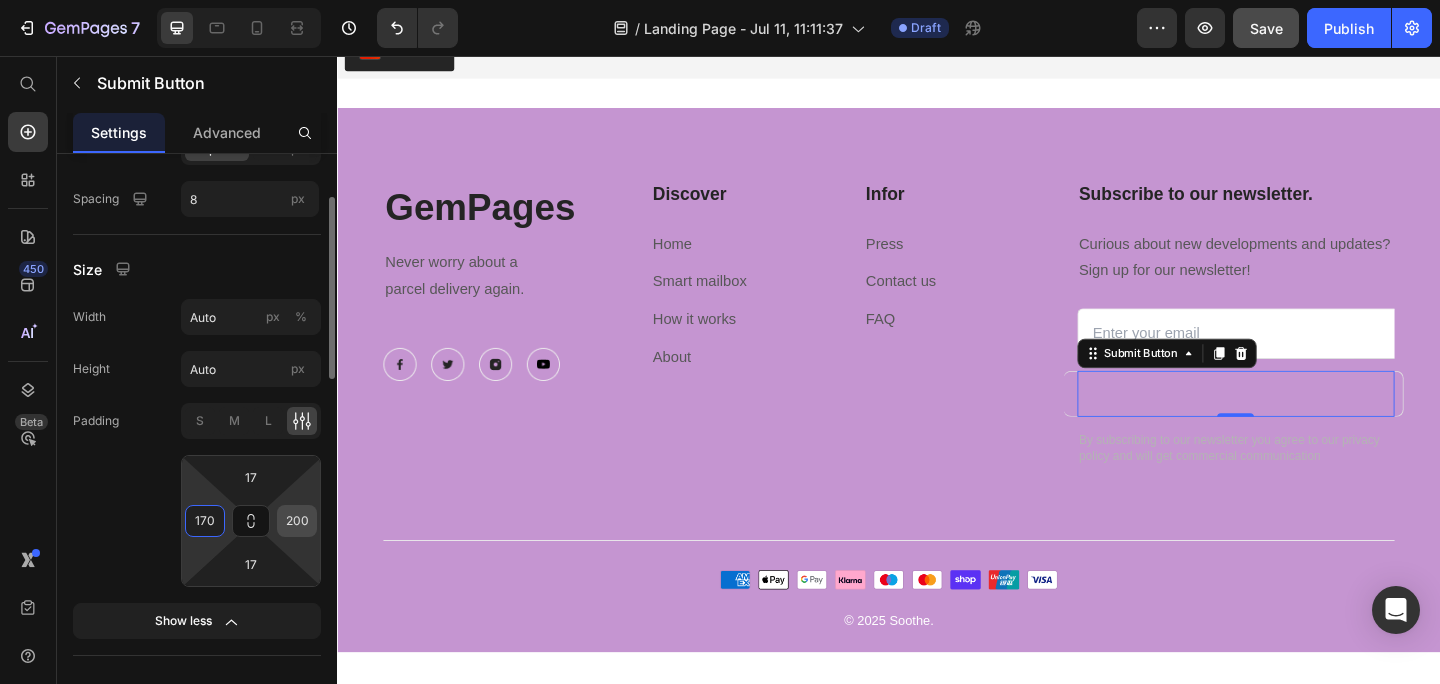 type on "170" 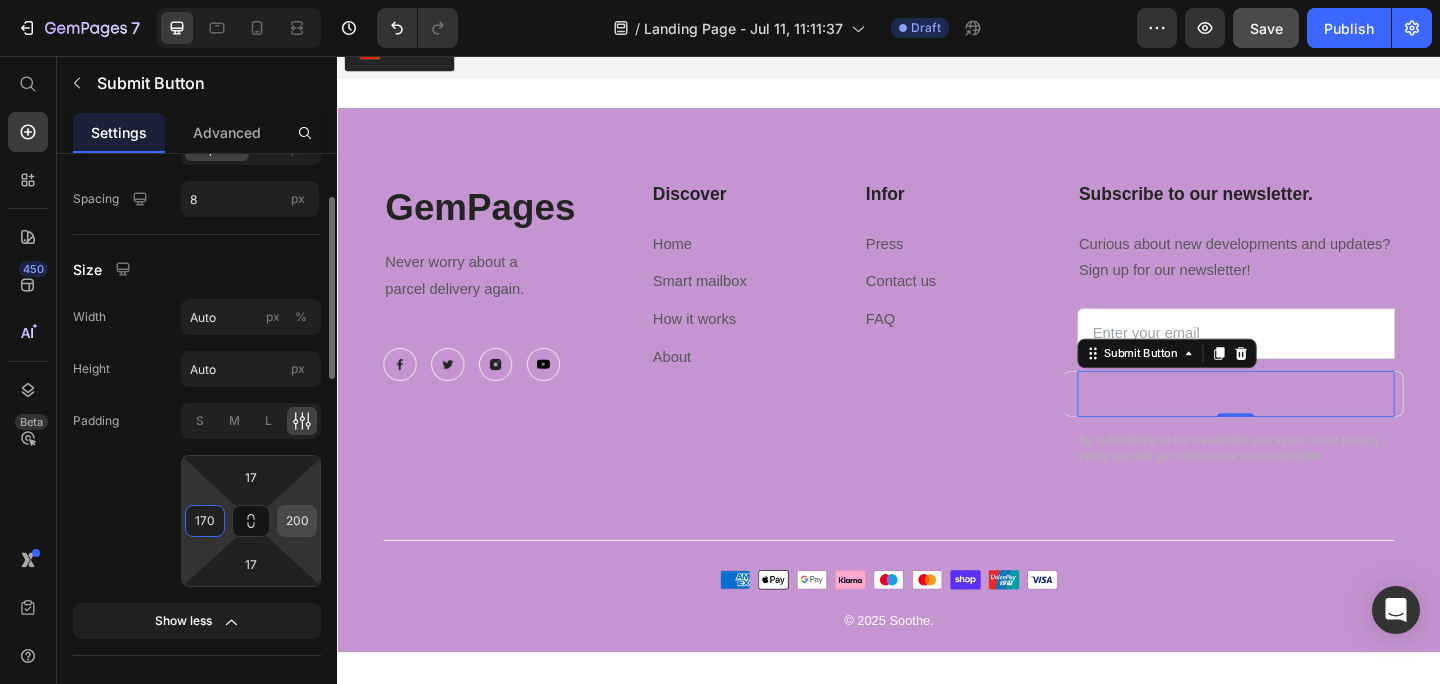 click on "200" at bounding box center [297, 521] 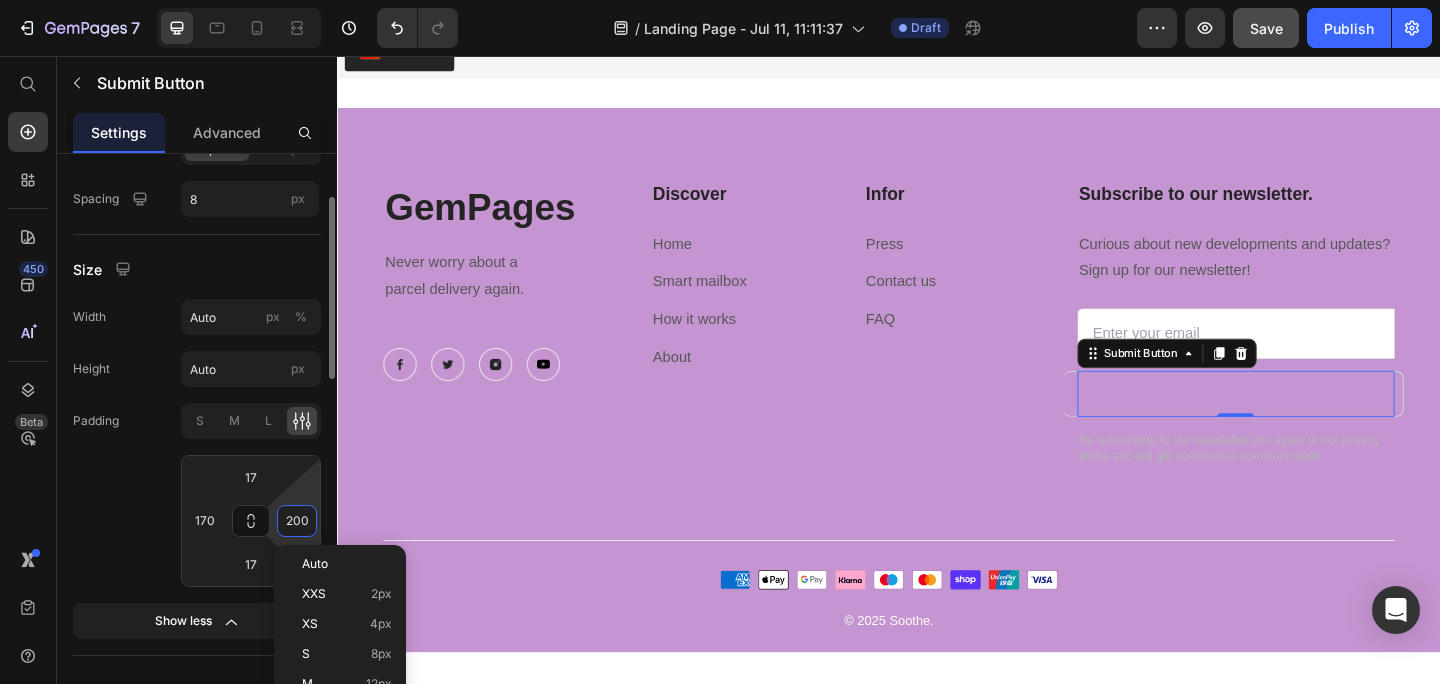 click on "200" at bounding box center [297, 521] 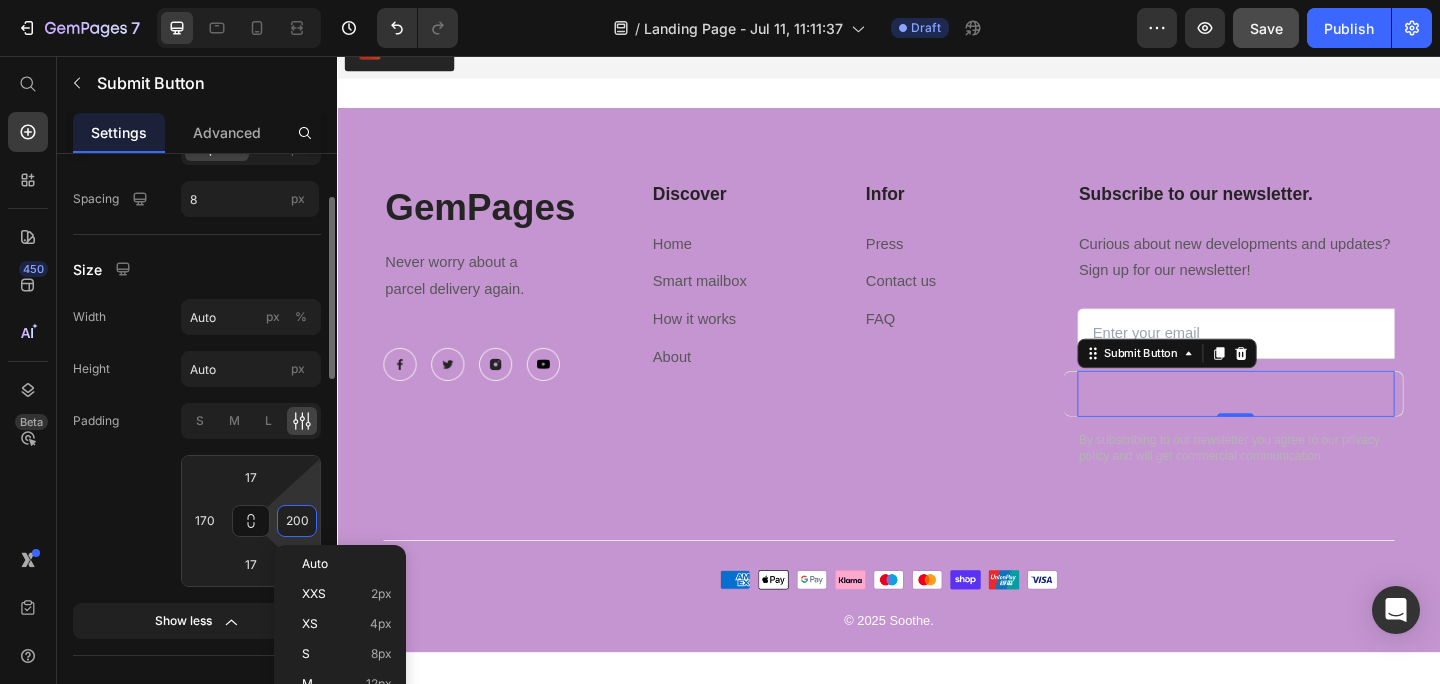click on "200" at bounding box center (297, 521) 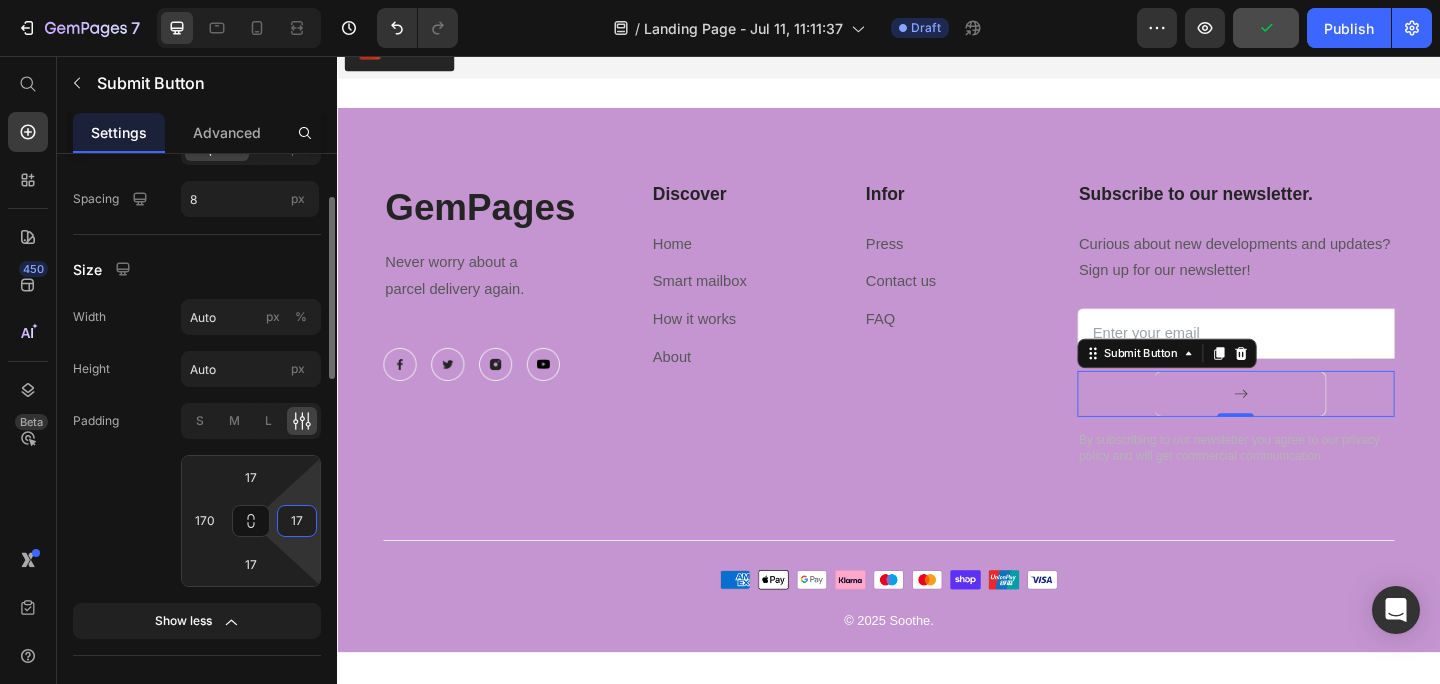 type on "170" 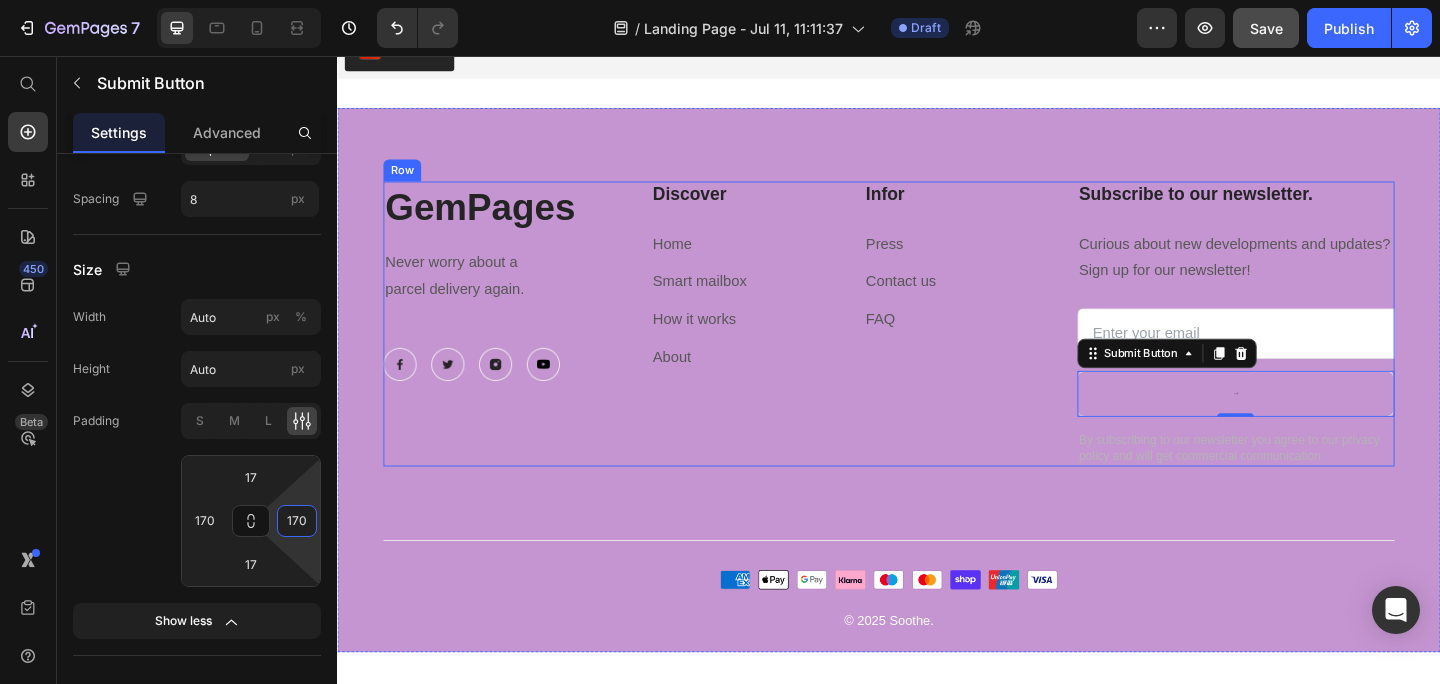 click on "Discover Heading Home Text block Smart mailbox Text block How it works Text block About  Text block Infor Heading Press Text block Contact us Text block FAQ Text block Row" at bounding box center [894, 348] 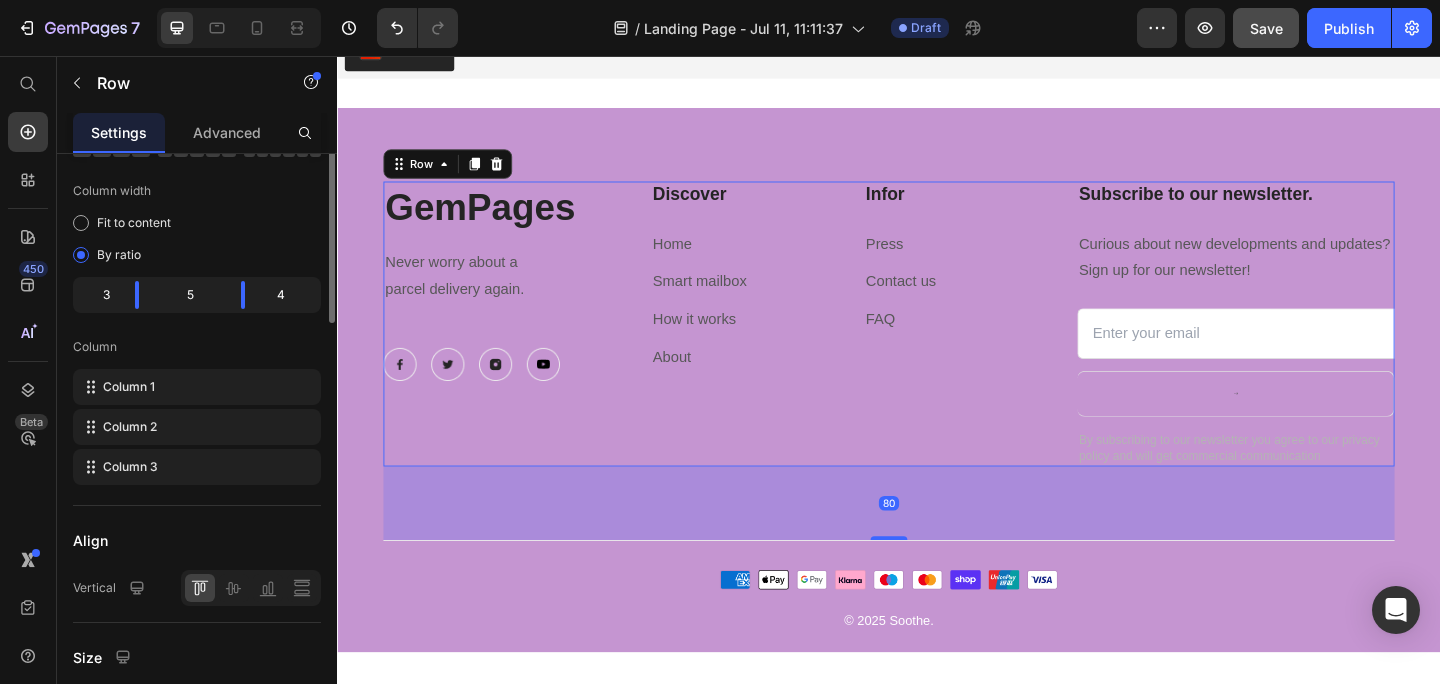 scroll, scrollTop: 0, scrollLeft: 0, axis: both 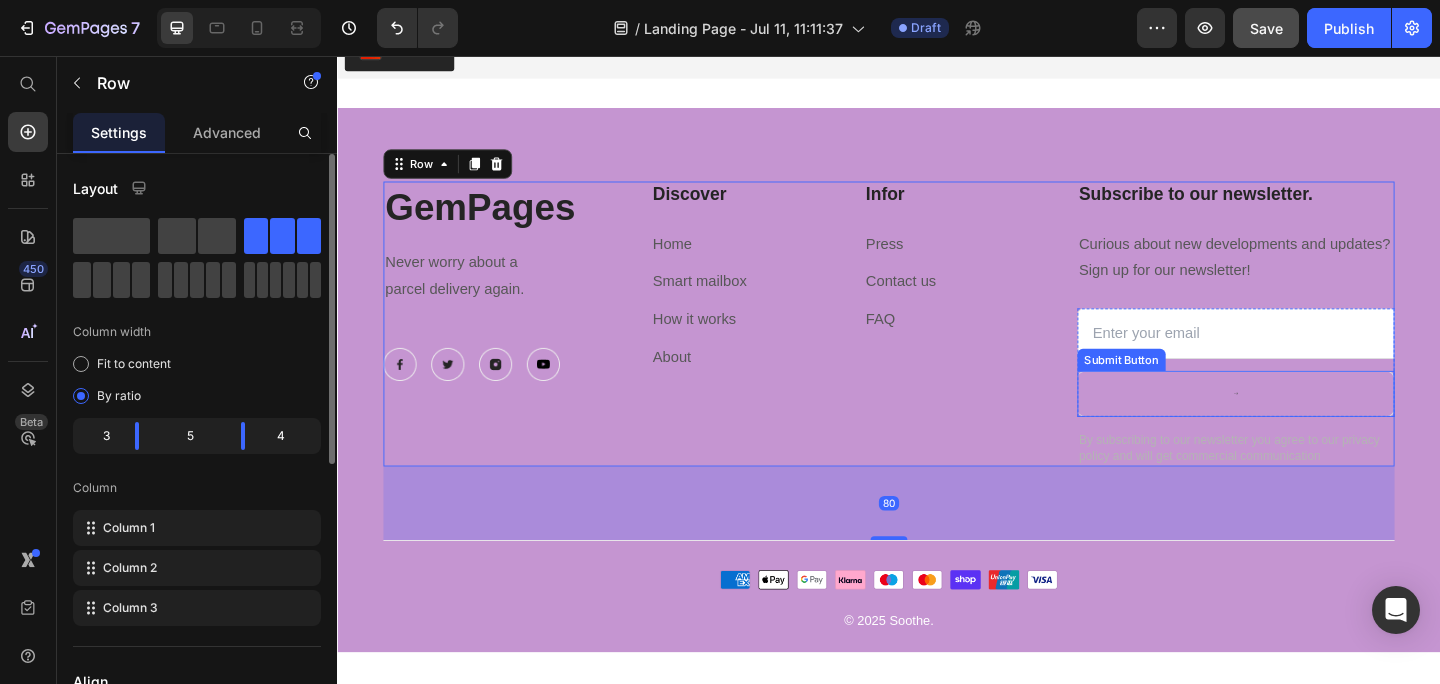 click at bounding box center [1314, 424] 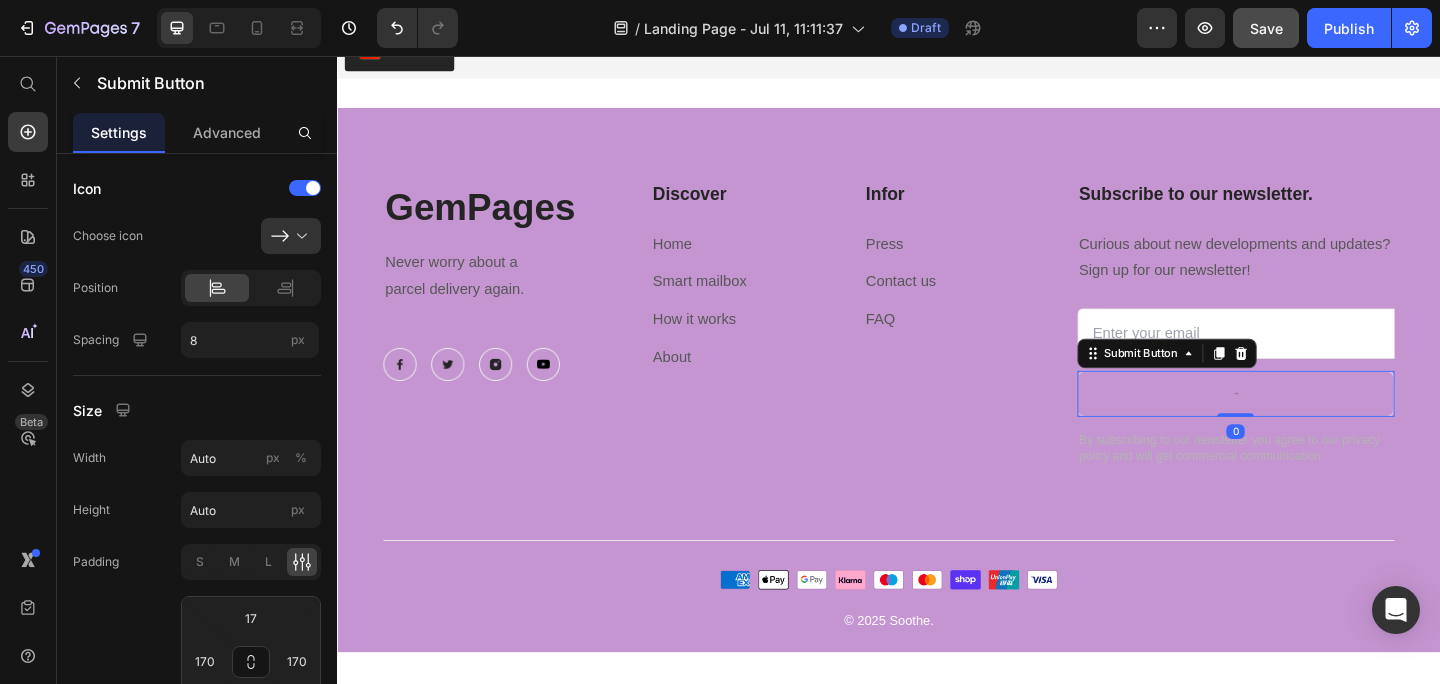 click at bounding box center (1314, 424) 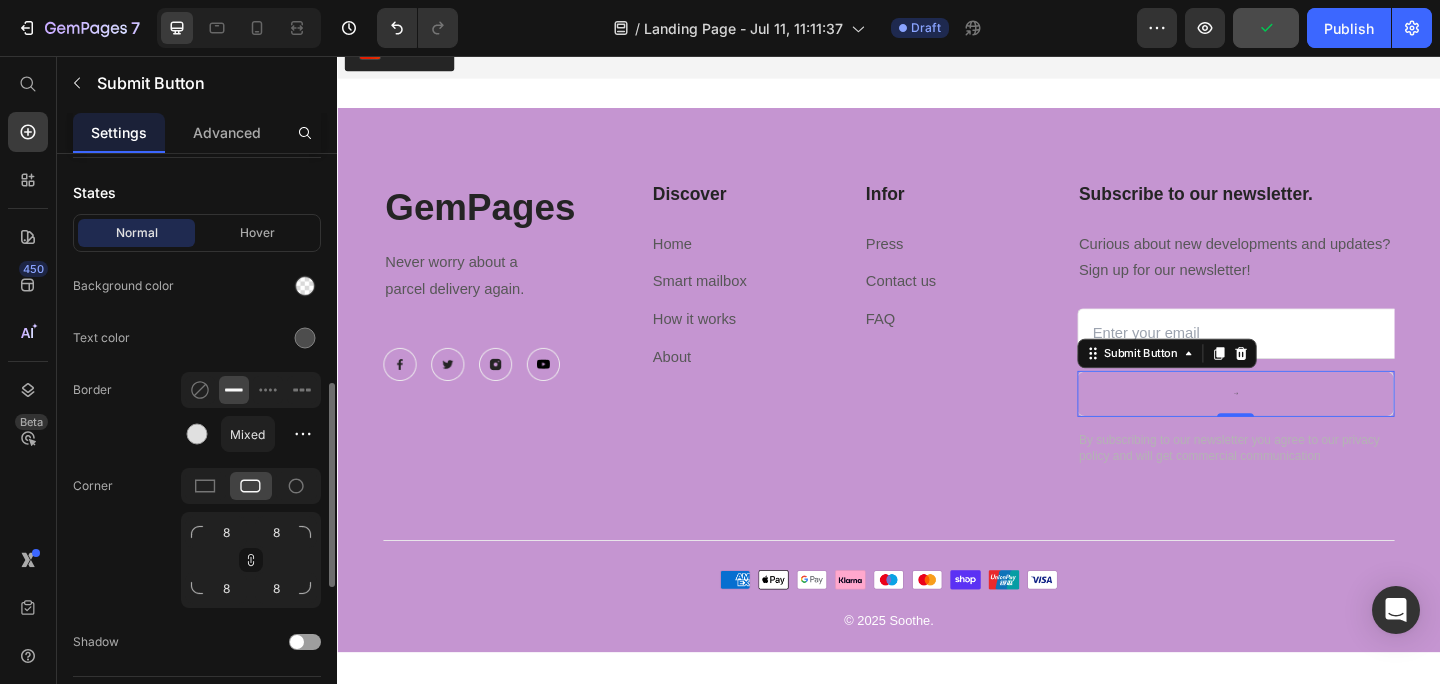 scroll, scrollTop: 644, scrollLeft: 0, axis: vertical 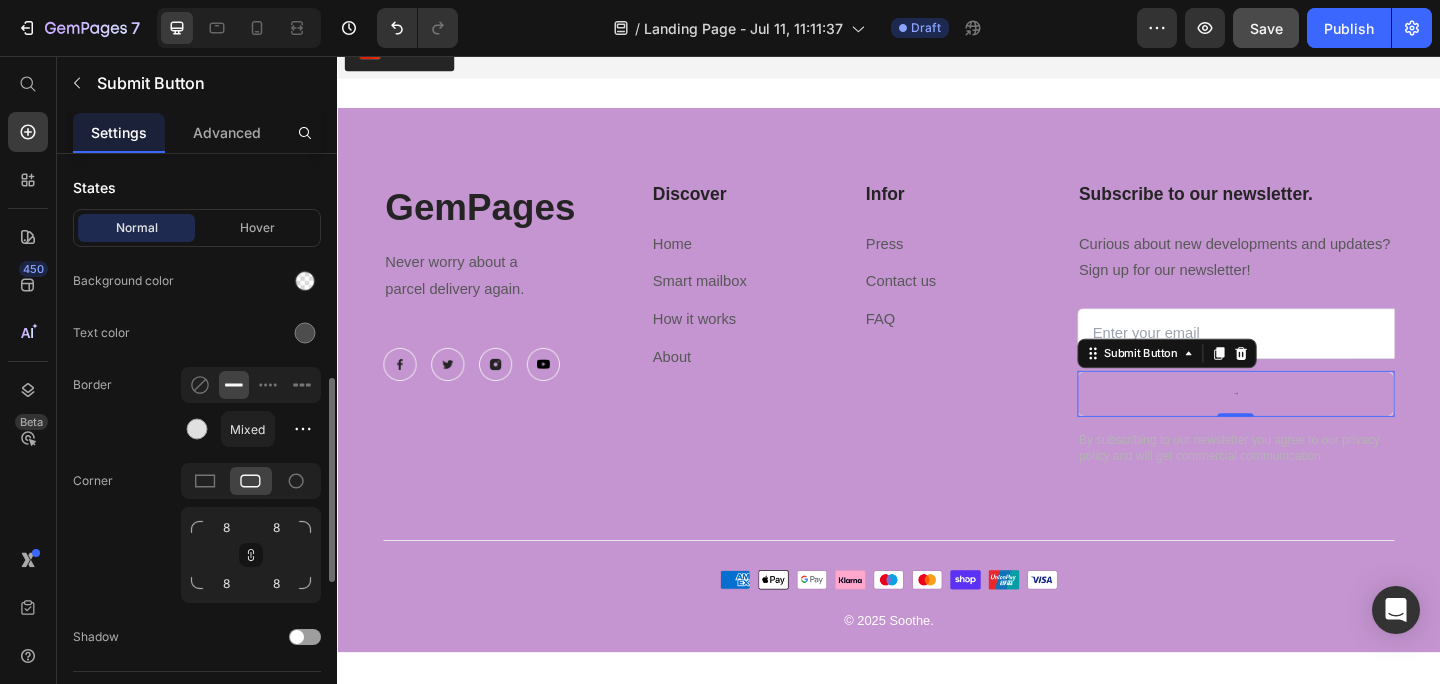 click 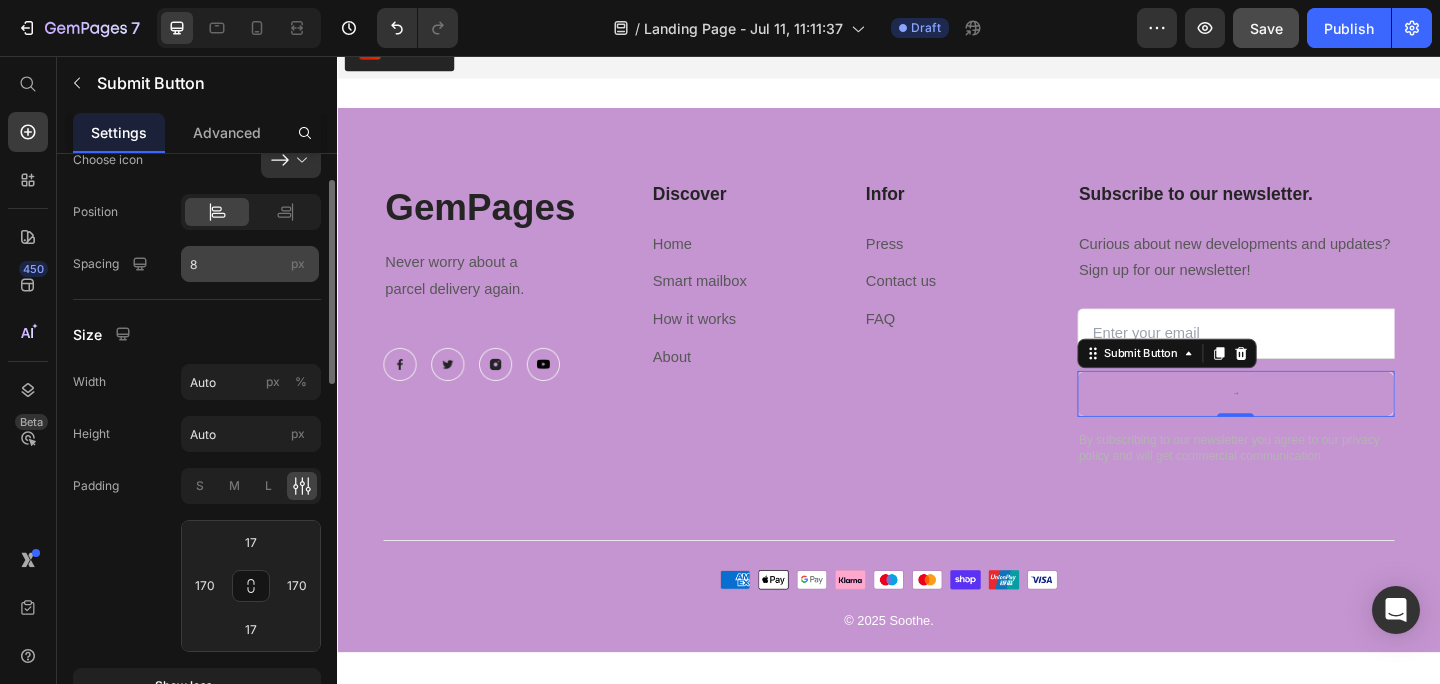 scroll, scrollTop: 0, scrollLeft: 0, axis: both 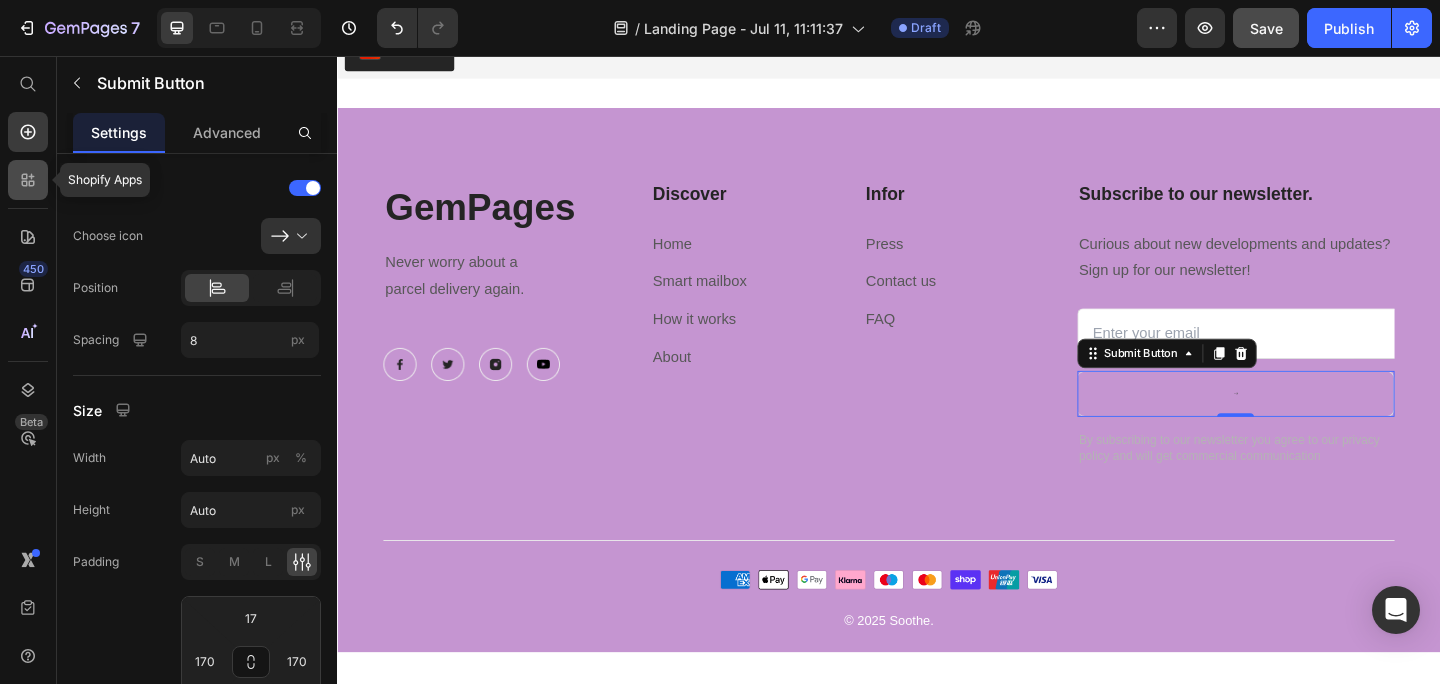 click 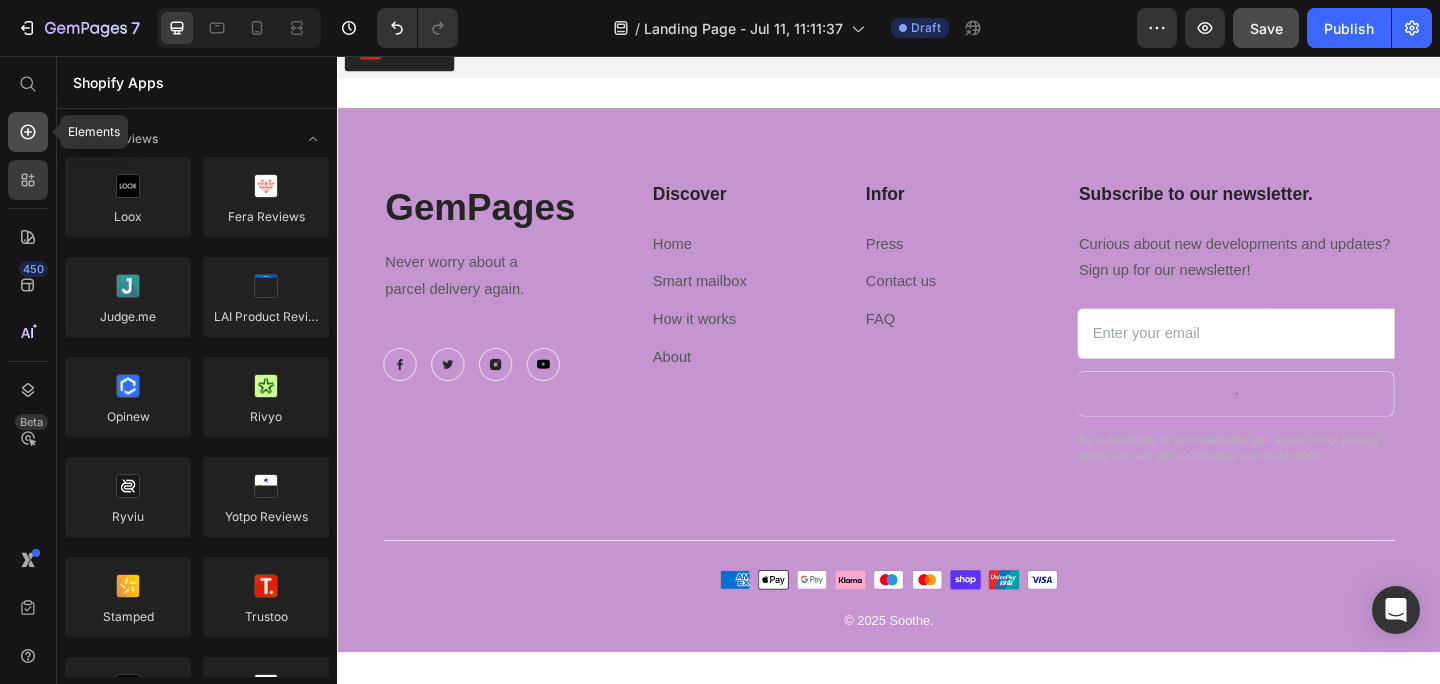 click 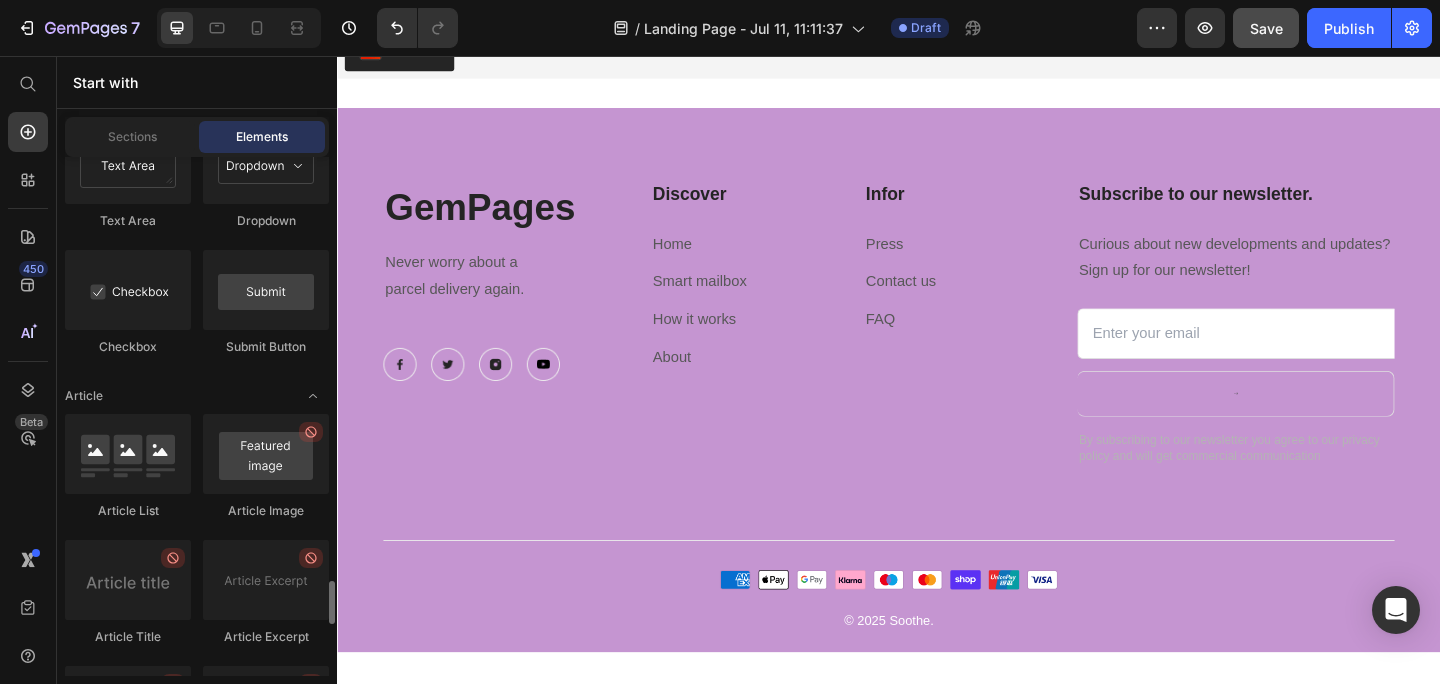 scroll, scrollTop: 5123, scrollLeft: 0, axis: vertical 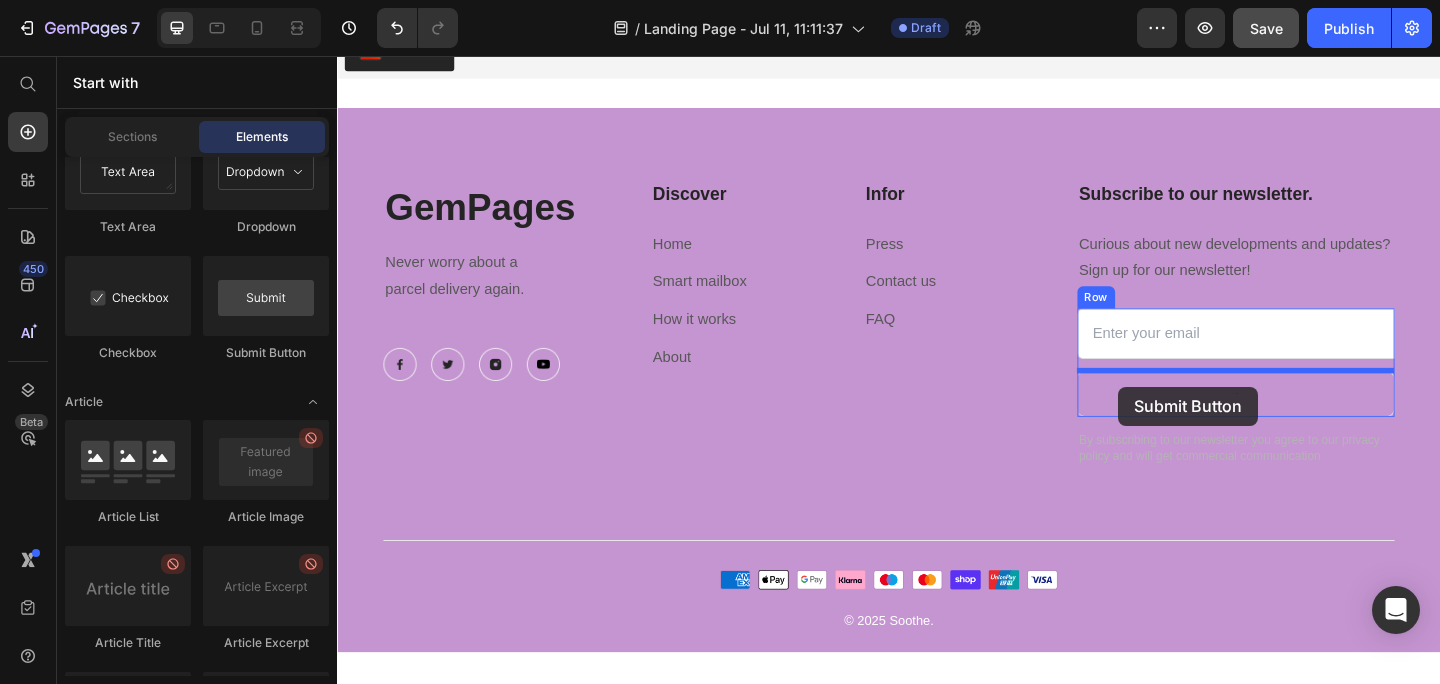 drag, startPoint x: 615, startPoint y: 365, endPoint x: 1187, endPoint y: 416, distance: 574.2691 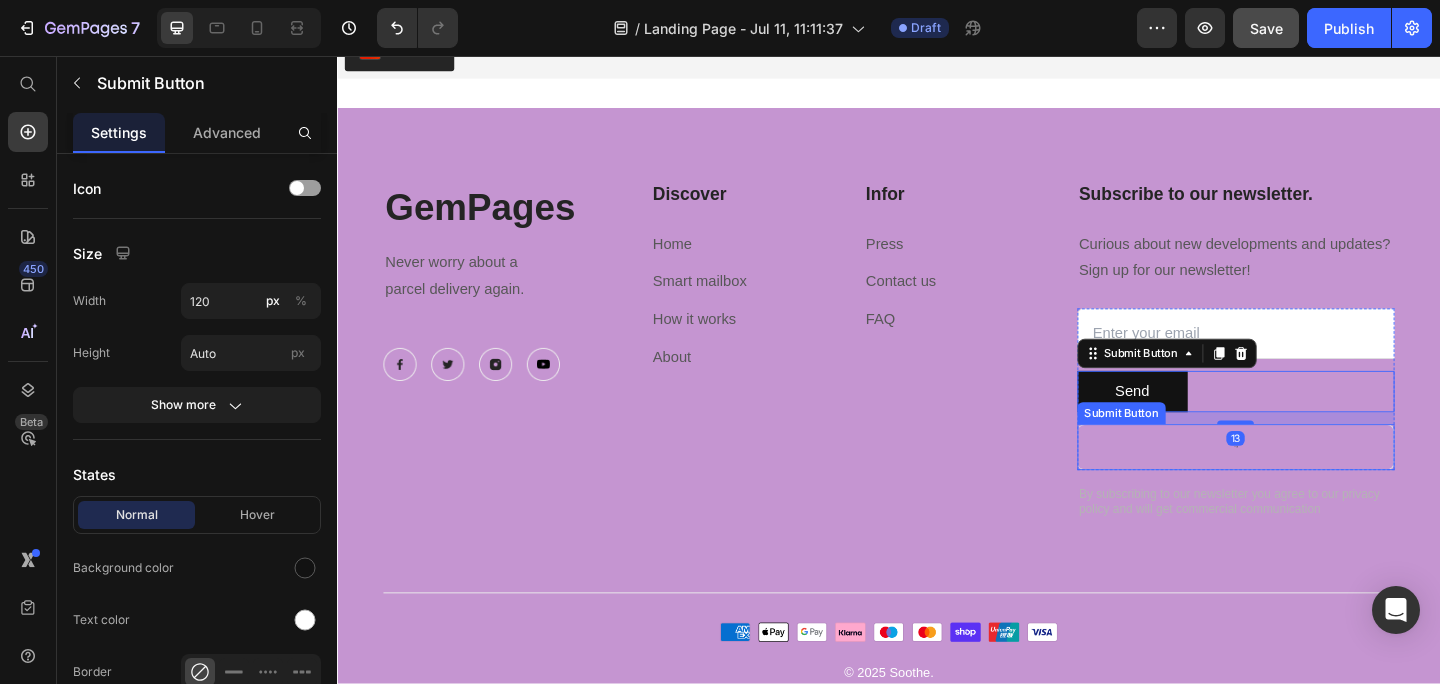 click at bounding box center [1314, 482] 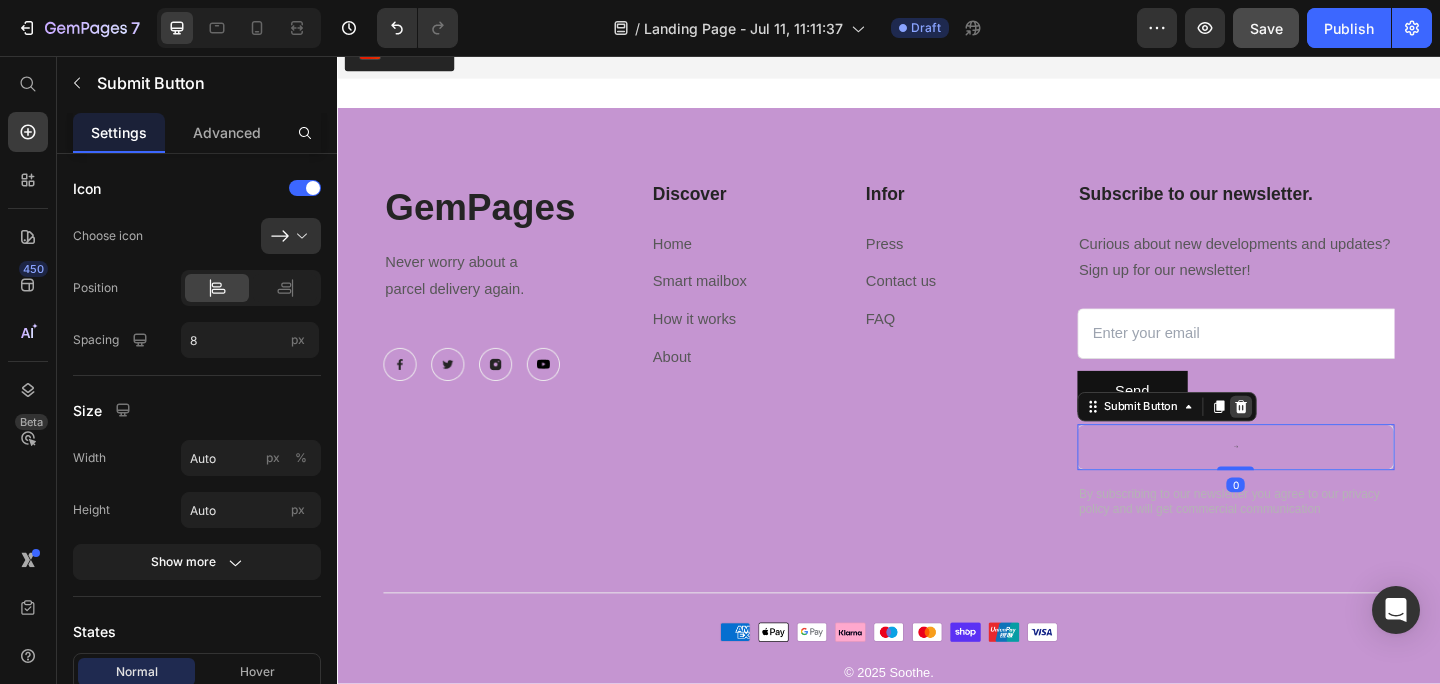 click 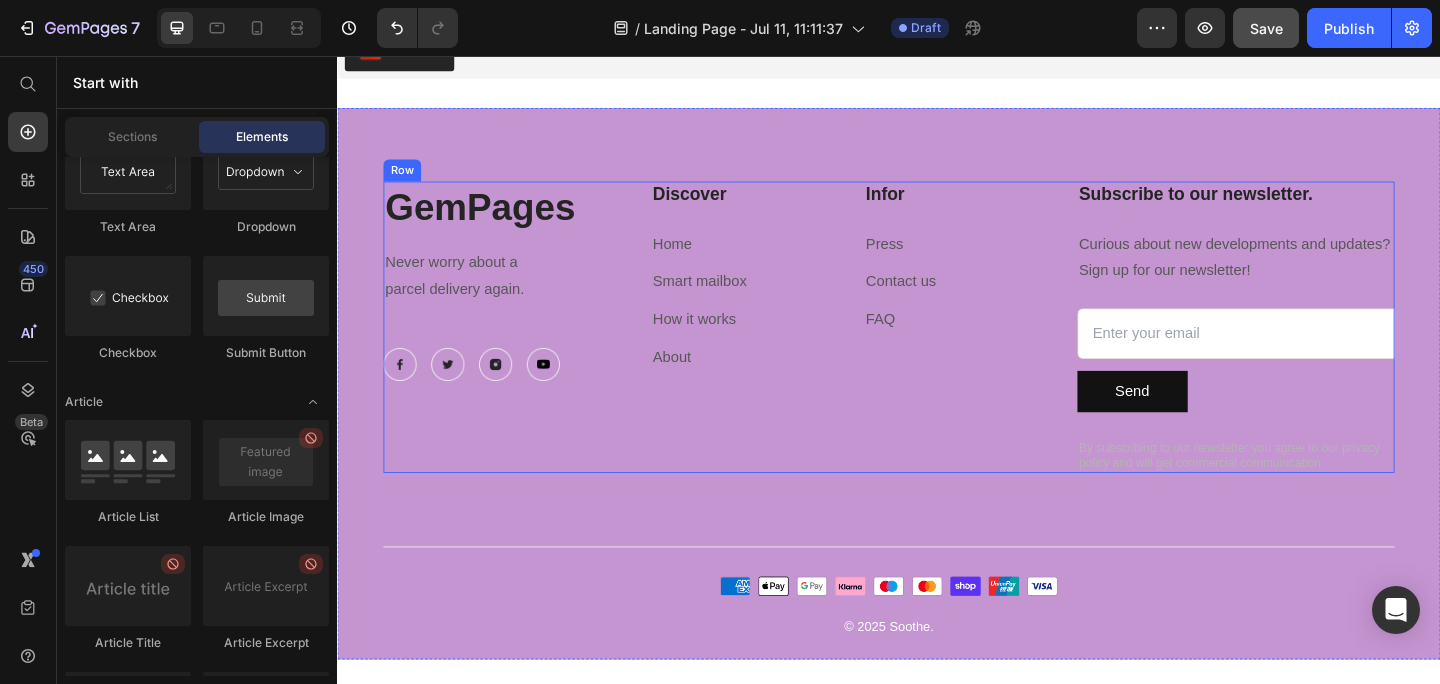 click on "Subscribe to our newsletter.  Heading Curious about new developments and updates? Sign up for our newsletter! Text block Email Field Send Submit Button Row Newsletter By subscribing to our newsletter you agree to our privacy policy and will get commercial communication Text block" at bounding box center [1314, 352] 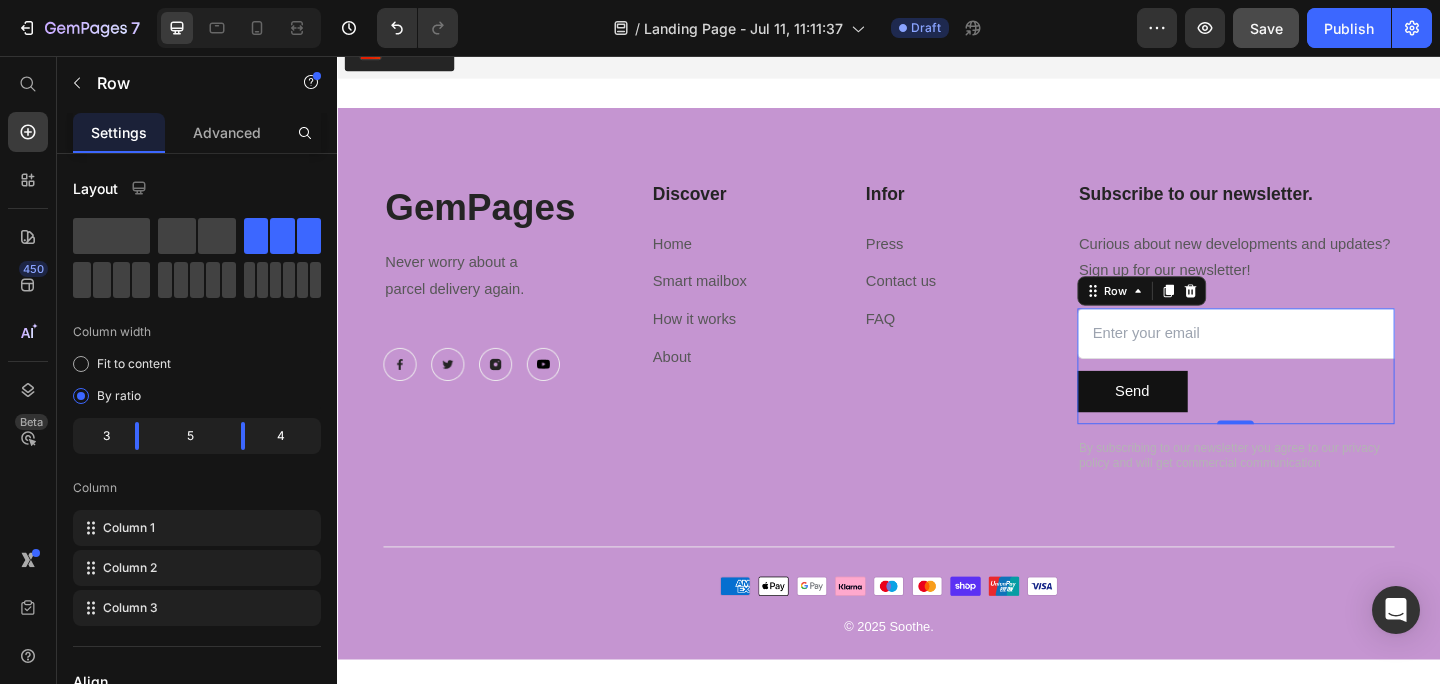 click on "Email Field Send Submit Button" at bounding box center [1314, 394] 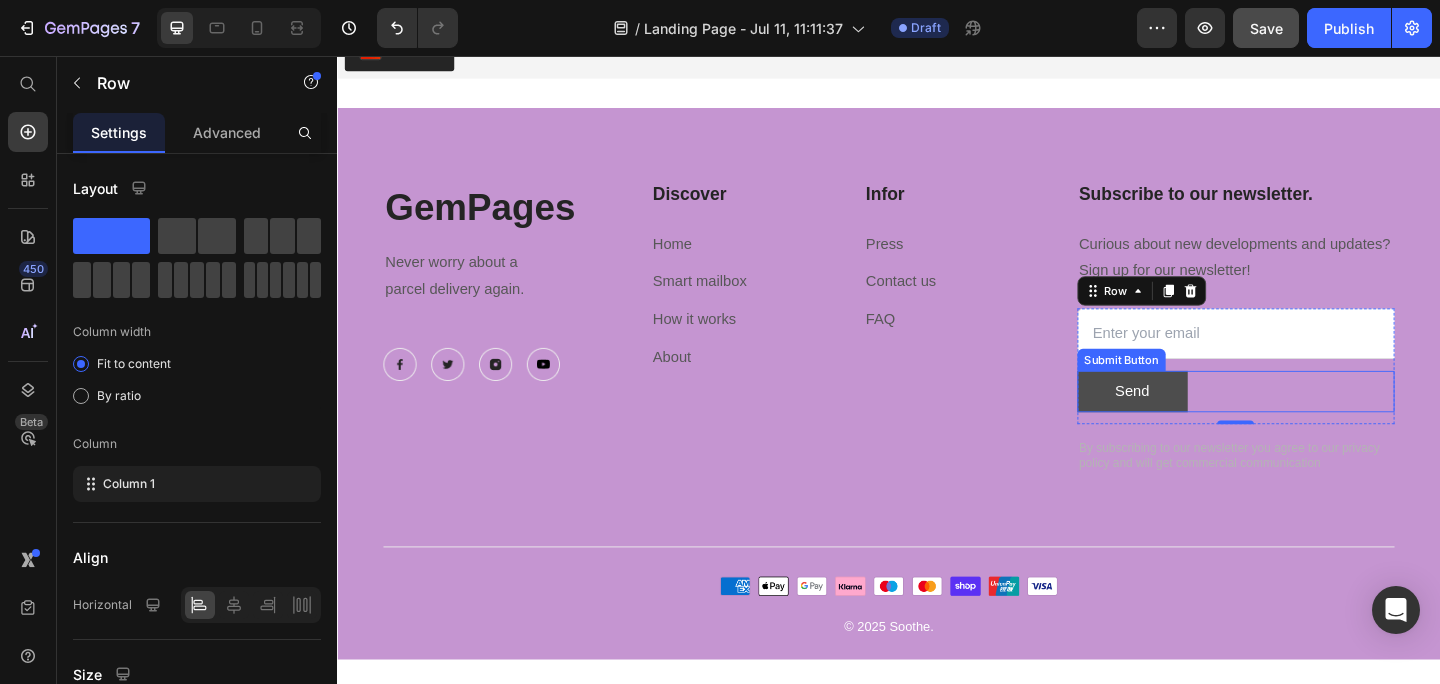 click on "Send" at bounding box center [1202, 421] 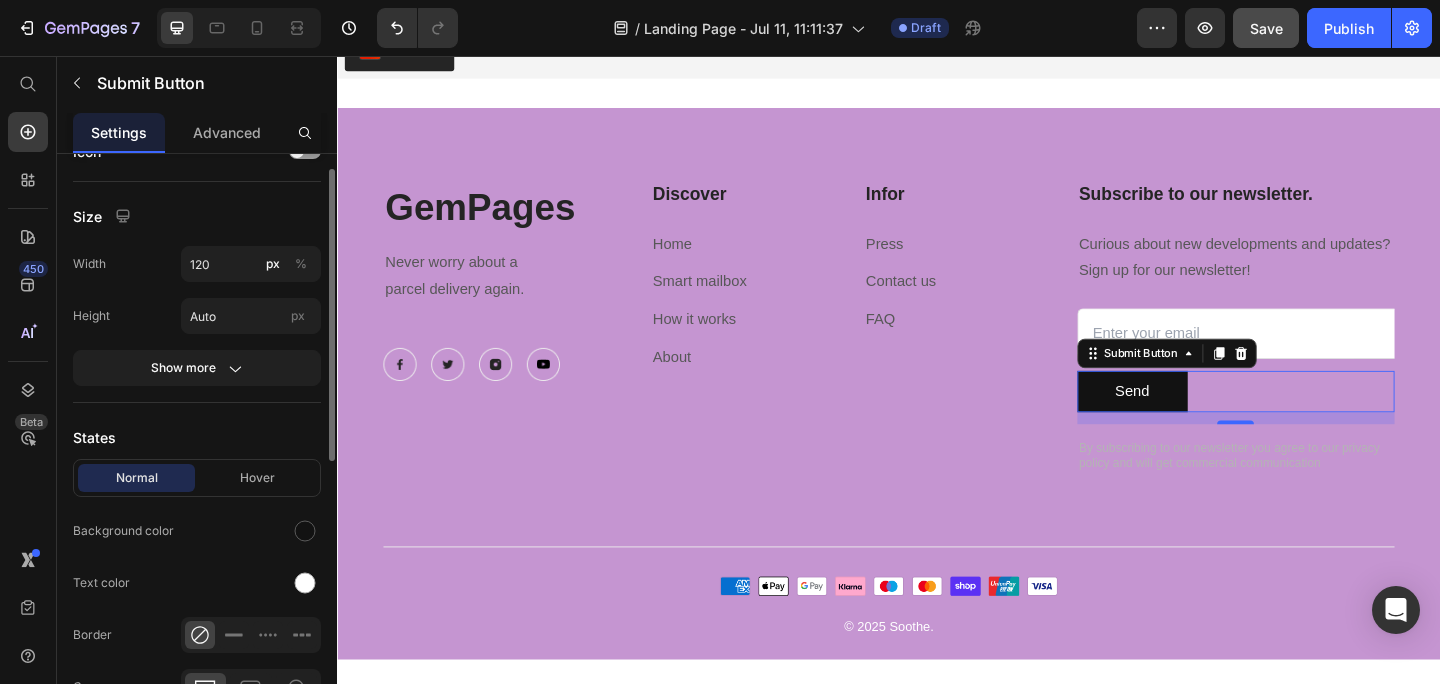 scroll, scrollTop: 38, scrollLeft: 0, axis: vertical 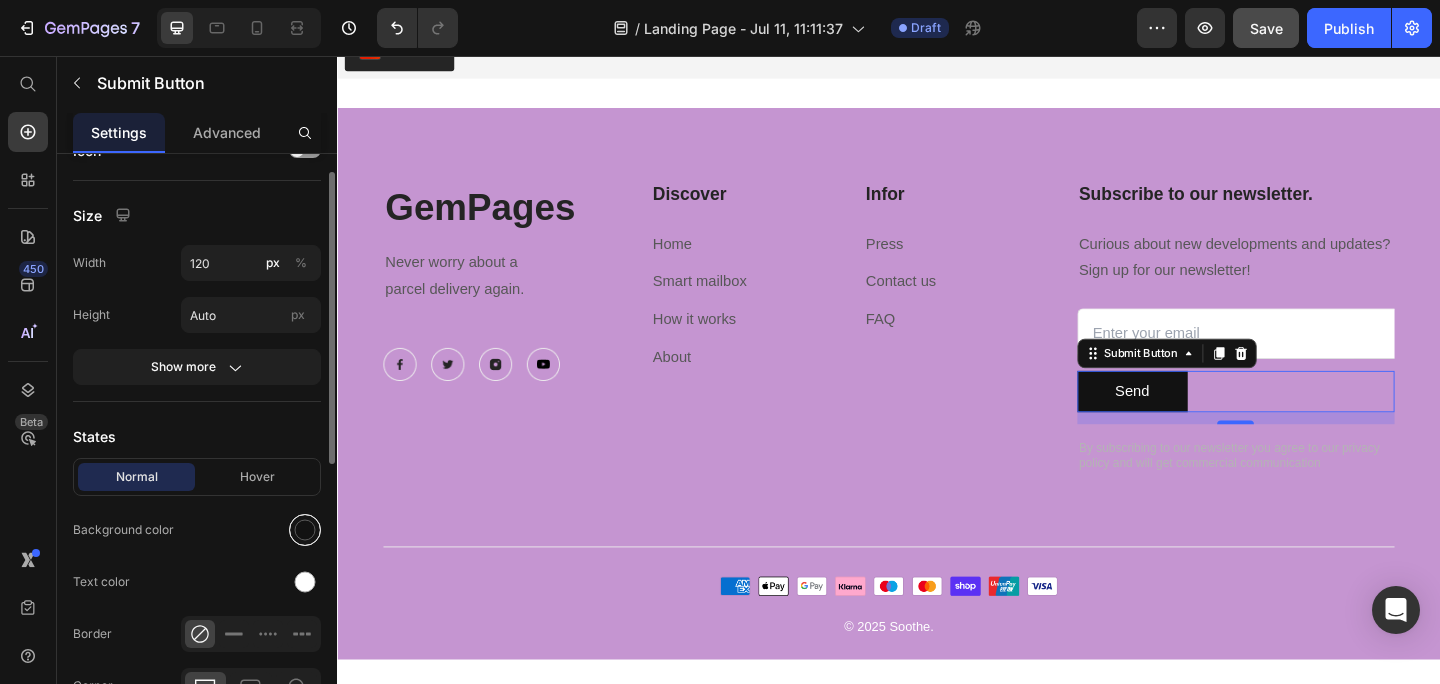 click at bounding box center (305, 530) 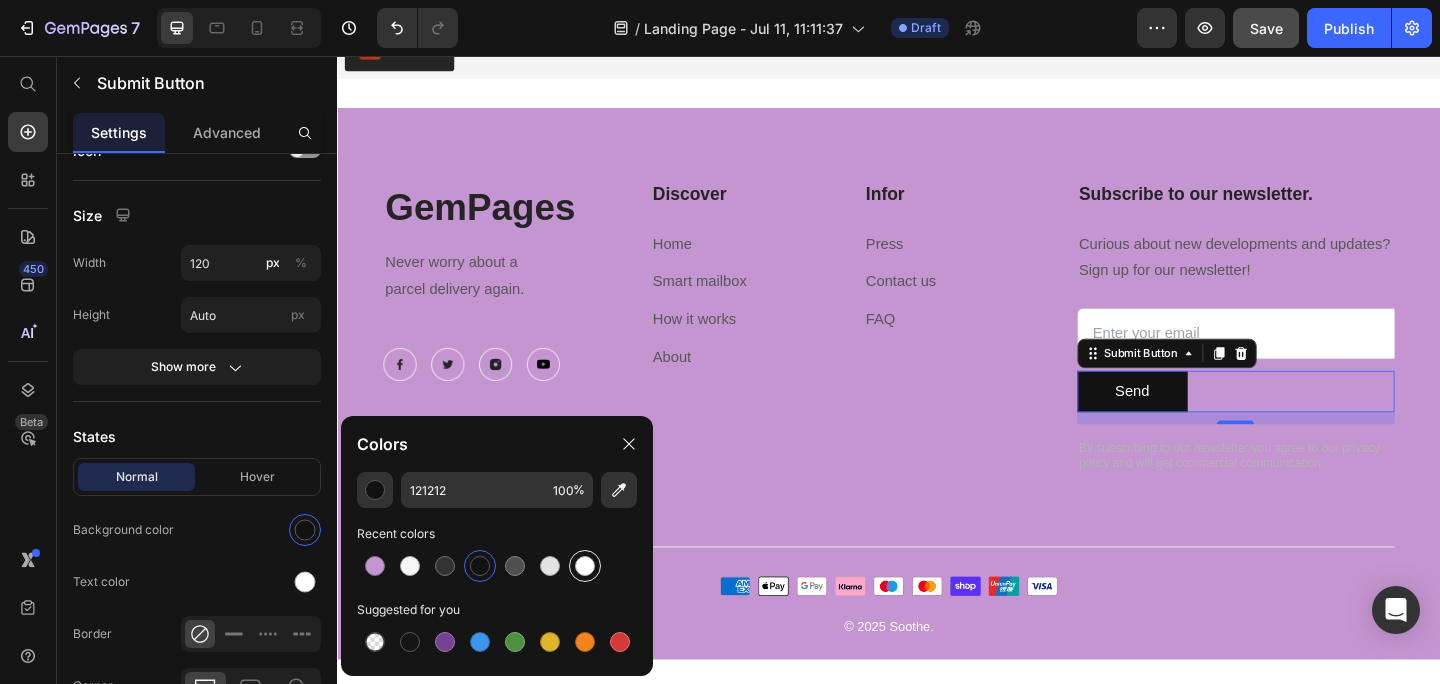 click at bounding box center (585, 566) 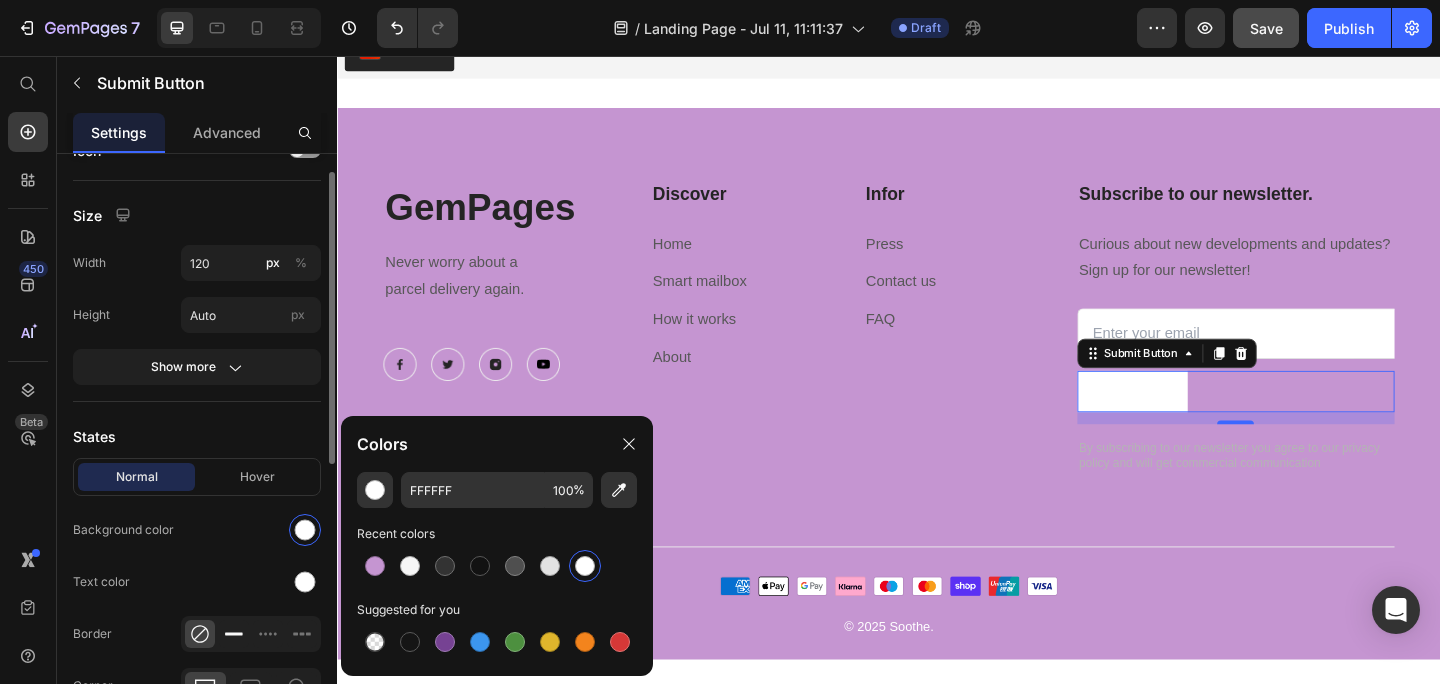 click 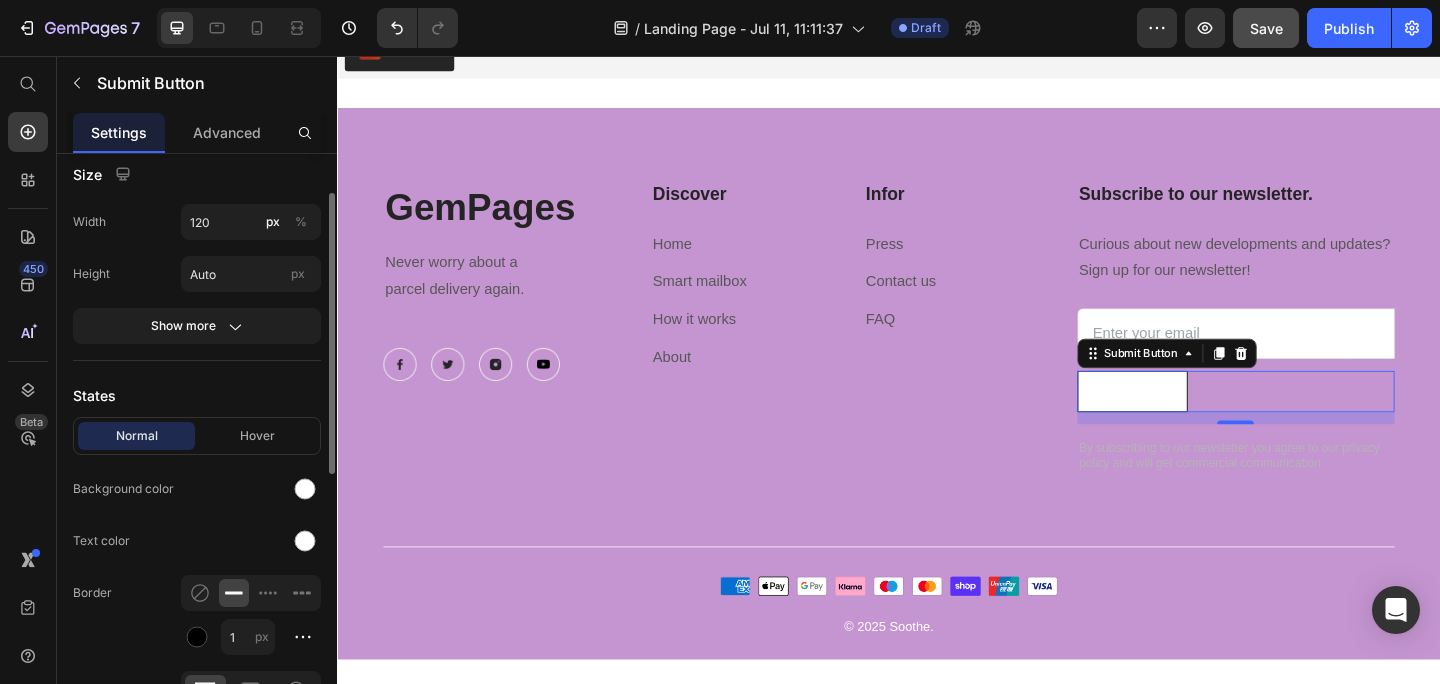 scroll, scrollTop: 84, scrollLeft: 0, axis: vertical 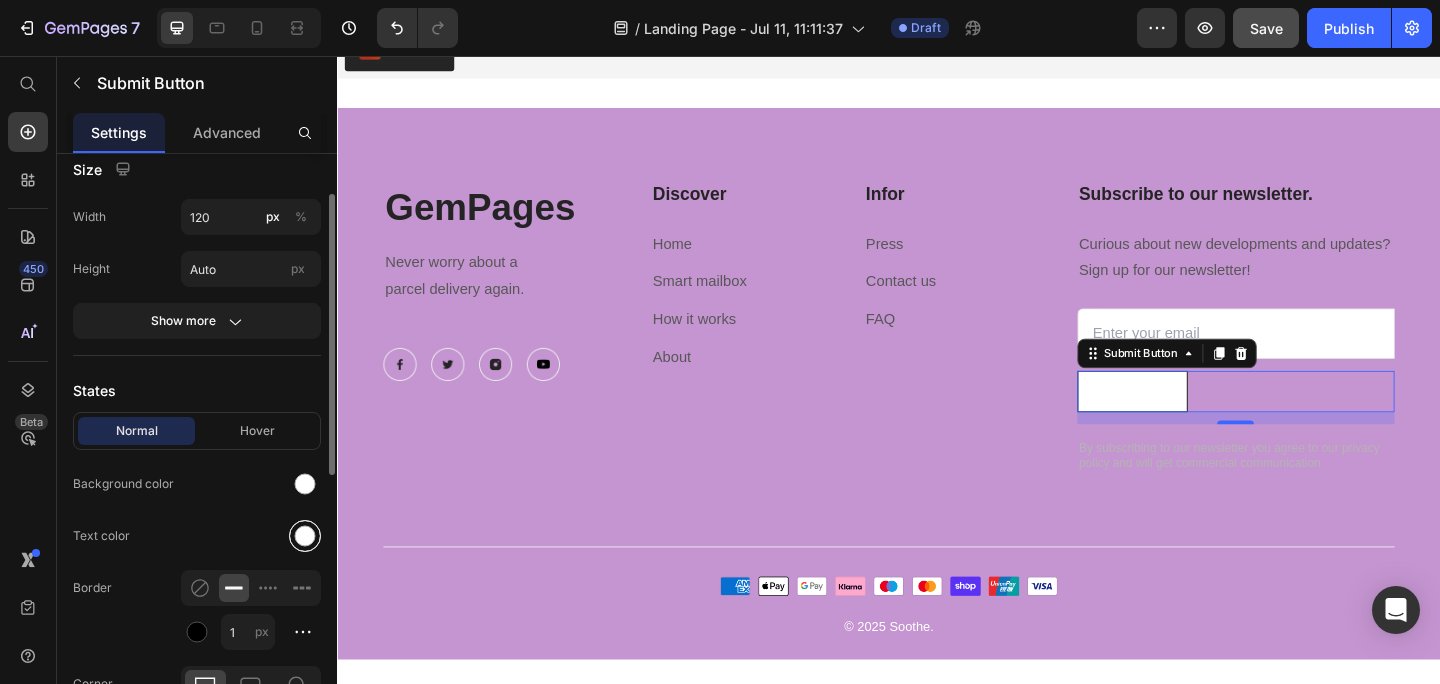 click at bounding box center [305, 536] 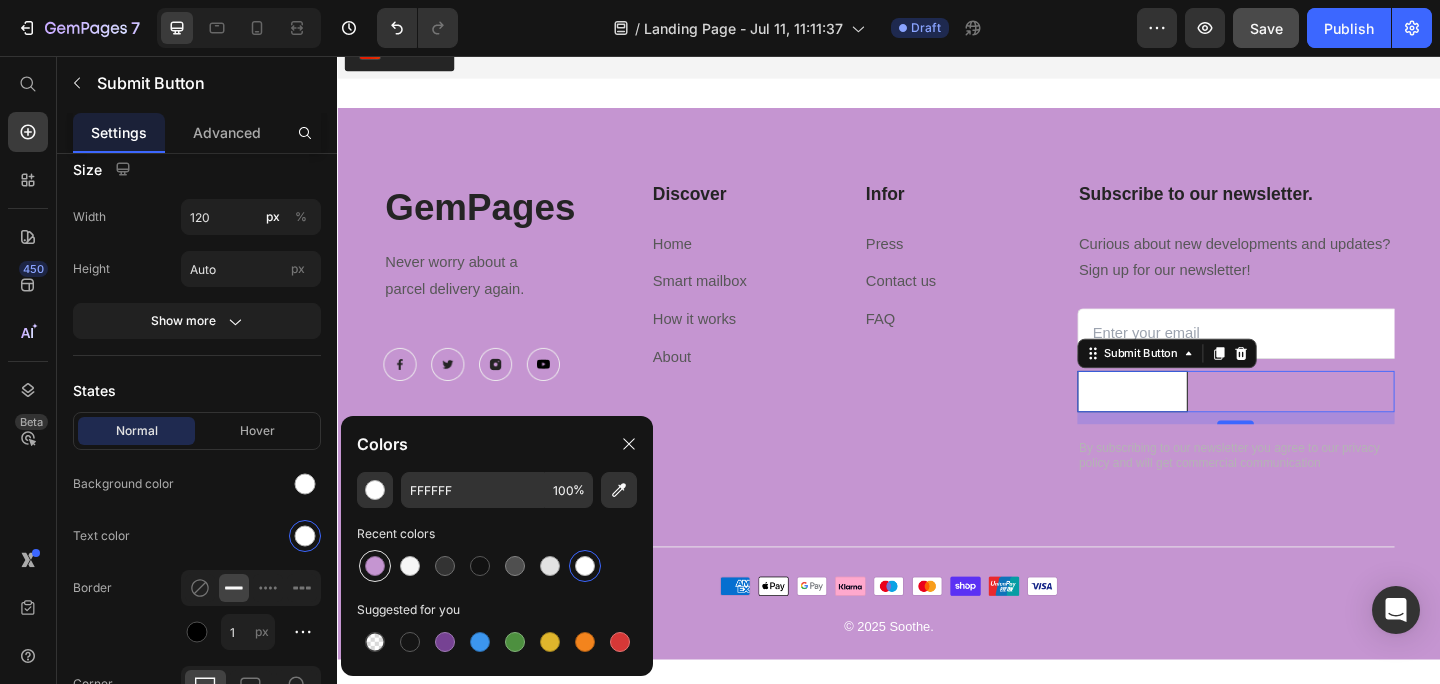 click at bounding box center (375, 566) 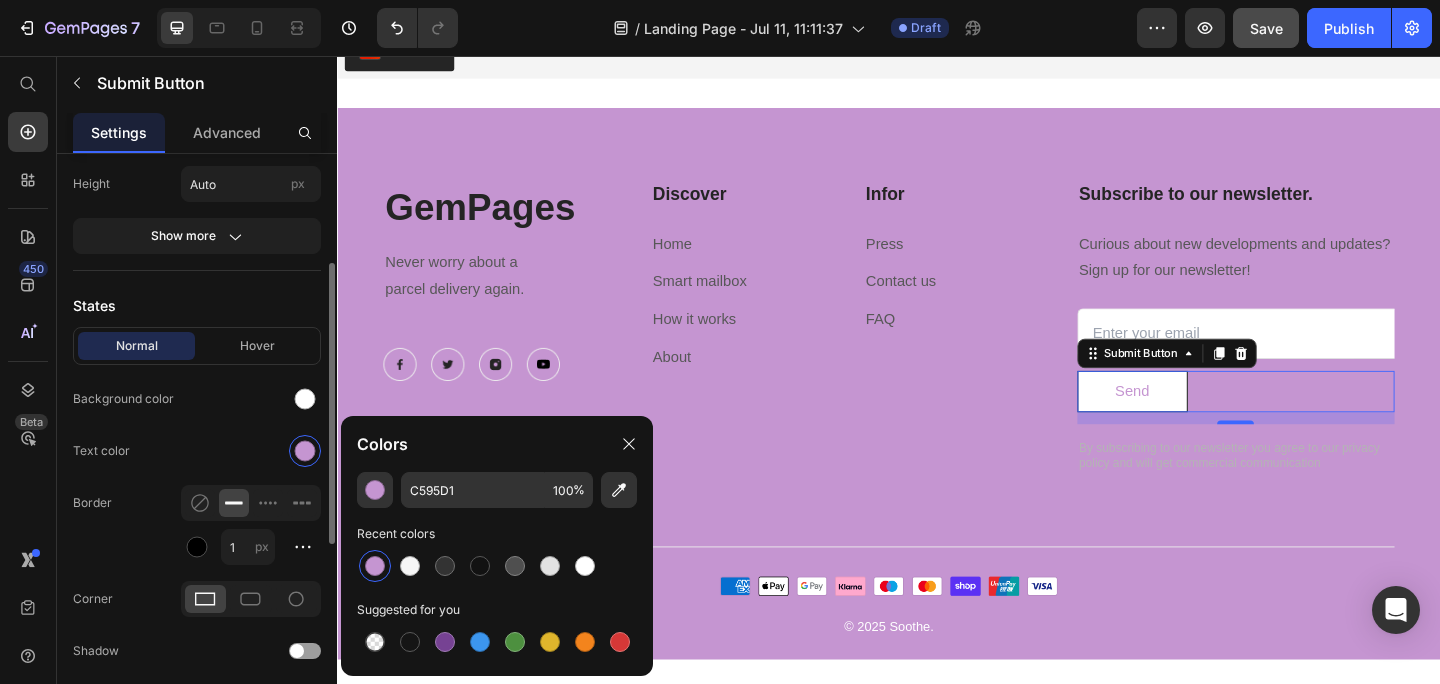 scroll, scrollTop: 209, scrollLeft: 0, axis: vertical 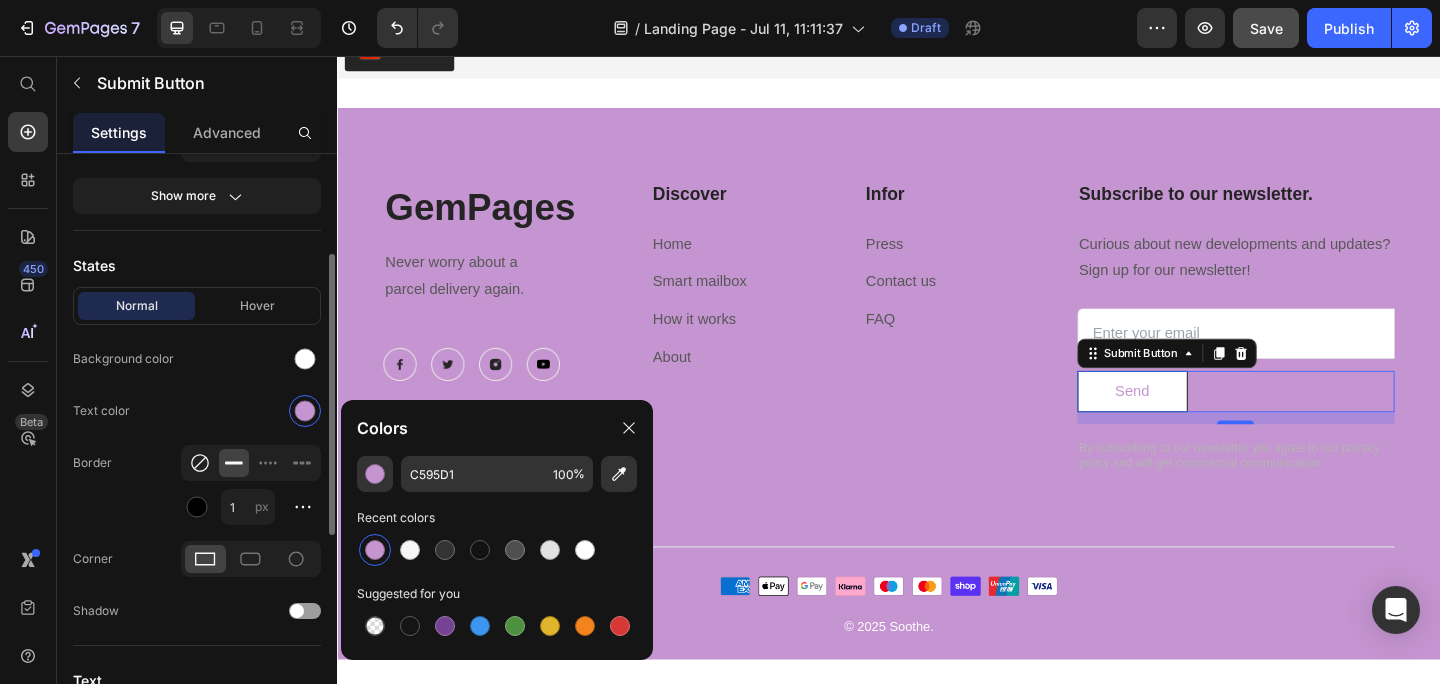 click 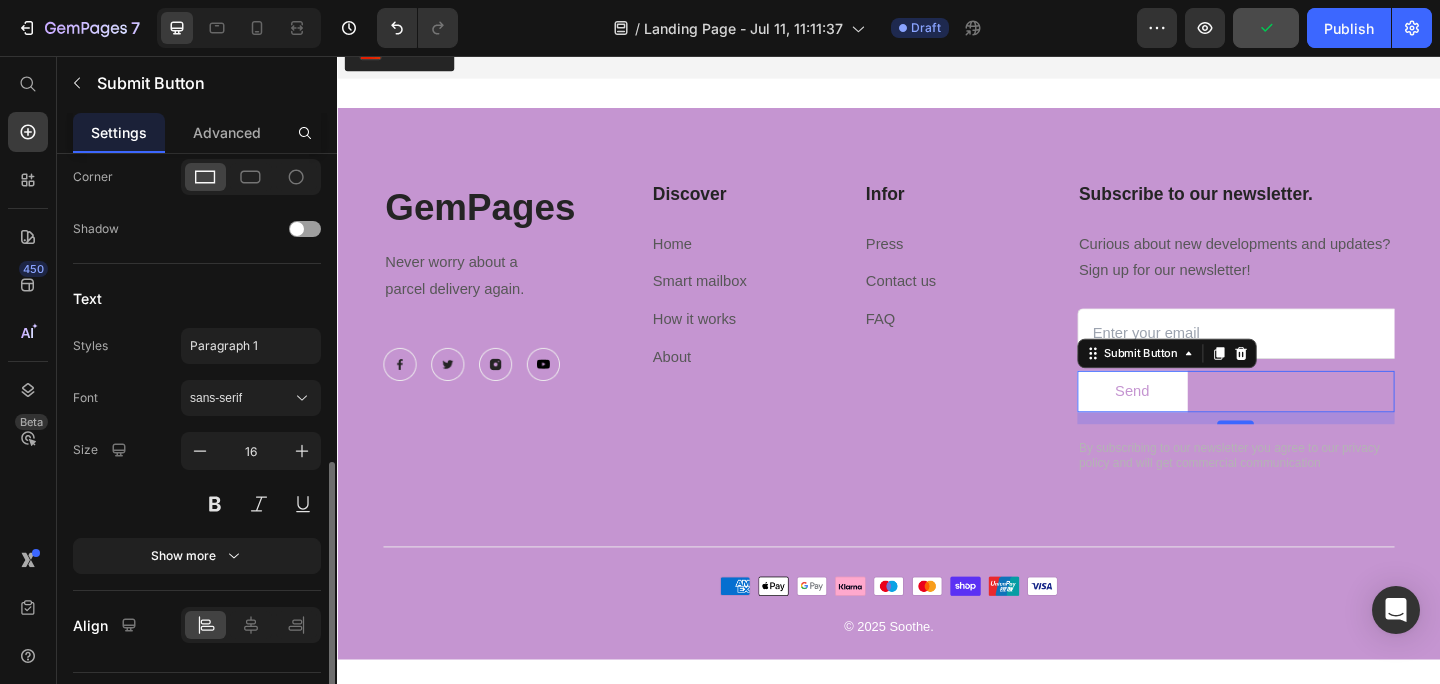 scroll, scrollTop: 581, scrollLeft: 0, axis: vertical 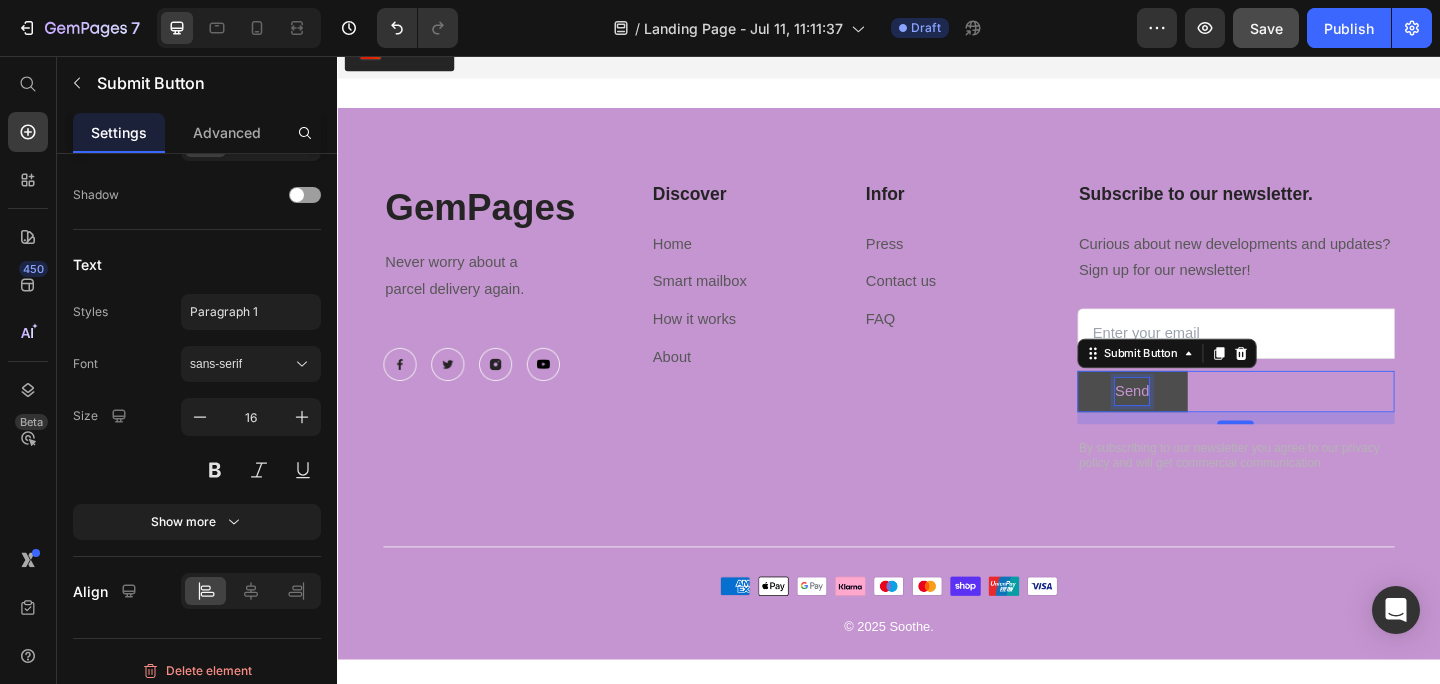 click on "Send" at bounding box center (1201, 421) 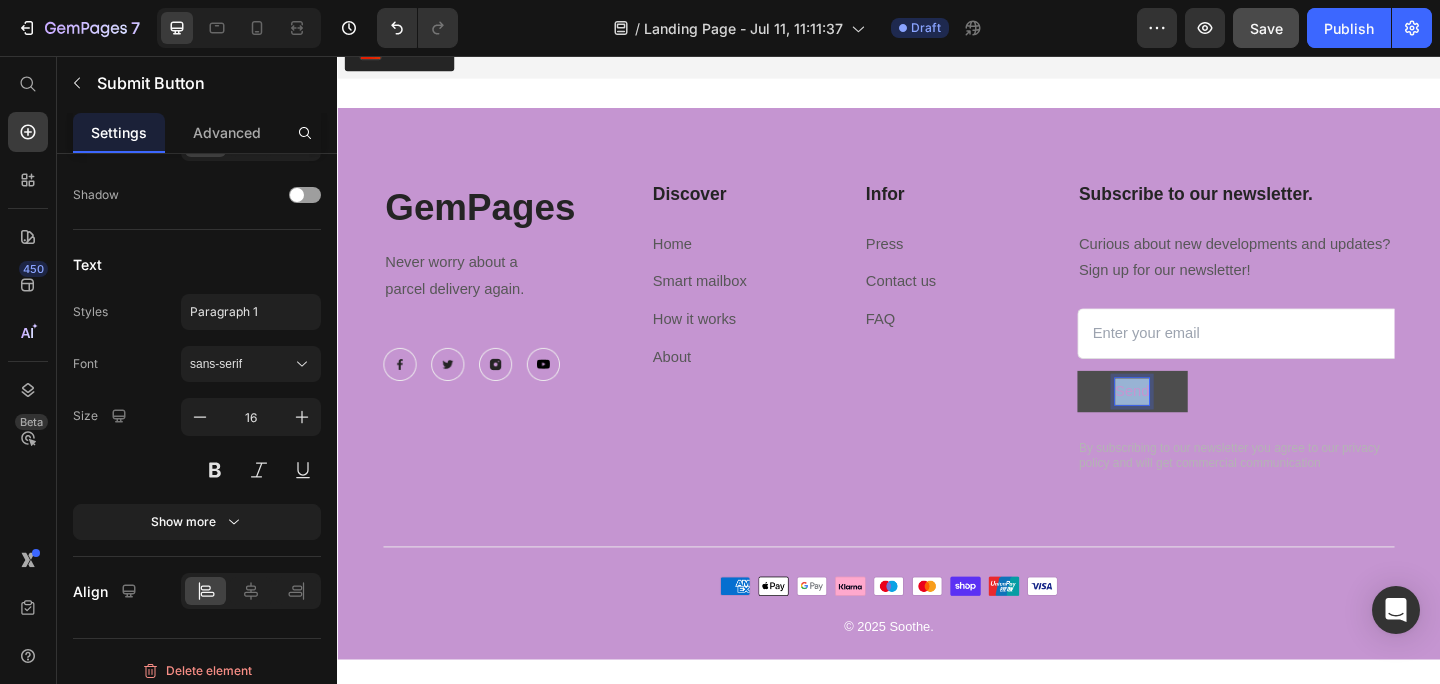 click on "Send" at bounding box center [1201, 421] 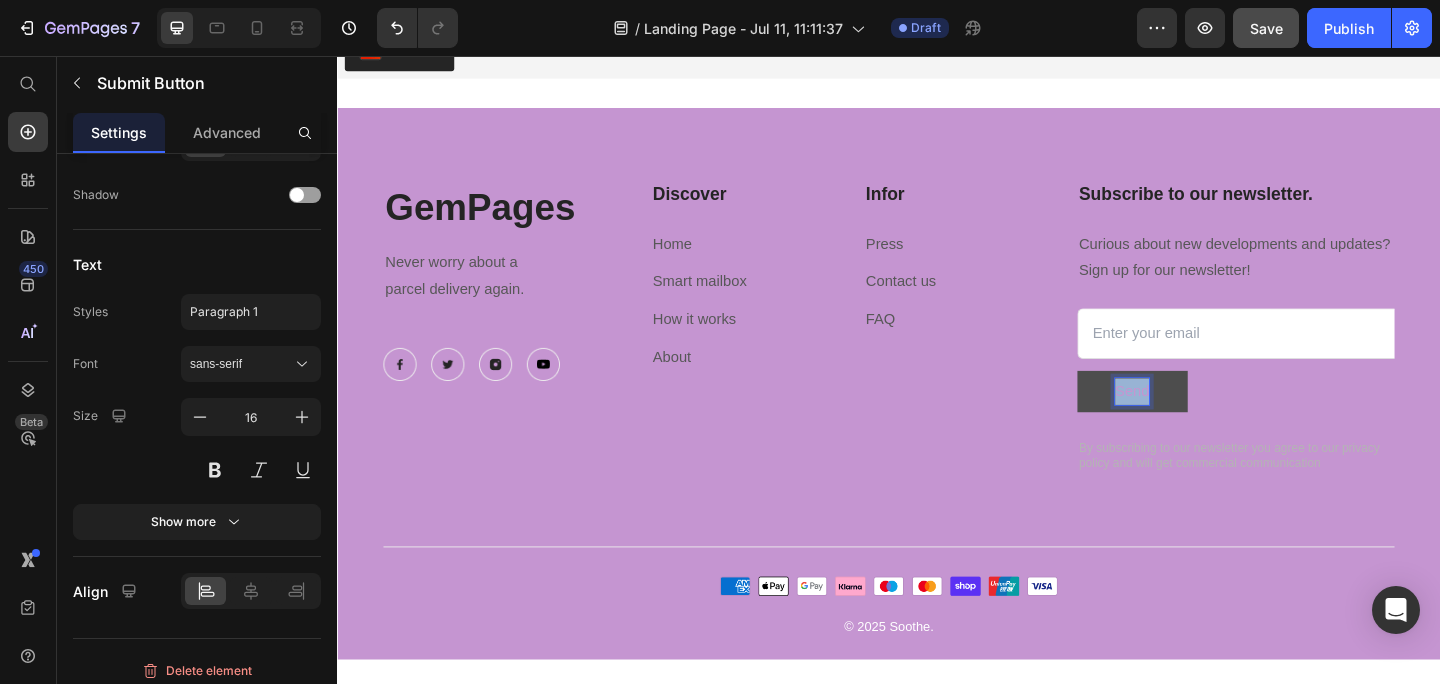 click on "Send" at bounding box center (1201, 421) 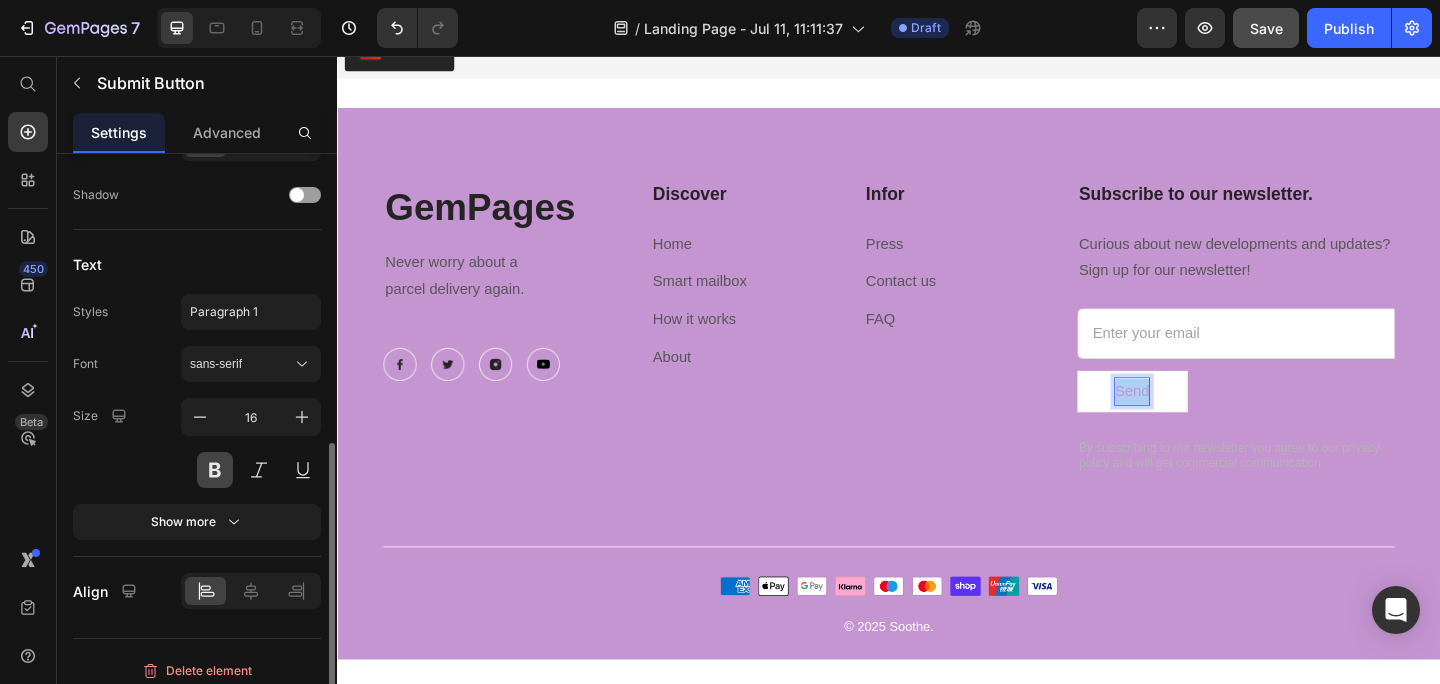 click at bounding box center (215, 470) 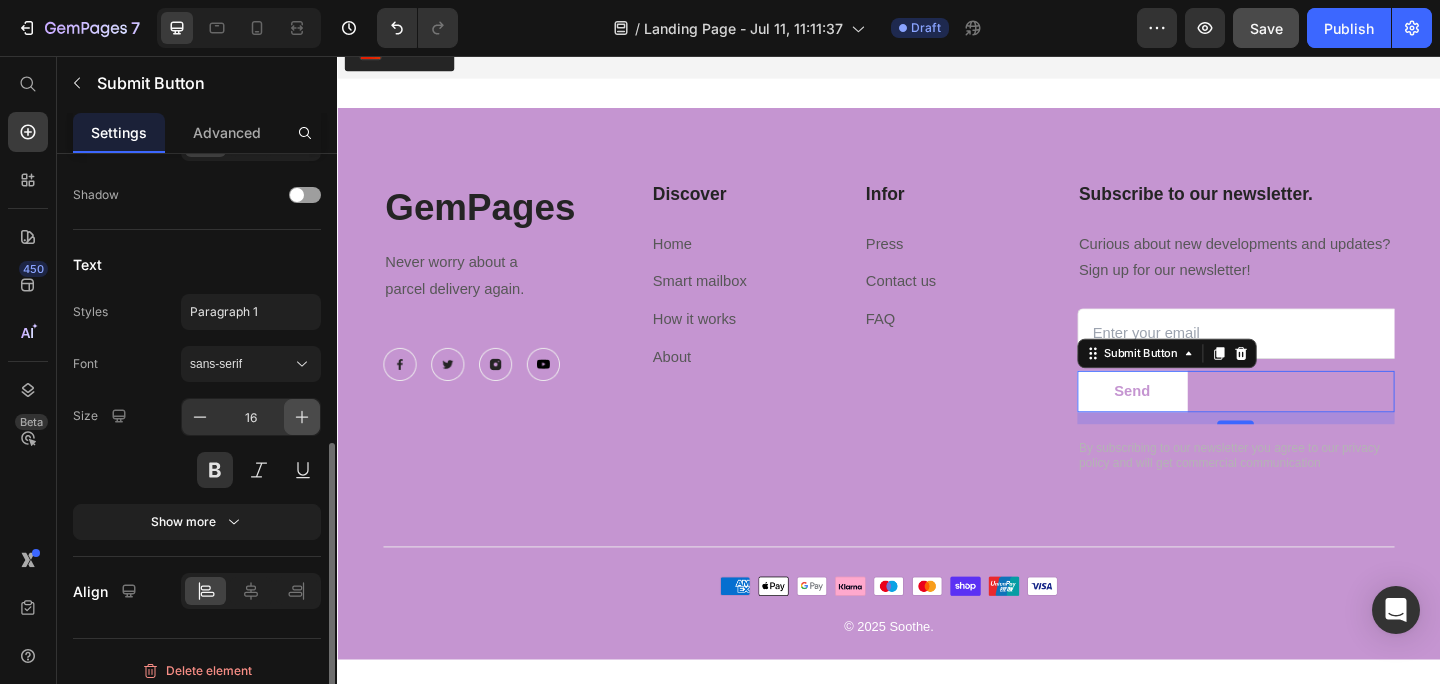 click 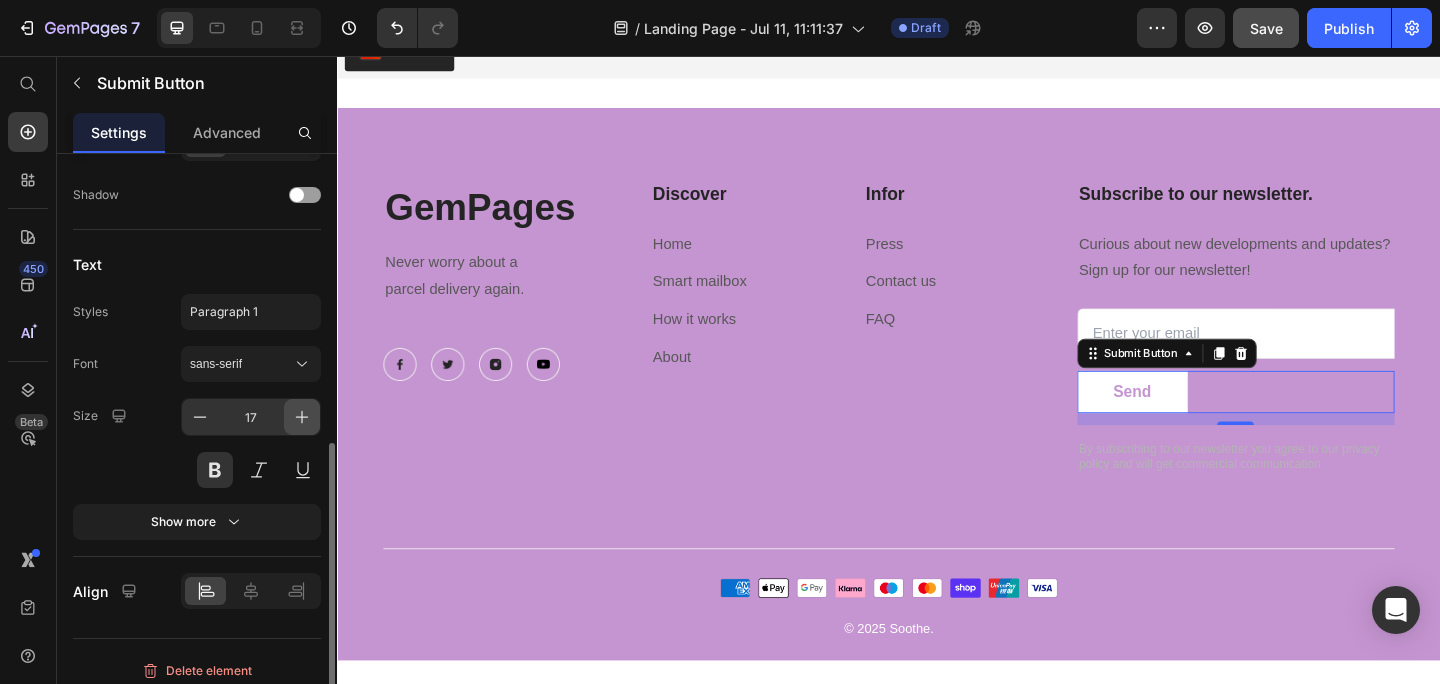 click 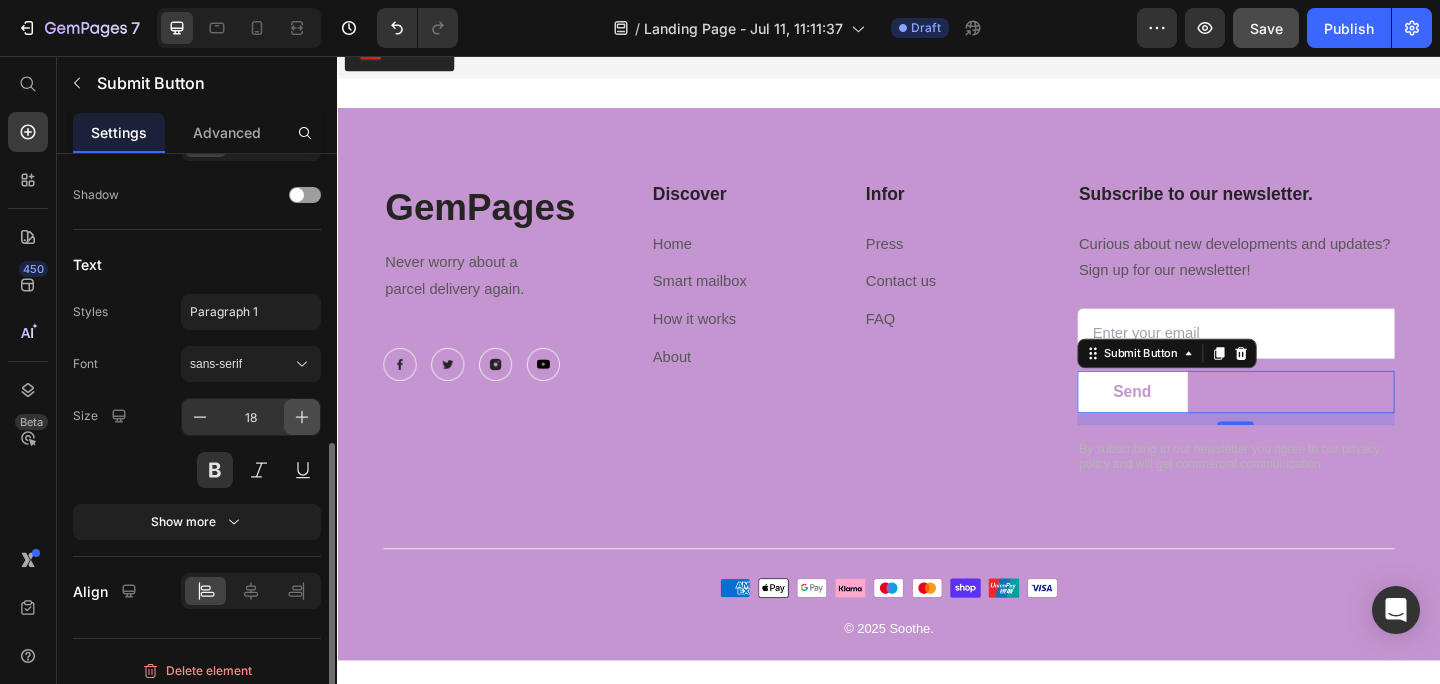 click 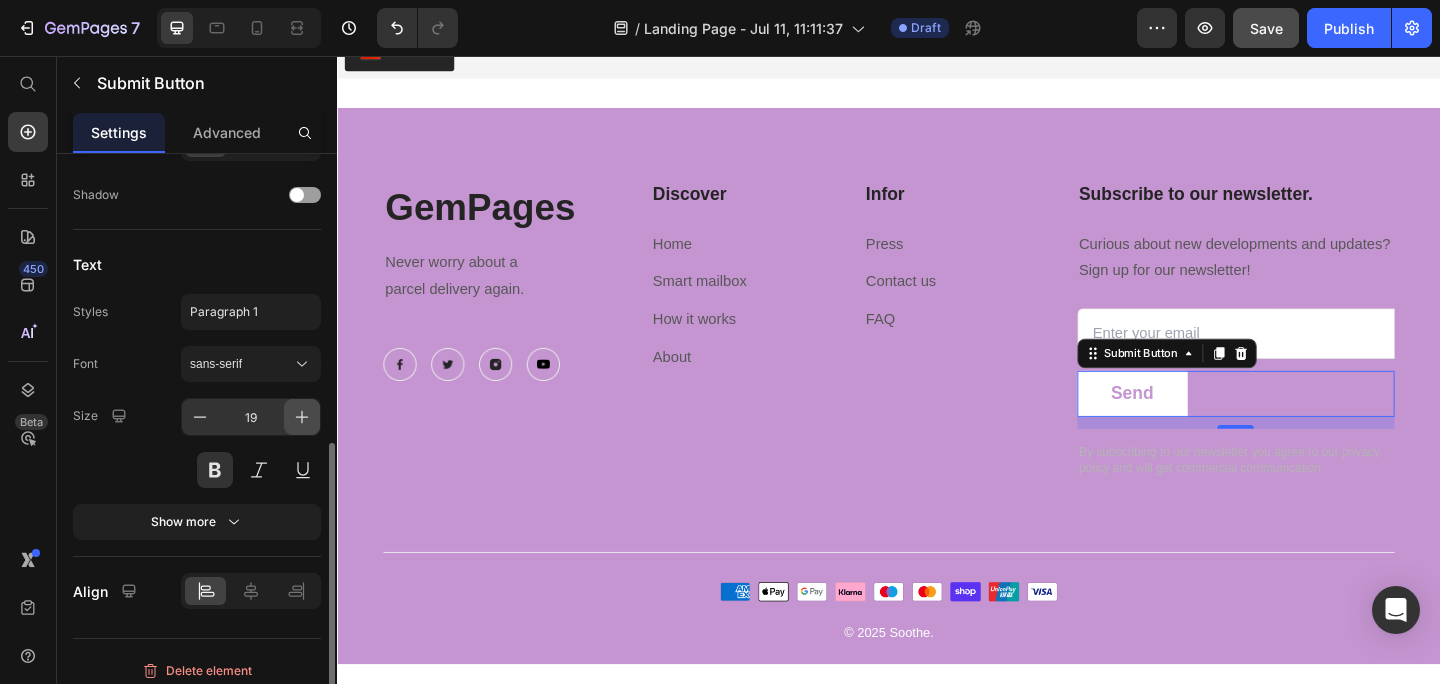 click 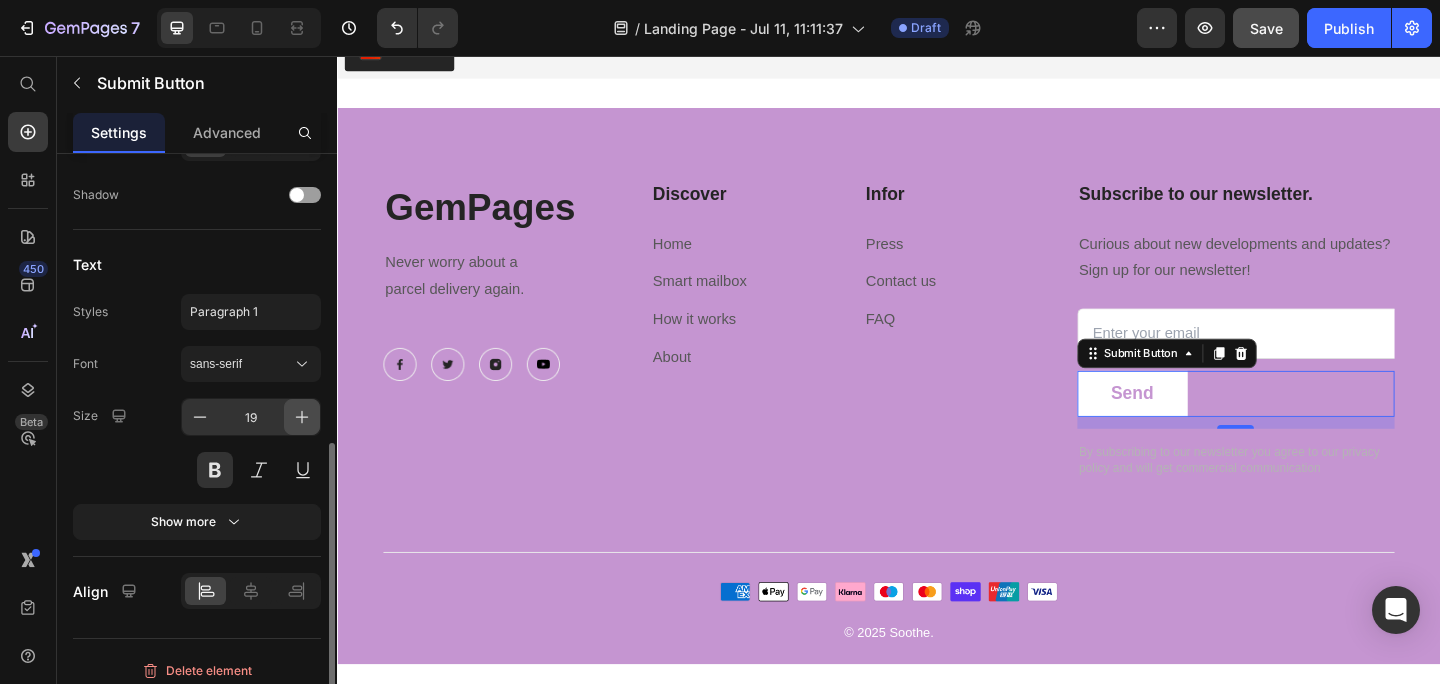 type on "20" 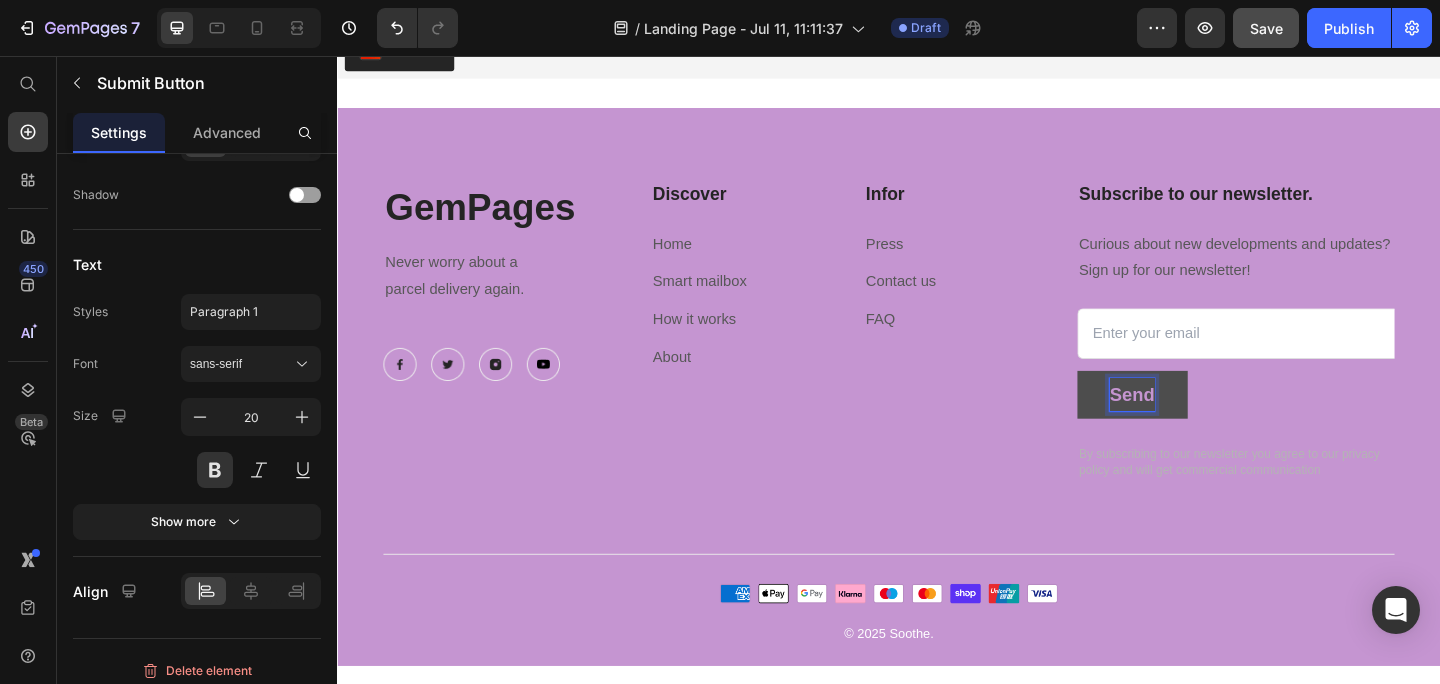 click on "Send" at bounding box center (1201, 425) 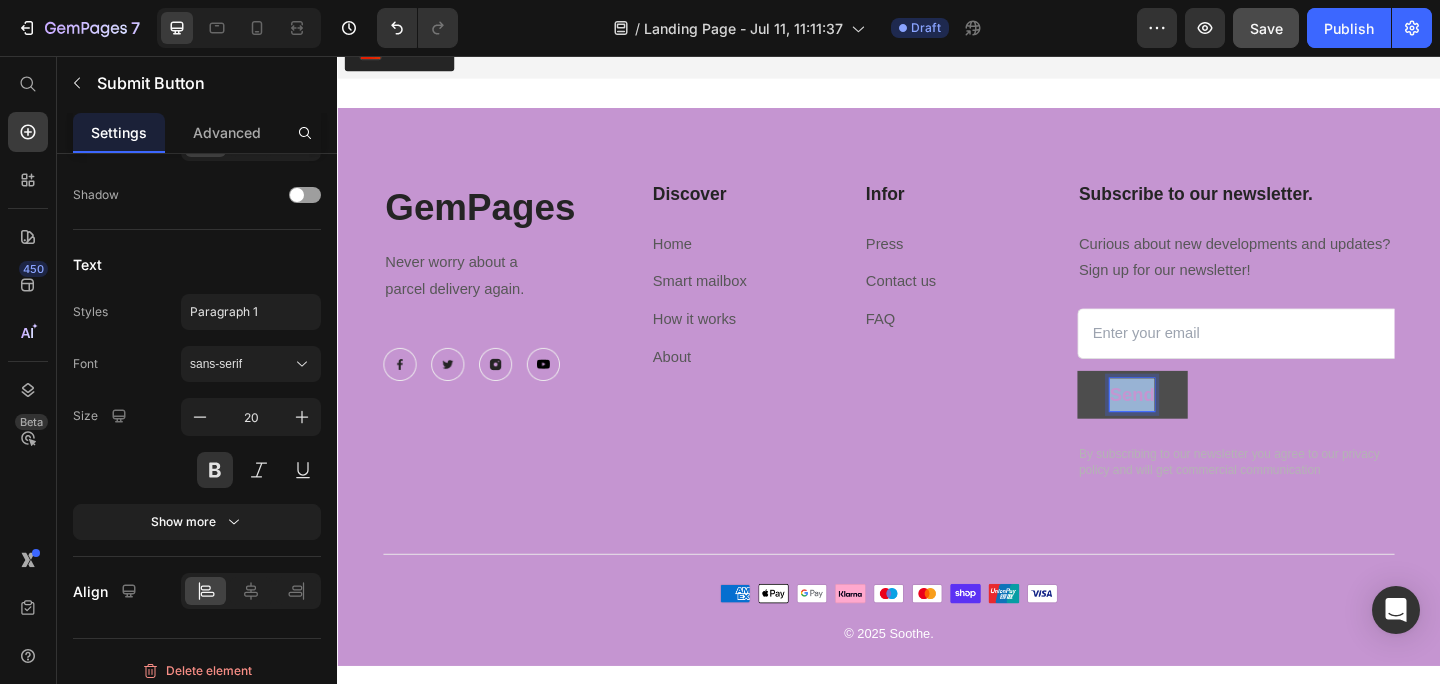 click on "Send" at bounding box center (1201, 425) 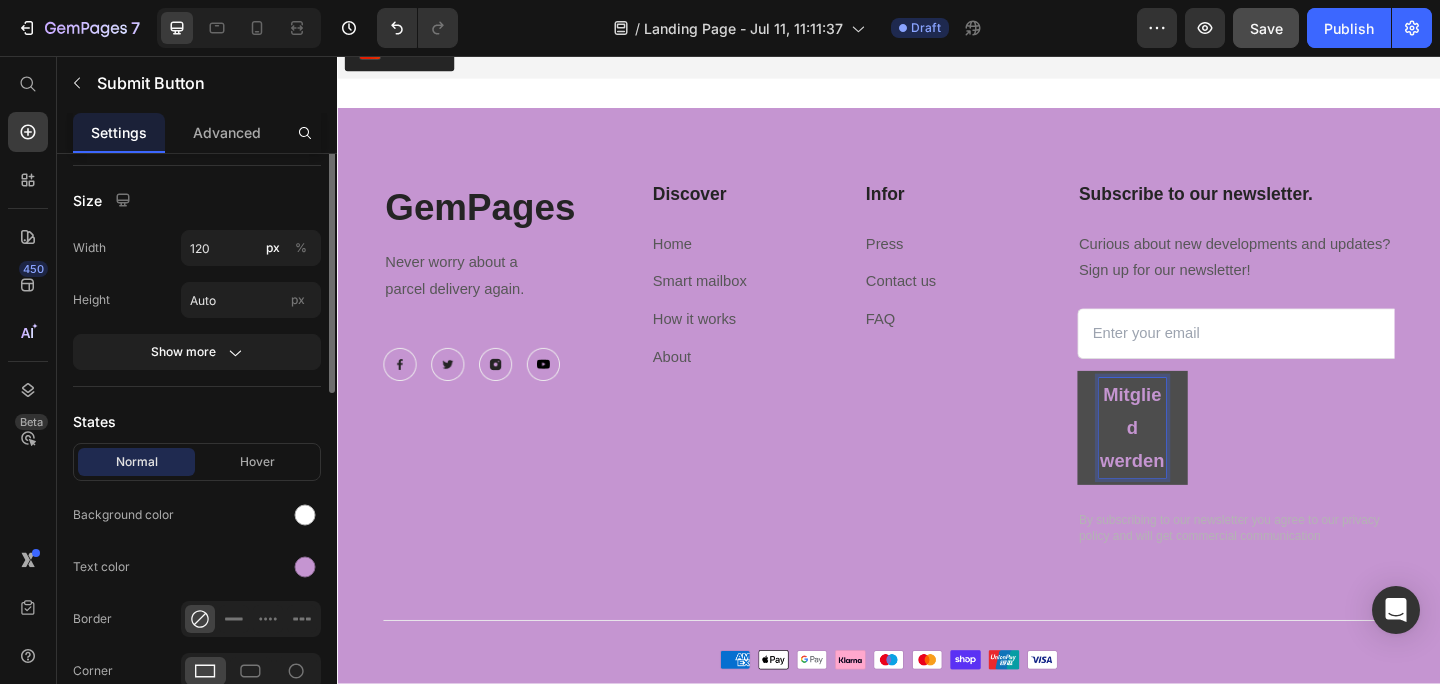 scroll, scrollTop: 0, scrollLeft: 0, axis: both 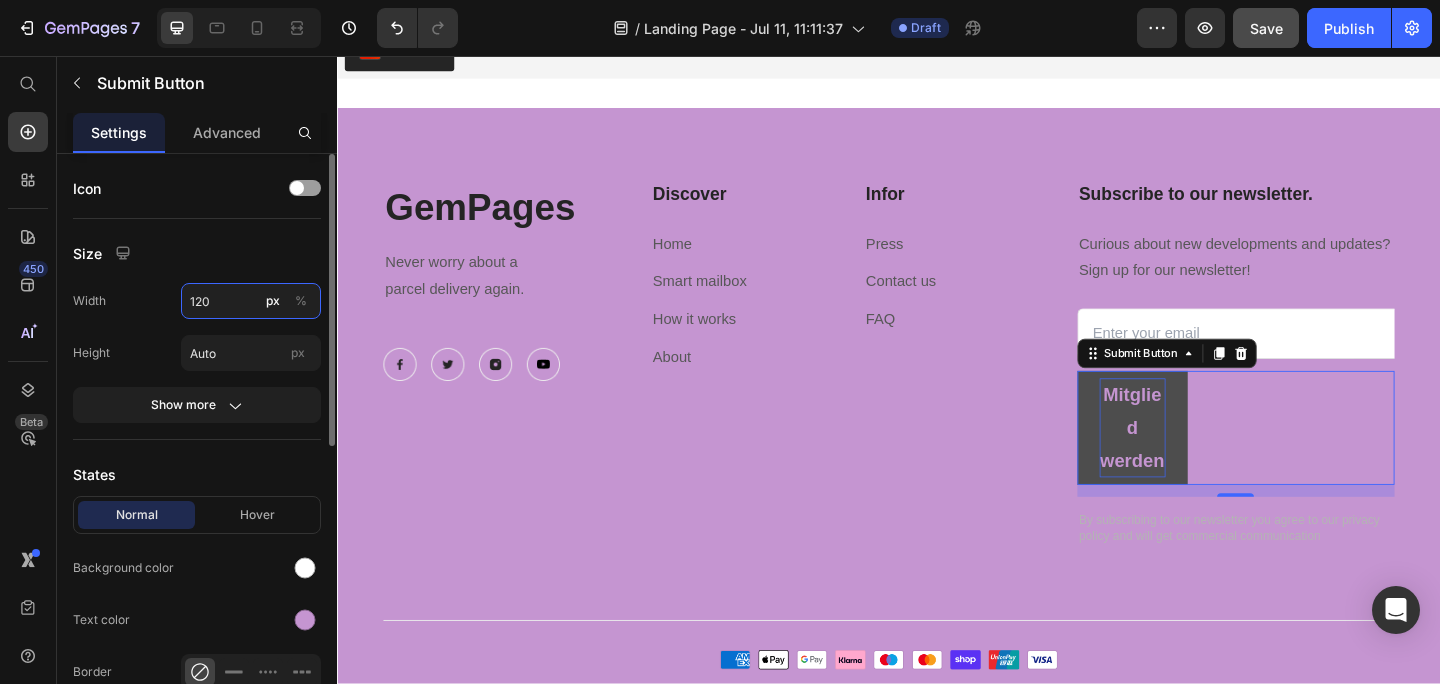 click on "120" at bounding box center (251, 301) 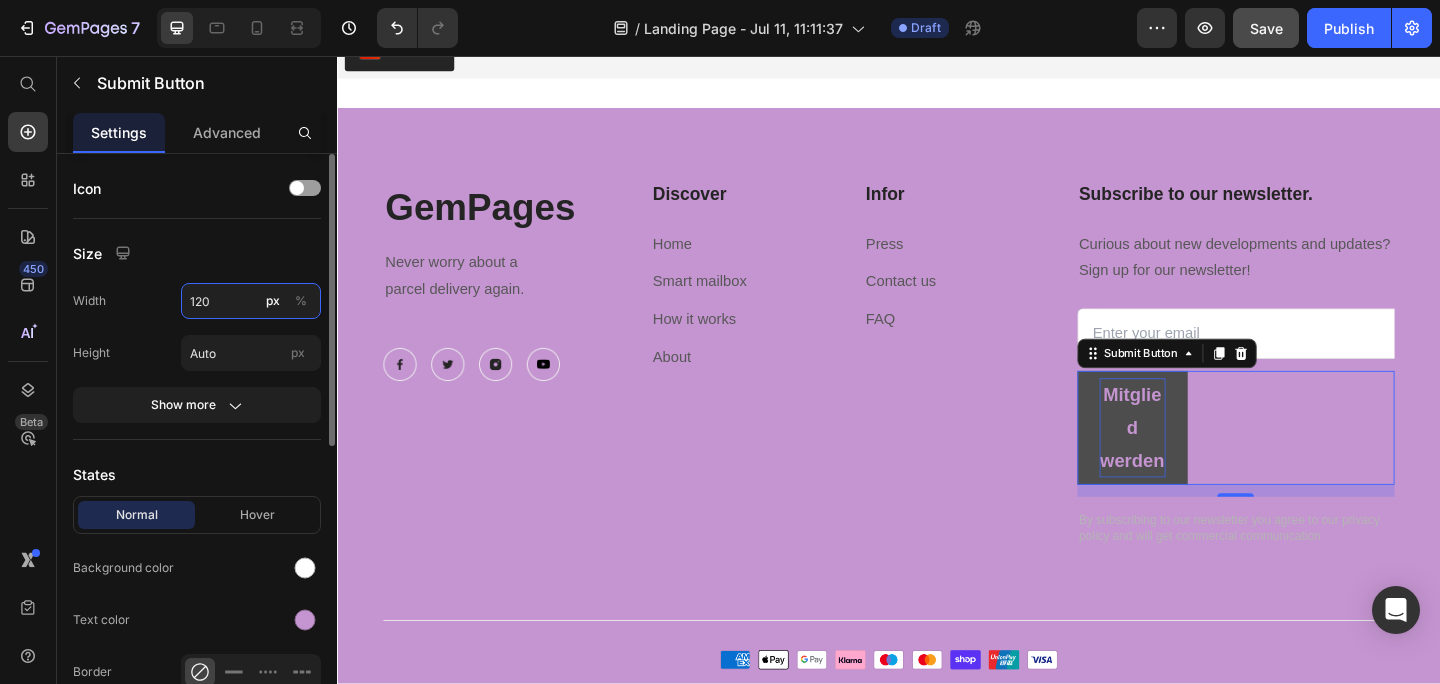 click on "120" at bounding box center [251, 301] 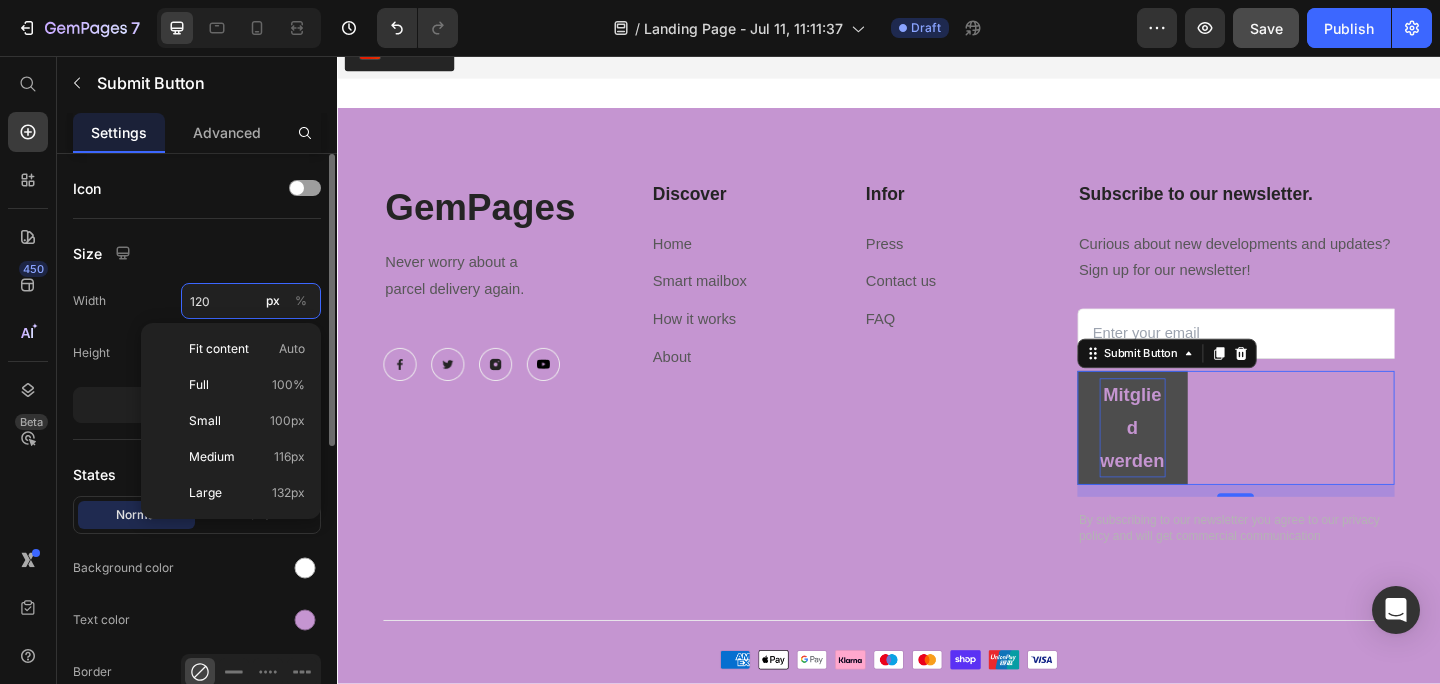 click on "120" at bounding box center (251, 301) 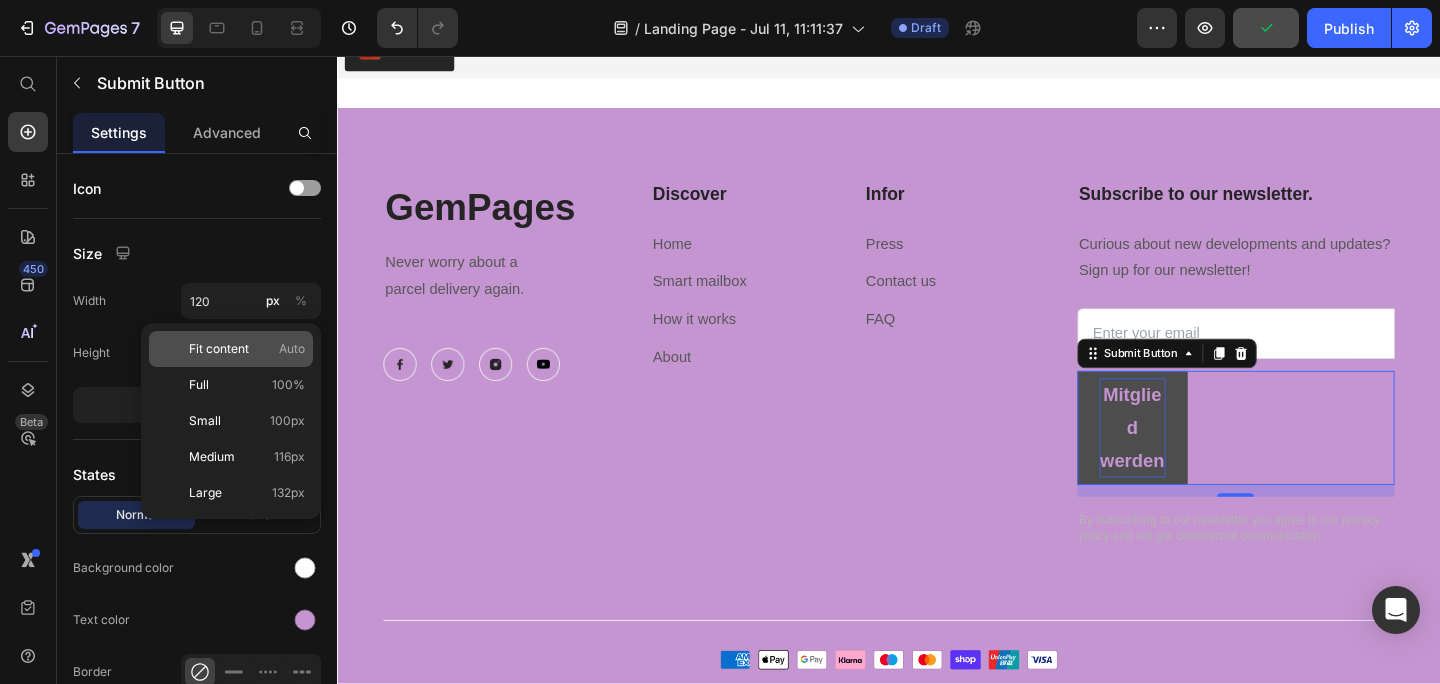 click on "Fit content" at bounding box center [219, 349] 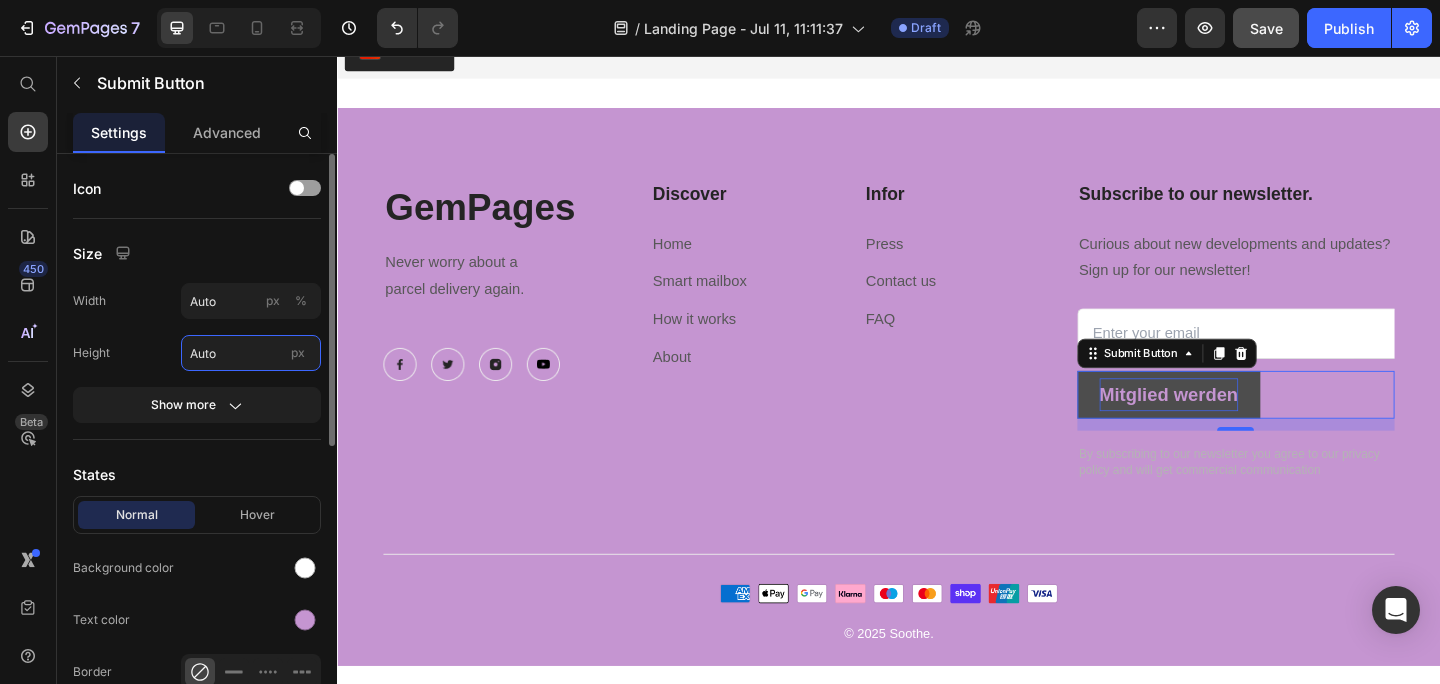 click on "Auto" at bounding box center (251, 353) 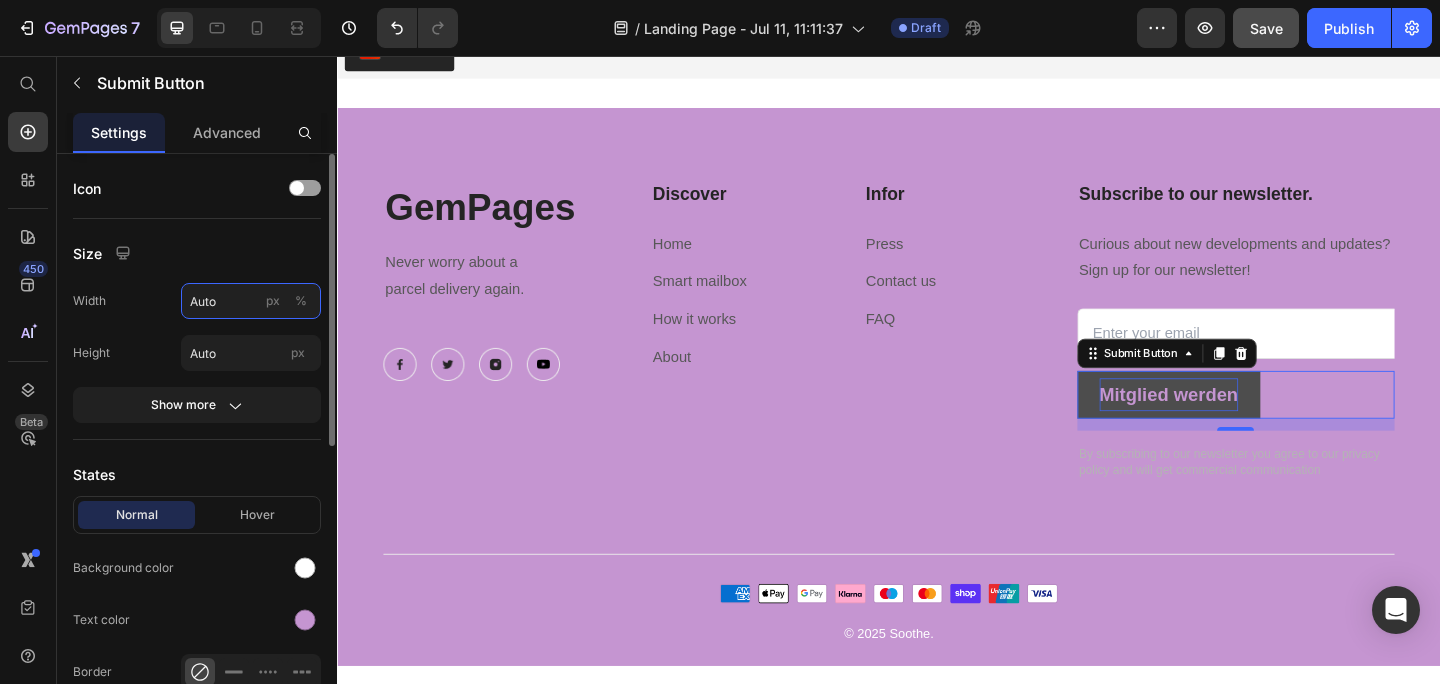 click on "Auto" at bounding box center [251, 301] 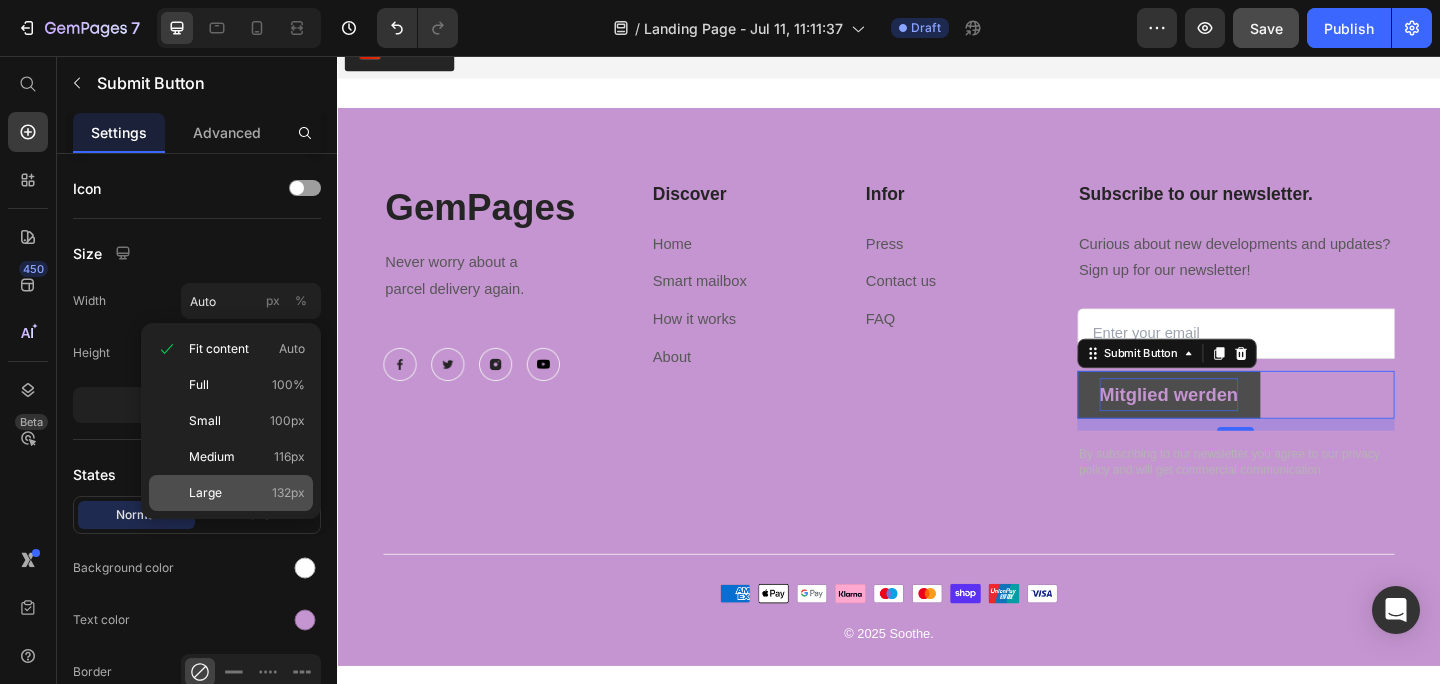 click on "Large" at bounding box center [205, 493] 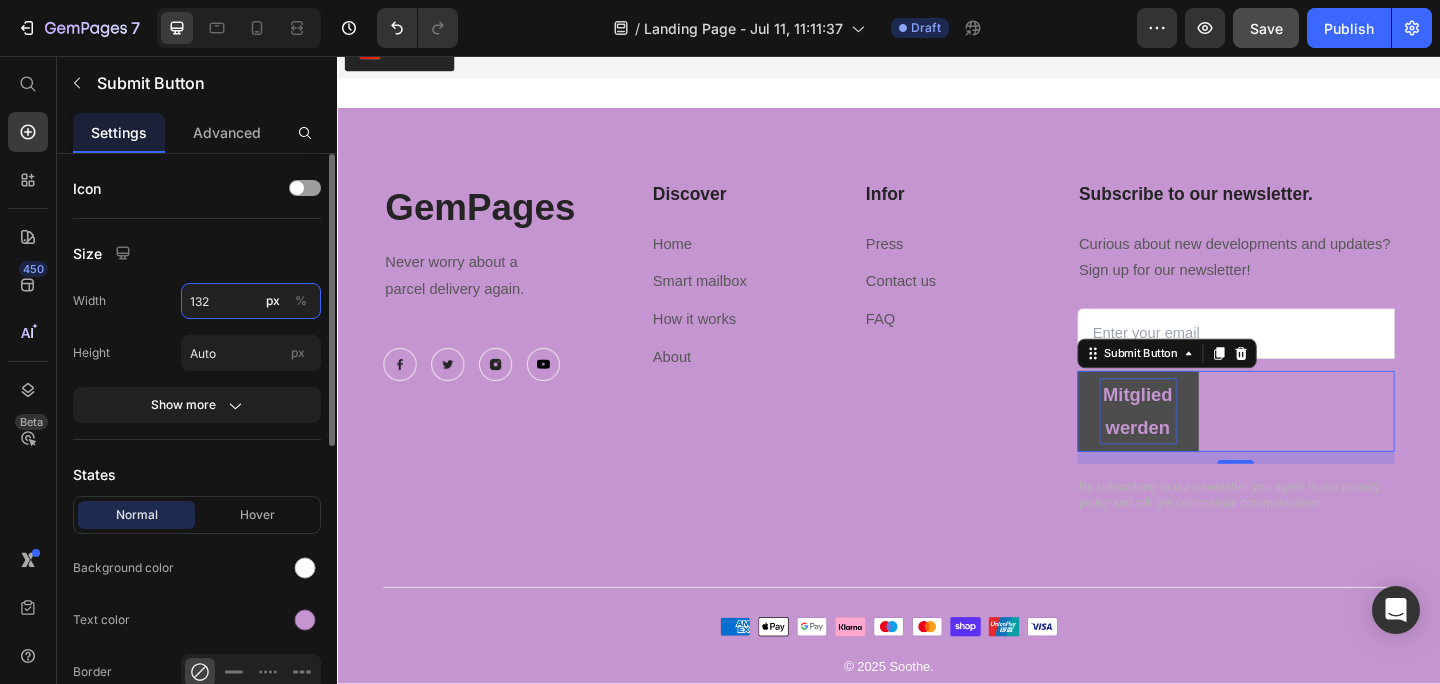 click on "132" at bounding box center (251, 301) 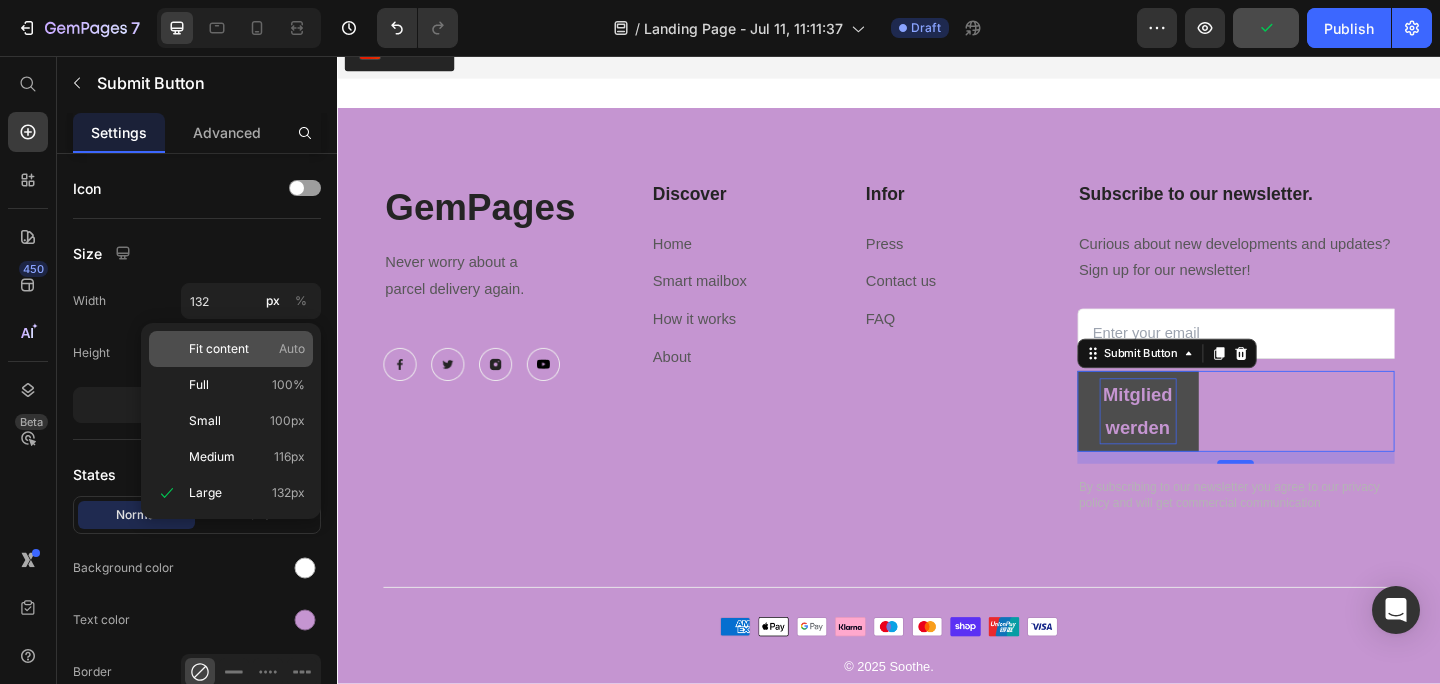 click on "Fit content" at bounding box center (219, 349) 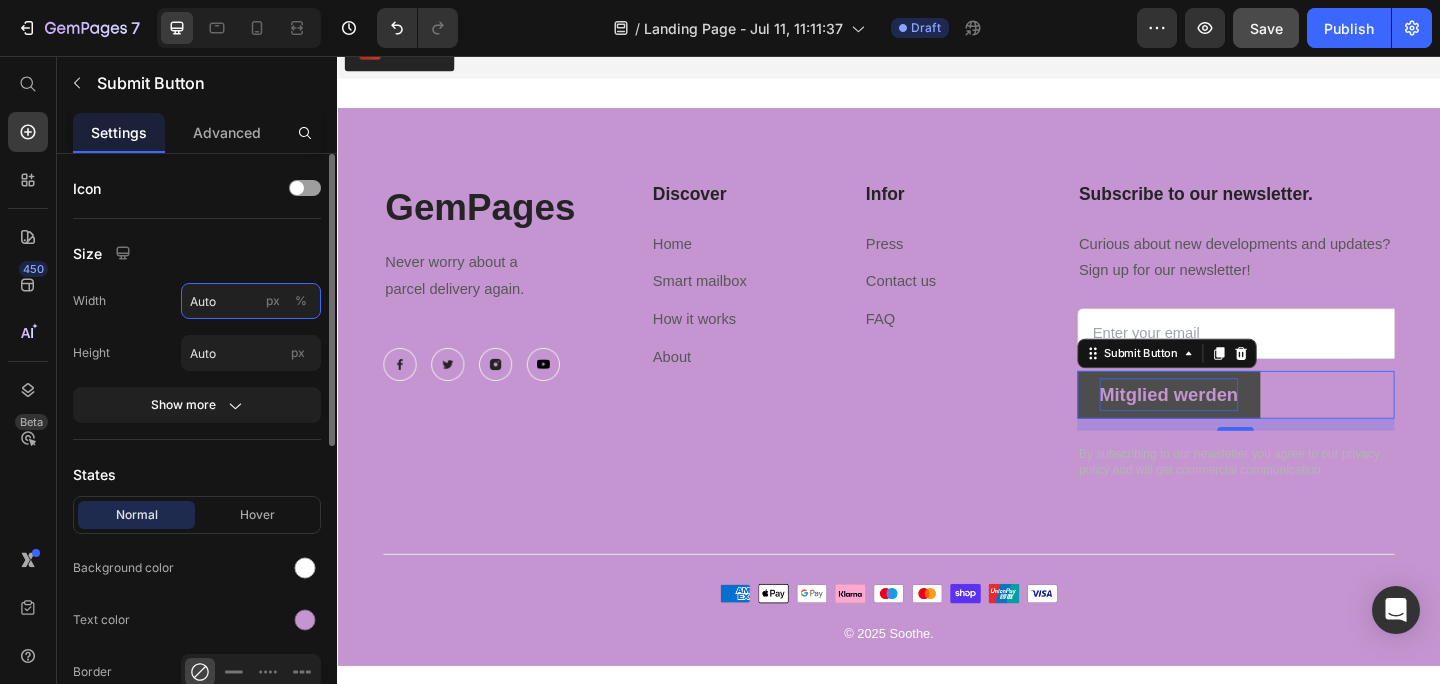 click on "Auto" at bounding box center [251, 301] 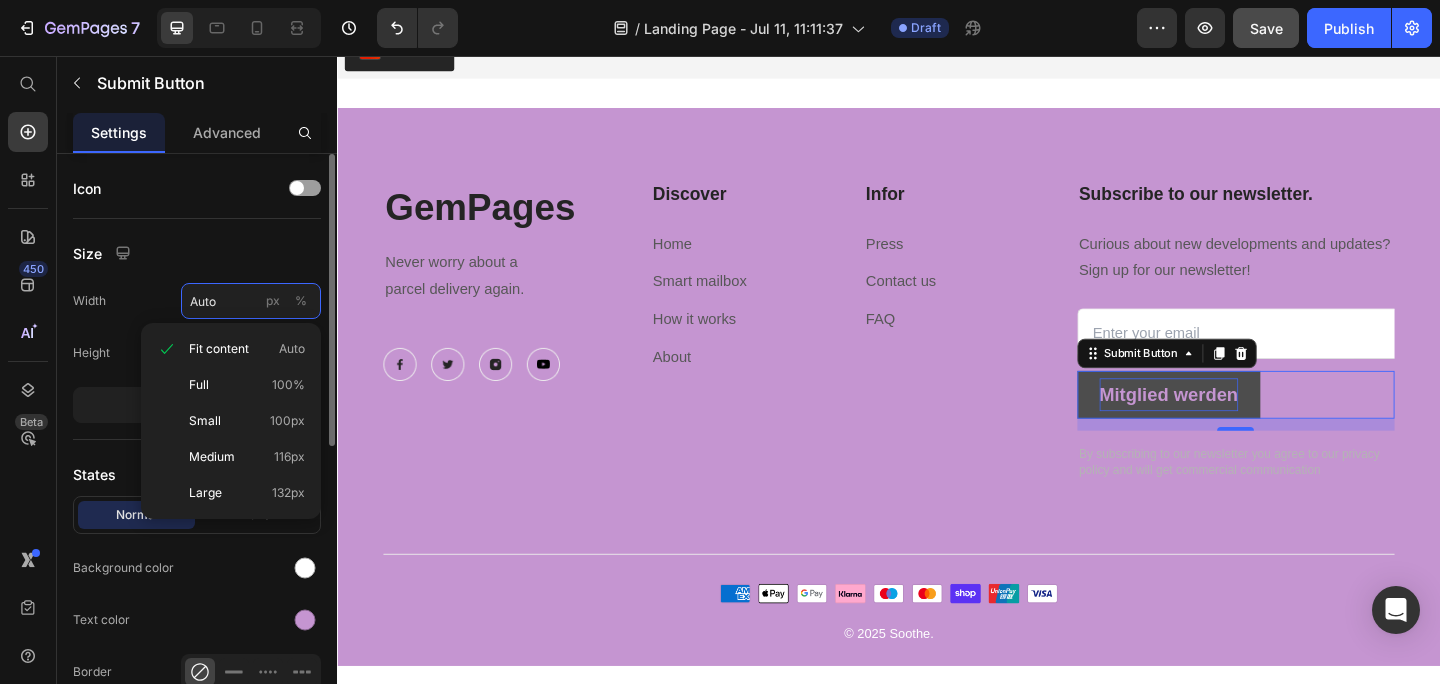 click on "Auto" at bounding box center [251, 301] 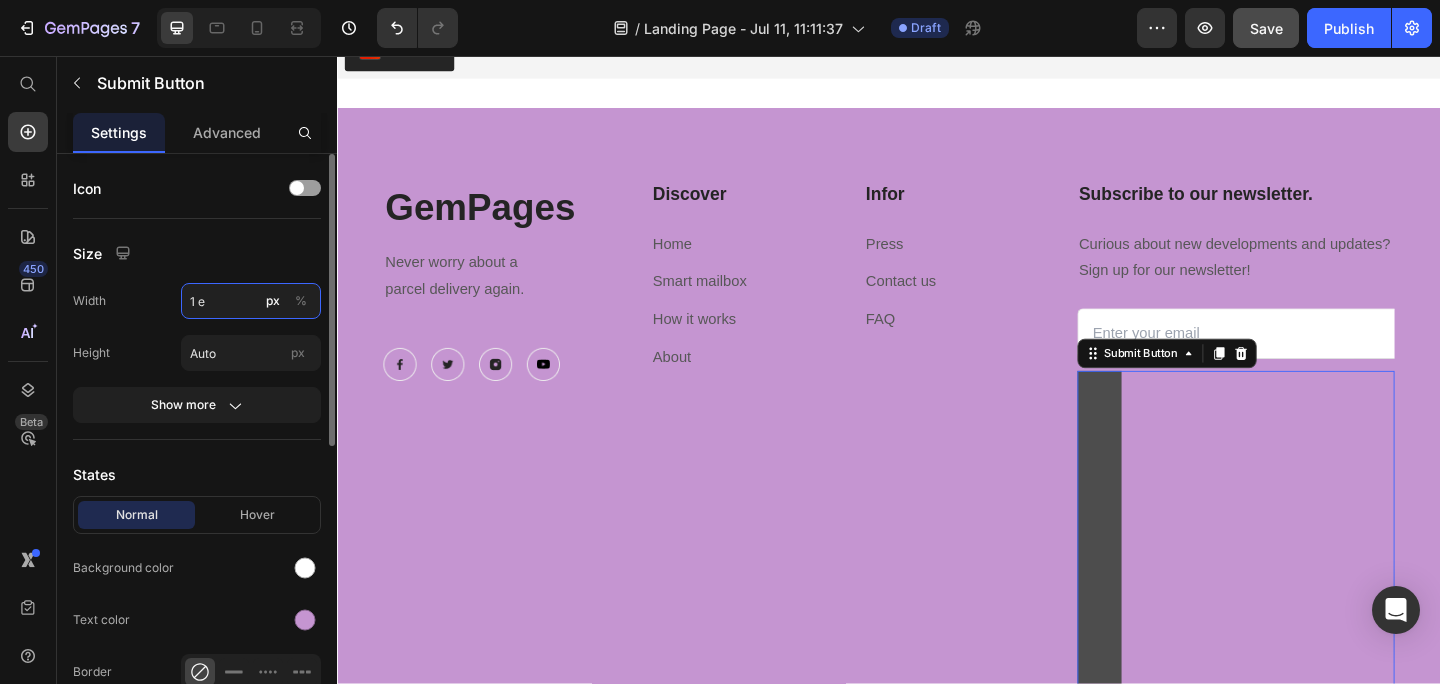 type on "1" 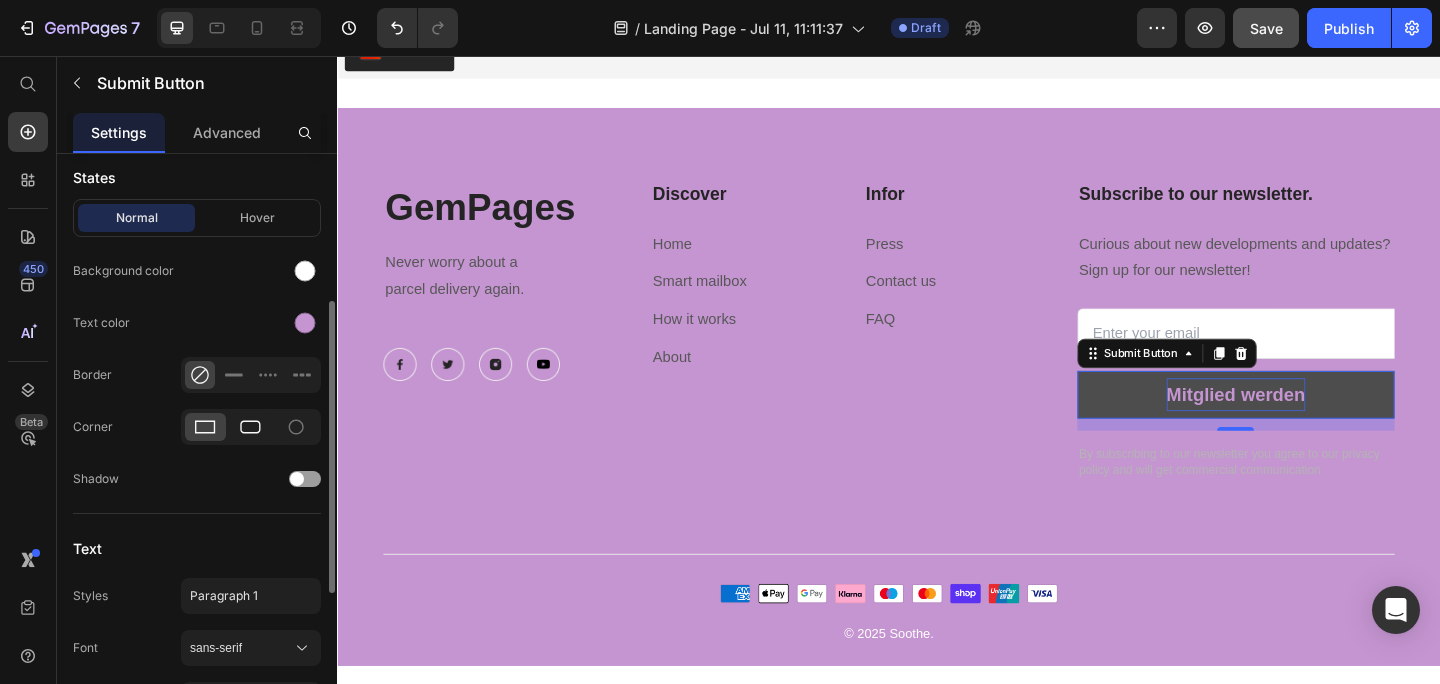 scroll, scrollTop: 298, scrollLeft: 0, axis: vertical 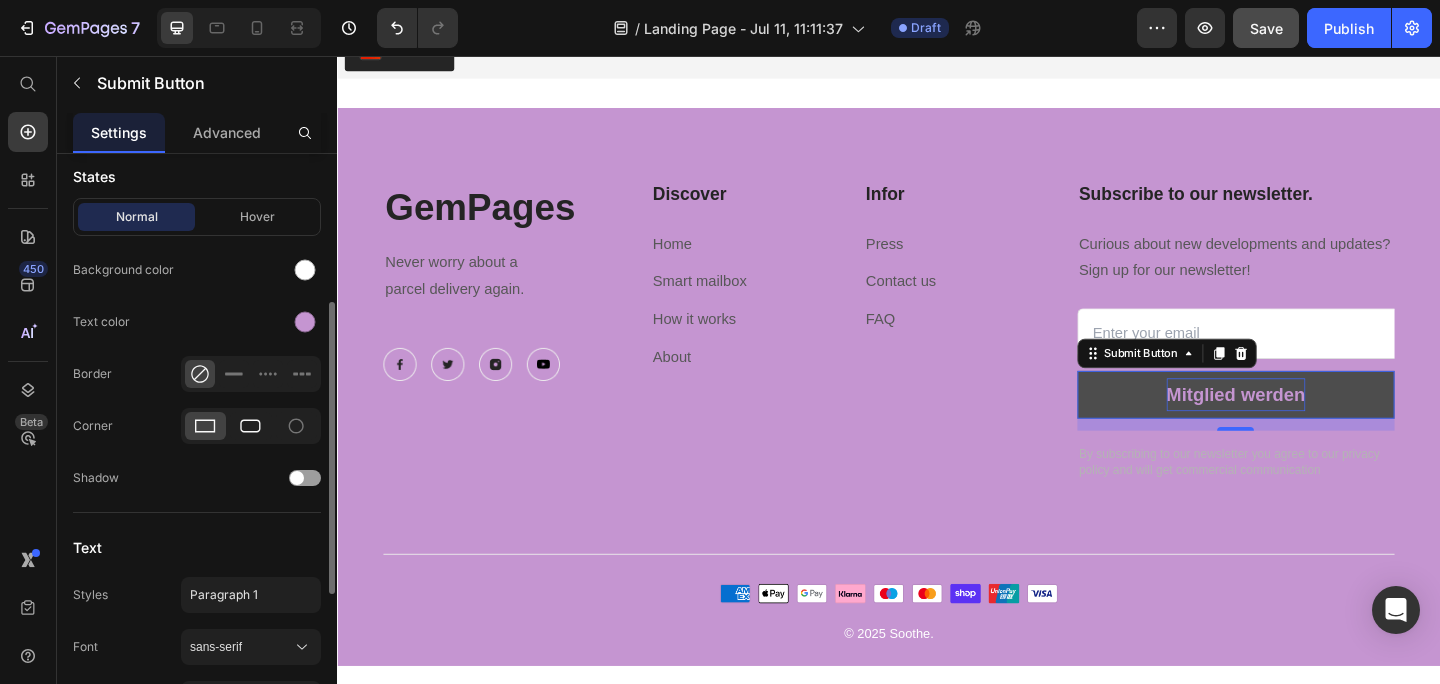 type on "1190" 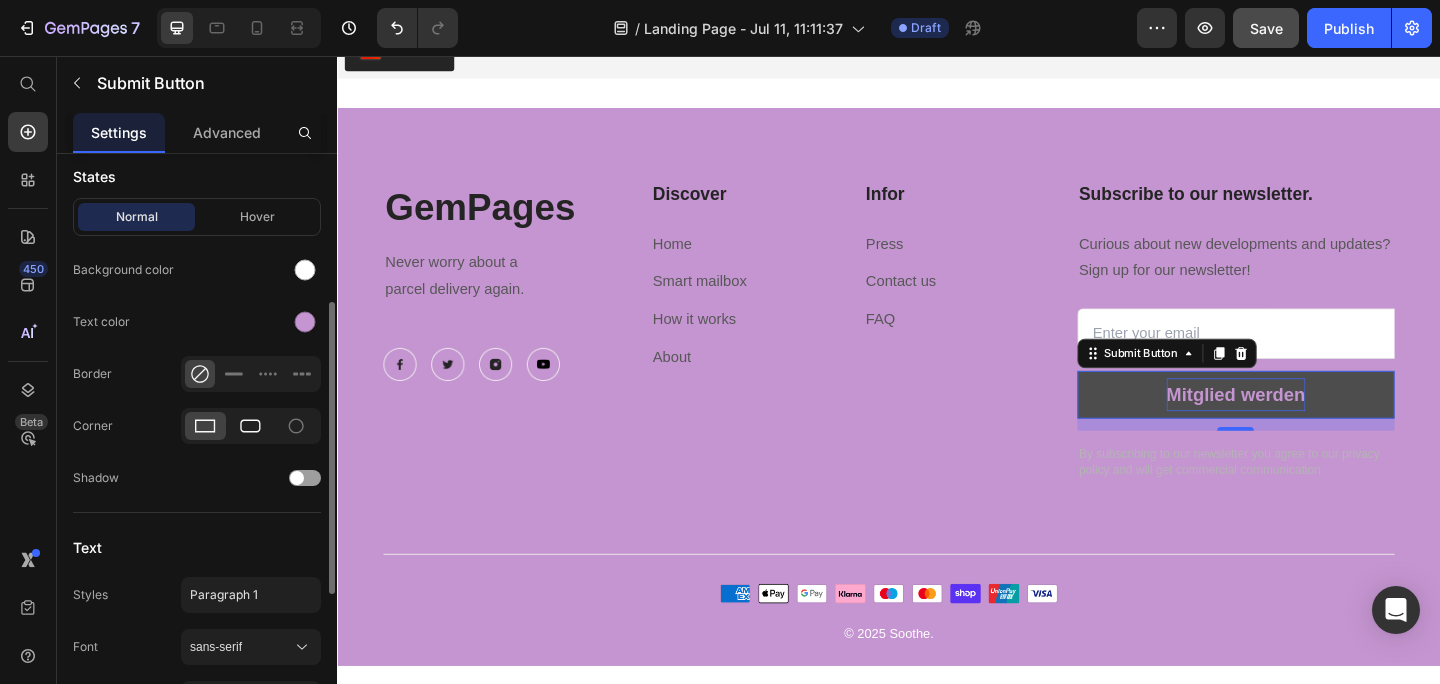 click 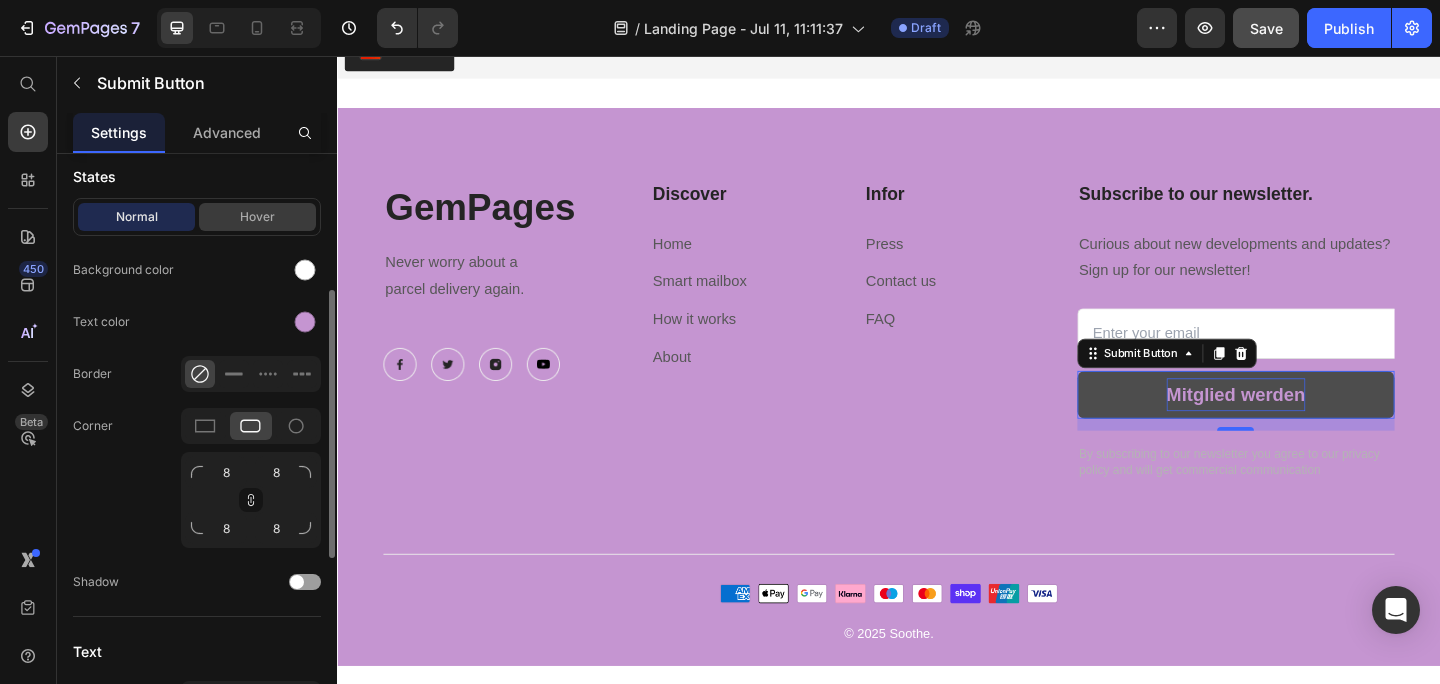 click on "Hover" at bounding box center [257, 217] 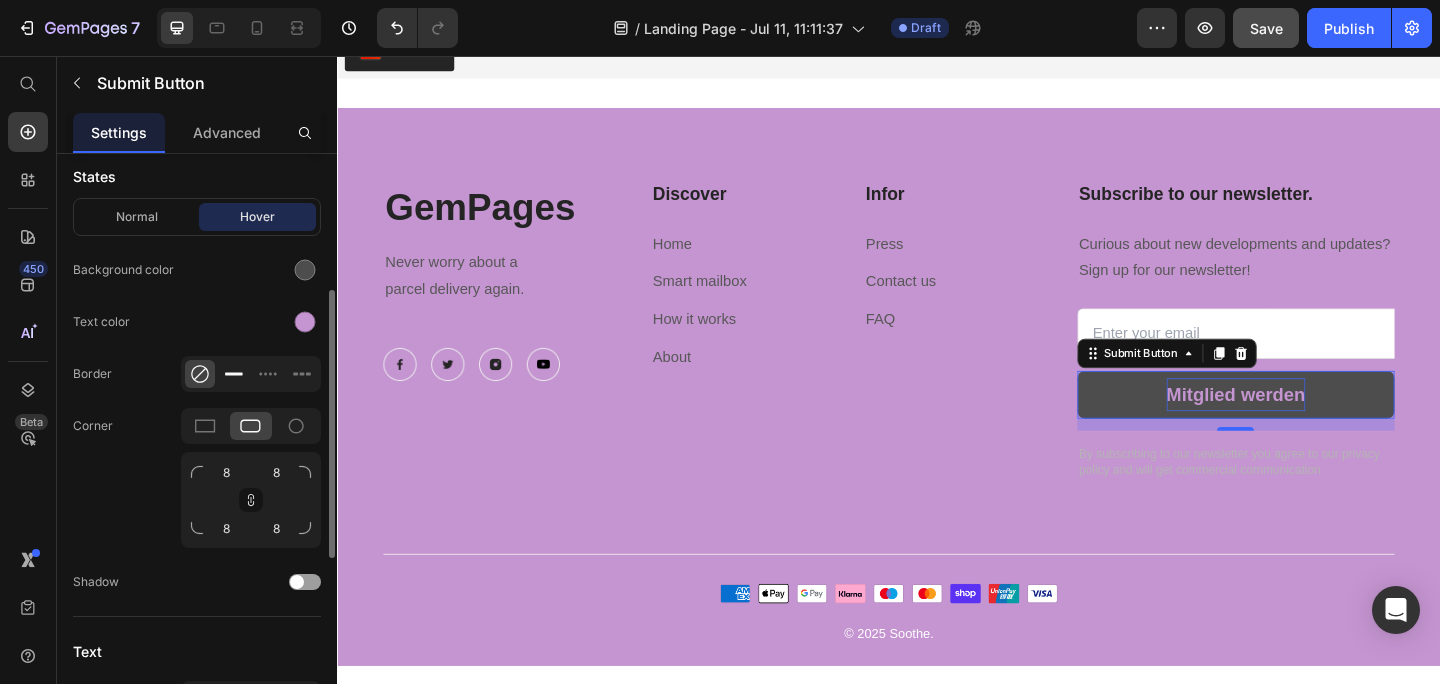 click 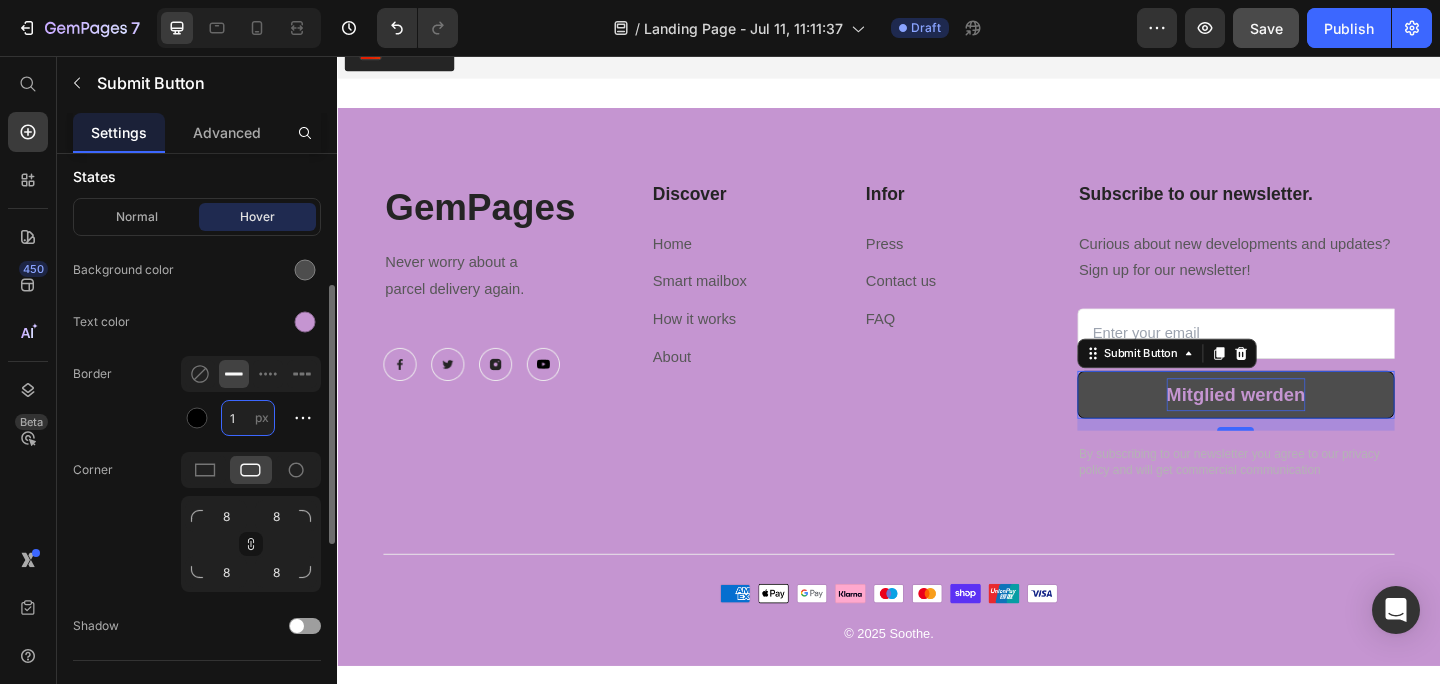 click on "1" at bounding box center [248, 418] 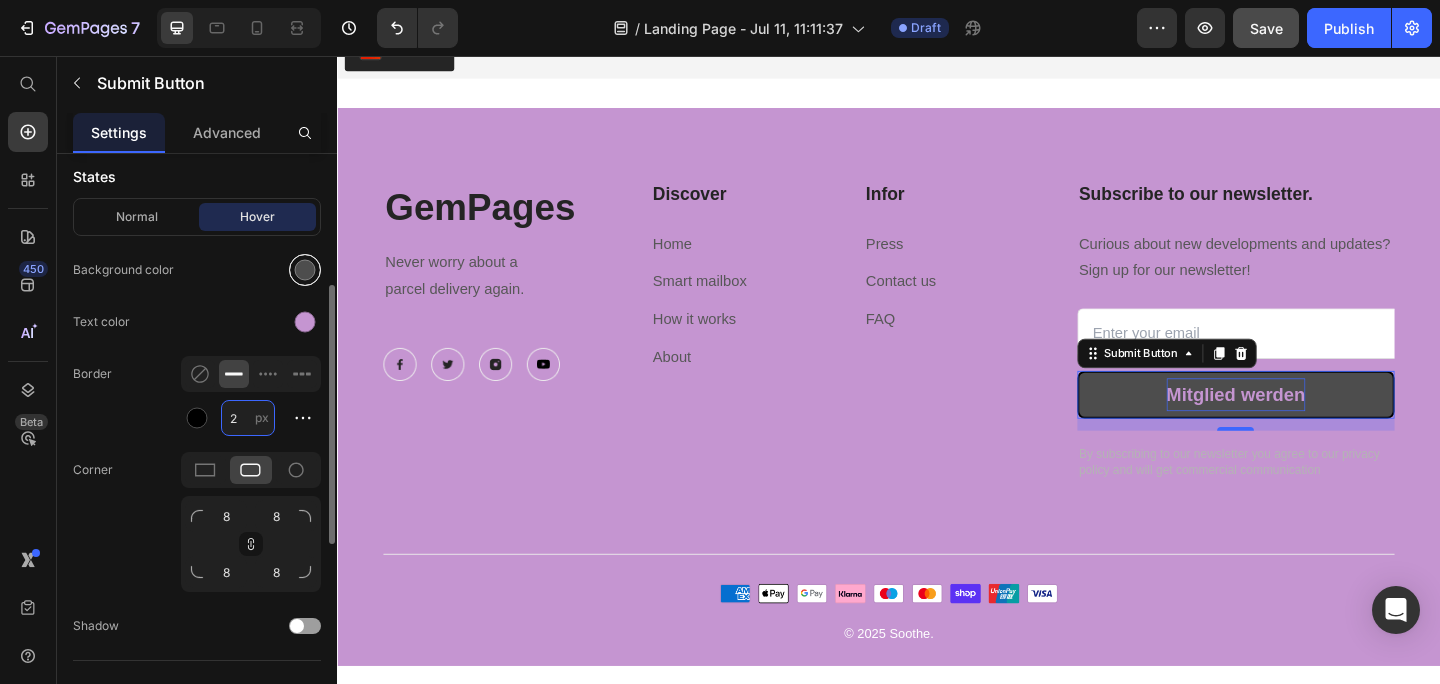 type on "2" 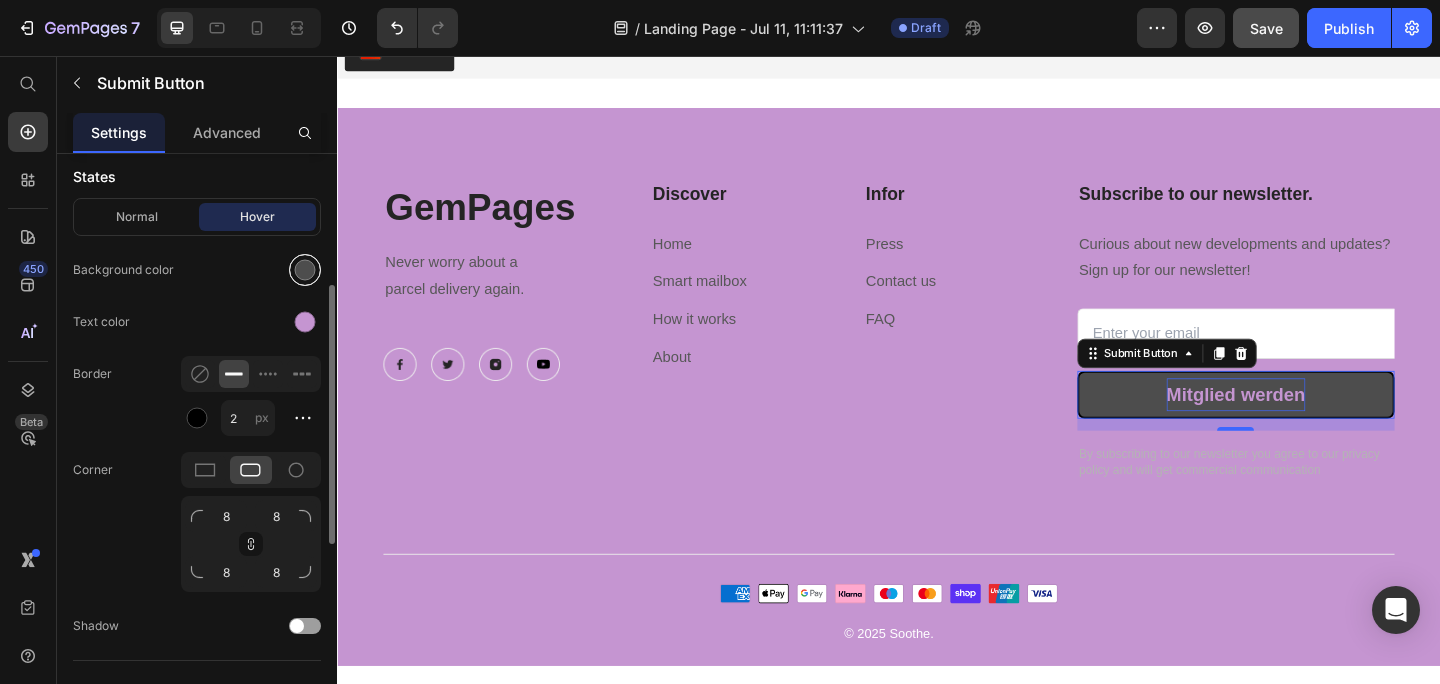 click at bounding box center (305, 270) 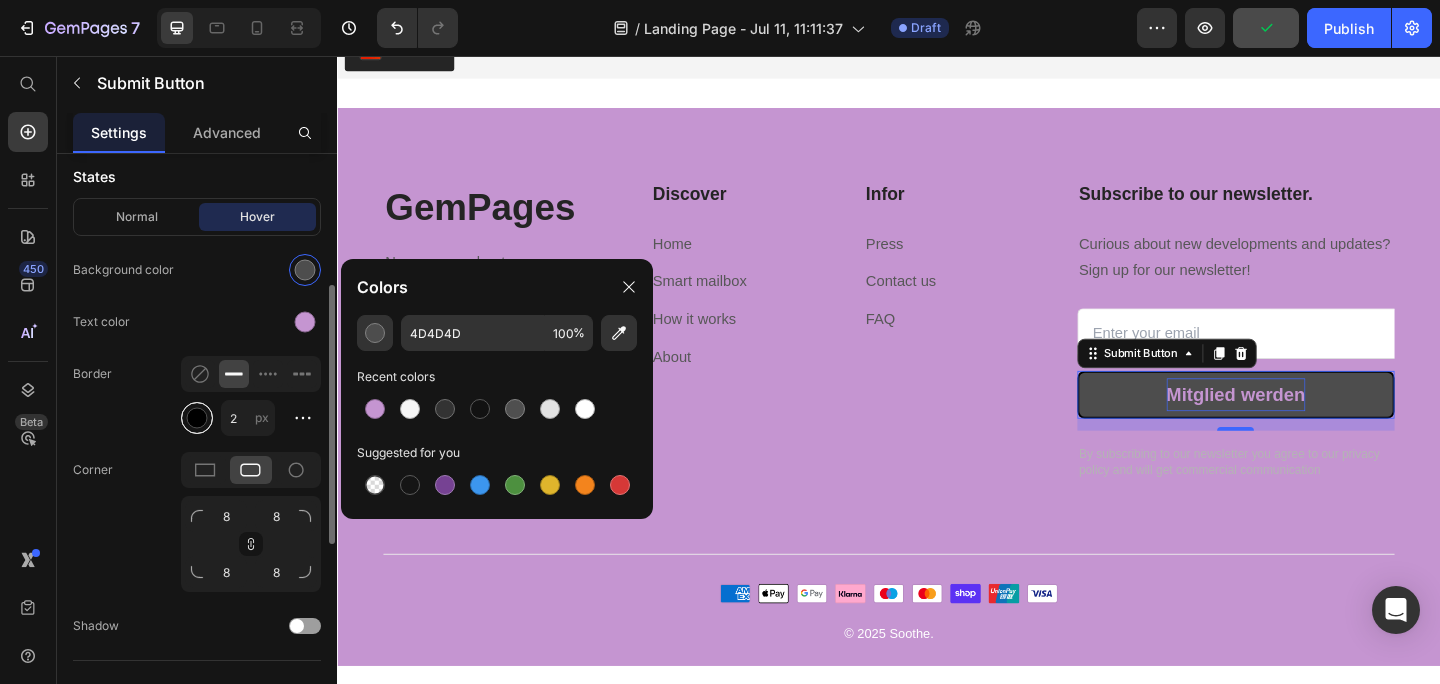click at bounding box center (197, 418) 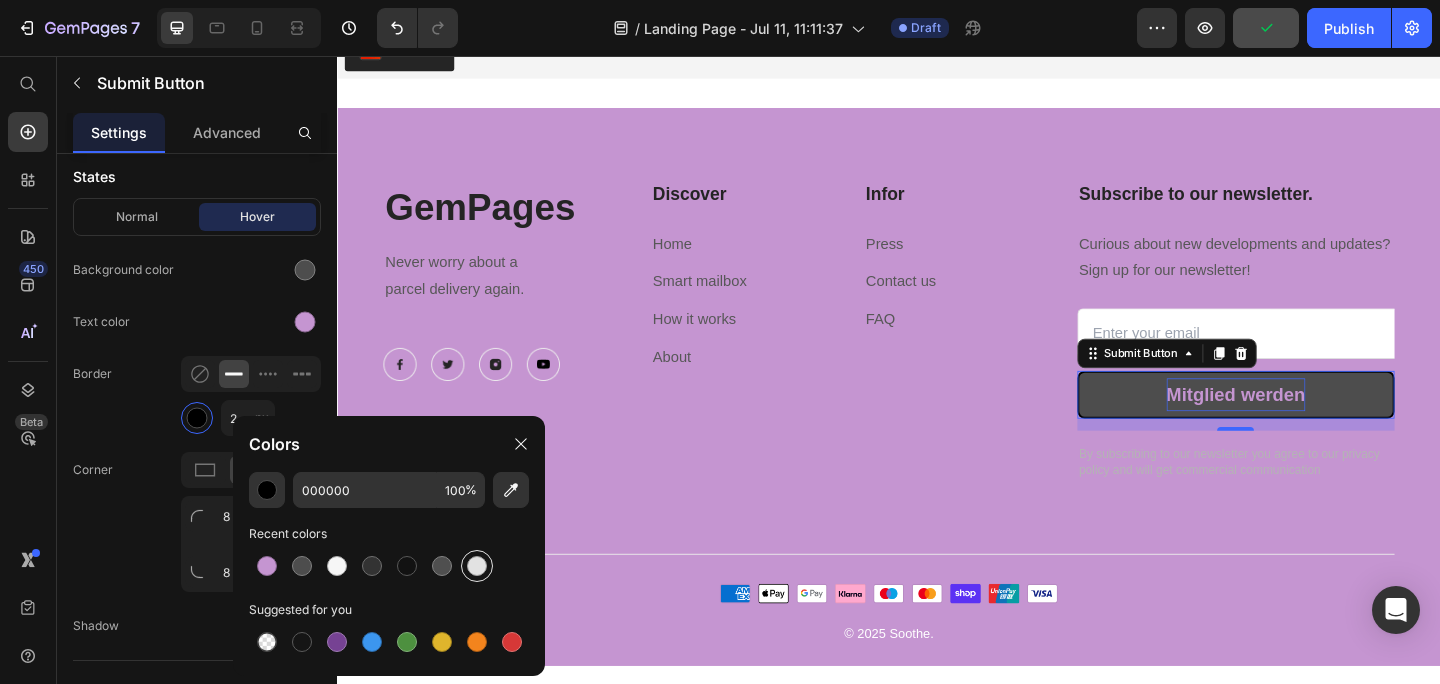 click at bounding box center (477, 566) 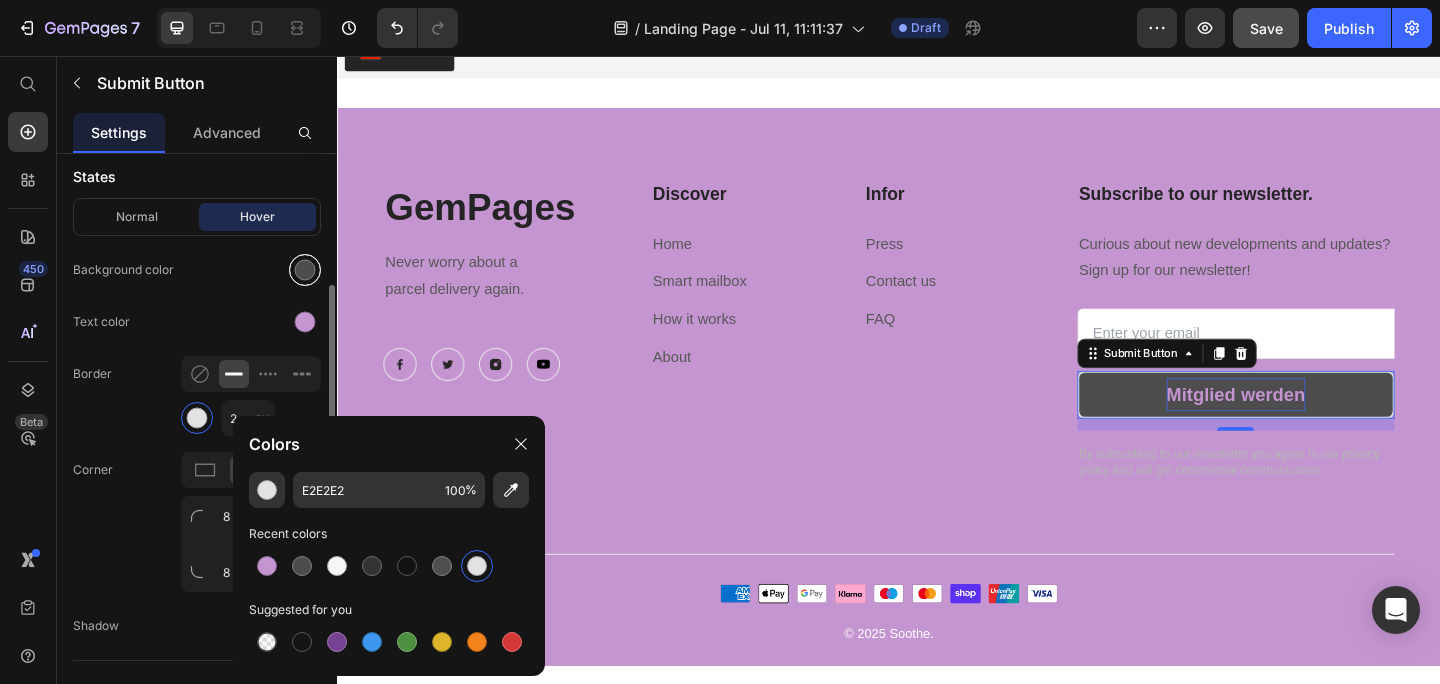 click at bounding box center [305, 270] 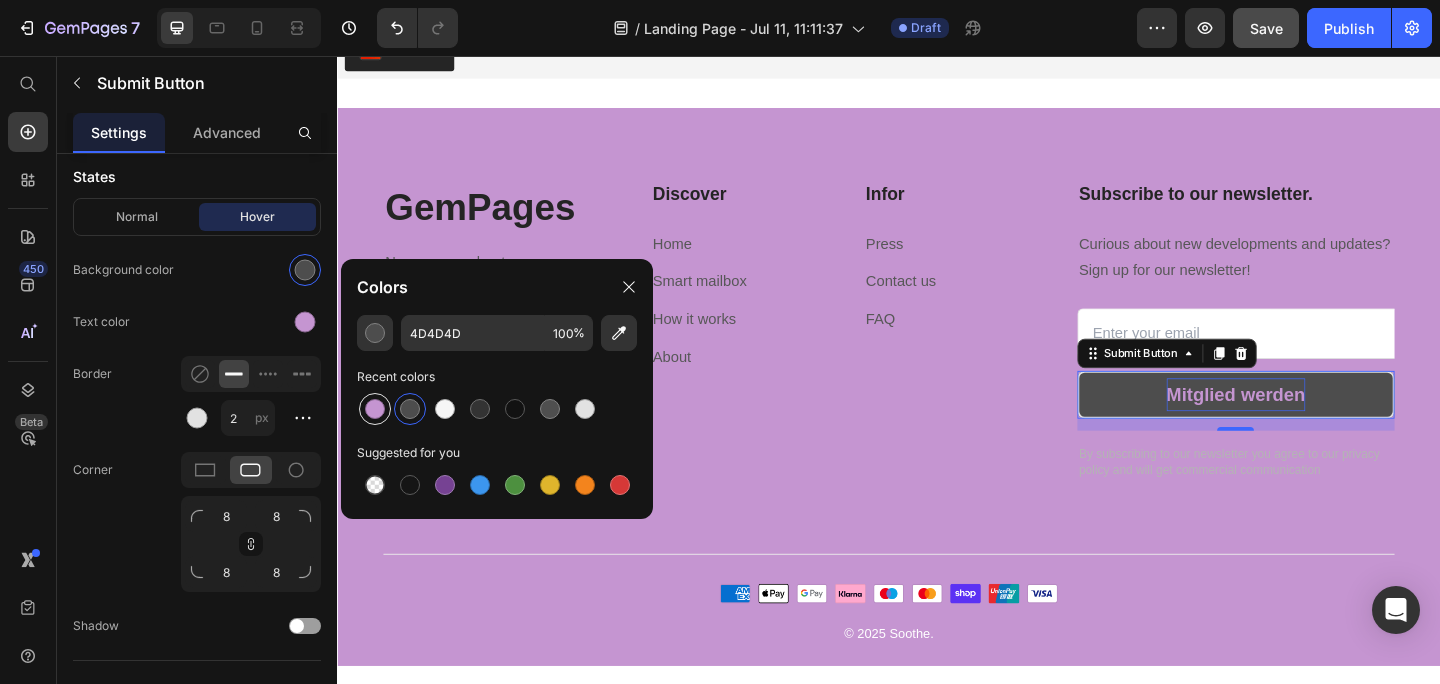 click at bounding box center [375, 409] 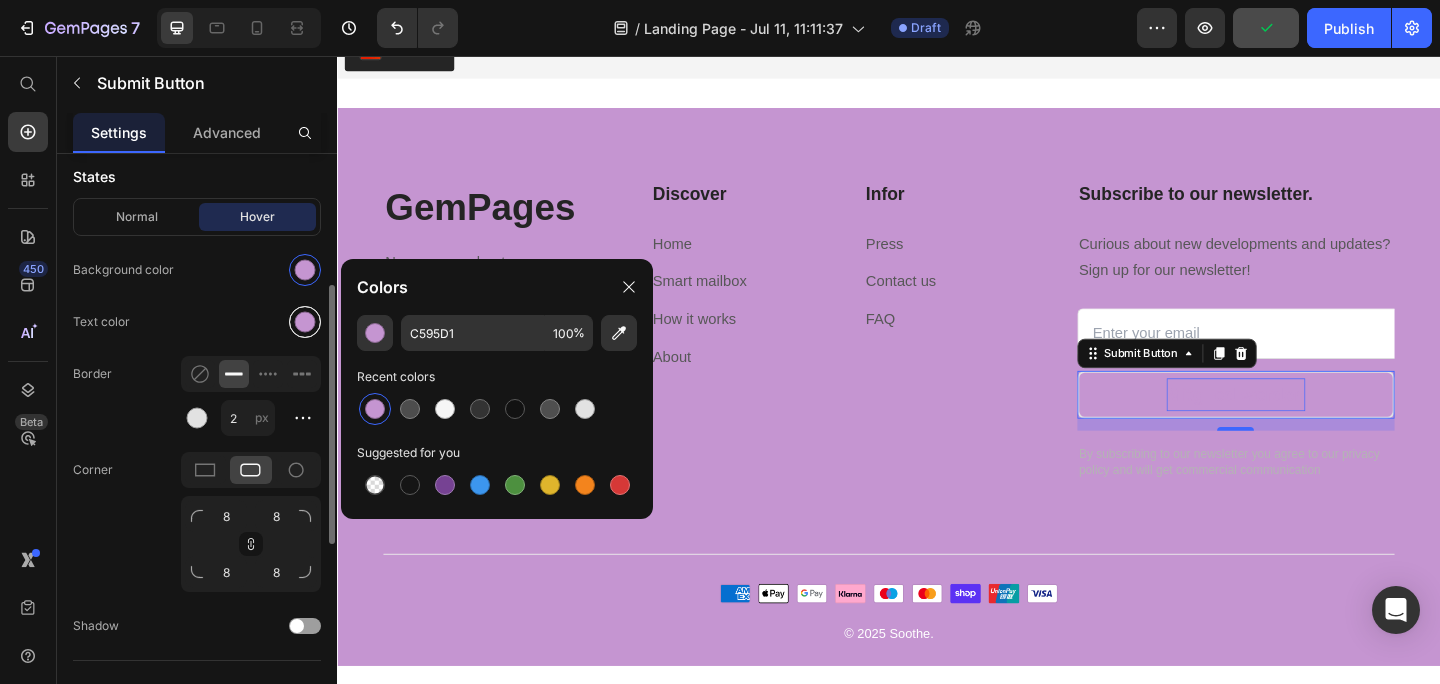 click at bounding box center (305, 322) 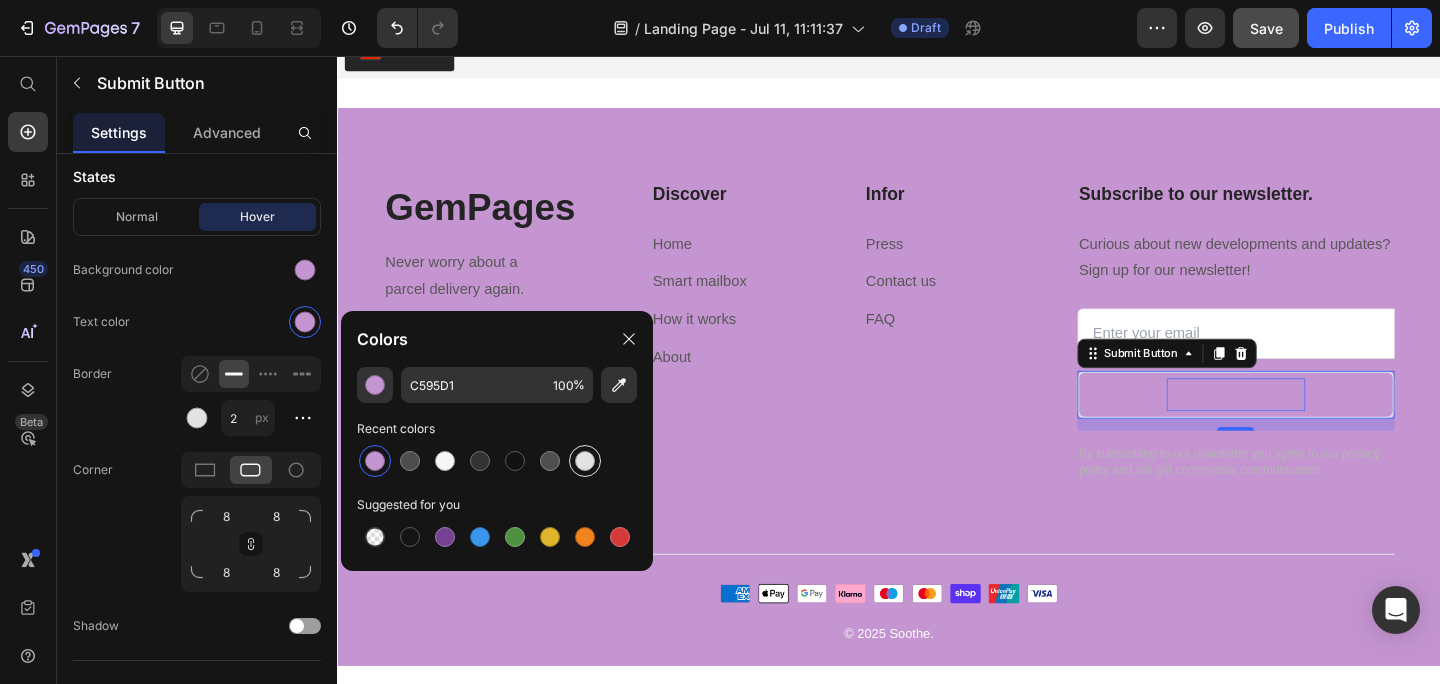click at bounding box center (585, 461) 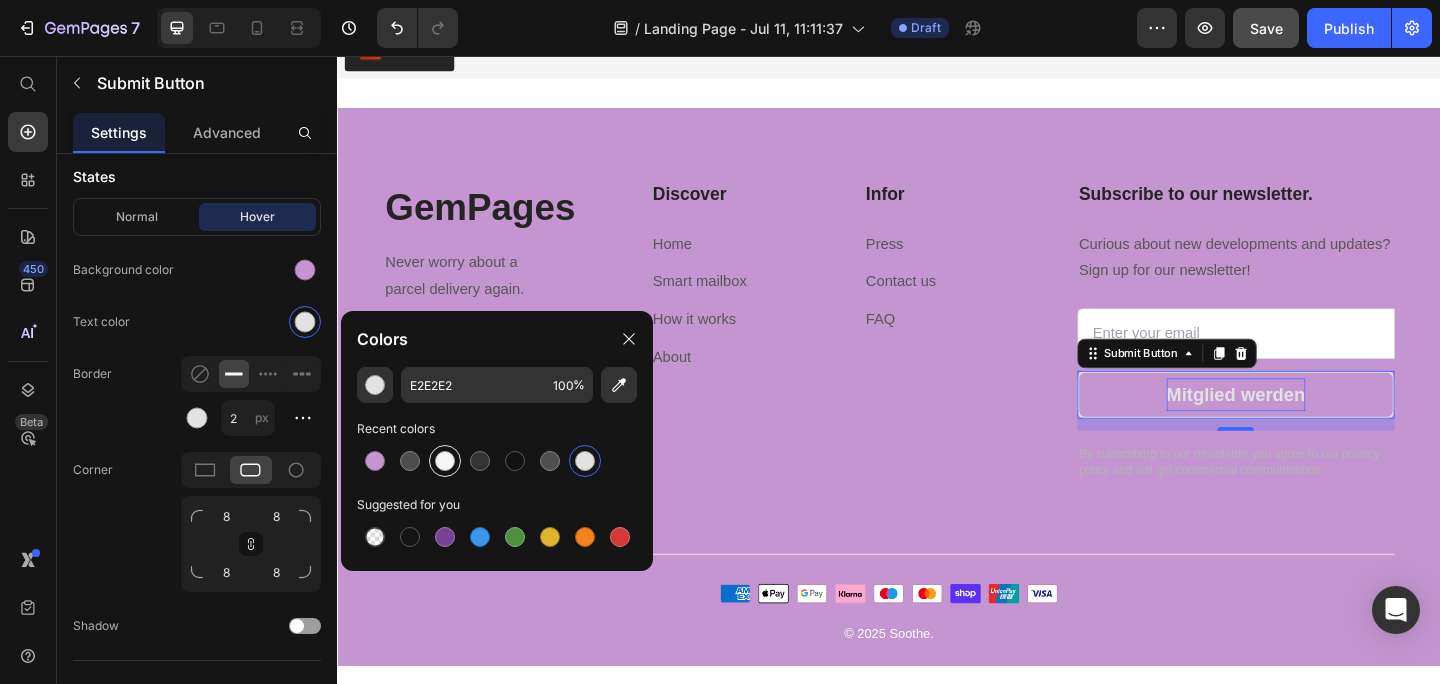 click at bounding box center [445, 461] 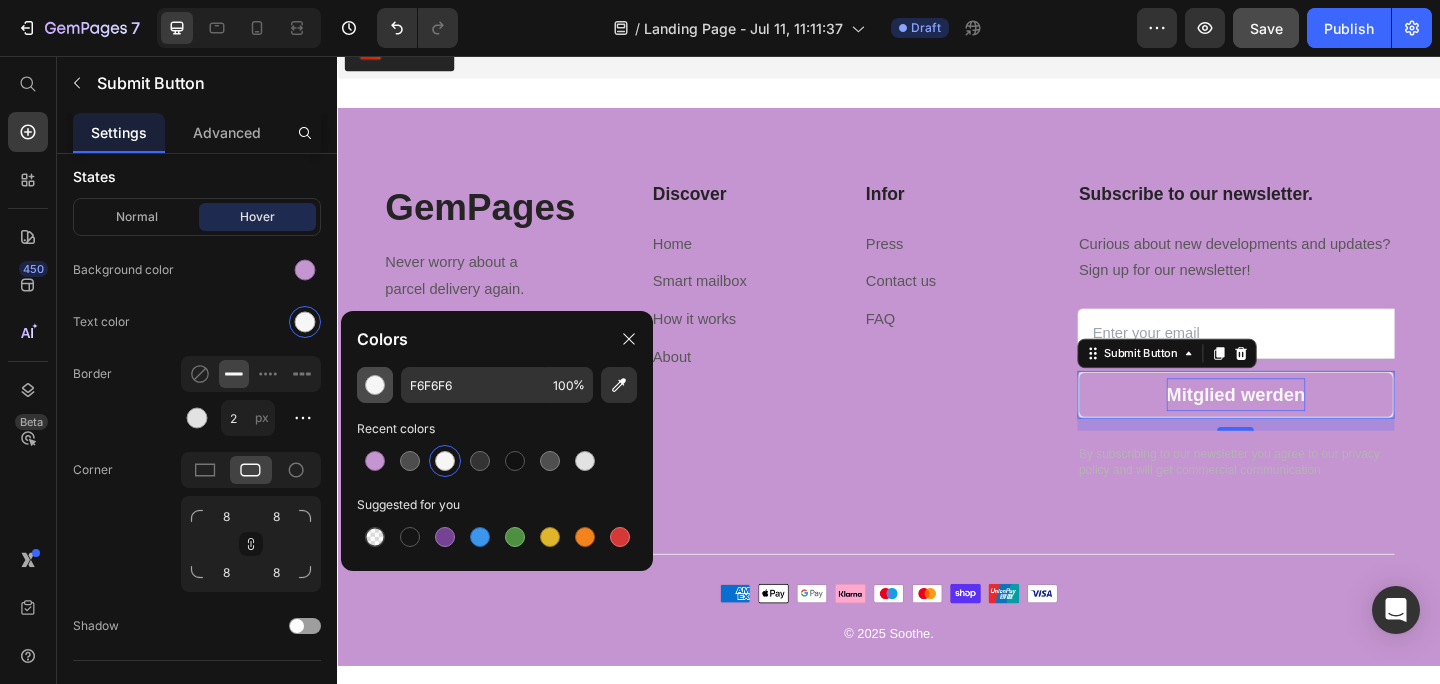 click at bounding box center [375, 385] 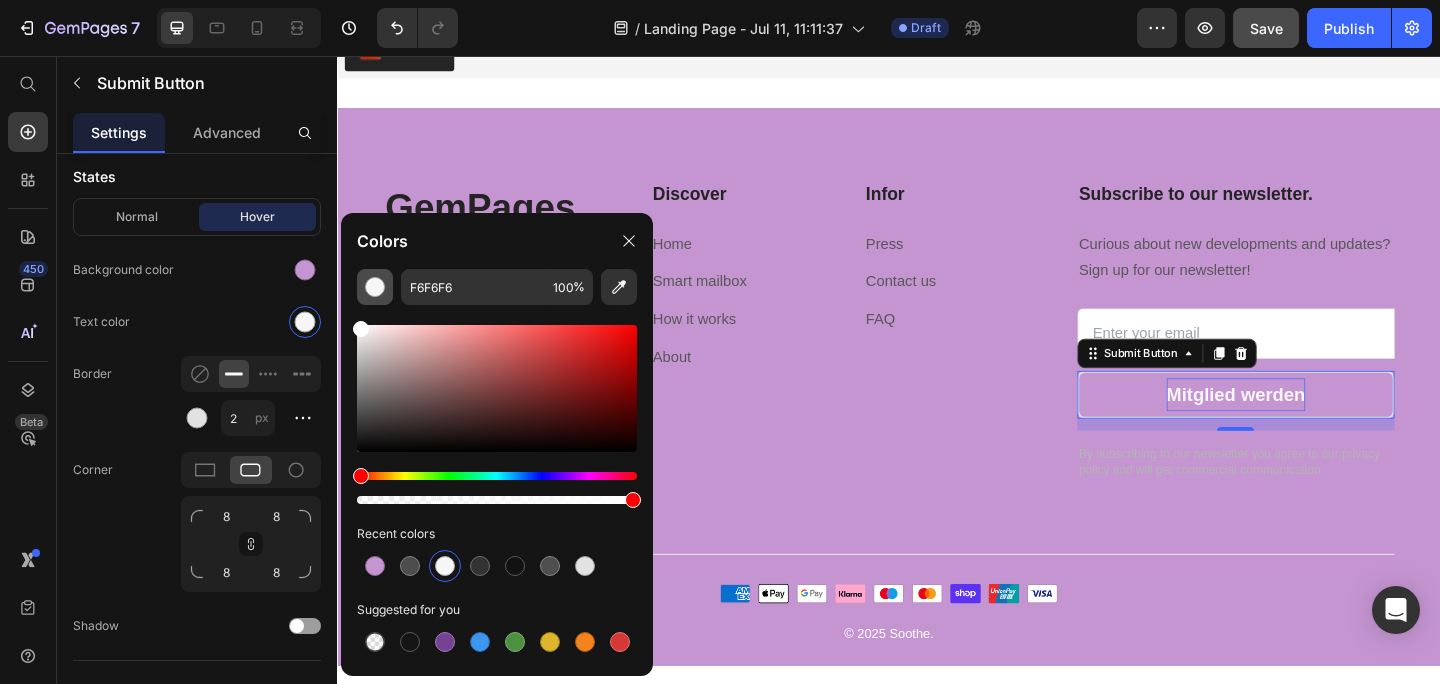 drag, startPoint x: 361, startPoint y: 332, endPoint x: 357, endPoint y: 293, distance: 39.20459 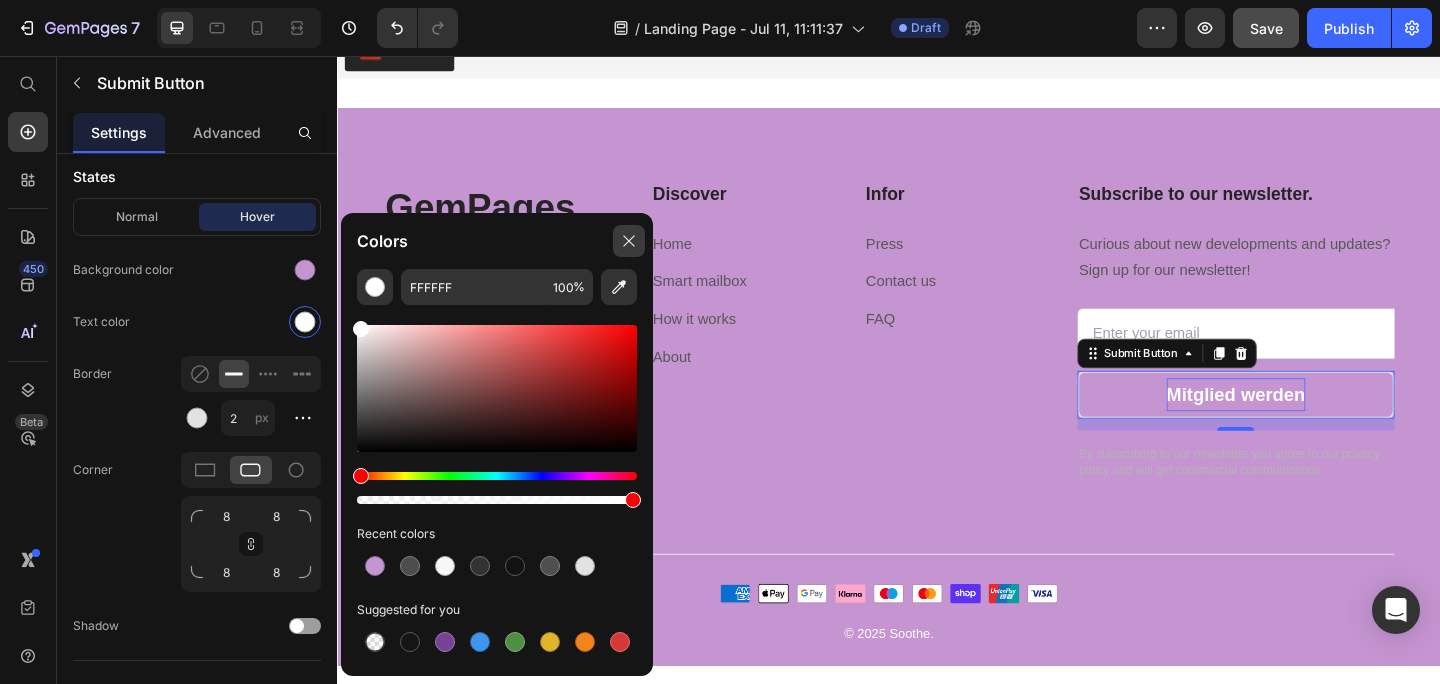 click 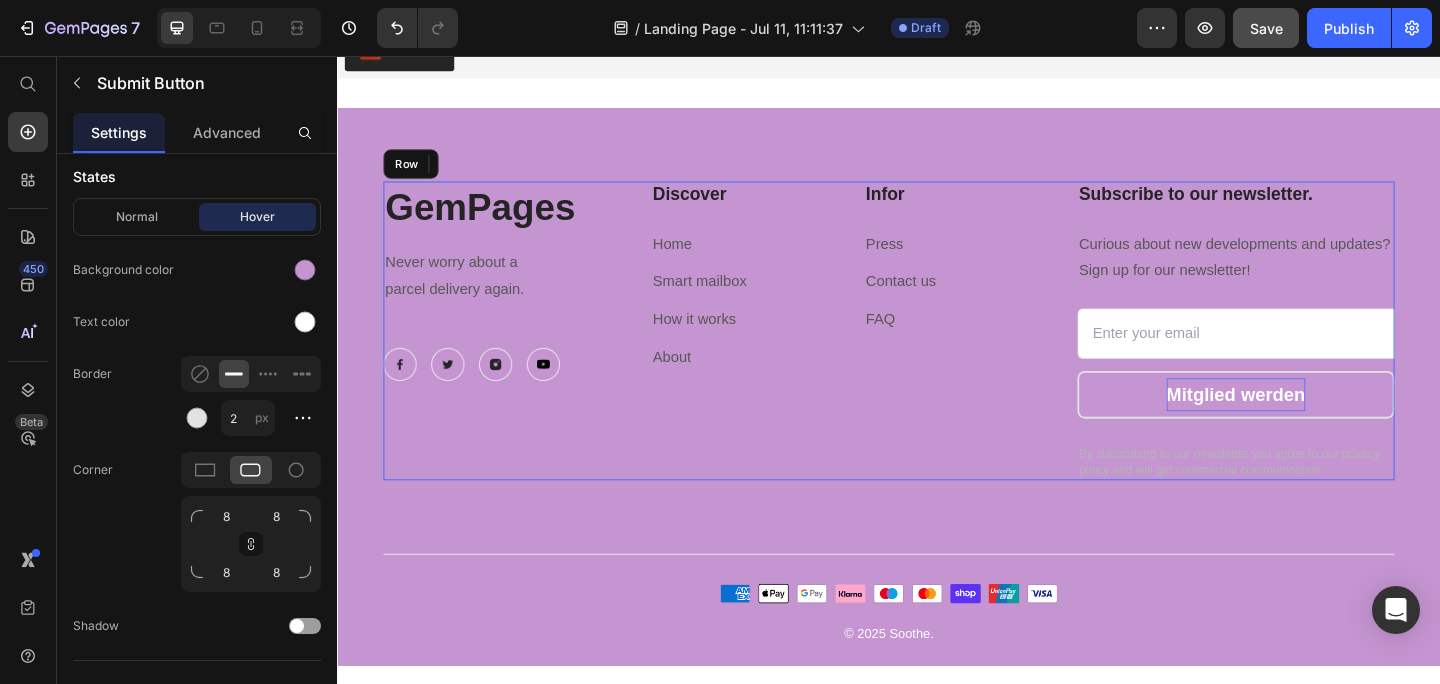 click on "Discover Heading Home Text block Smart mailbox Text block How it works Text block About  Text block Infor Heading Press Text block Contact us Text block FAQ Text block Row" at bounding box center (894, 355) 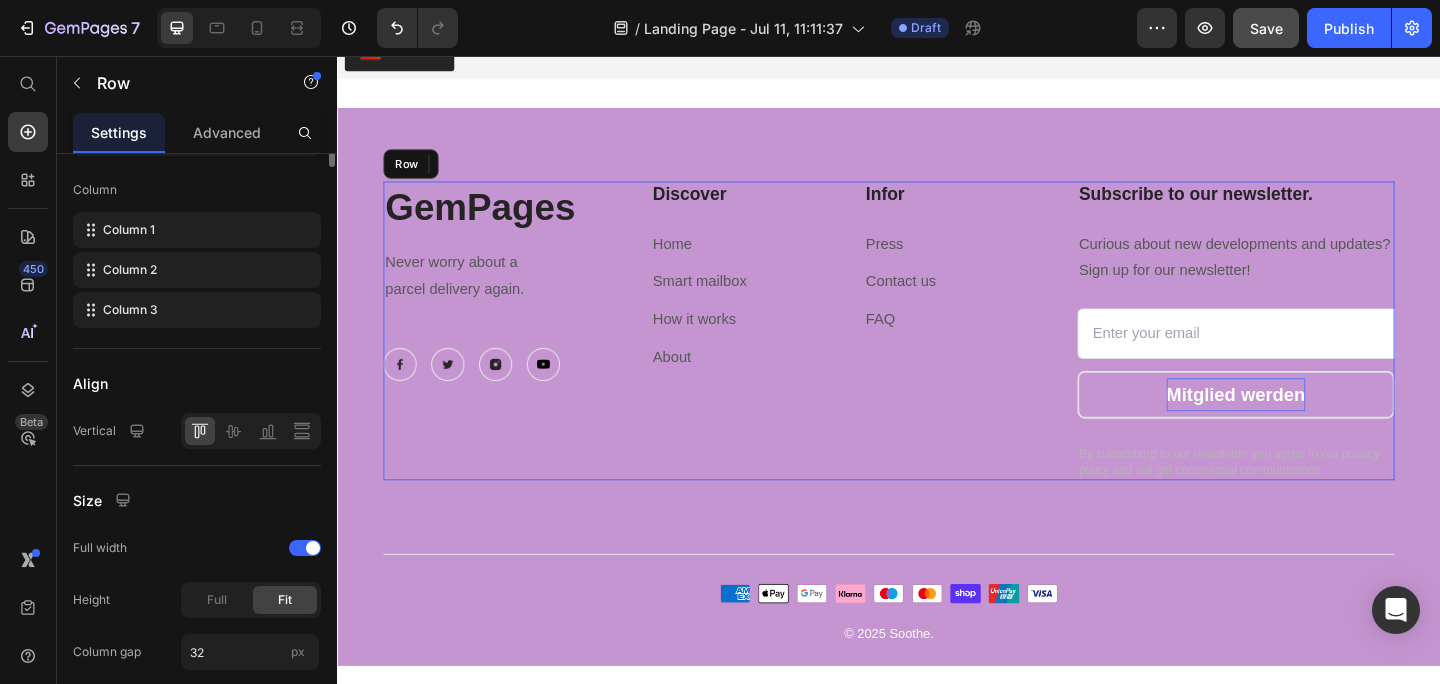 scroll, scrollTop: 0, scrollLeft: 0, axis: both 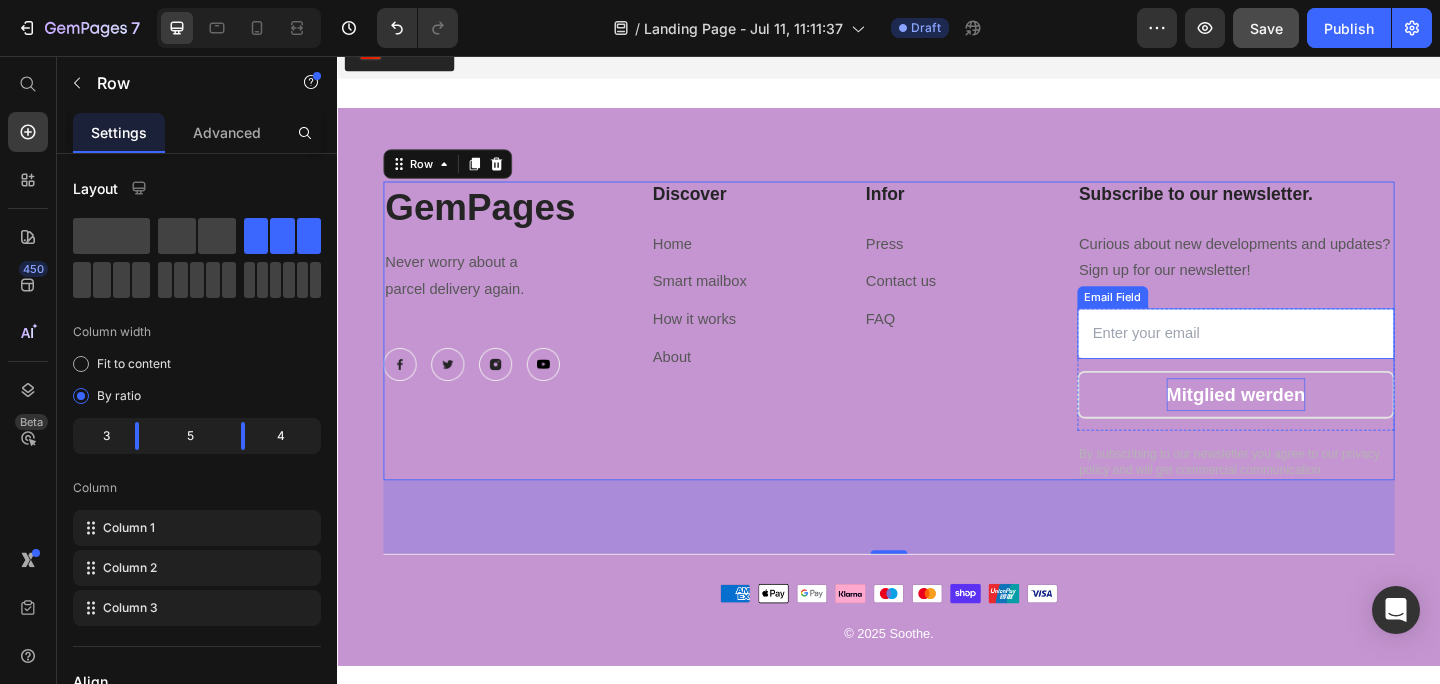 click at bounding box center [1314, 358] 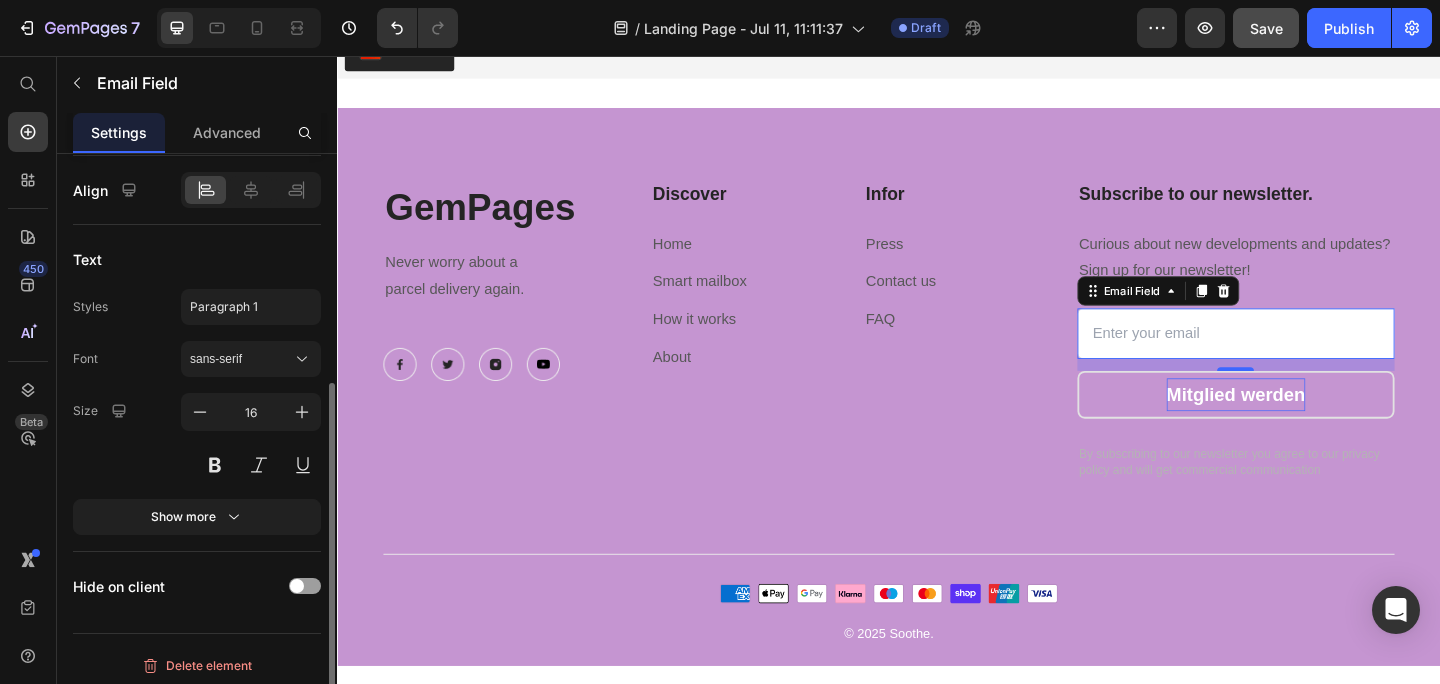 scroll, scrollTop: 356, scrollLeft: 0, axis: vertical 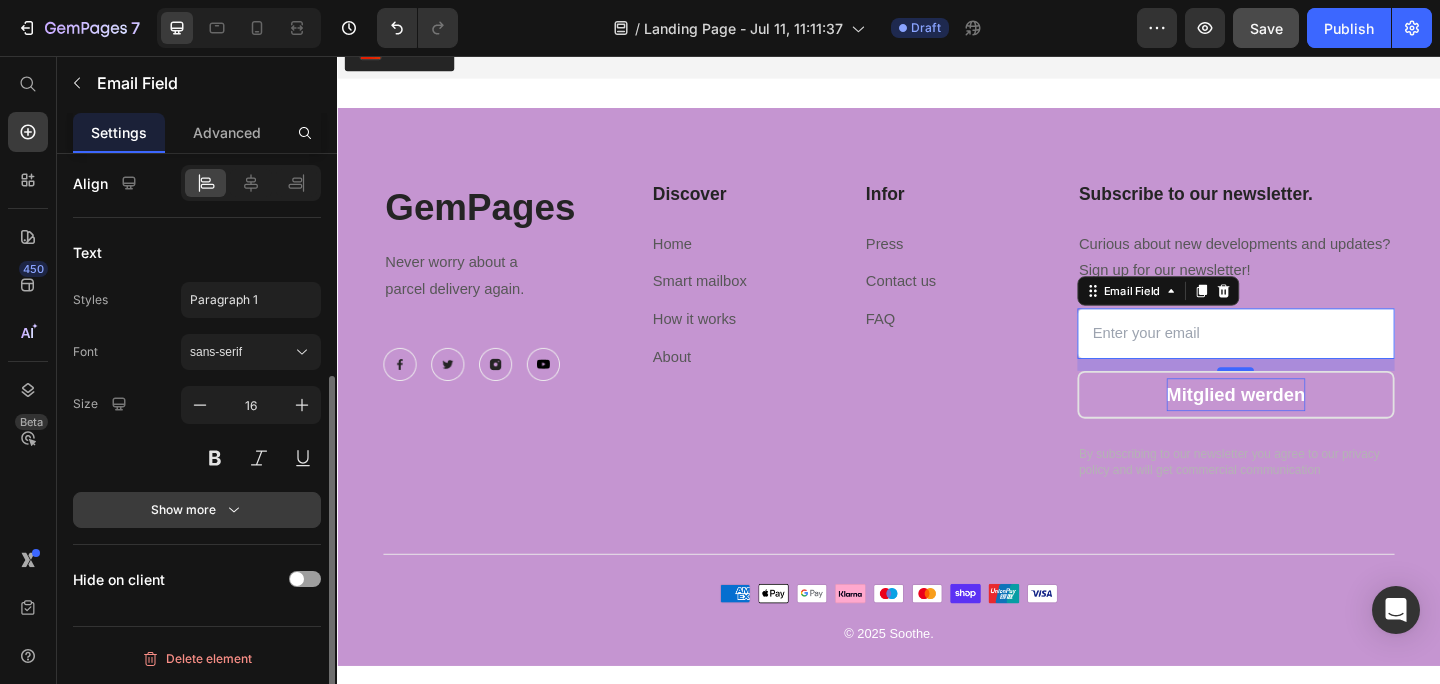 click on "Show more" at bounding box center (197, 510) 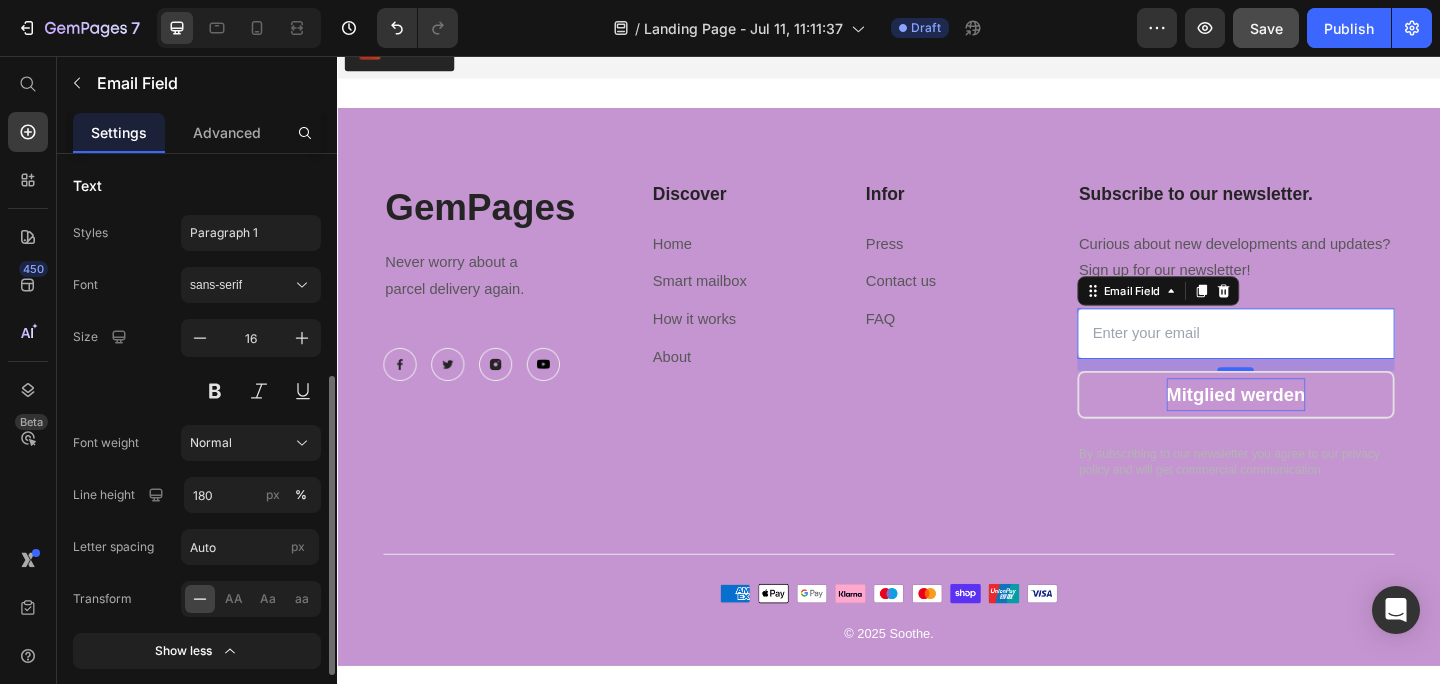 scroll, scrollTop: 435, scrollLeft: 0, axis: vertical 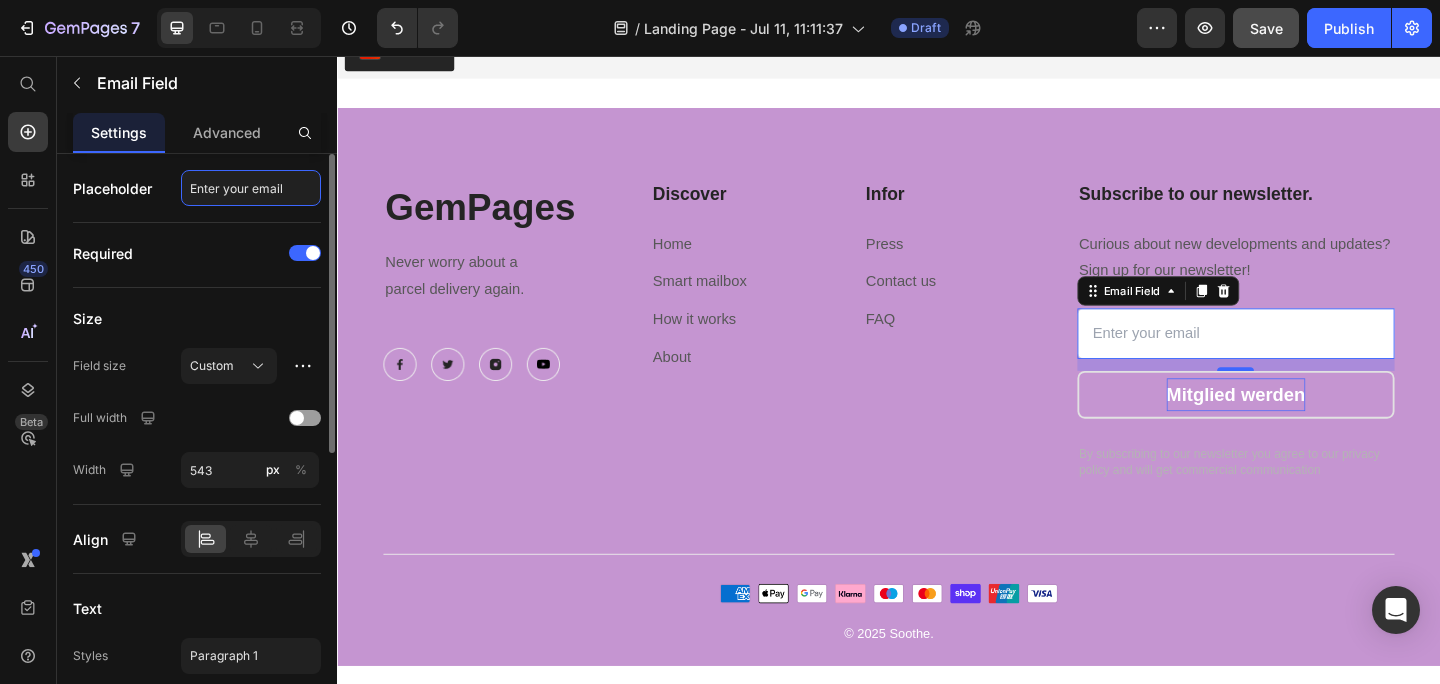 click on "Enter your email" 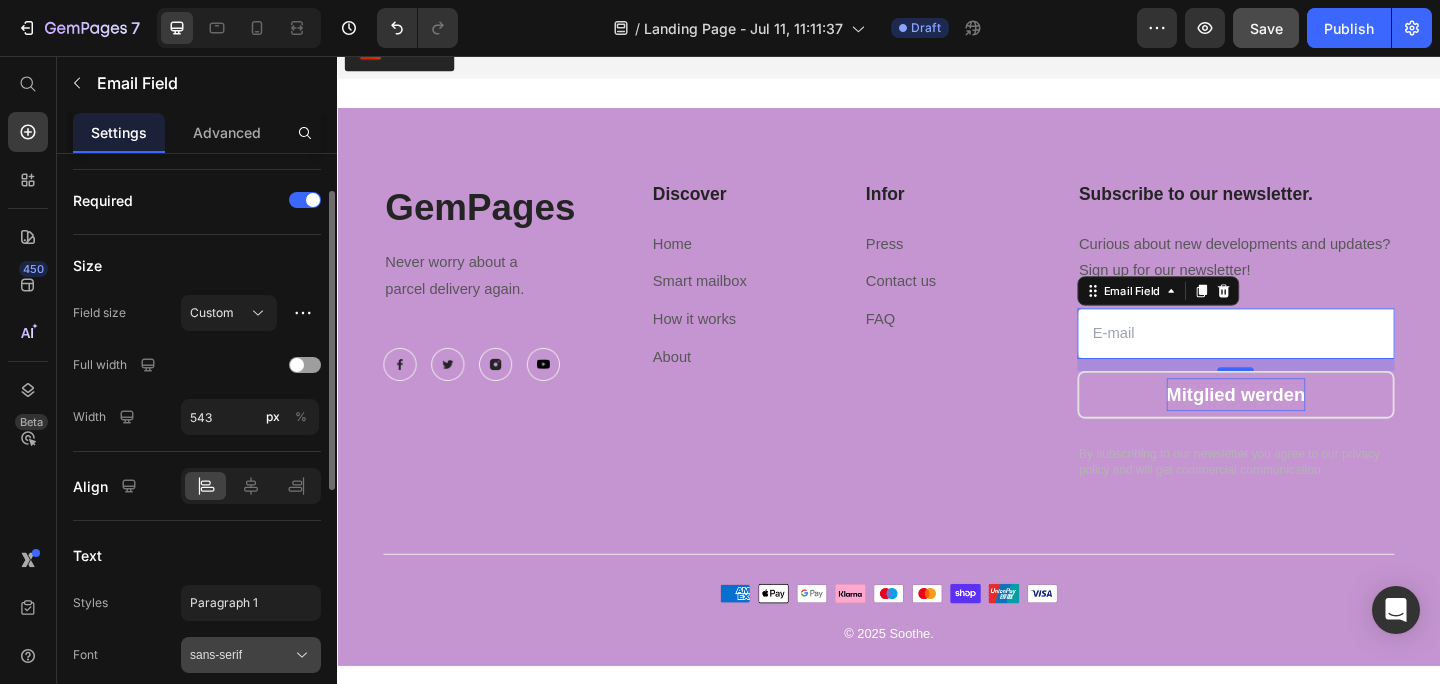 scroll, scrollTop: 61, scrollLeft: 0, axis: vertical 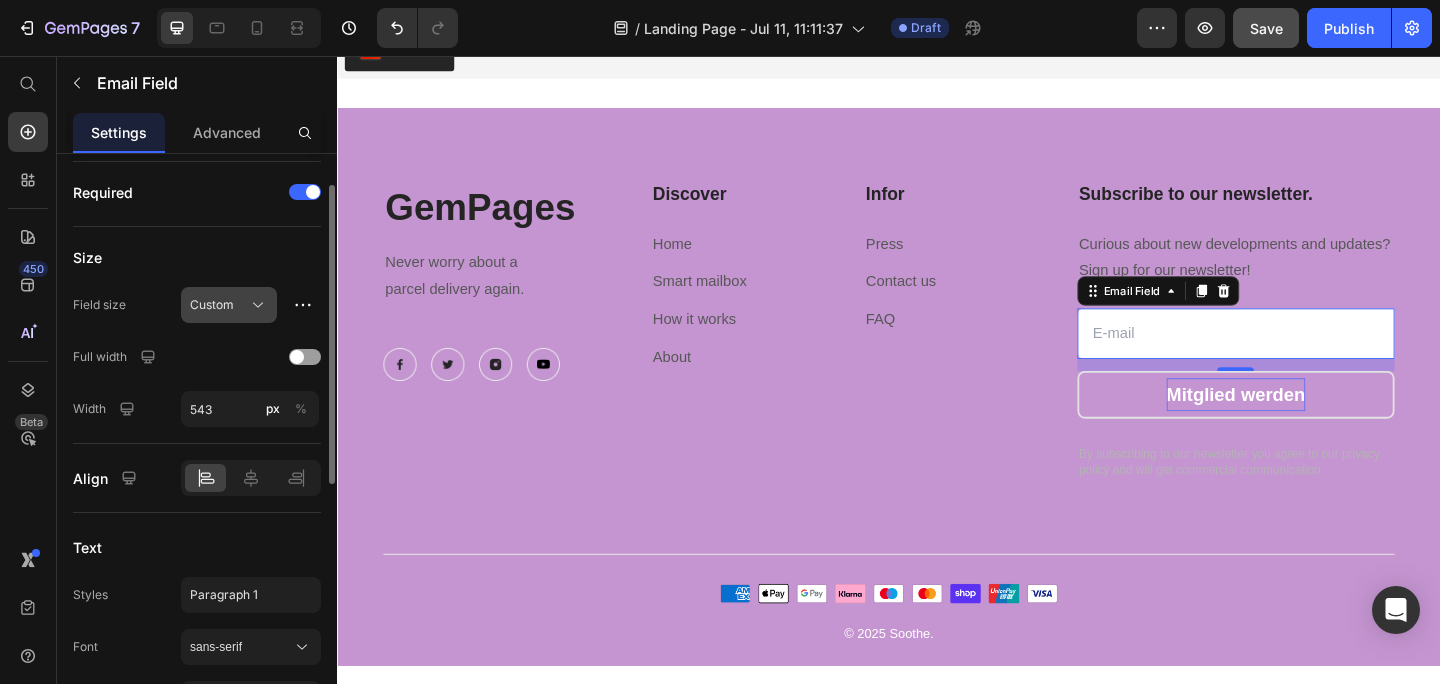 type on "E-mail" 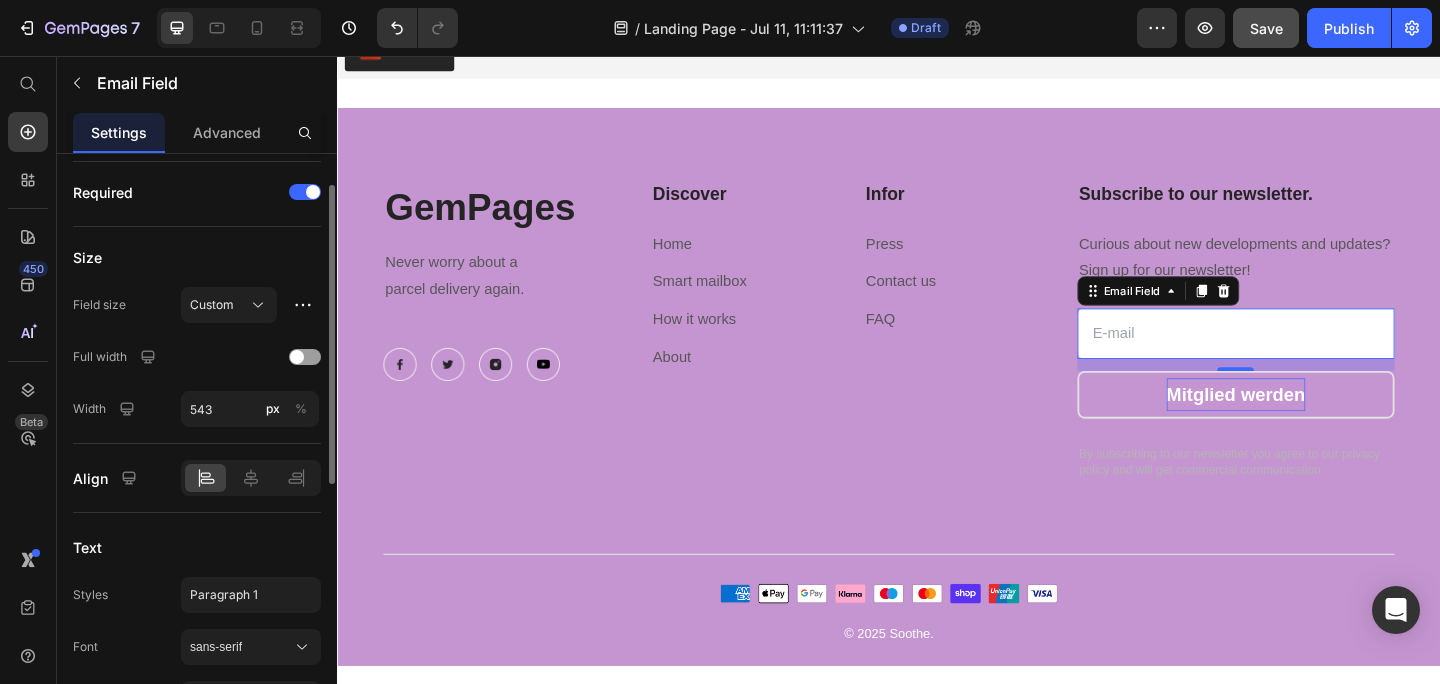 click on "Size" at bounding box center (197, 257) 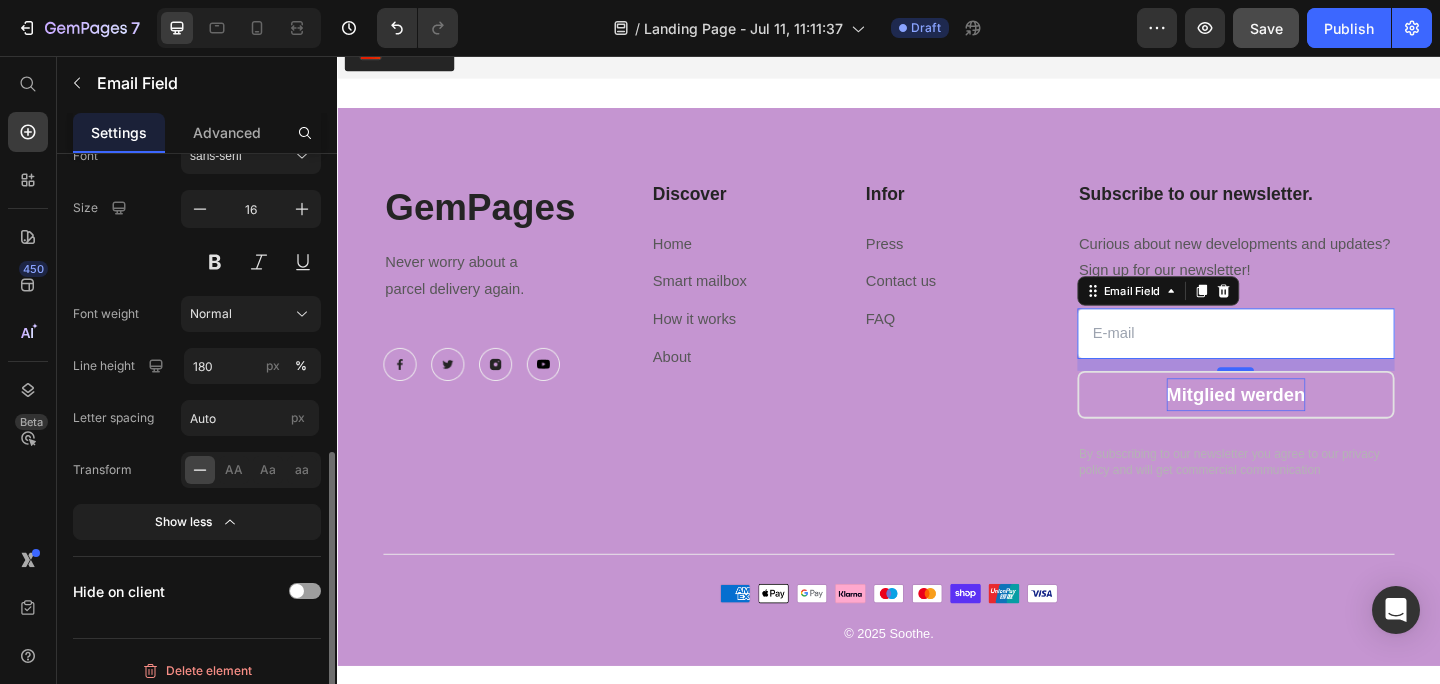 scroll, scrollTop: 564, scrollLeft: 0, axis: vertical 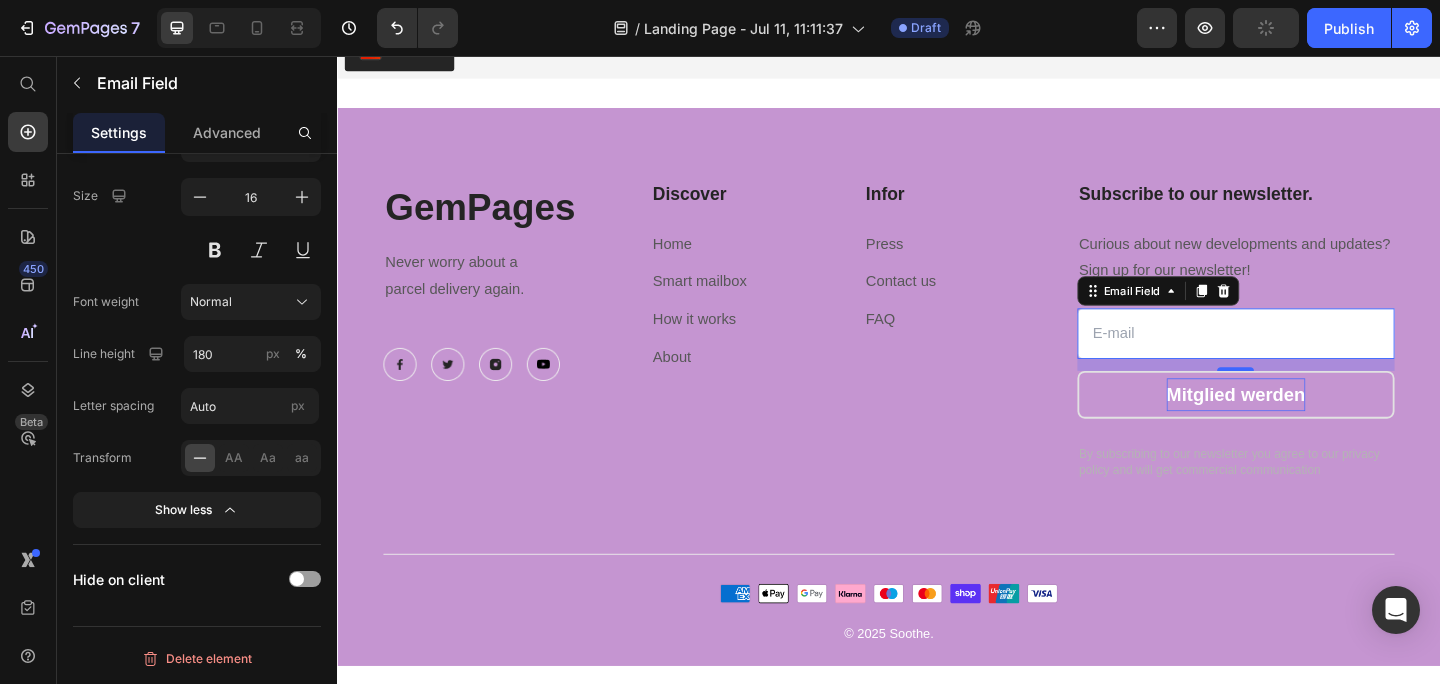 click at bounding box center (1314, 358) 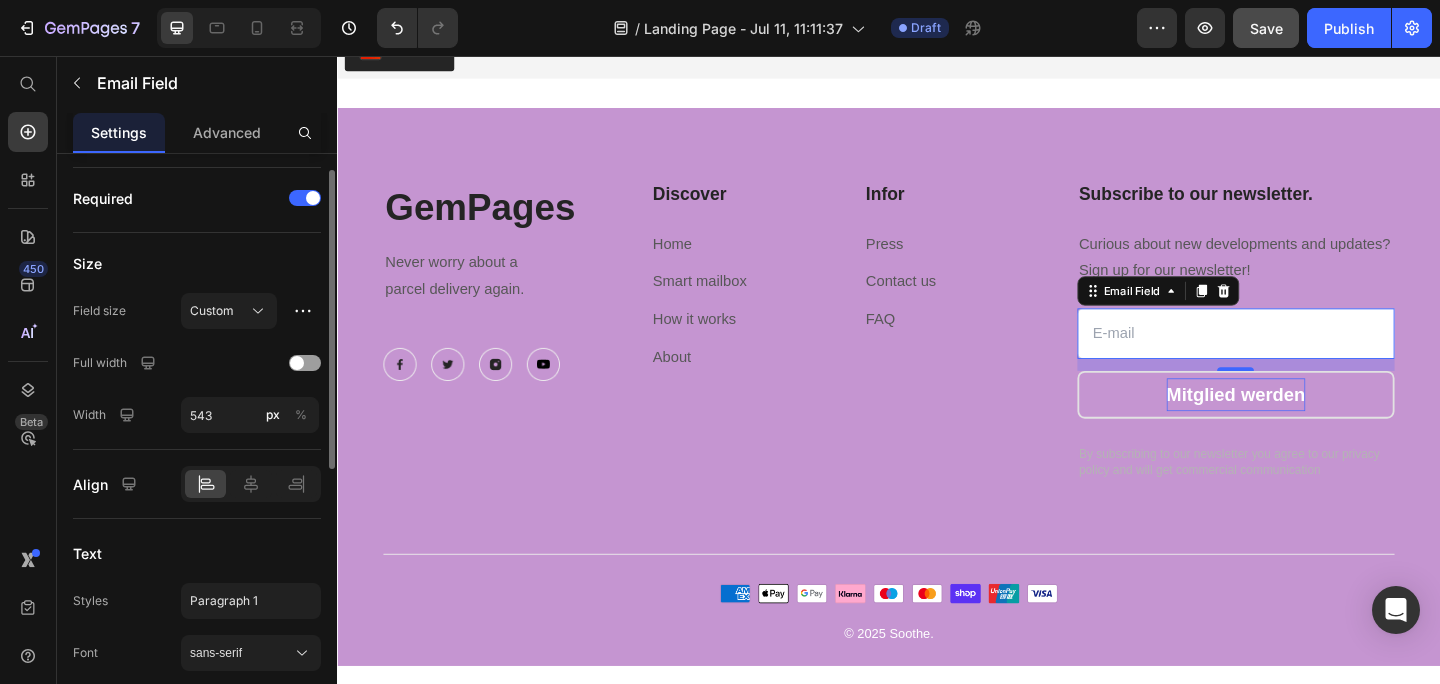 scroll, scrollTop: 0, scrollLeft: 0, axis: both 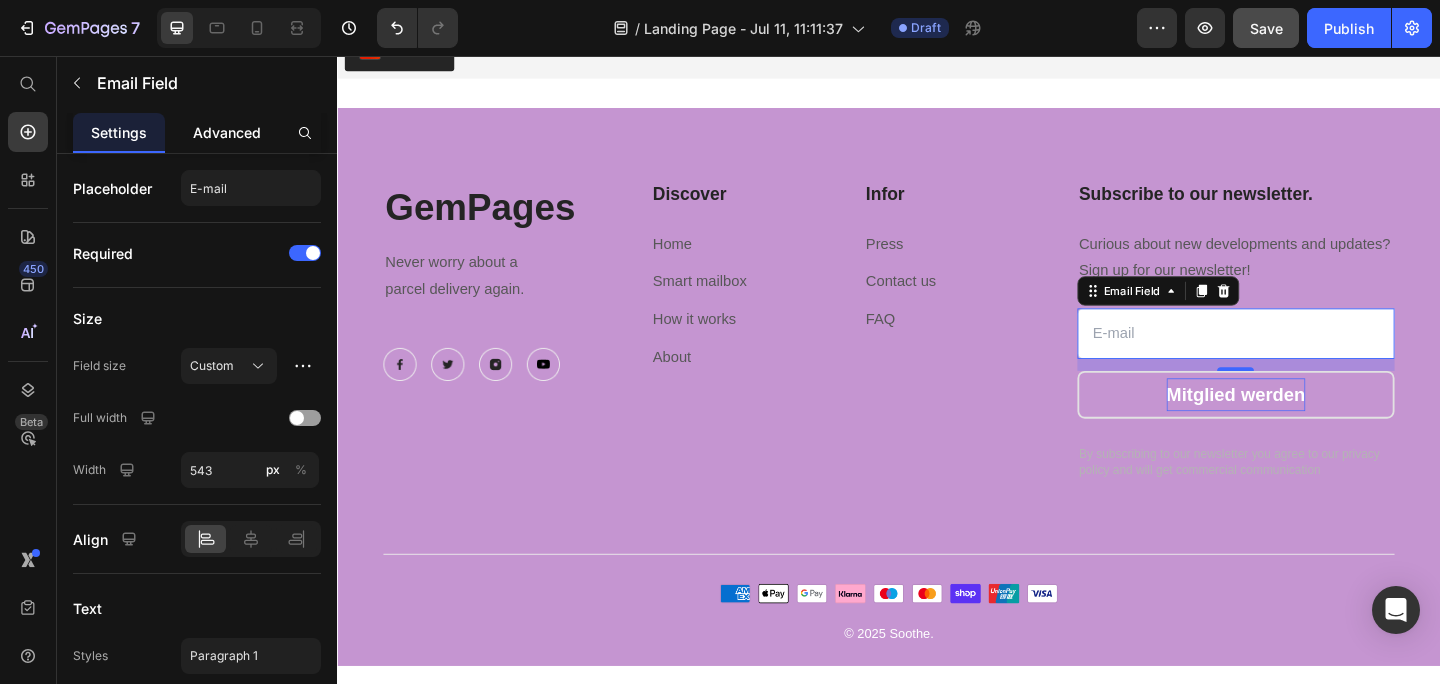 click on "Advanced" 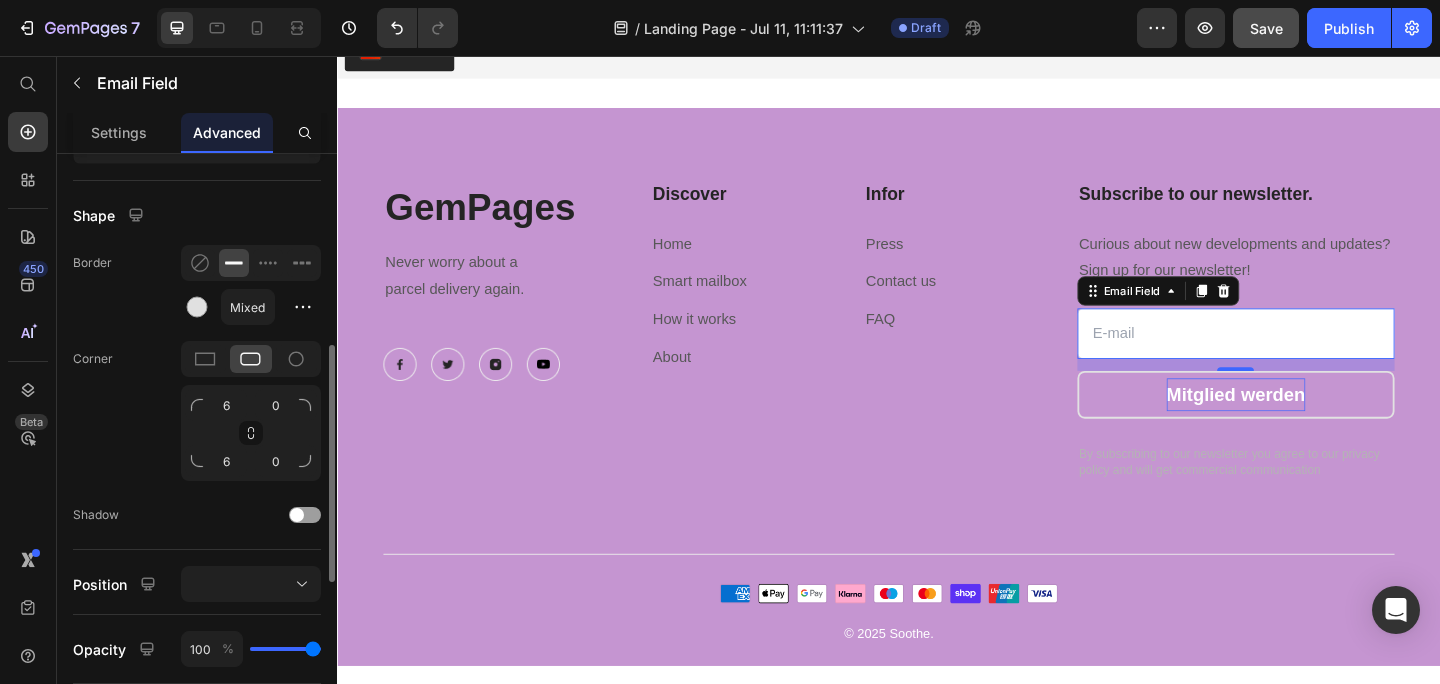 scroll, scrollTop: 477, scrollLeft: 0, axis: vertical 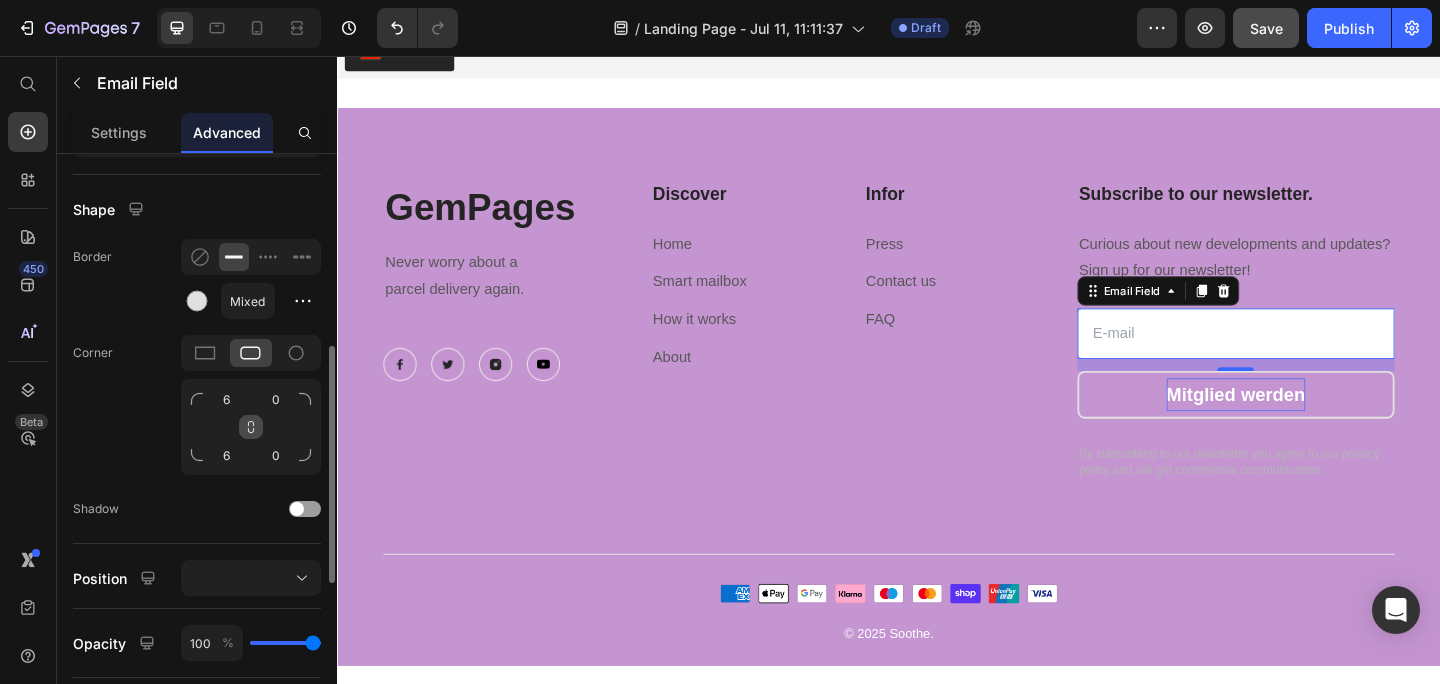 click 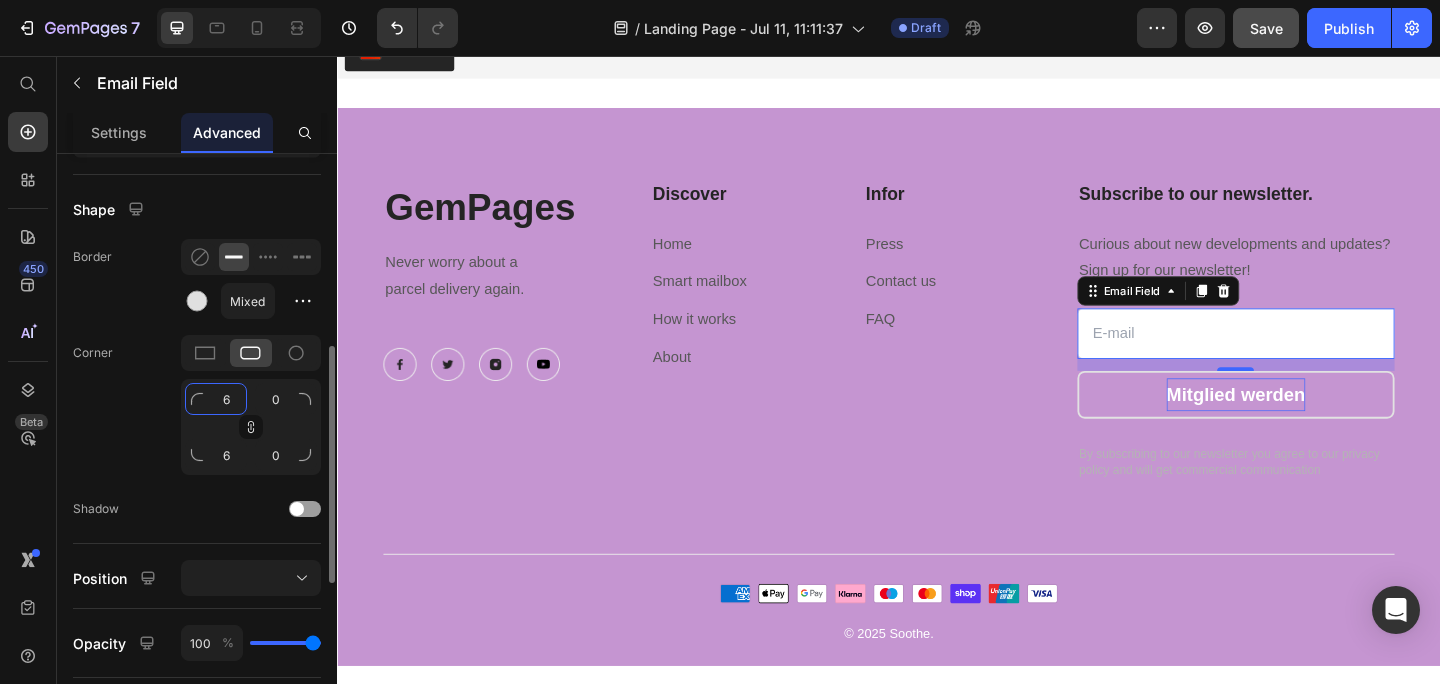 click on "6" 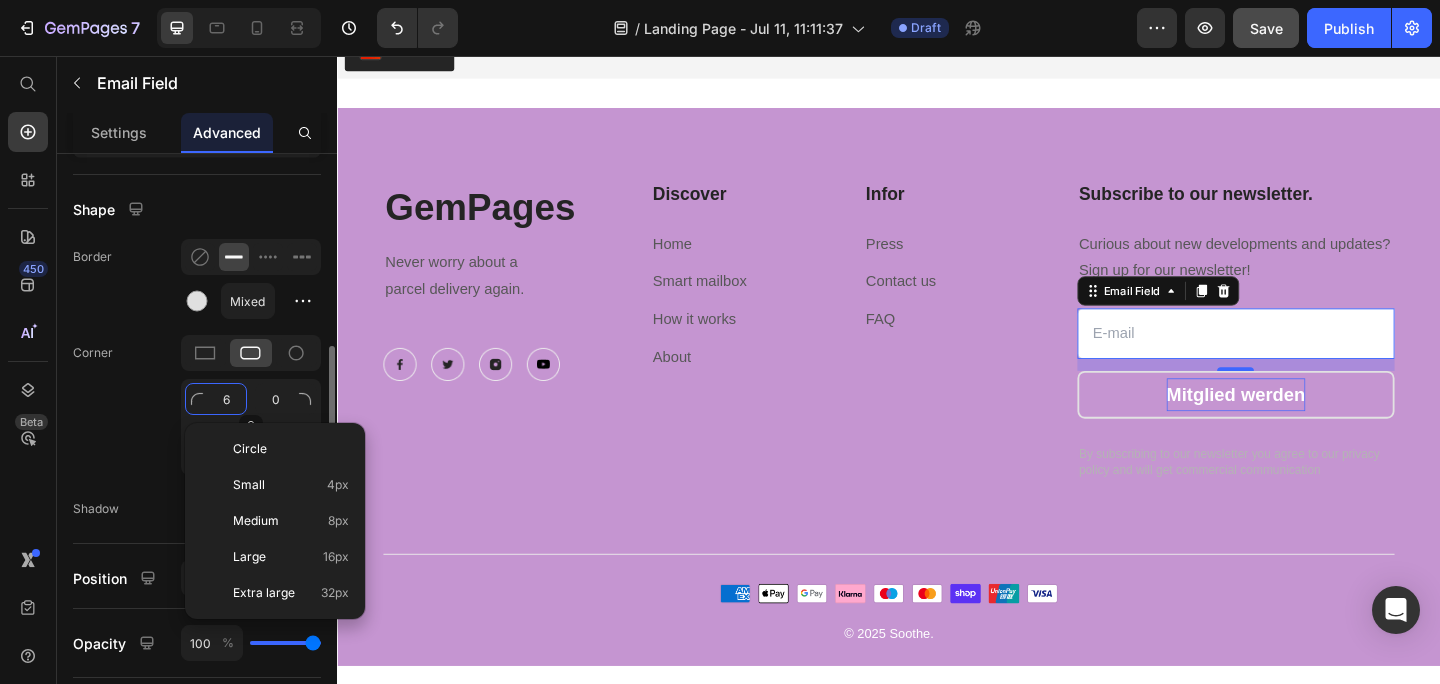 type on "8" 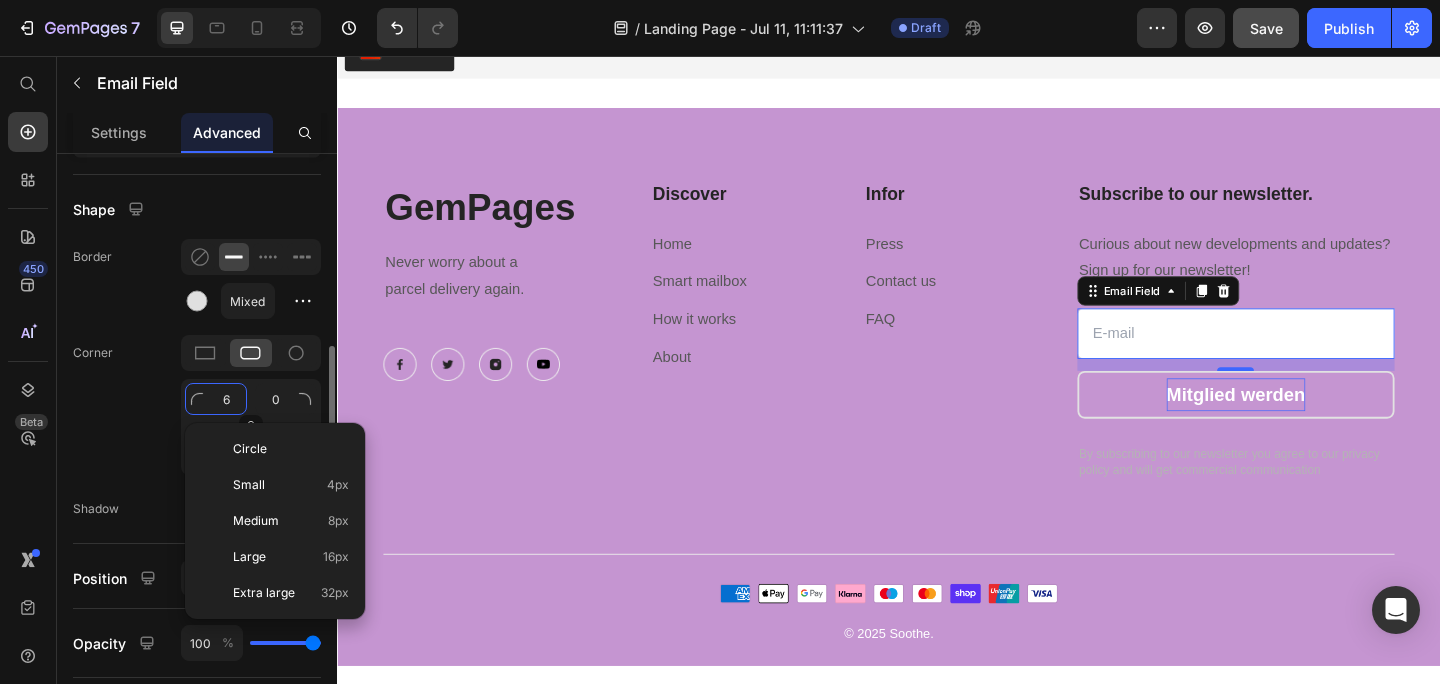 type on "8" 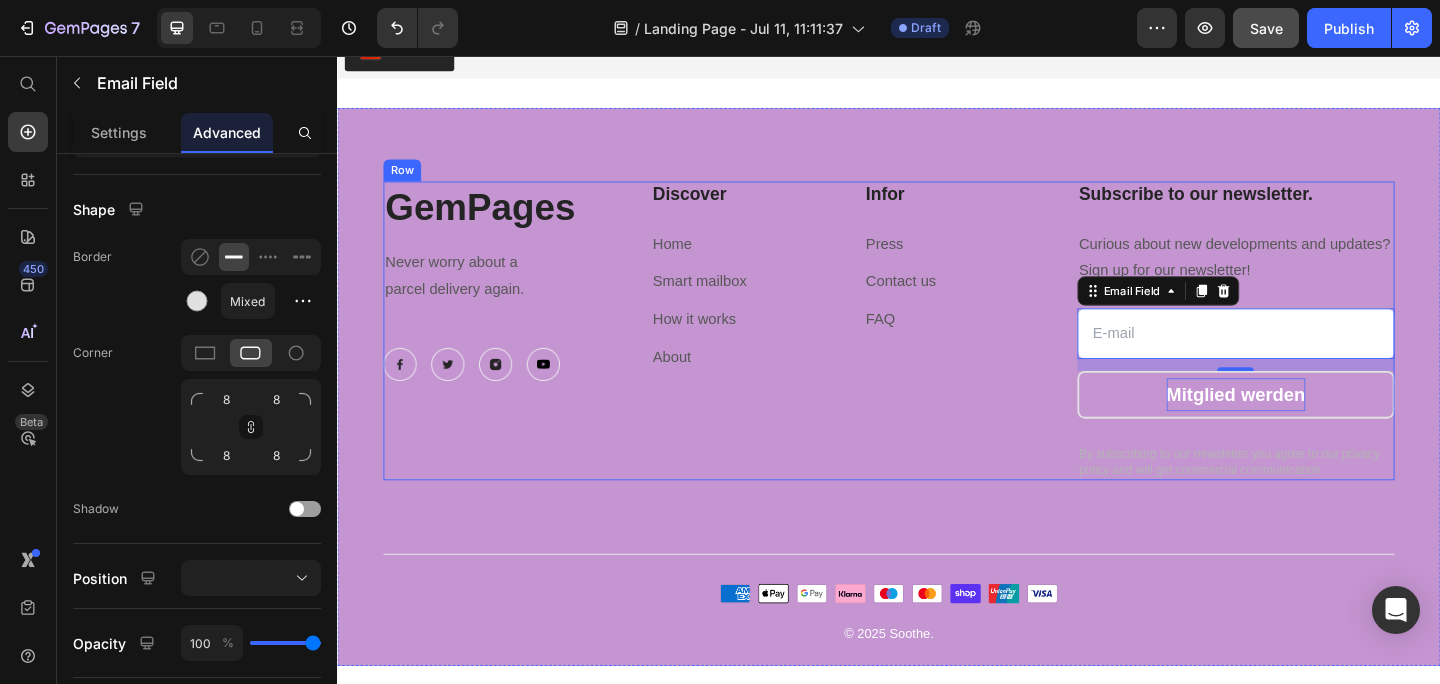 click on "Discover Heading Home Text block Smart mailbox Text block How it works Text block About  Text block Infor Heading Press Text block Contact us Text block FAQ Text block Row" at bounding box center [894, 355] 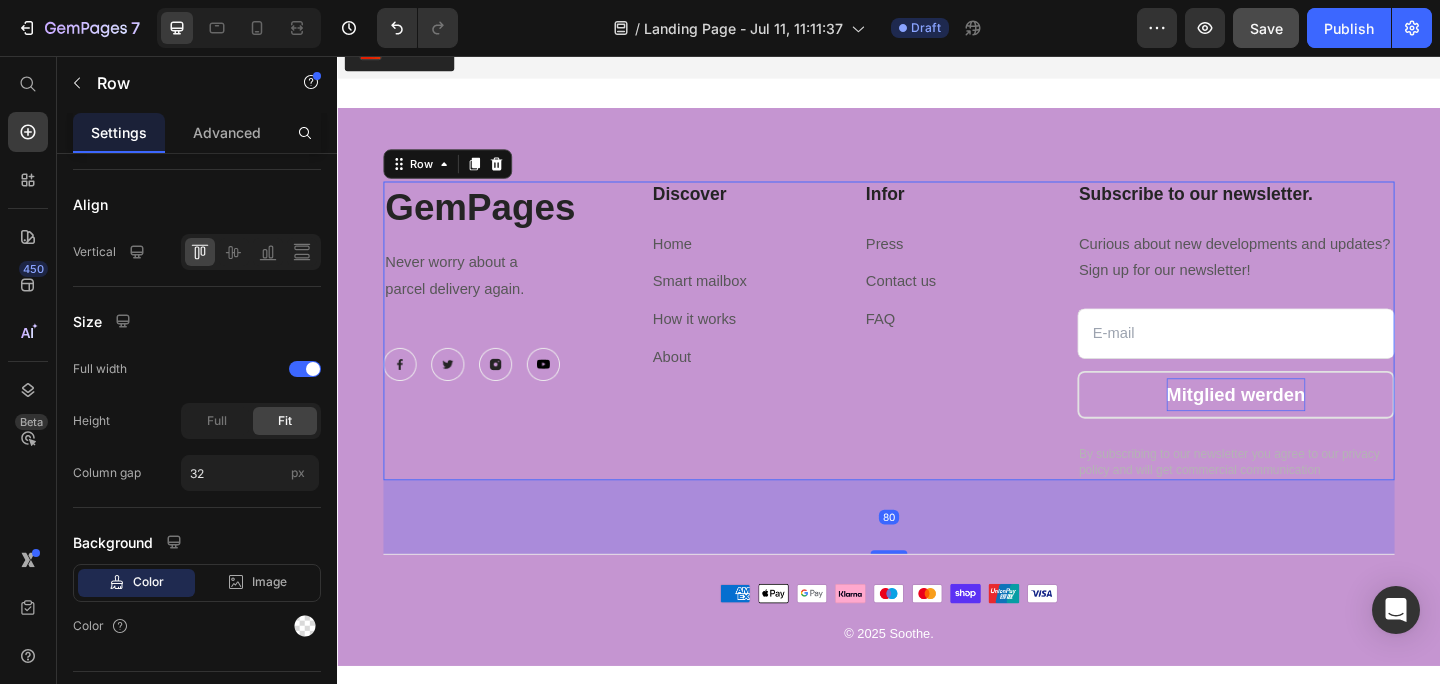 scroll, scrollTop: 0, scrollLeft: 0, axis: both 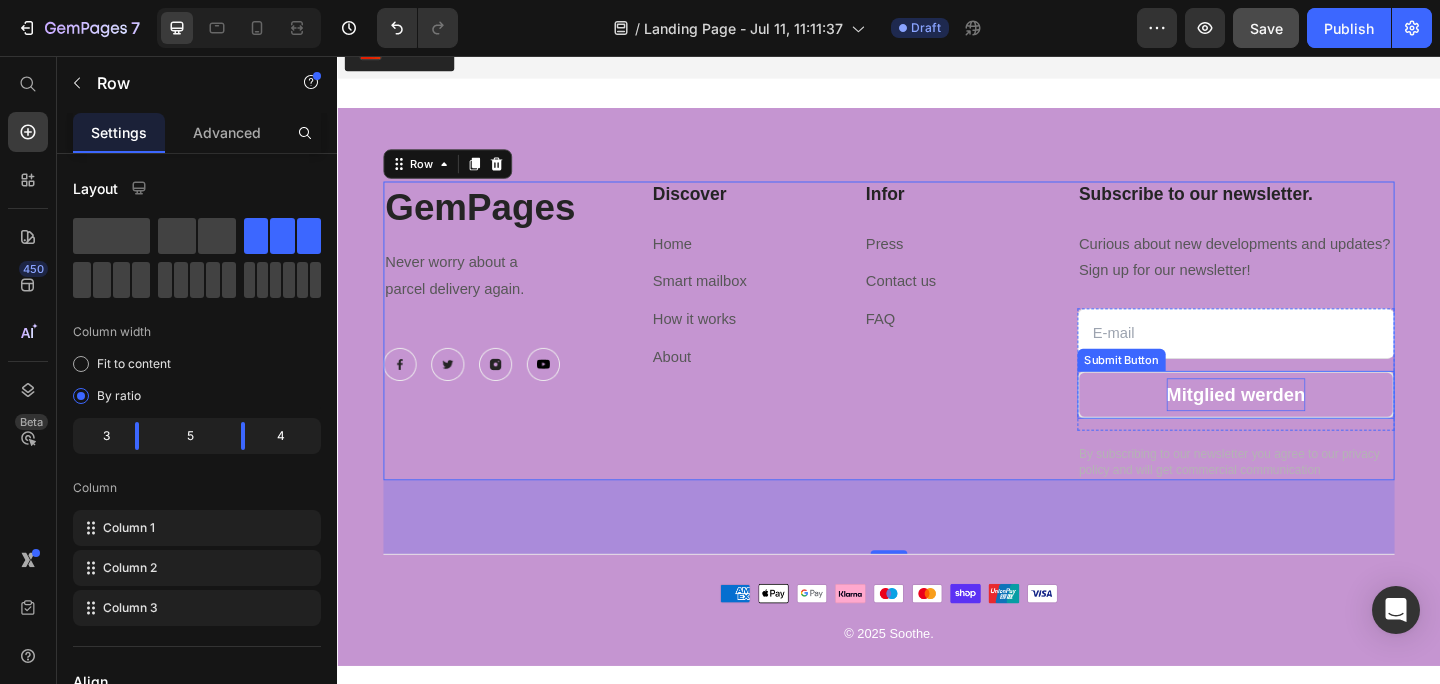 click on "Mitglied werden" at bounding box center (1314, 425) 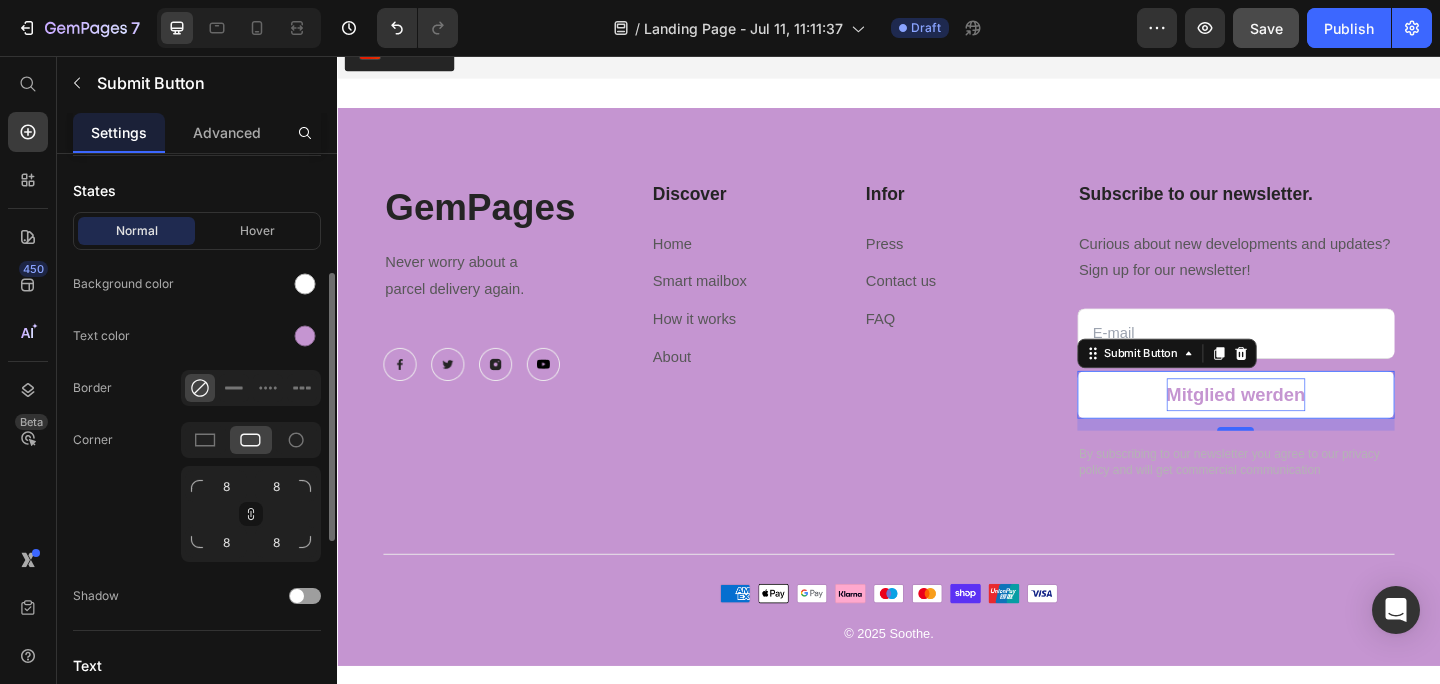 scroll, scrollTop: 276, scrollLeft: 0, axis: vertical 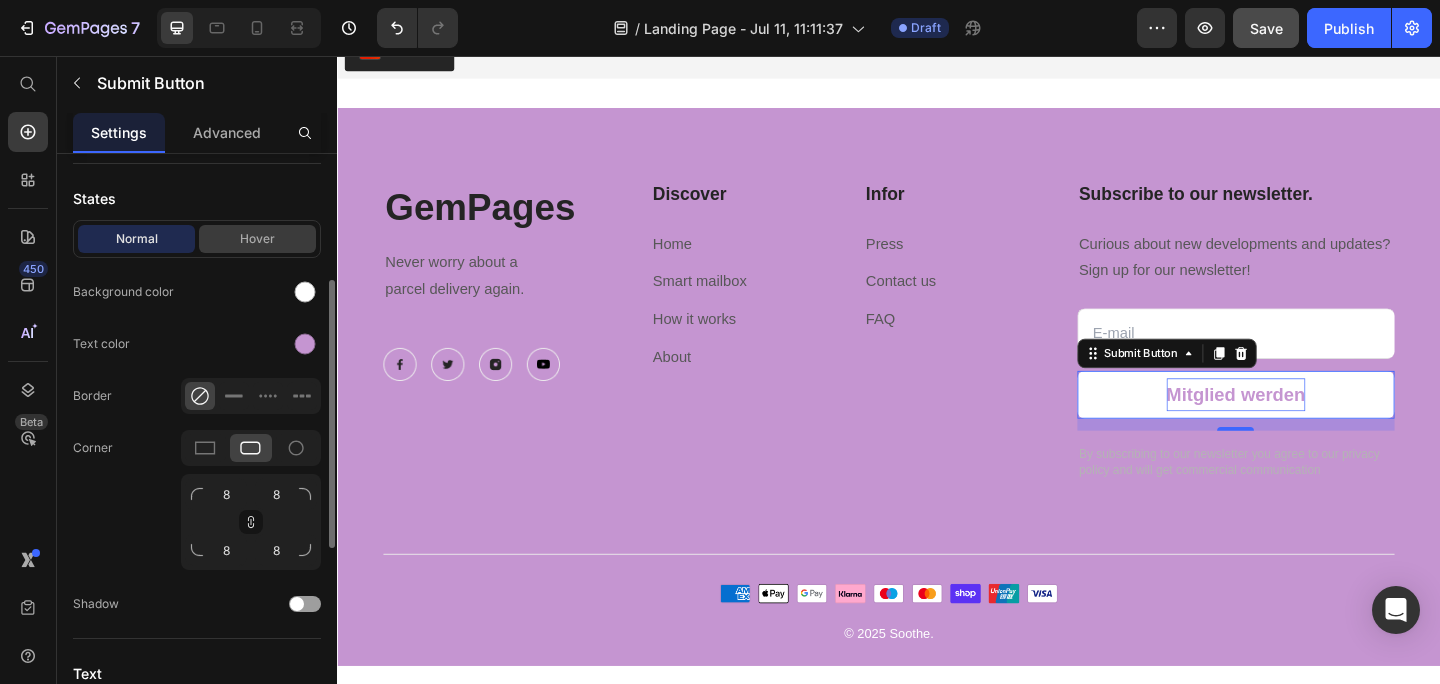 click on "Hover" at bounding box center [257, 239] 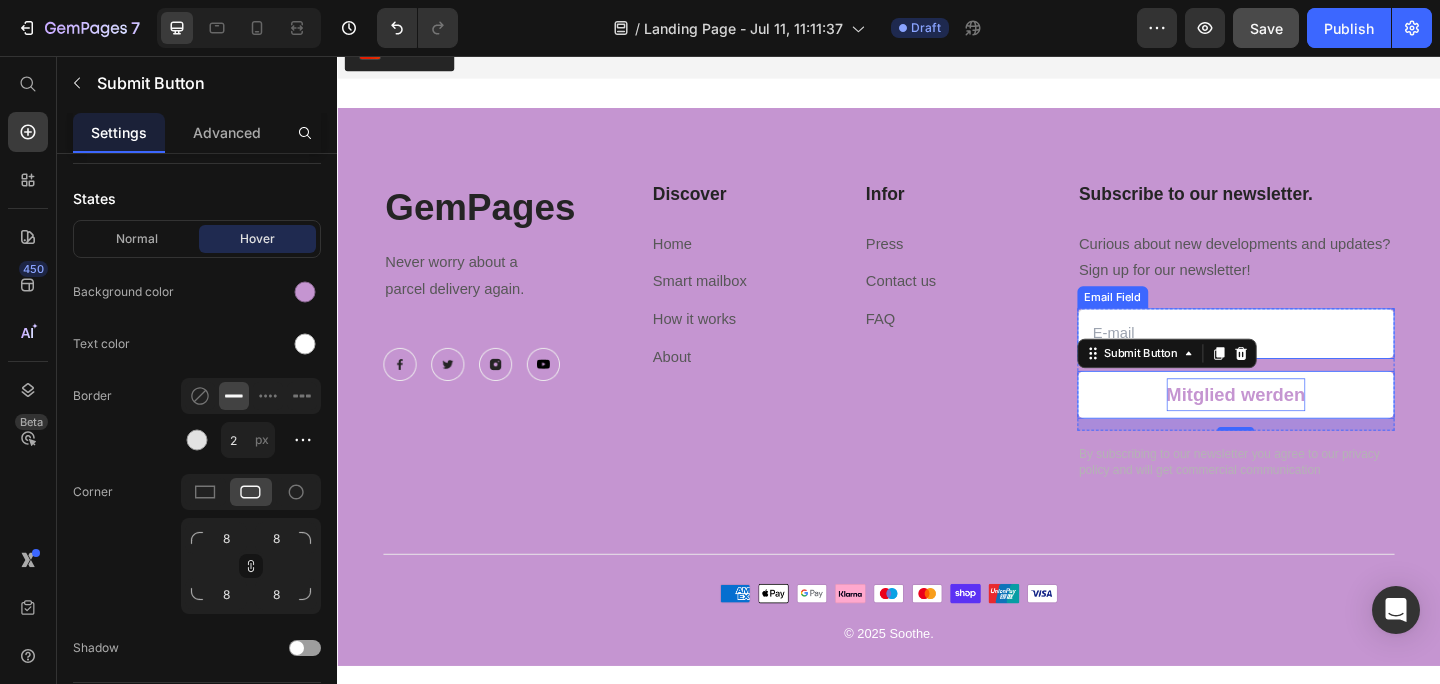 click at bounding box center (1314, 358) 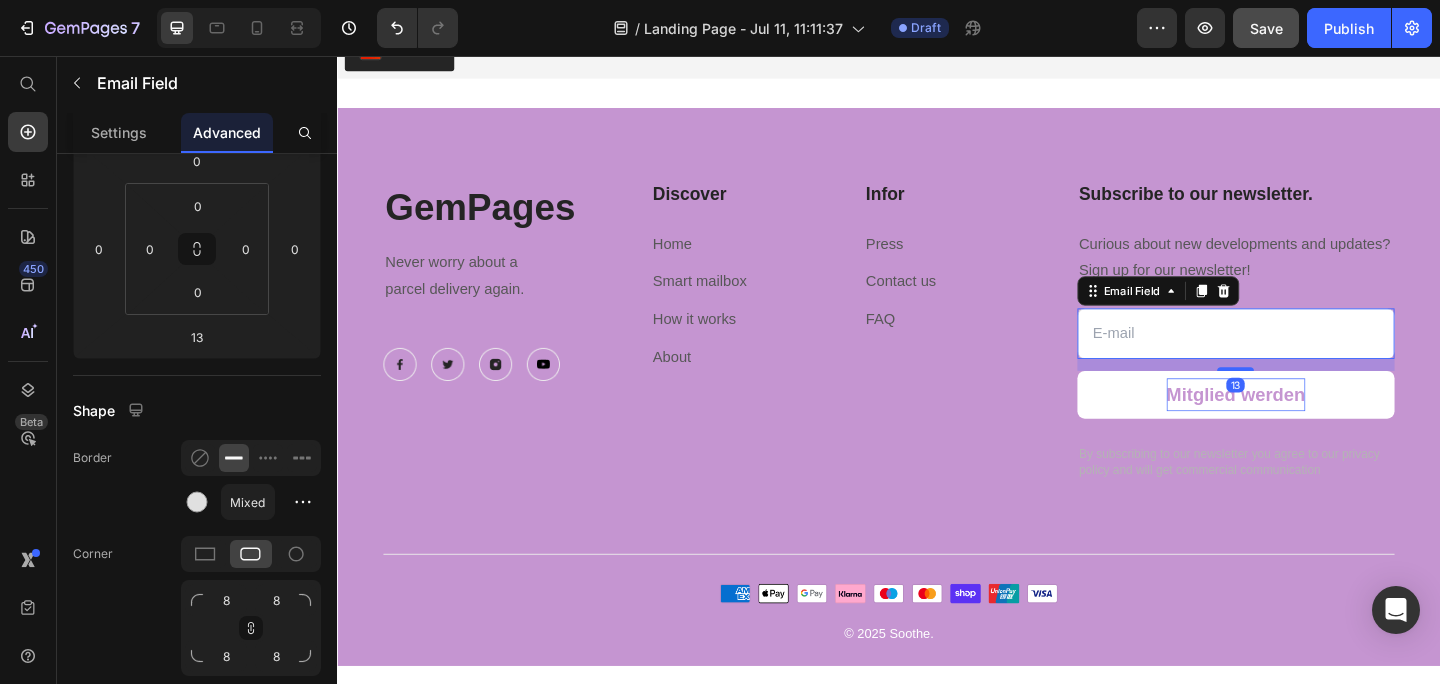 scroll, scrollTop: 0, scrollLeft: 0, axis: both 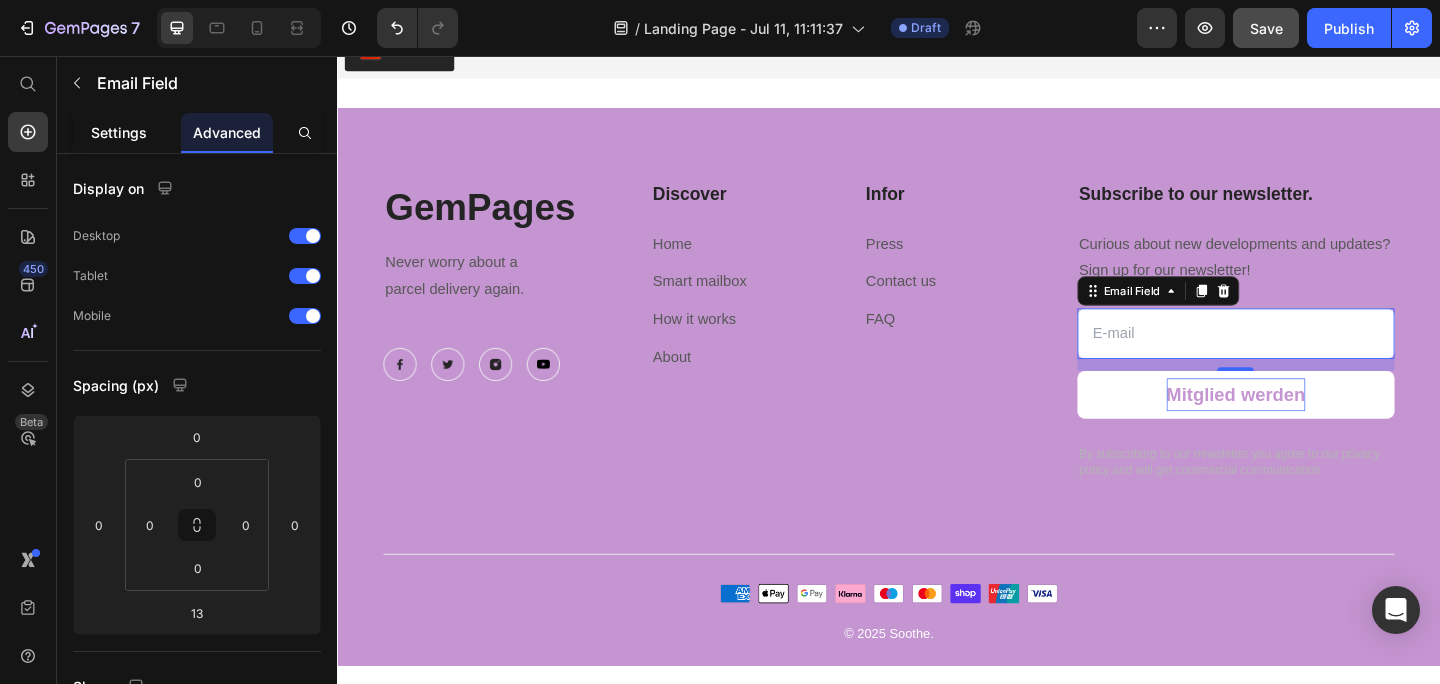 click on "Settings" 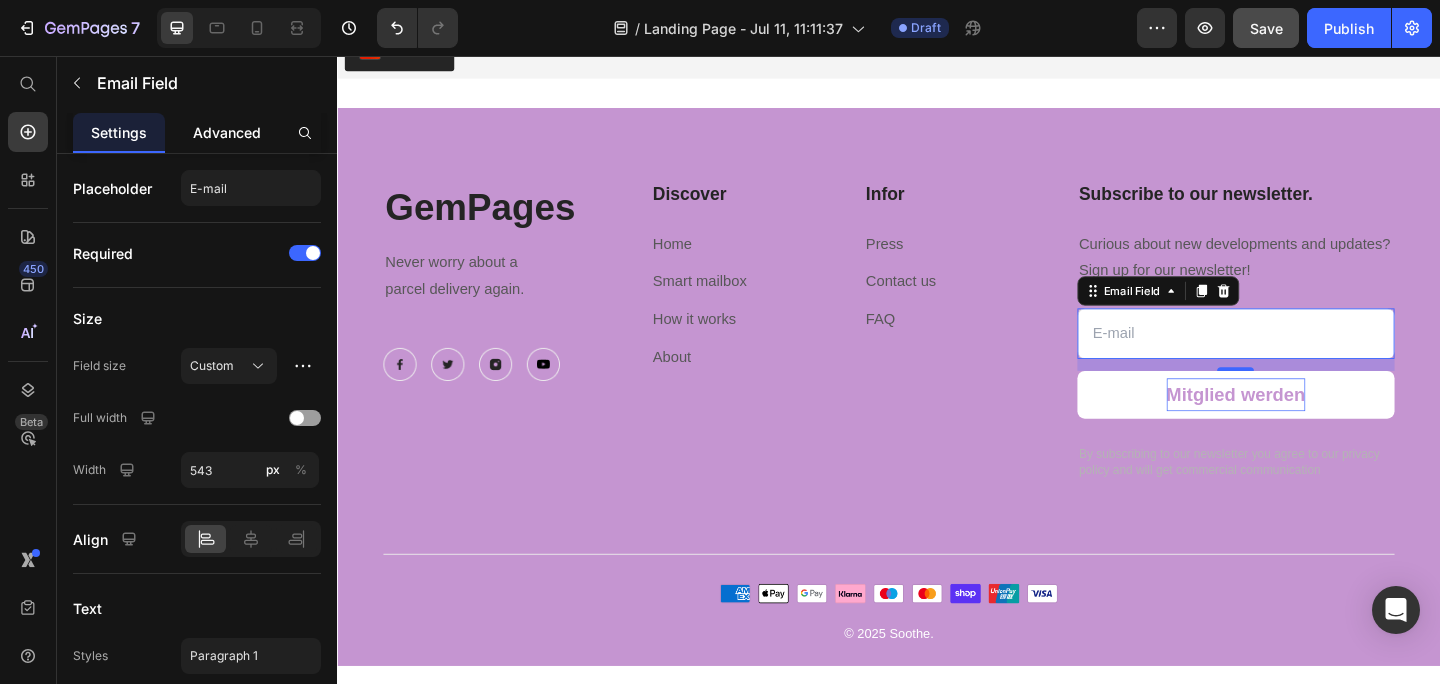 click on "Advanced" at bounding box center [227, 132] 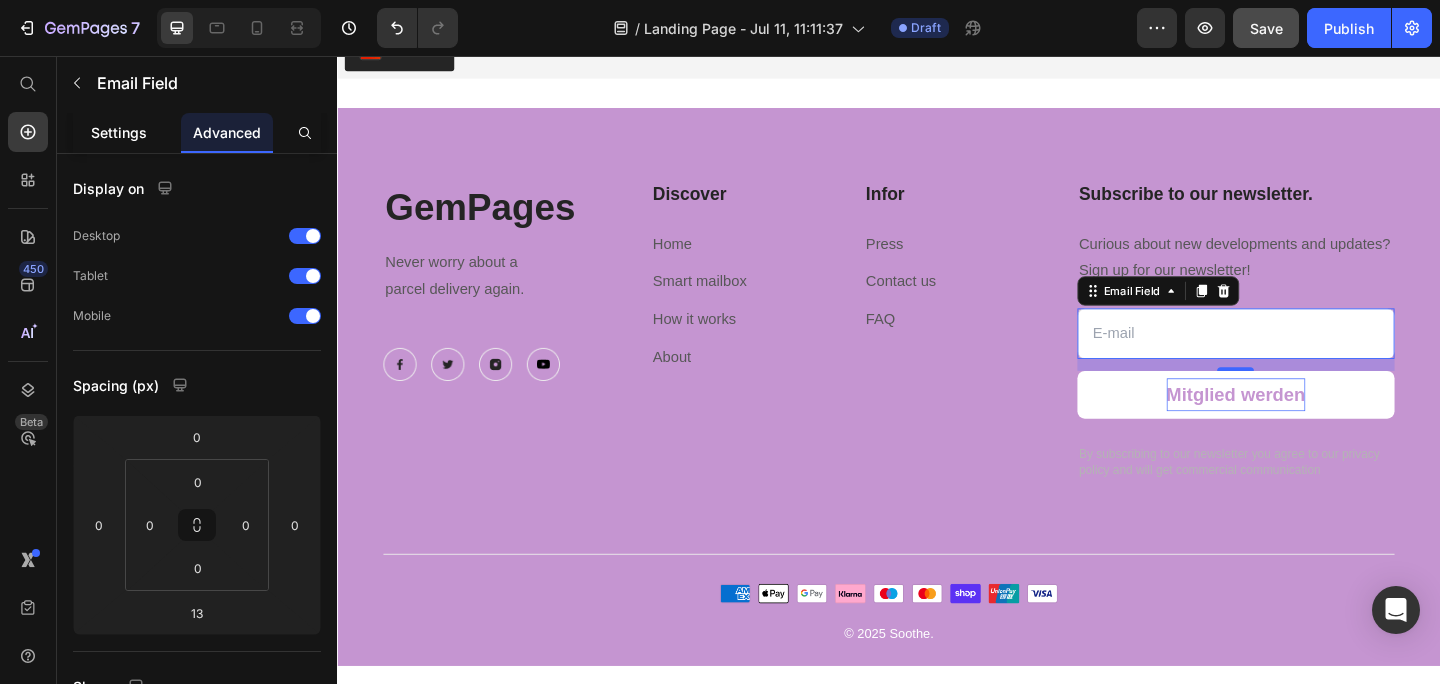 click on "Settings" 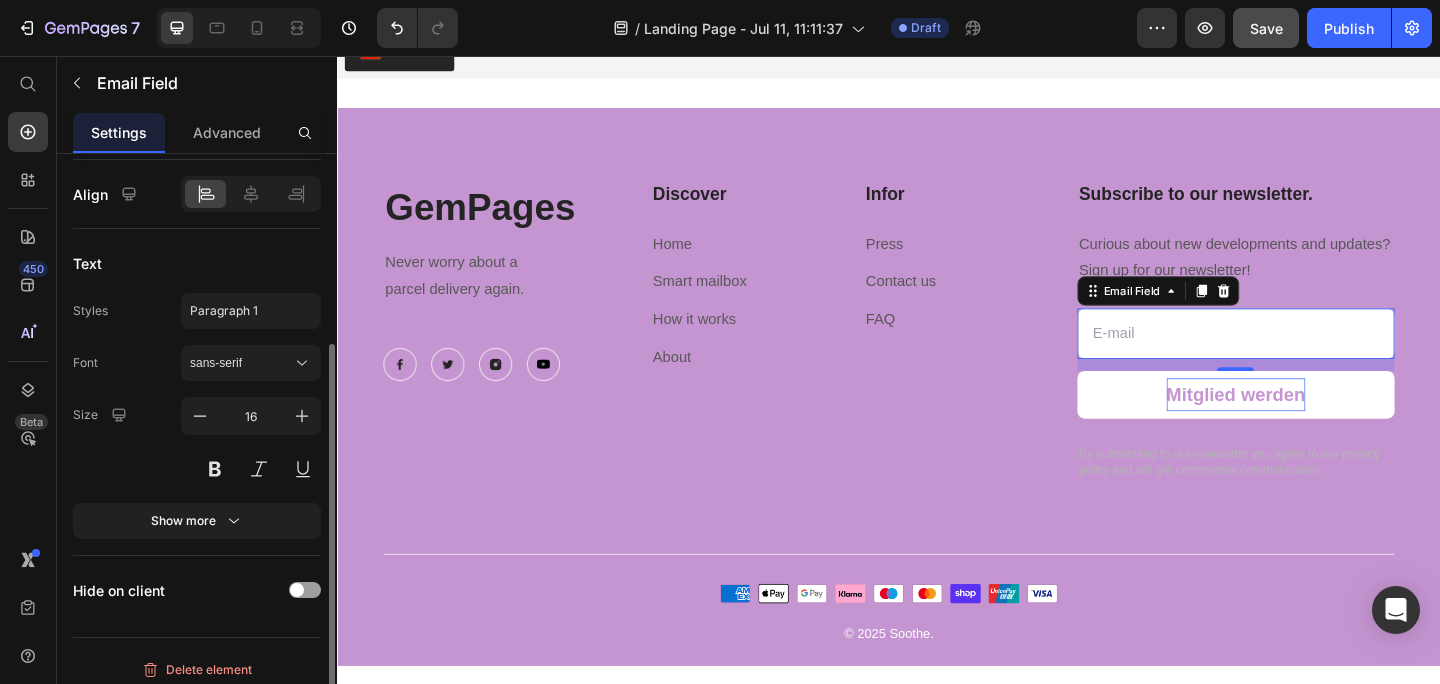 scroll, scrollTop: 356, scrollLeft: 0, axis: vertical 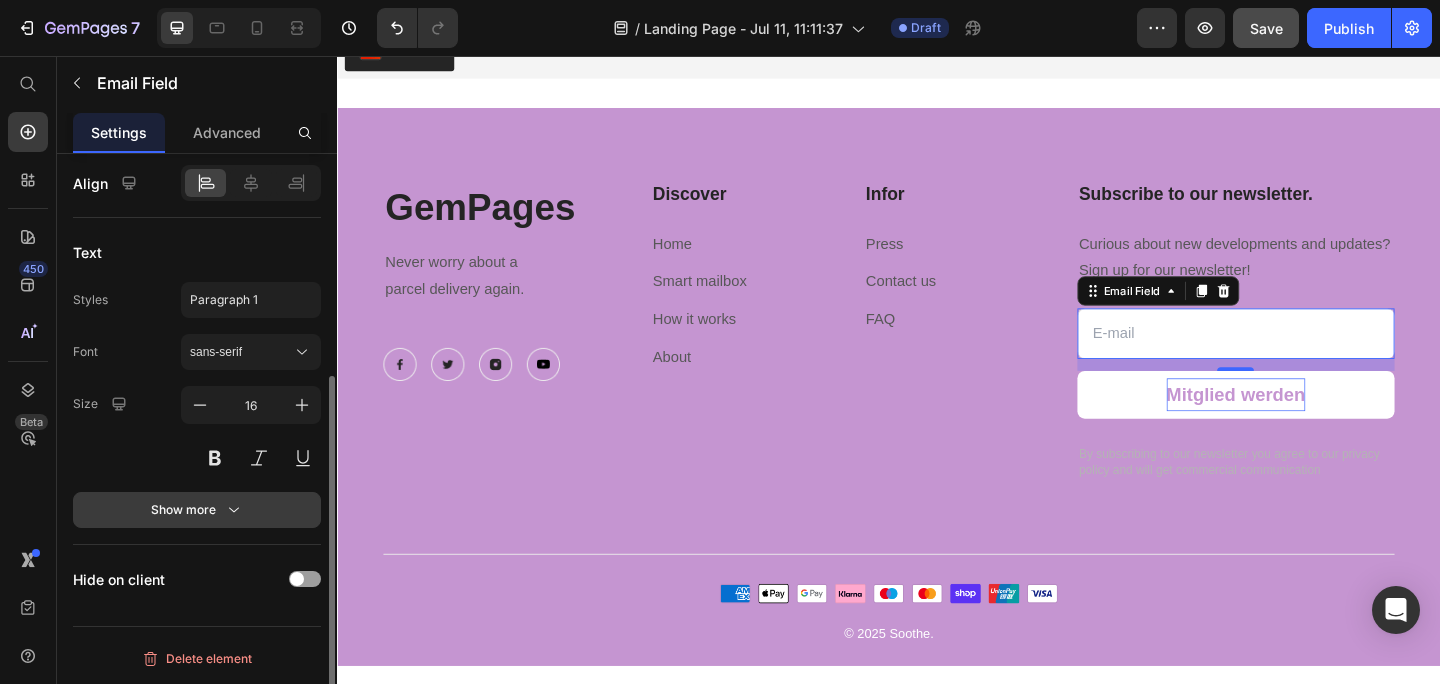 click 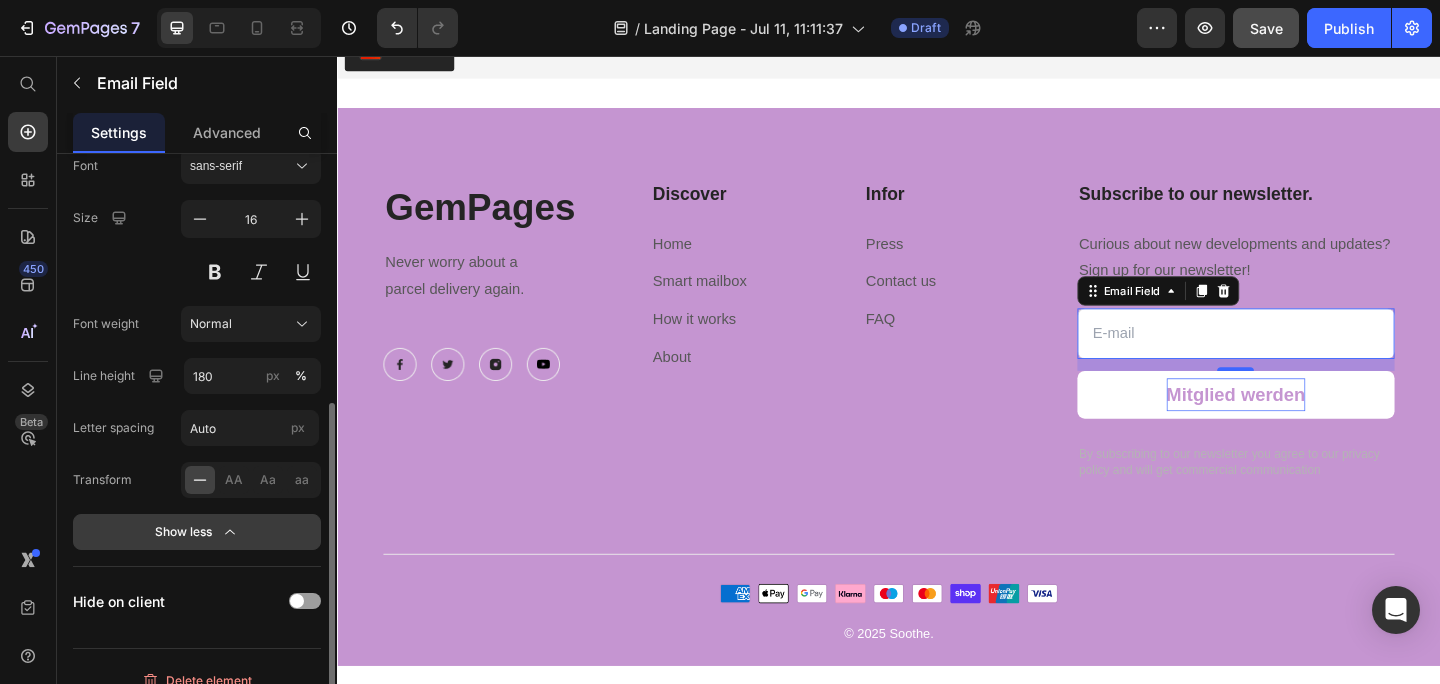 scroll, scrollTop: 564, scrollLeft: 0, axis: vertical 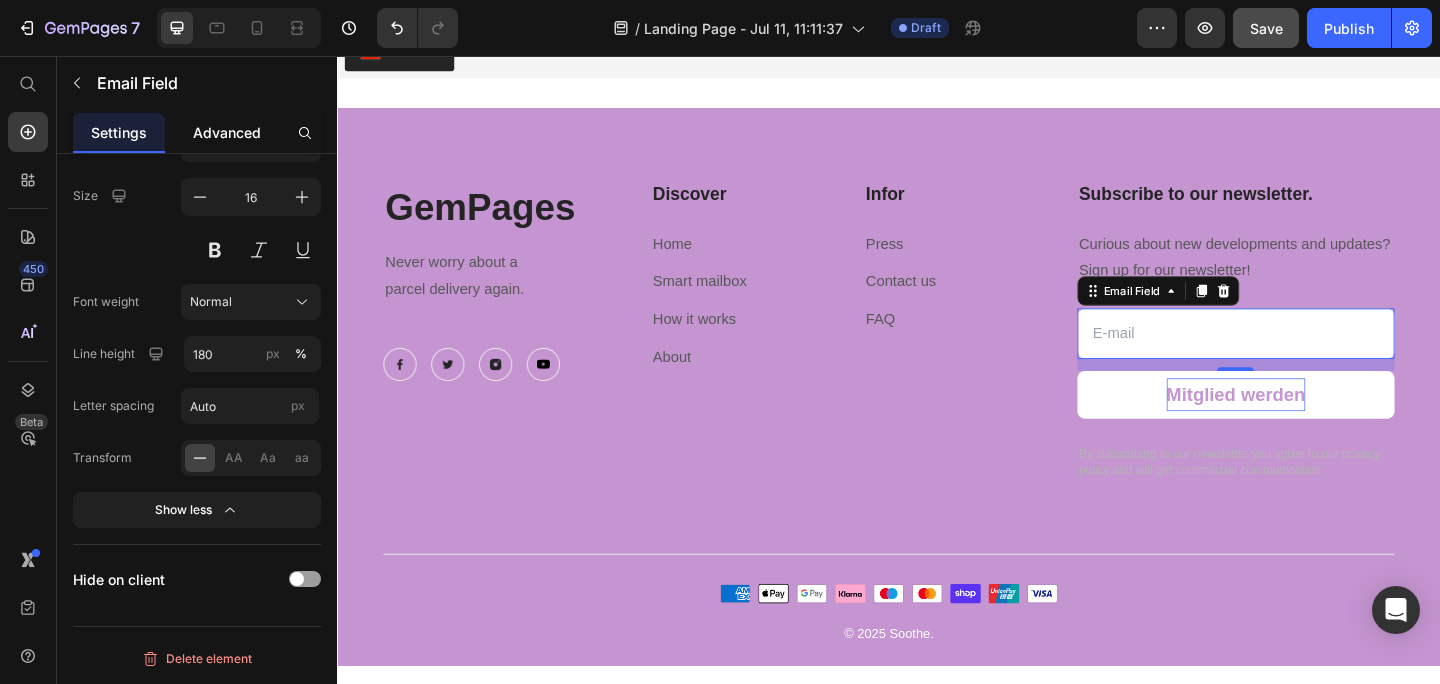 click on "Advanced" at bounding box center (227, 132) 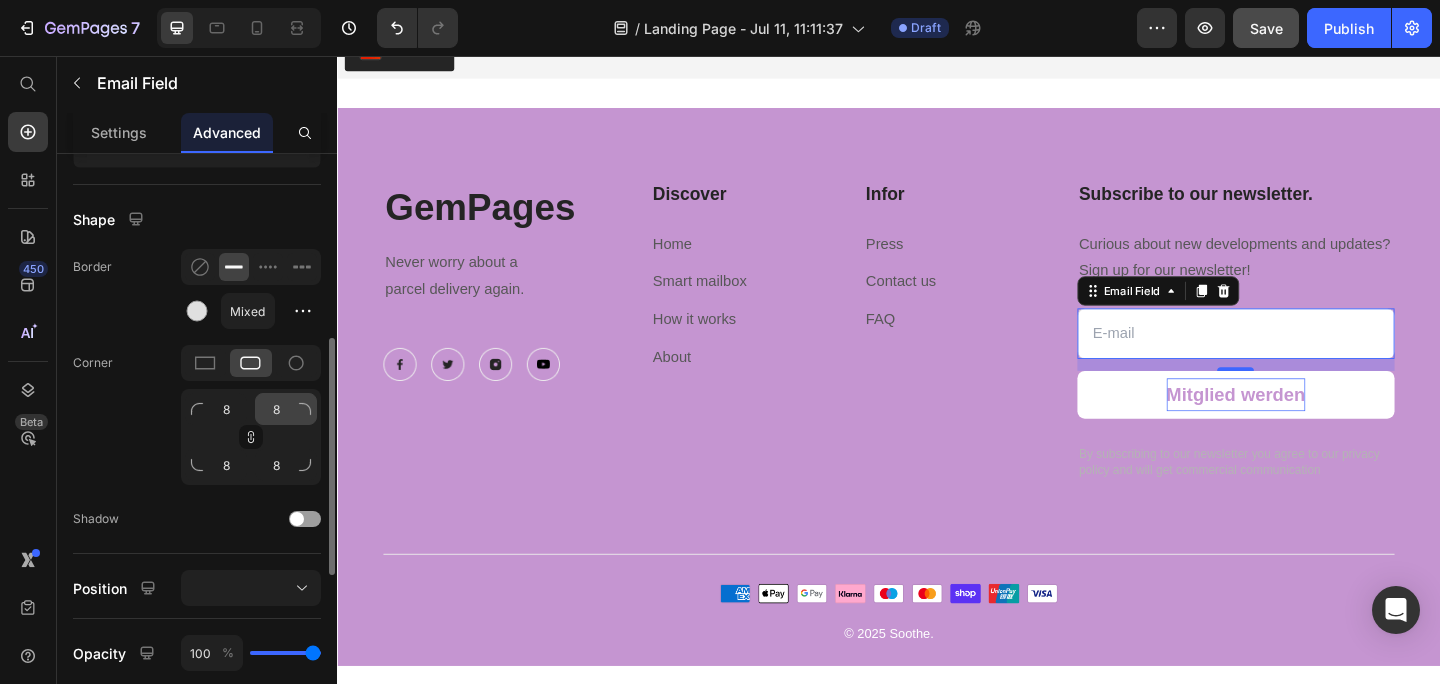 scroll, scrollTop: 473, scrollLeft: 0, axis: vertical 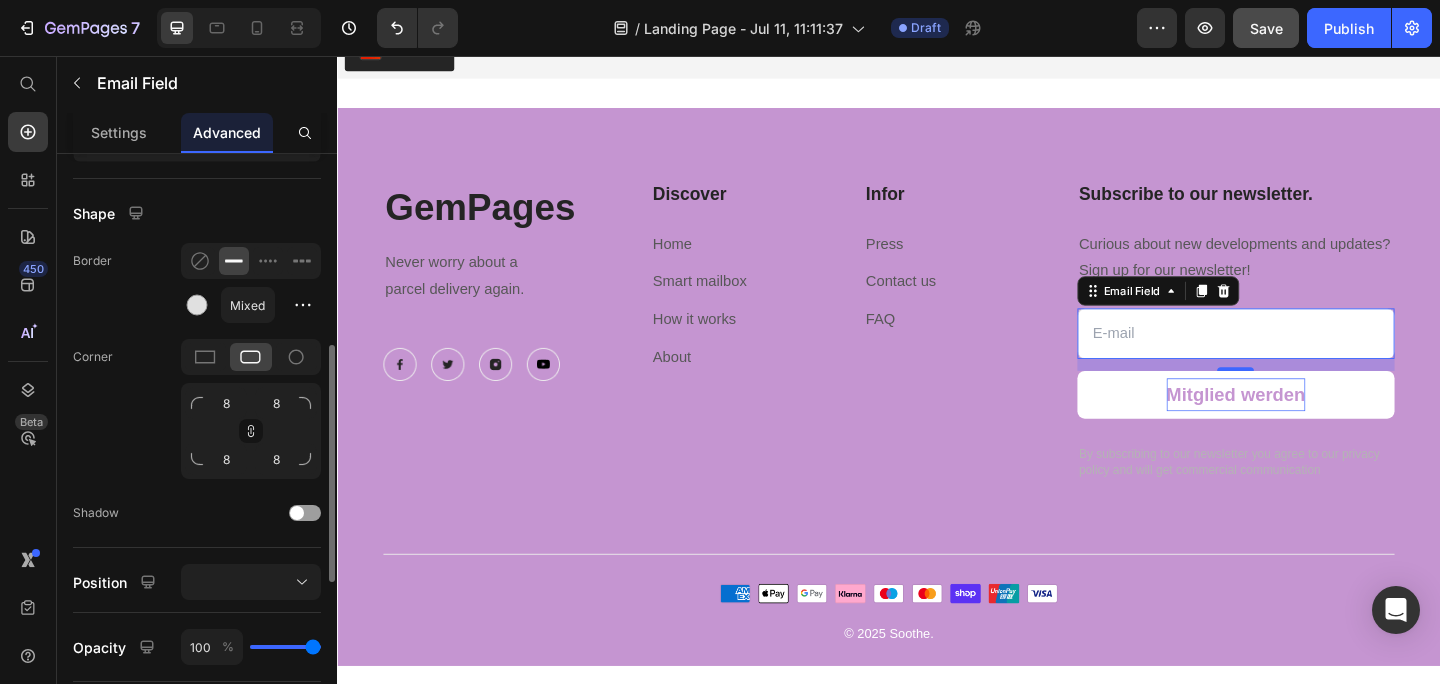 click 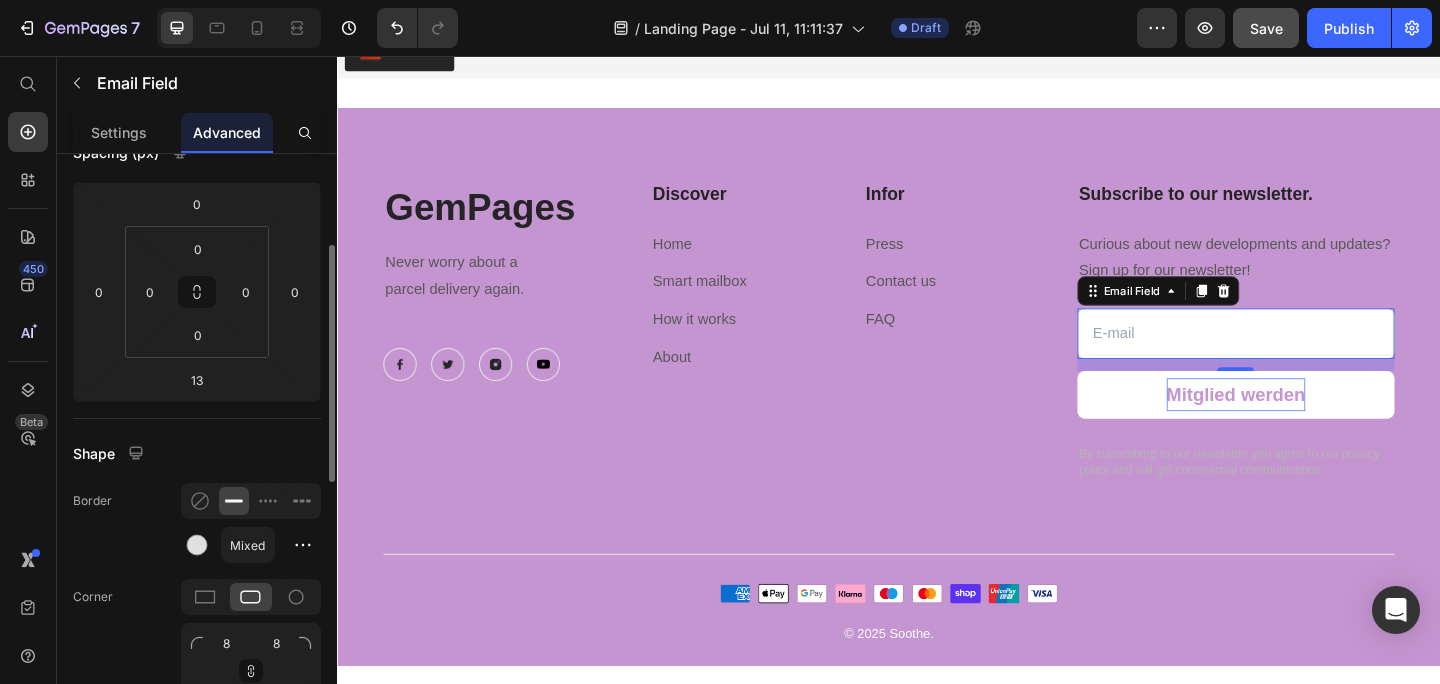 scroll, scrollTop: 231, scrollLeft: 0, axis: vertical 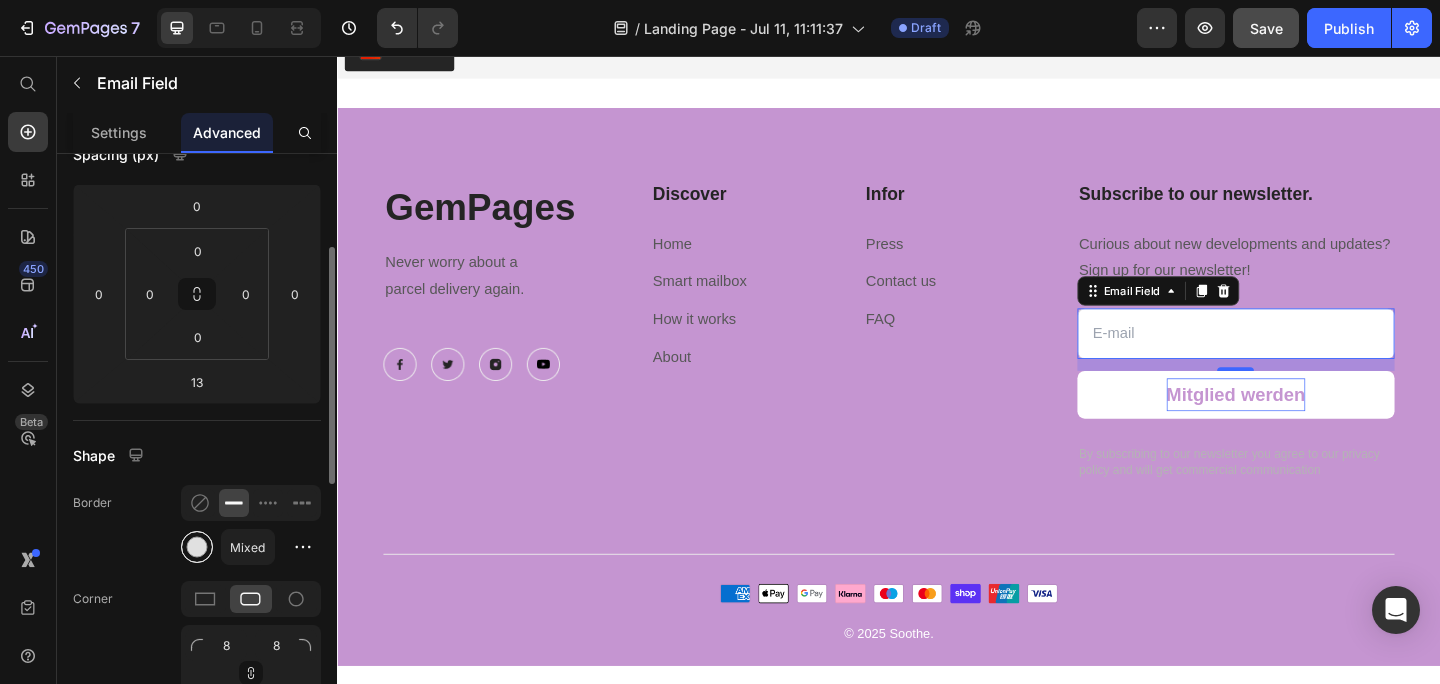 click at bounding box center [197, 547] 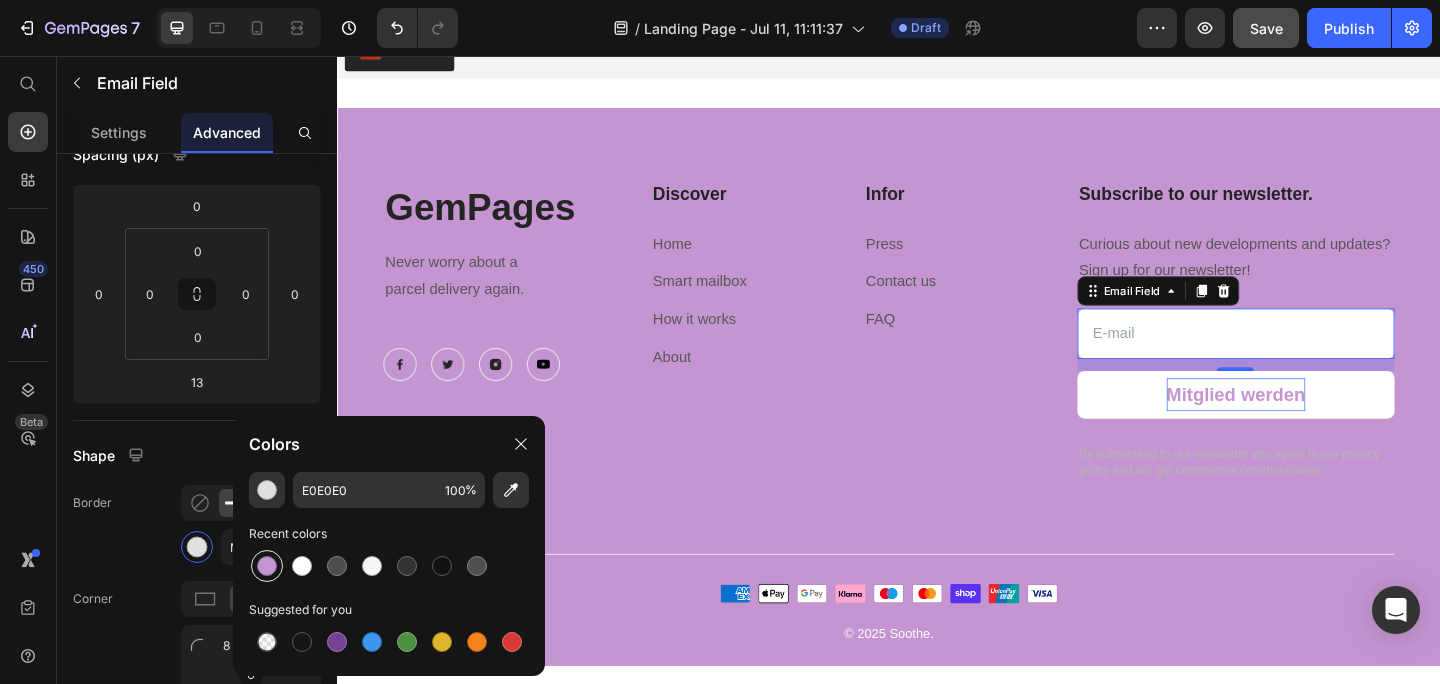 click at bounding box center (267, 566) 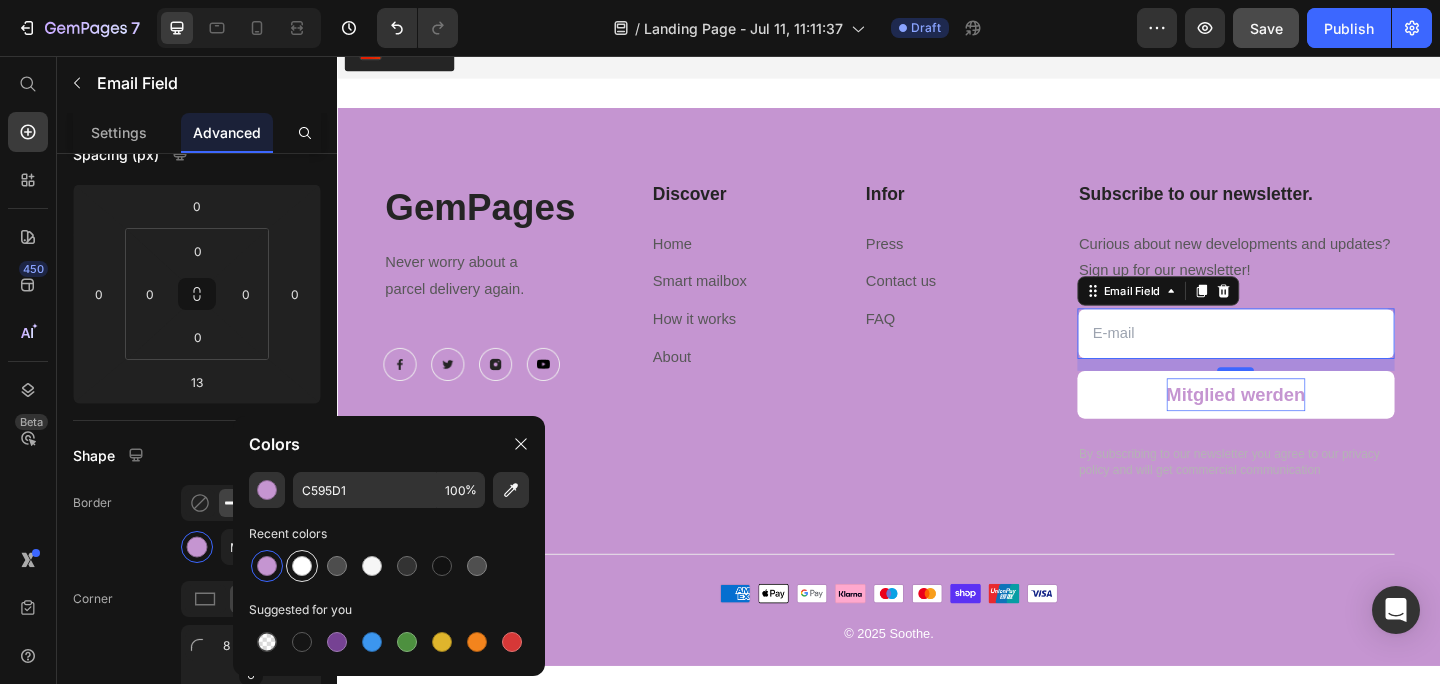 click at bounding box center (302, 566) 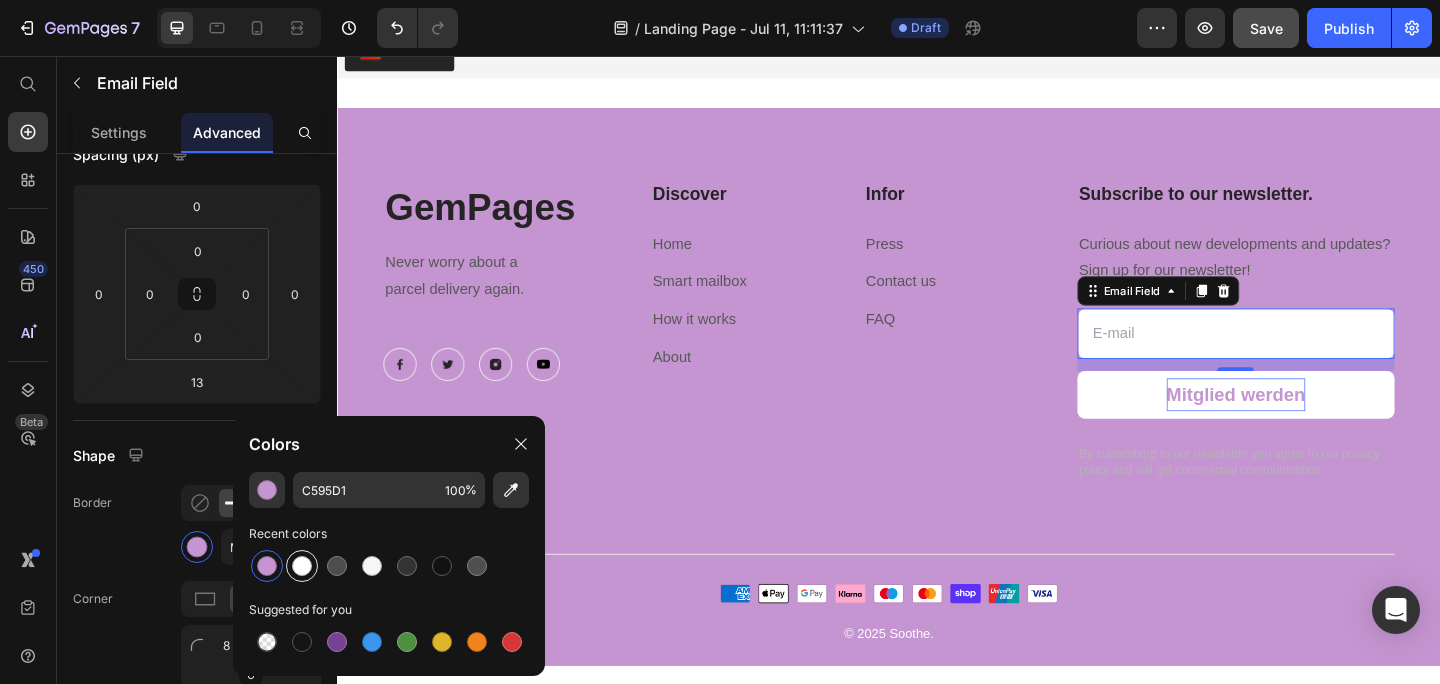type on "FFFFFF" 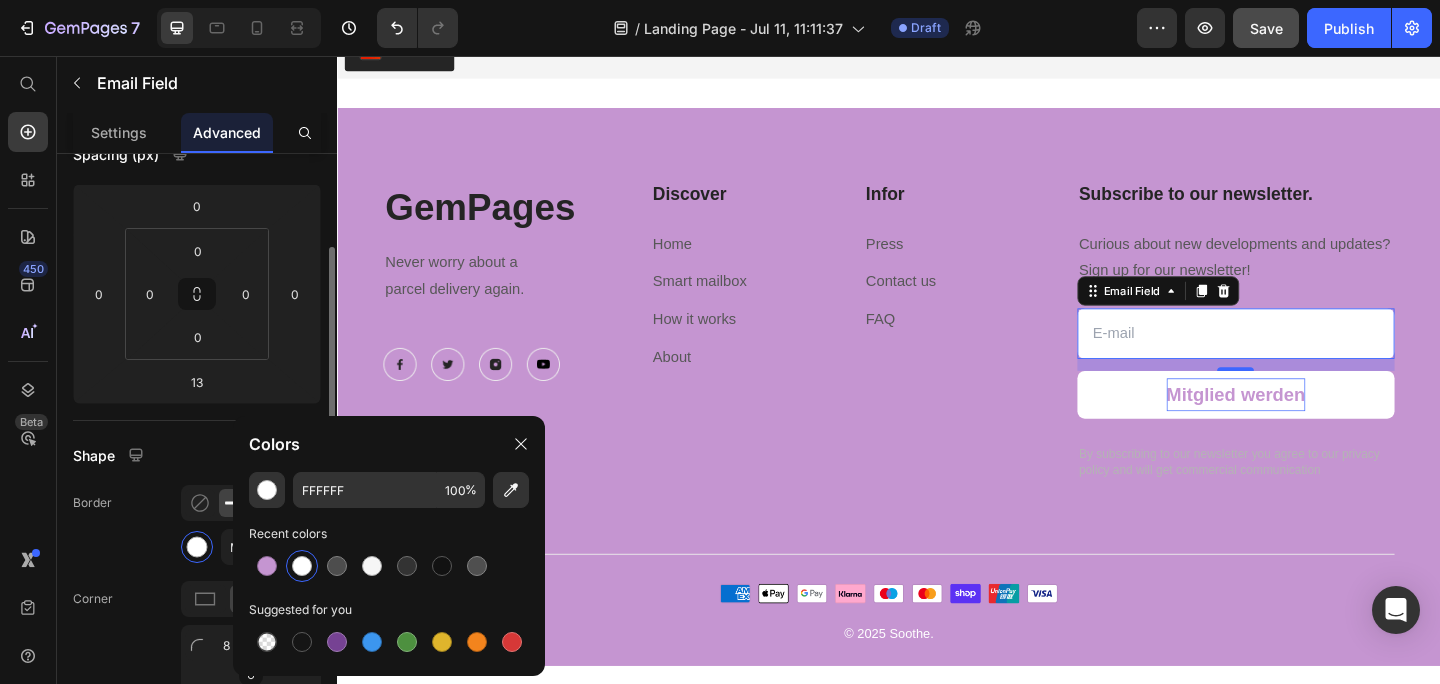 click on "Shape" at bounding box center [197, 455] 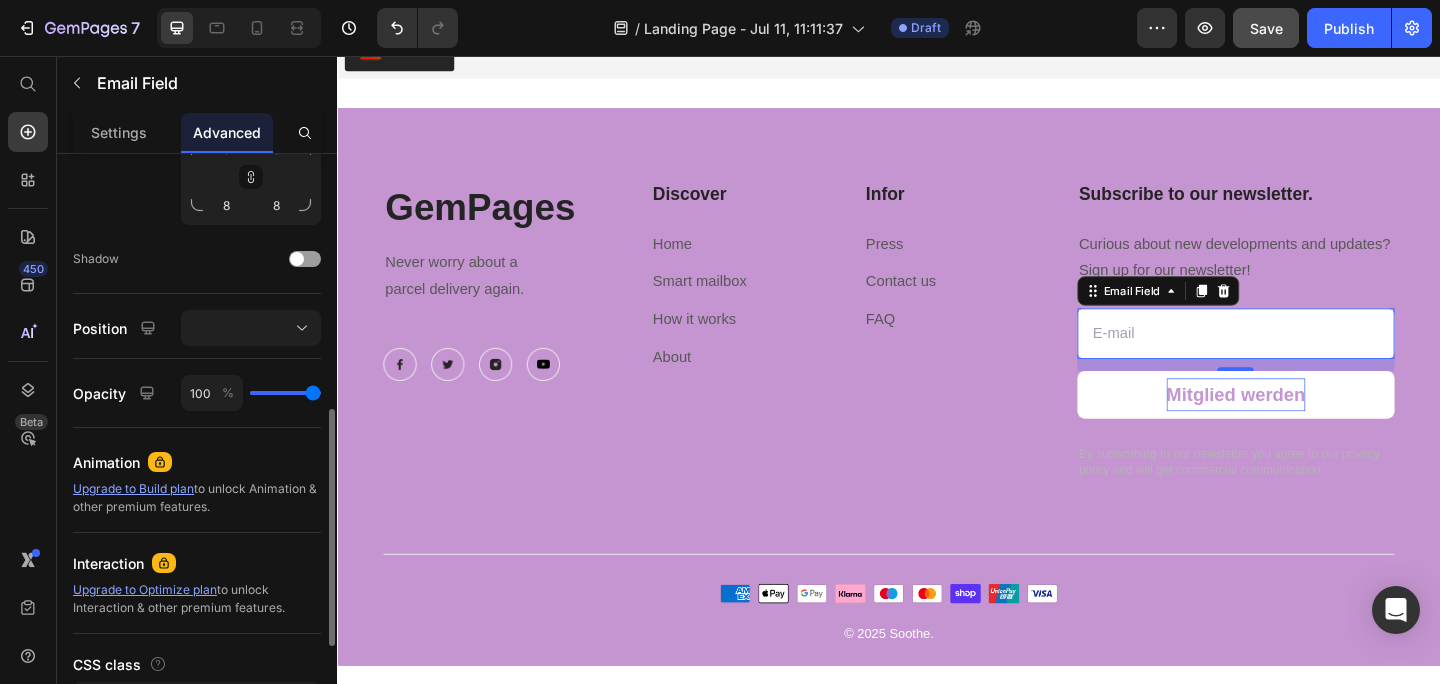 scroll, scrollTop: 679, scrollLeft: 0, axis: vertical 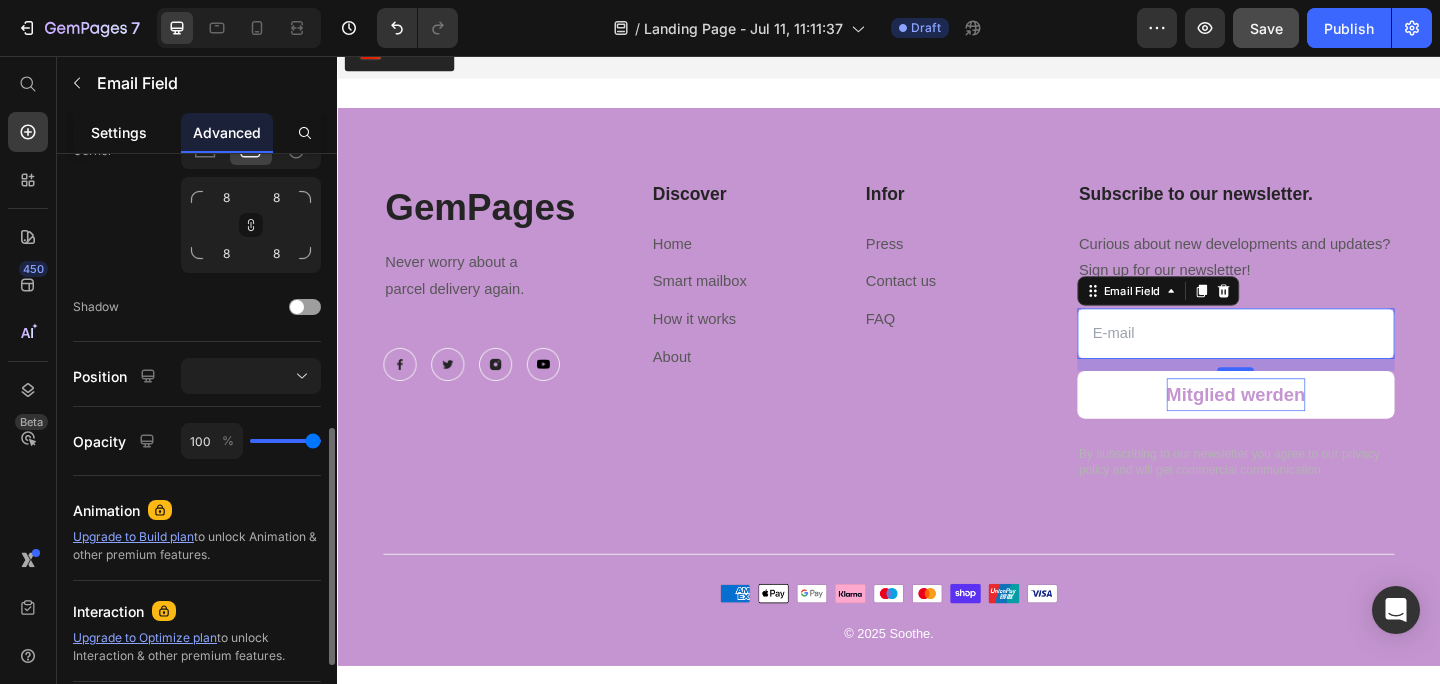 click on "Settings" at bounding box center [119, 132] 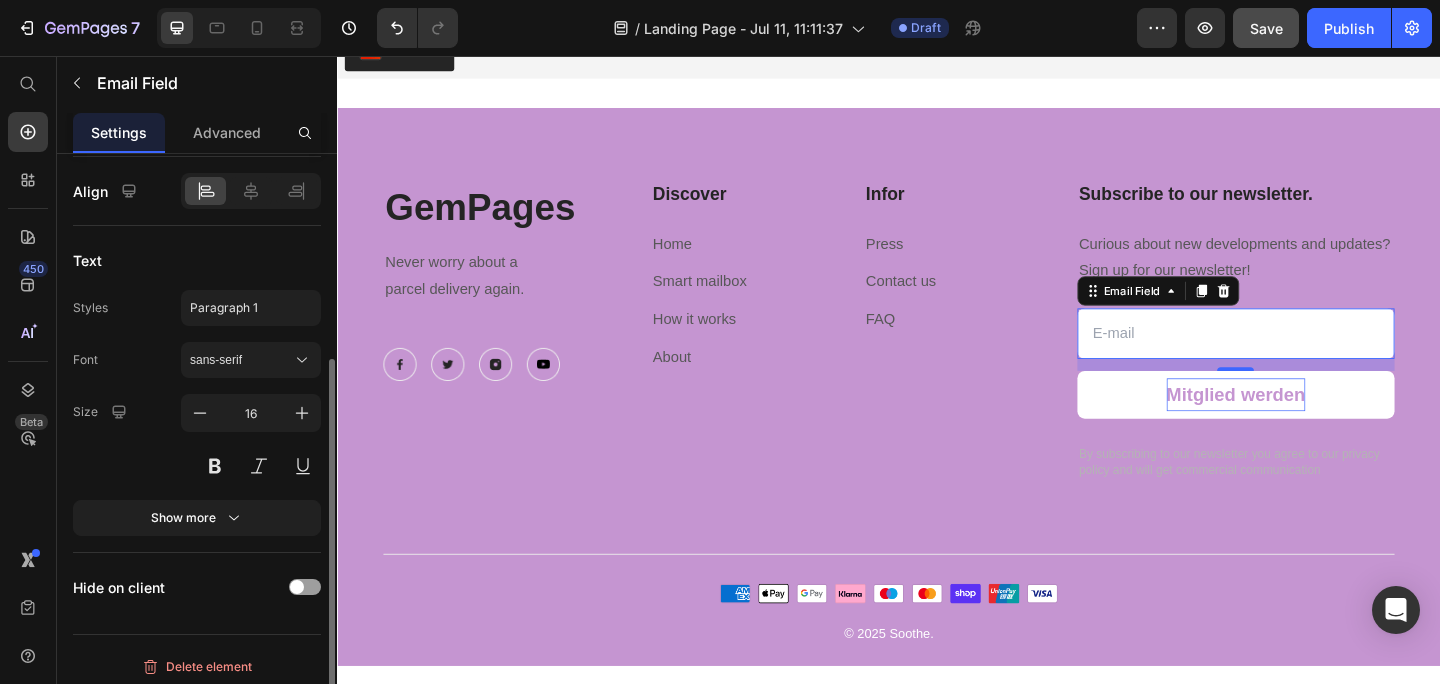 scroll, scrollTop: 356, scrollLeft: 0, axis: vertical 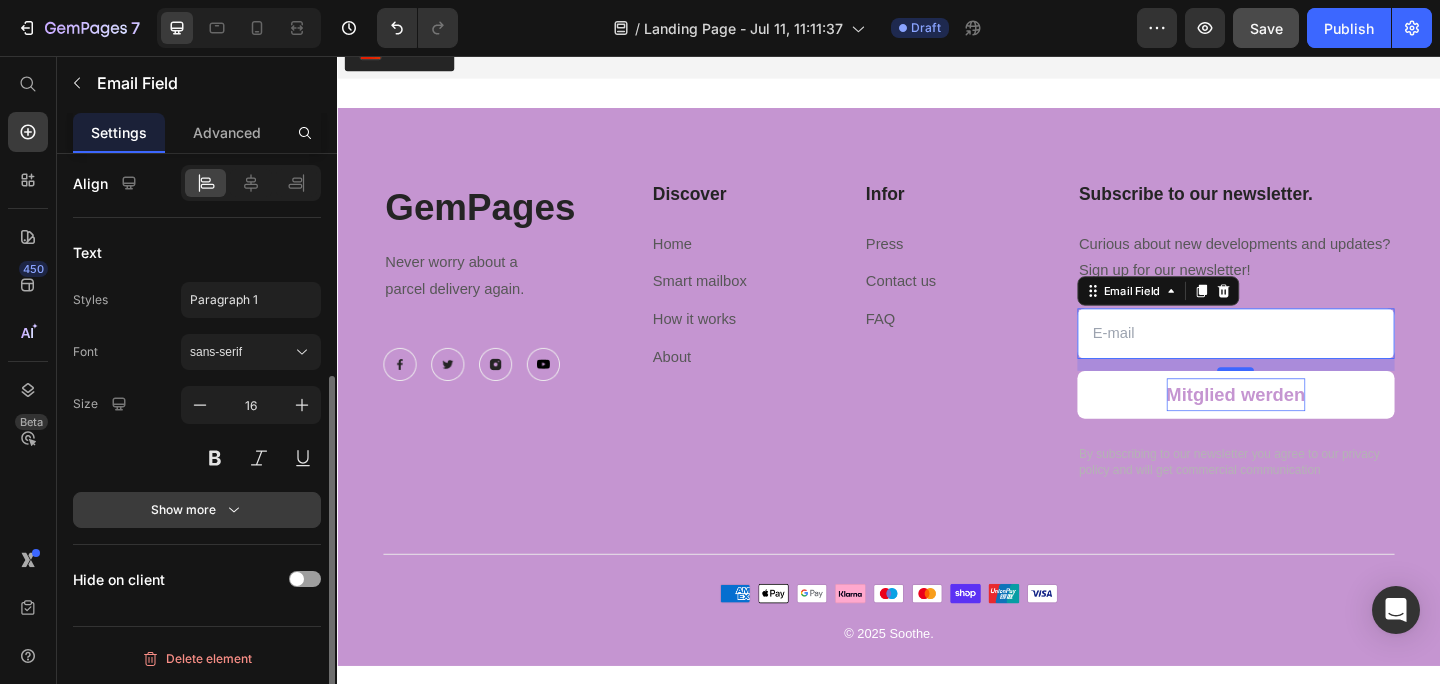 click 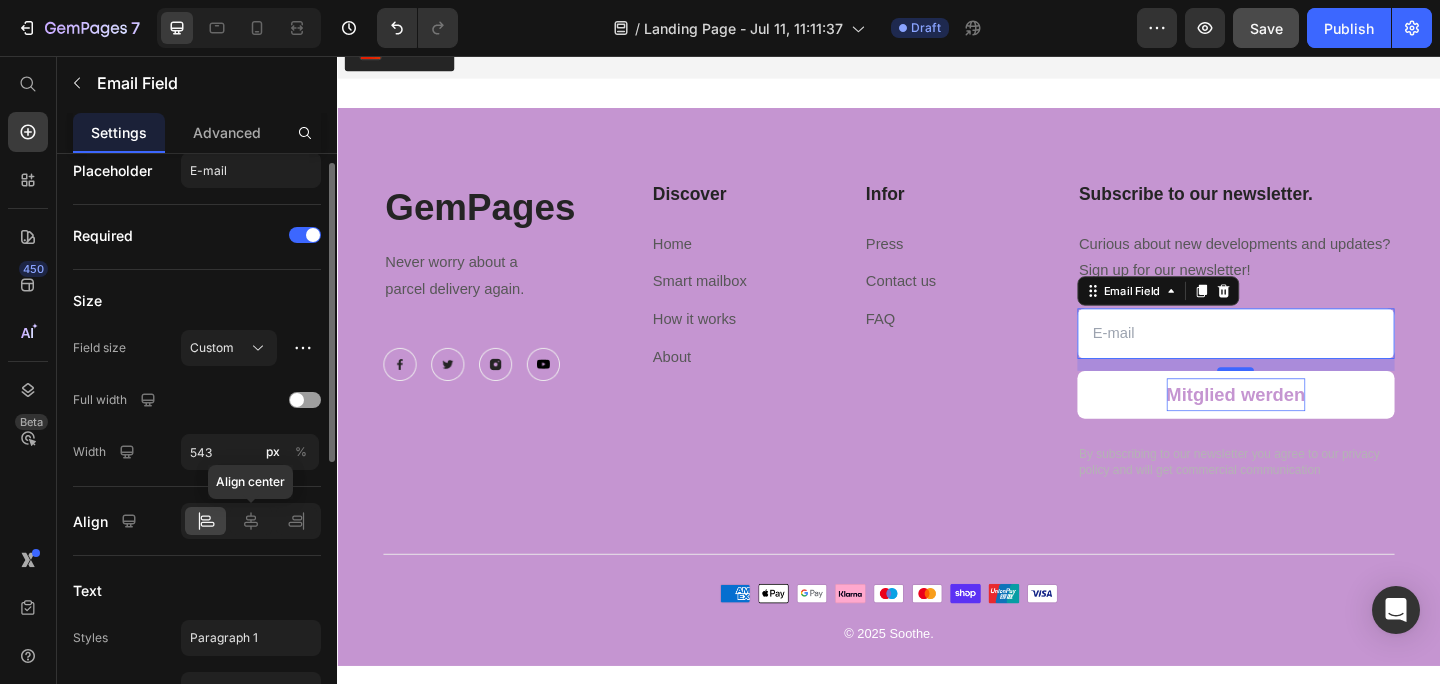 scroll, scrollTop: 0, scrollLeft: 0, axis: both 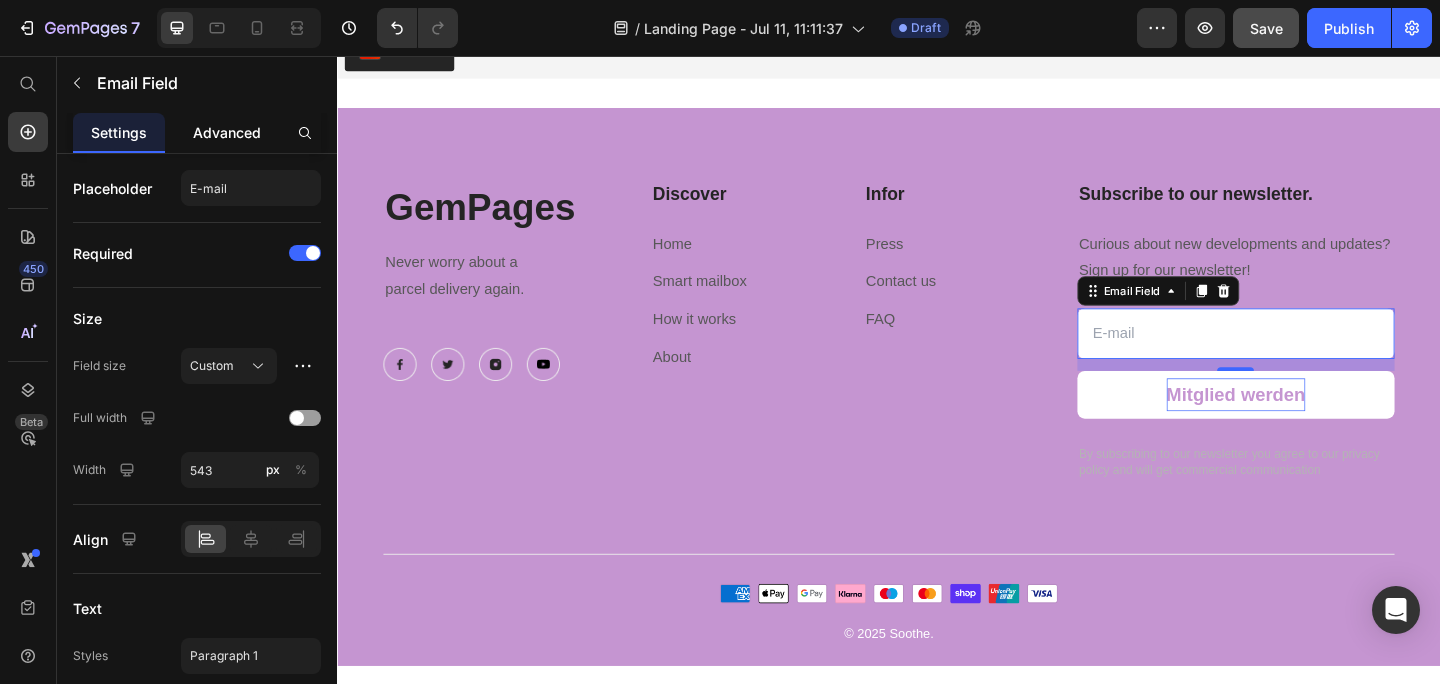 click on "Advanced" at bounding box center (227, 132) 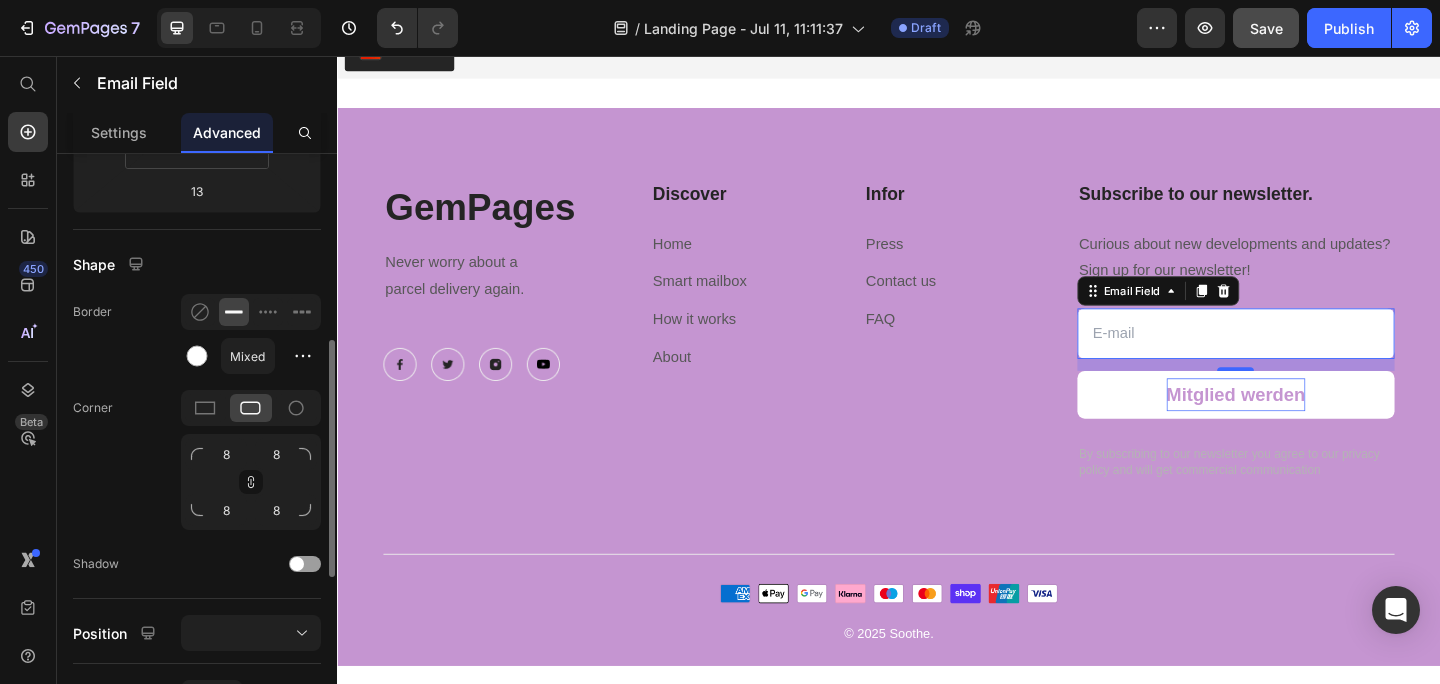 scroll, scrollTop: 440, scrollLeft: 0, axis: vertical 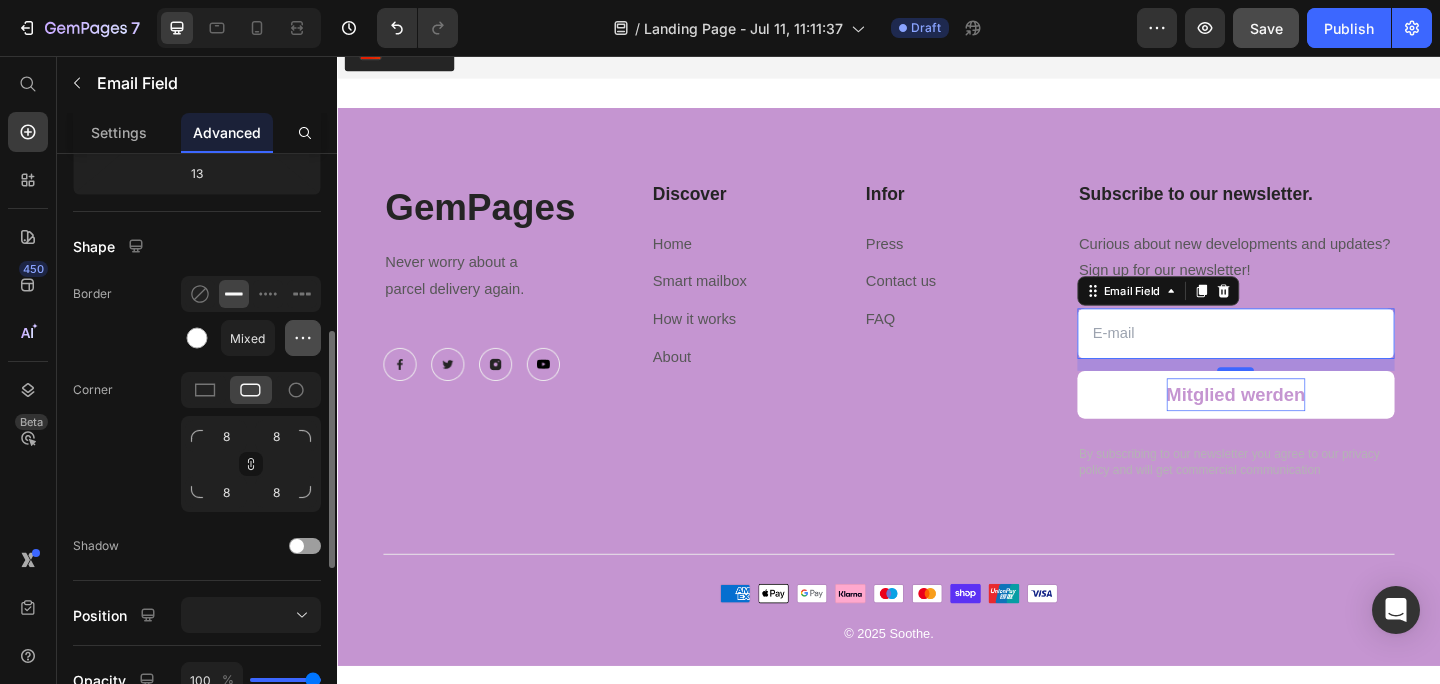 click 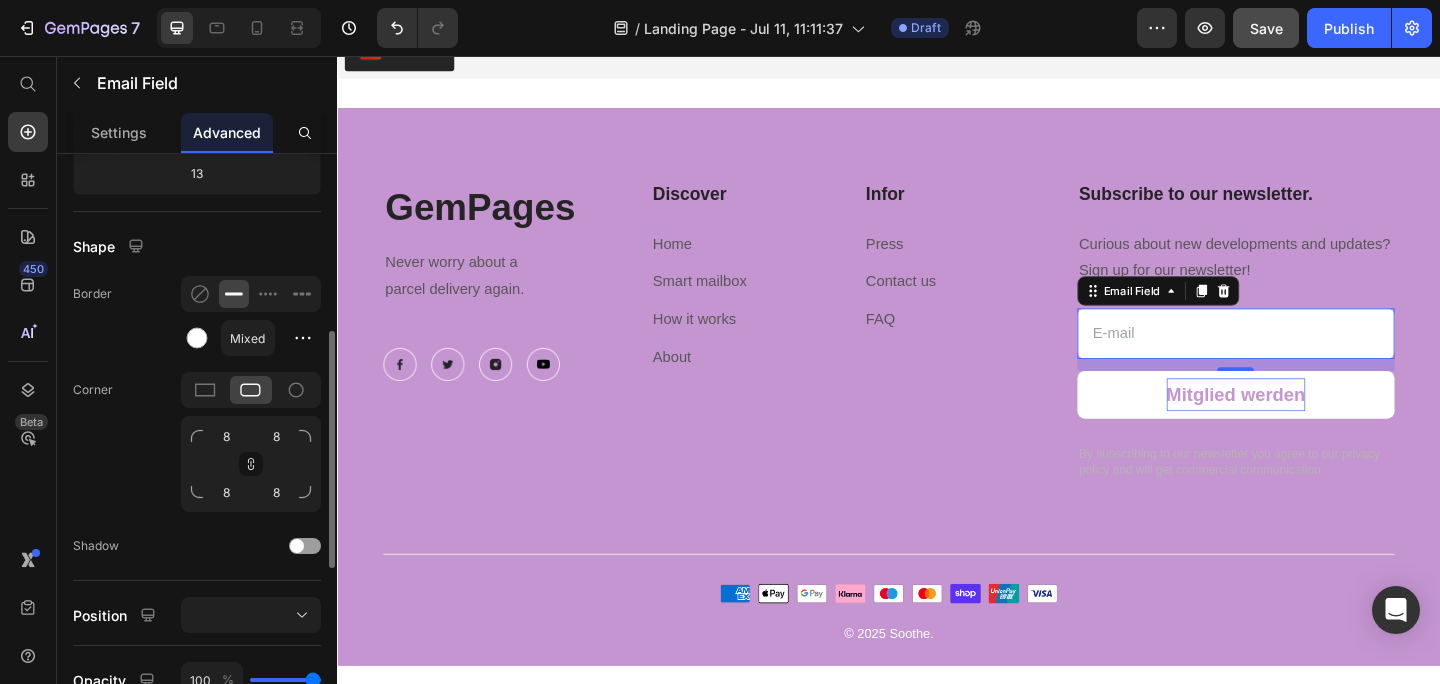 click on "Border Mixed" 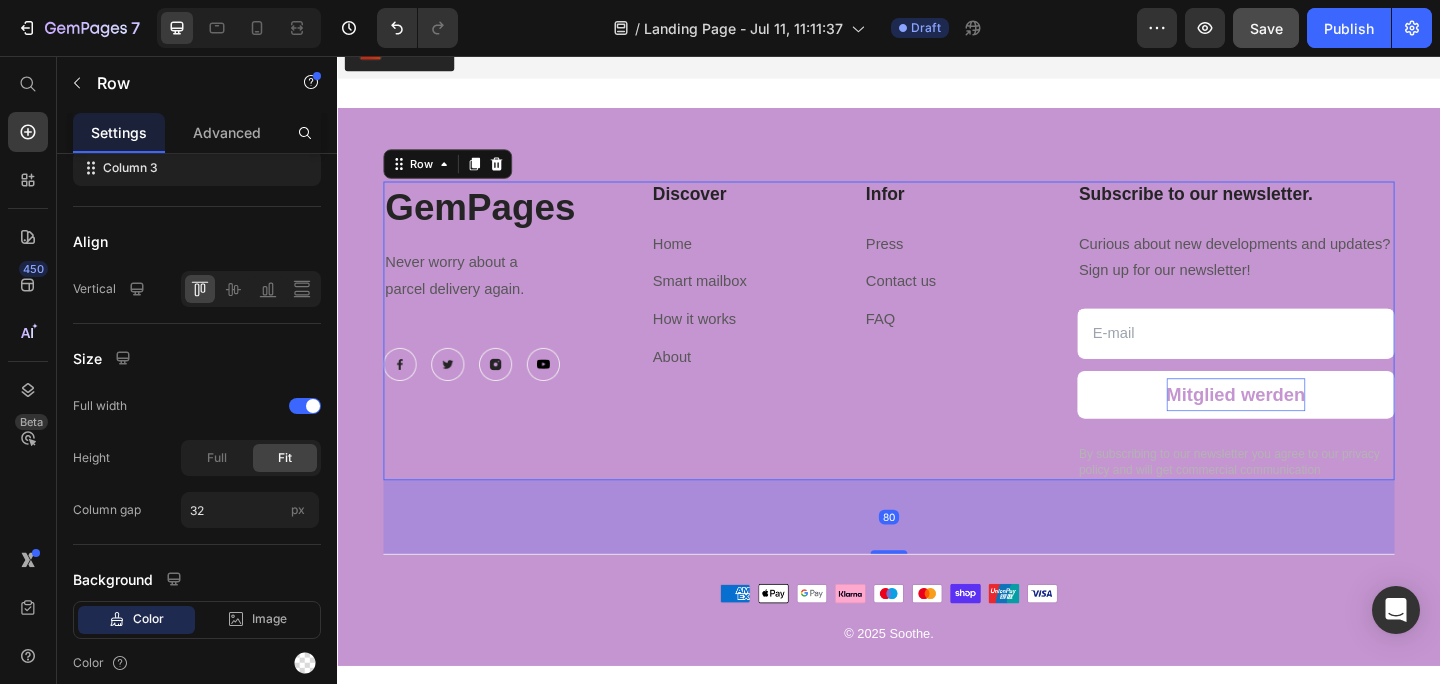 click on "Discover Heading Home Text block Smart mailbox Text block How it works Text block About  Text block Infor Heading Press Text block Contact us Text block FAQ Text block Row" at bounding box center (894, 355) 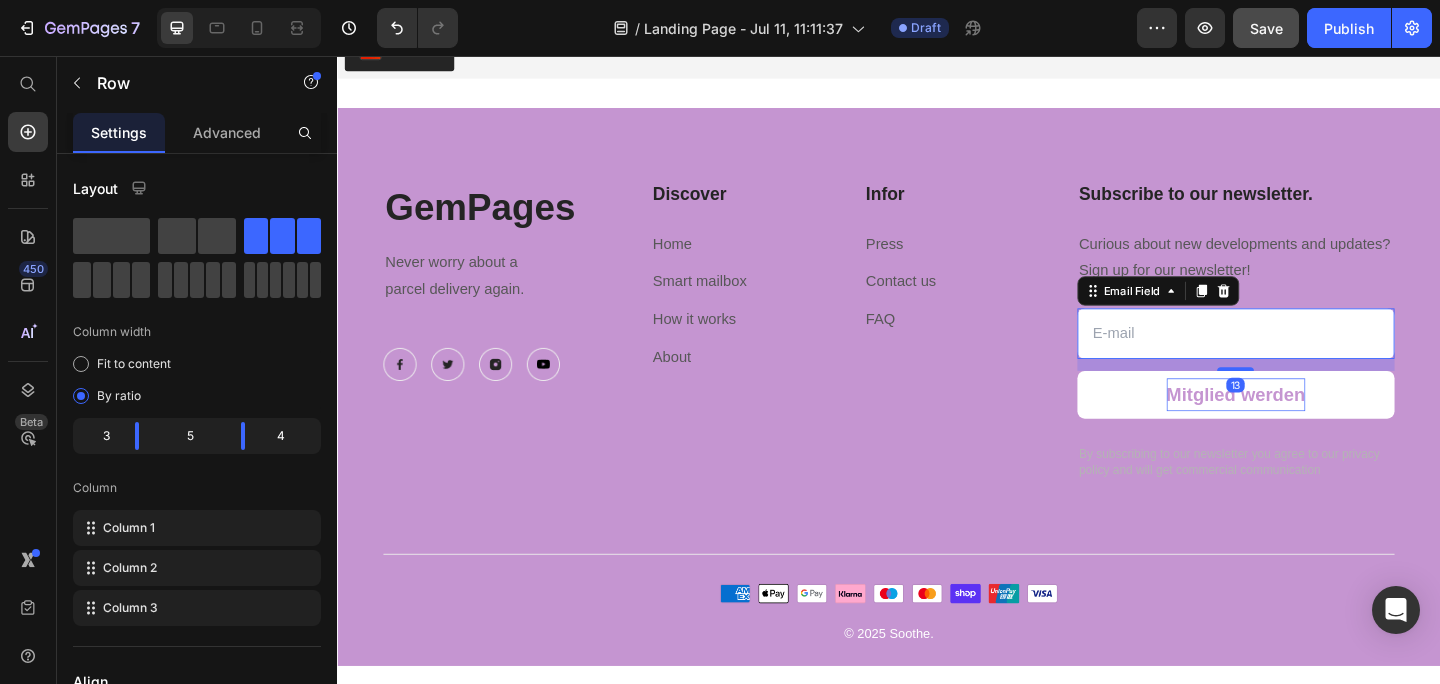 click at bounding box center (1314, 358) 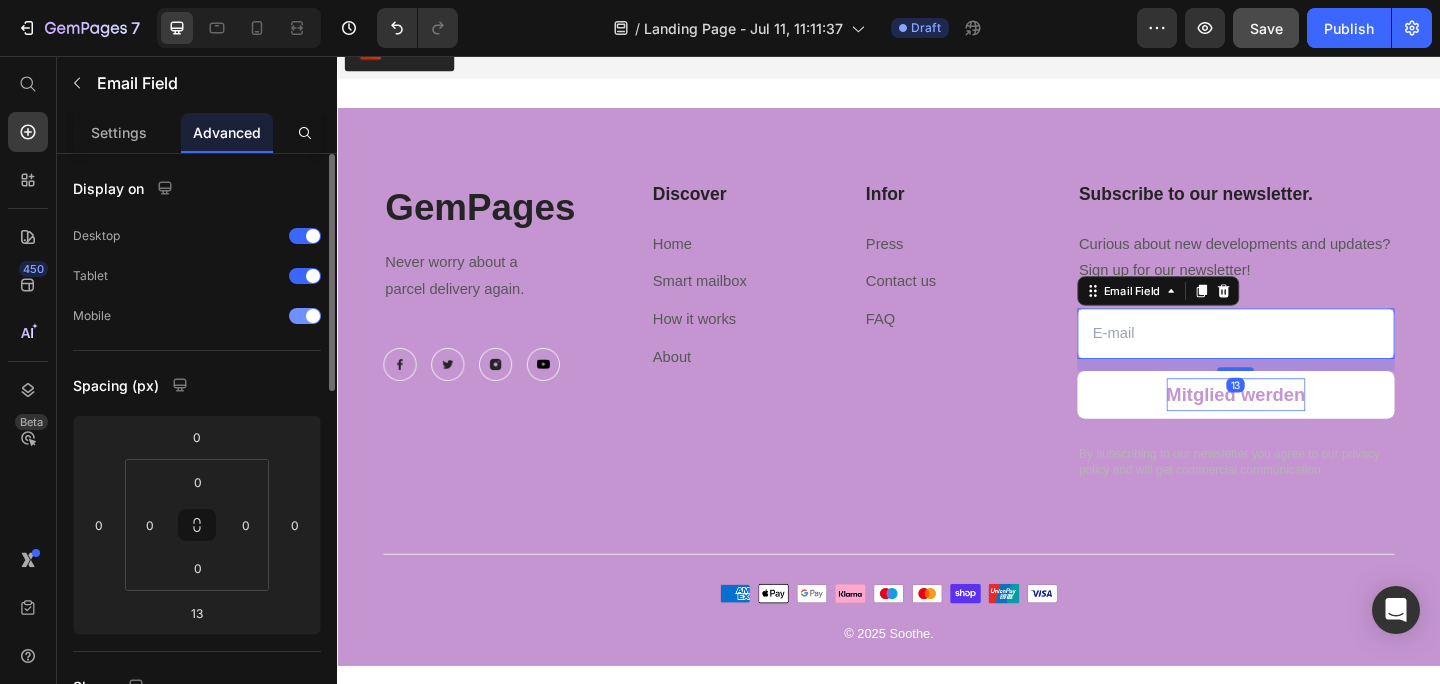 click on "Mobile" at bounding box center (197, 316) 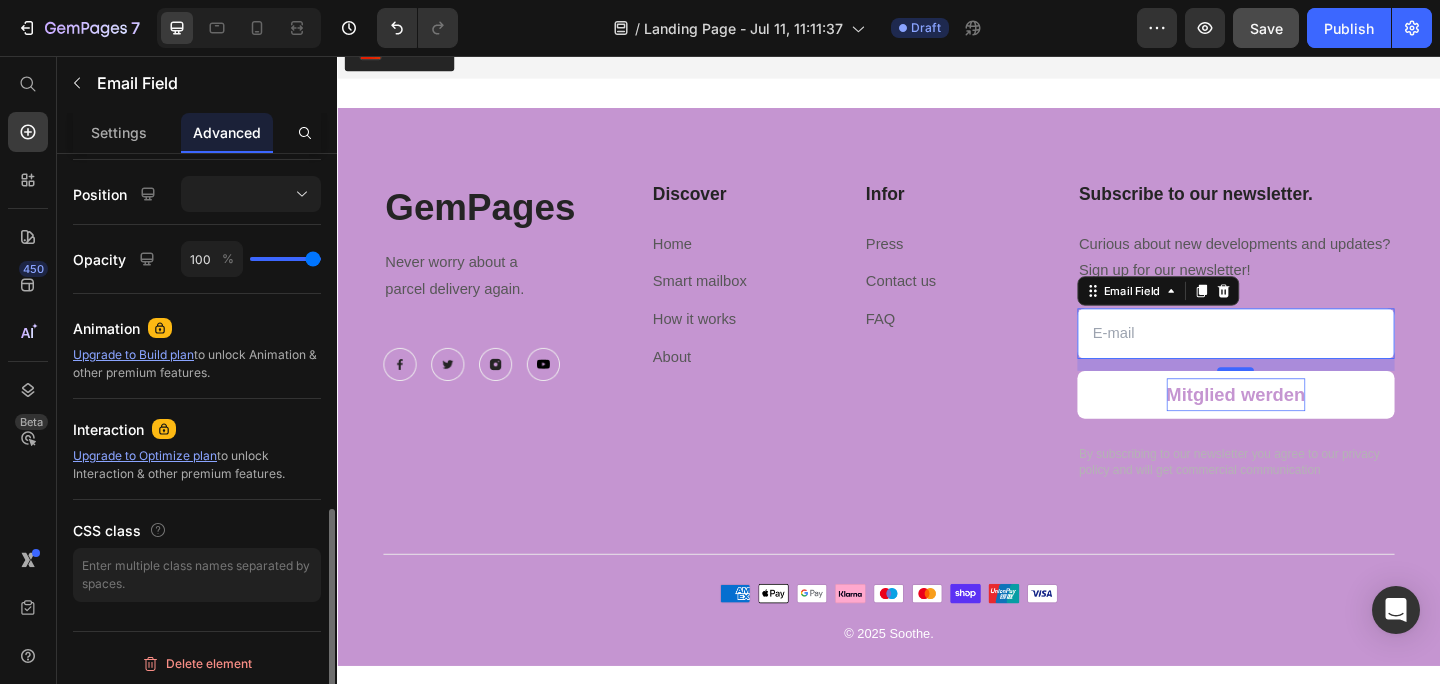 scroll, scrollTop: 866, scrollLeft: 0, axis: vertical 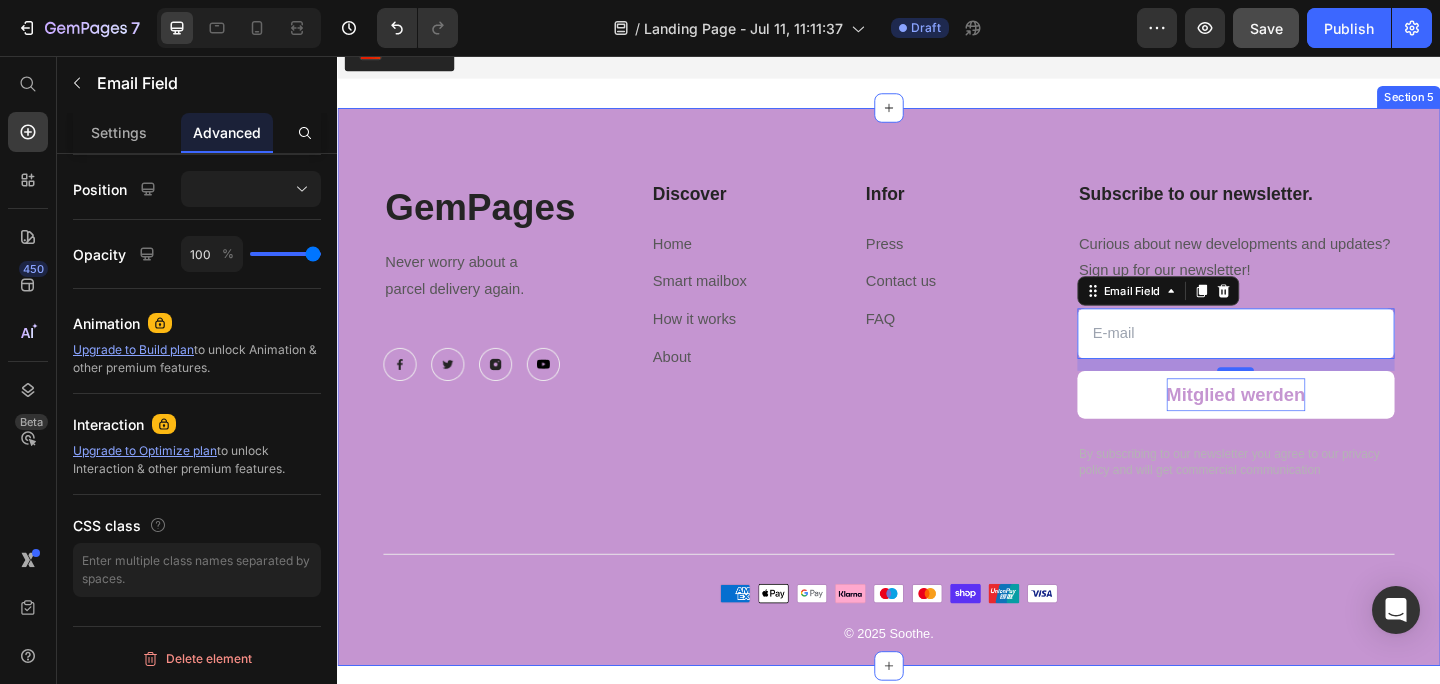 click on "GemPages Heading Never worry about a  parcel delivery again. Text block Image Image Image Image Row" at bounding box center (516, 355) 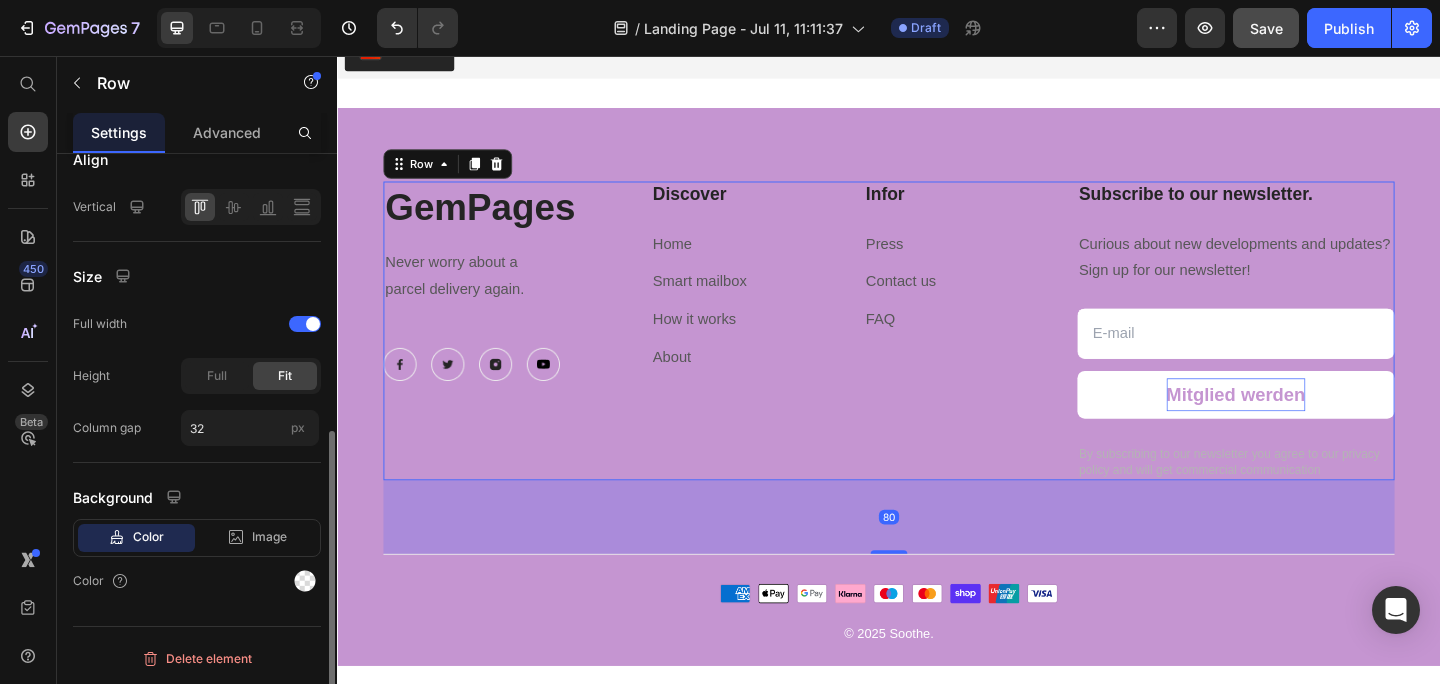 scroll, scrollTop: 0, scrollLeft: 0, axis: both 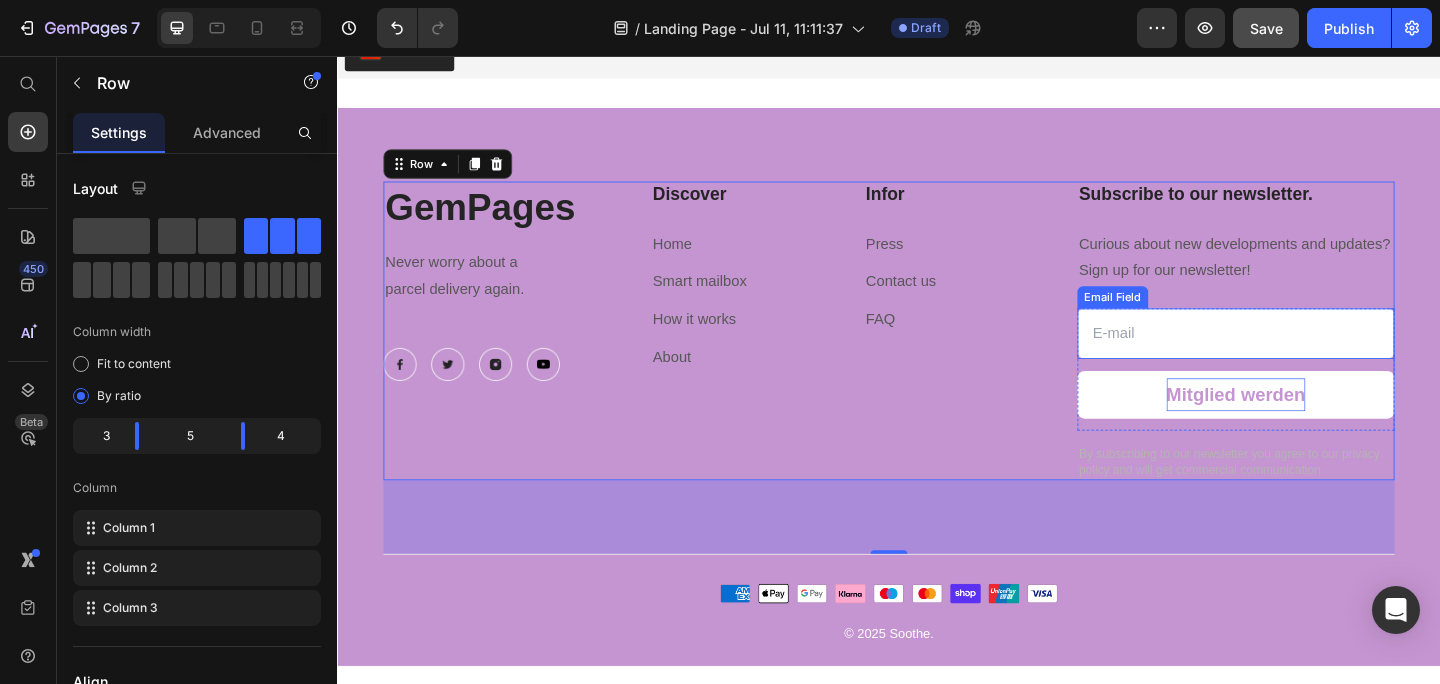 click at bounding box center [1314, 358] 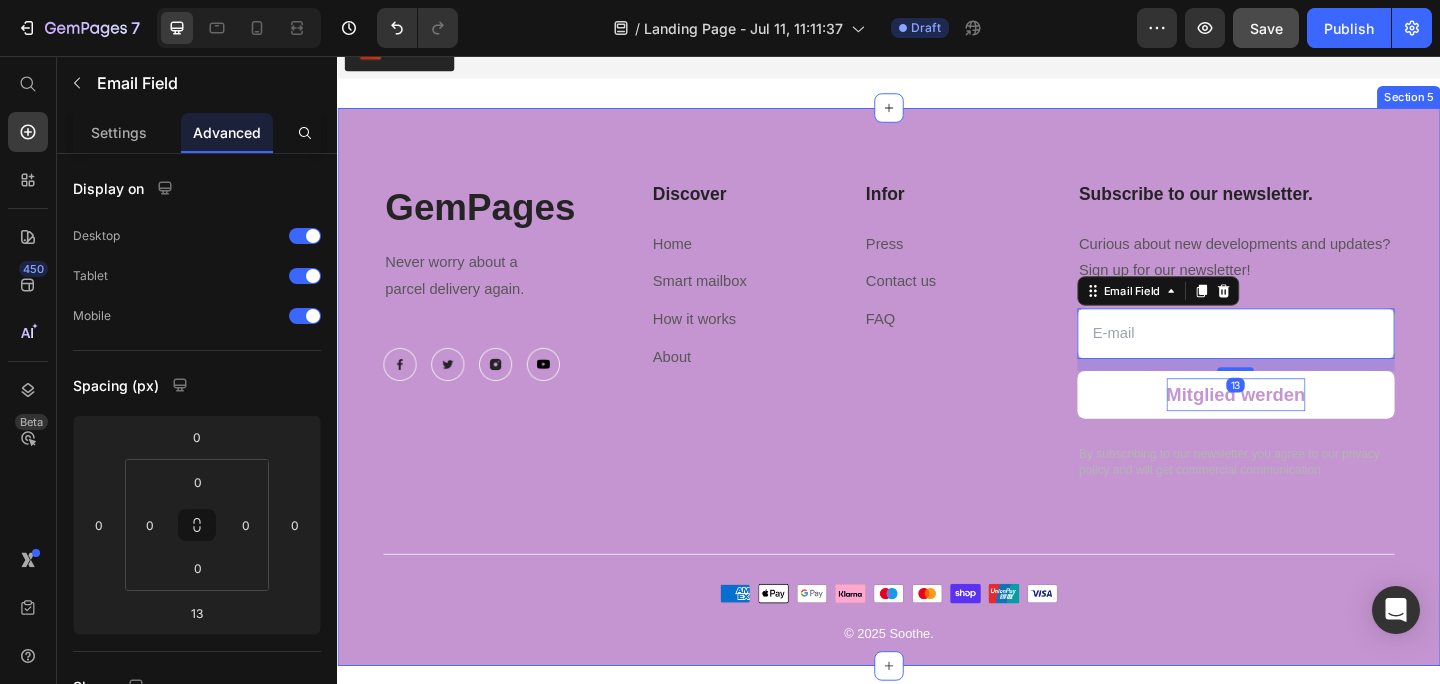 click on "Never worry about a  parcel delivery again. Discover Home Smart mailbox How it works About  Press Contact us FAQ Subscribe to our newsletter.  Curious about new developments and updates? Sign up for our newsletter! Email Field   13 Mitglied werden Newsletter By subscribing to our newsletter you agree to our privacy policy and will get commercial communication Image © 2025 Soothe. Image" at bounding box center [937, 444] 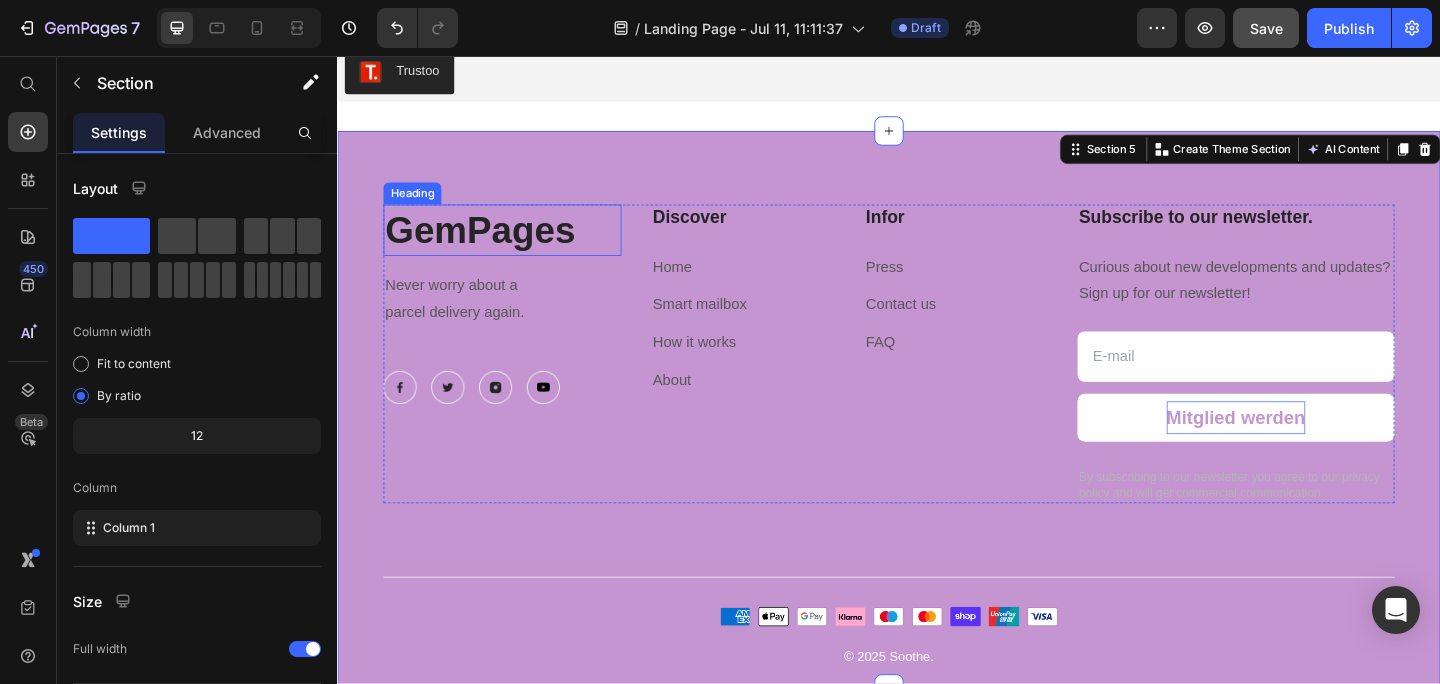 scroll, scrollTop: 6341, scrollLeft: 0, axis: vertical 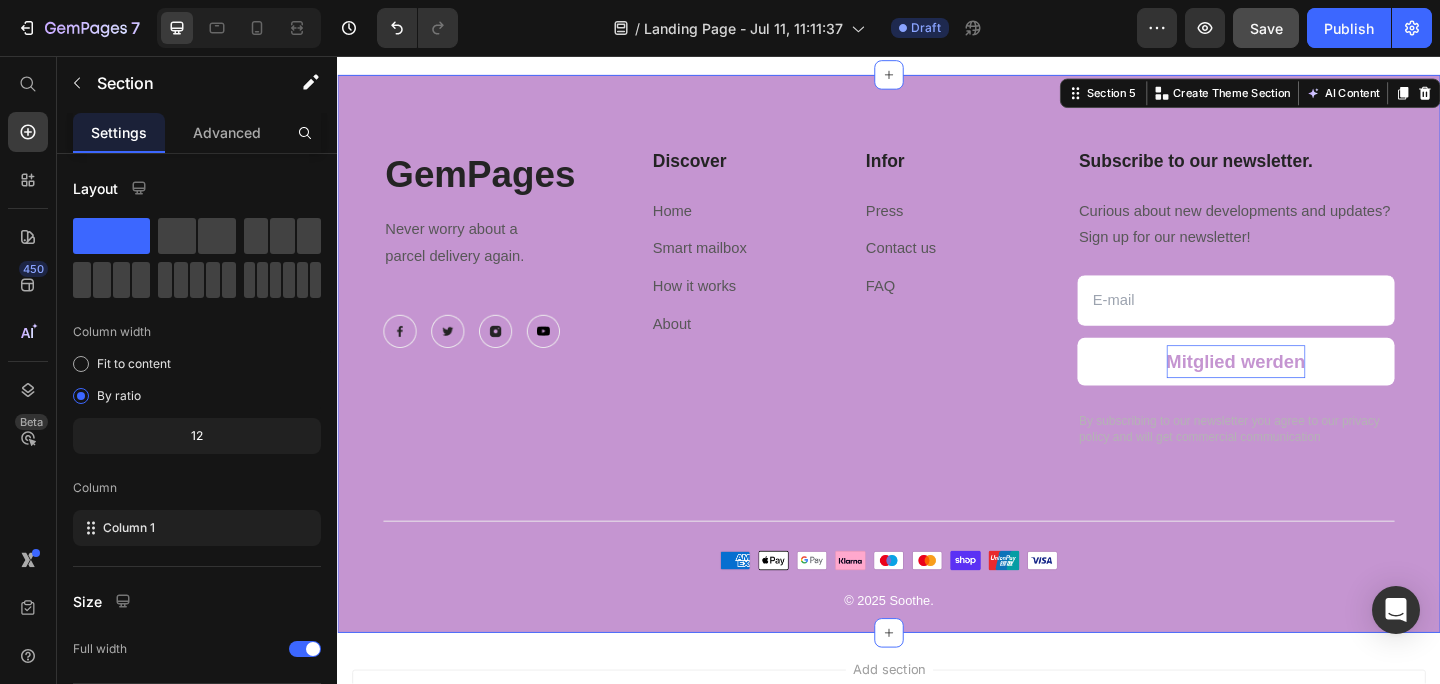 click on "Never worry about a  parcel delivery again. Discover Home Smart mailbox How it works About  Press Contact us FAQ Subscribe to our newsletter.  Curious about new developments and updates? Sign up for our newsletter! Email Field Mitglied werden Newsletter By subscribing to our newsletter you agree to our privacy policy and will get commercial communication Image © 2025 Soothe. Image Section 5   You can create reusable sections Create Theme Section AI Content Write with GemAI What would you like to describe here? Tone and Voice Persuasive Product LunaDisc - Die kleine Menstruationsbinde, die verändert alles Show more Generate" at bounding box center [937, 380] 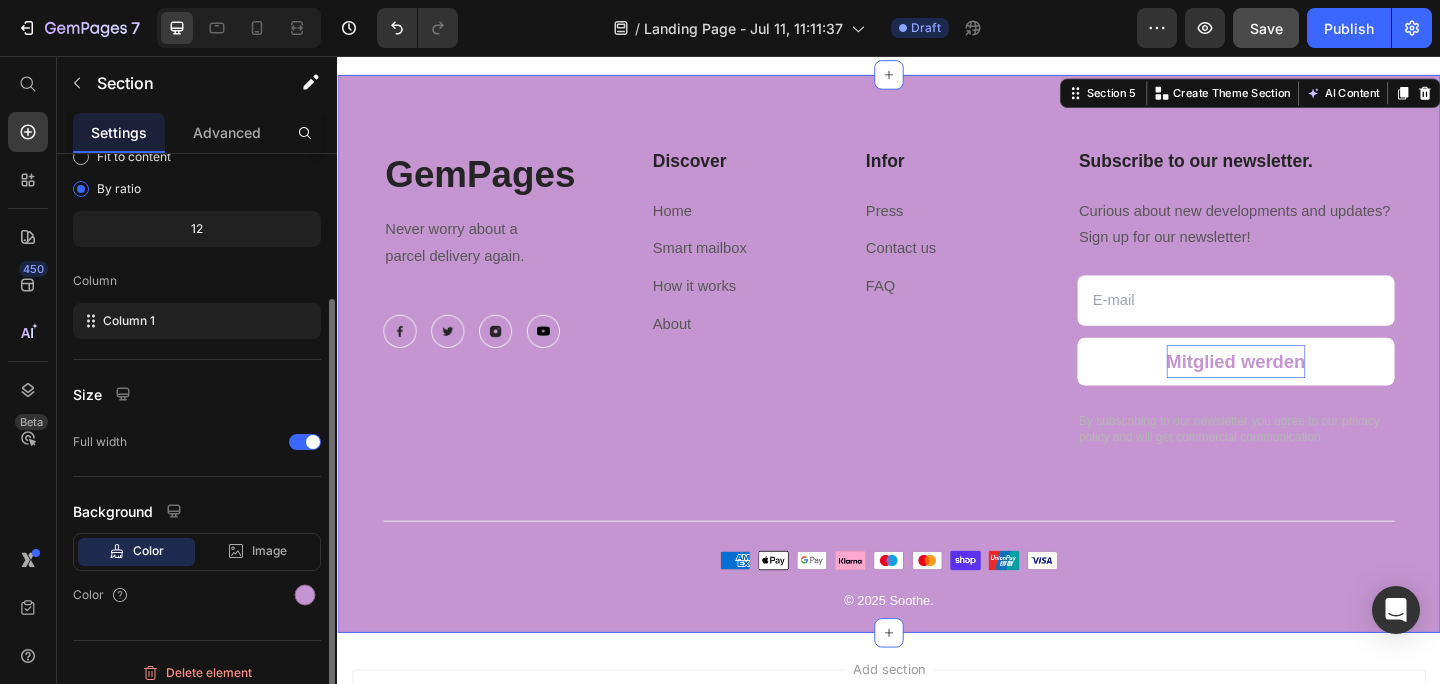 scroll, scrollTop: 221, scrollLeft: 0, axis: vertical 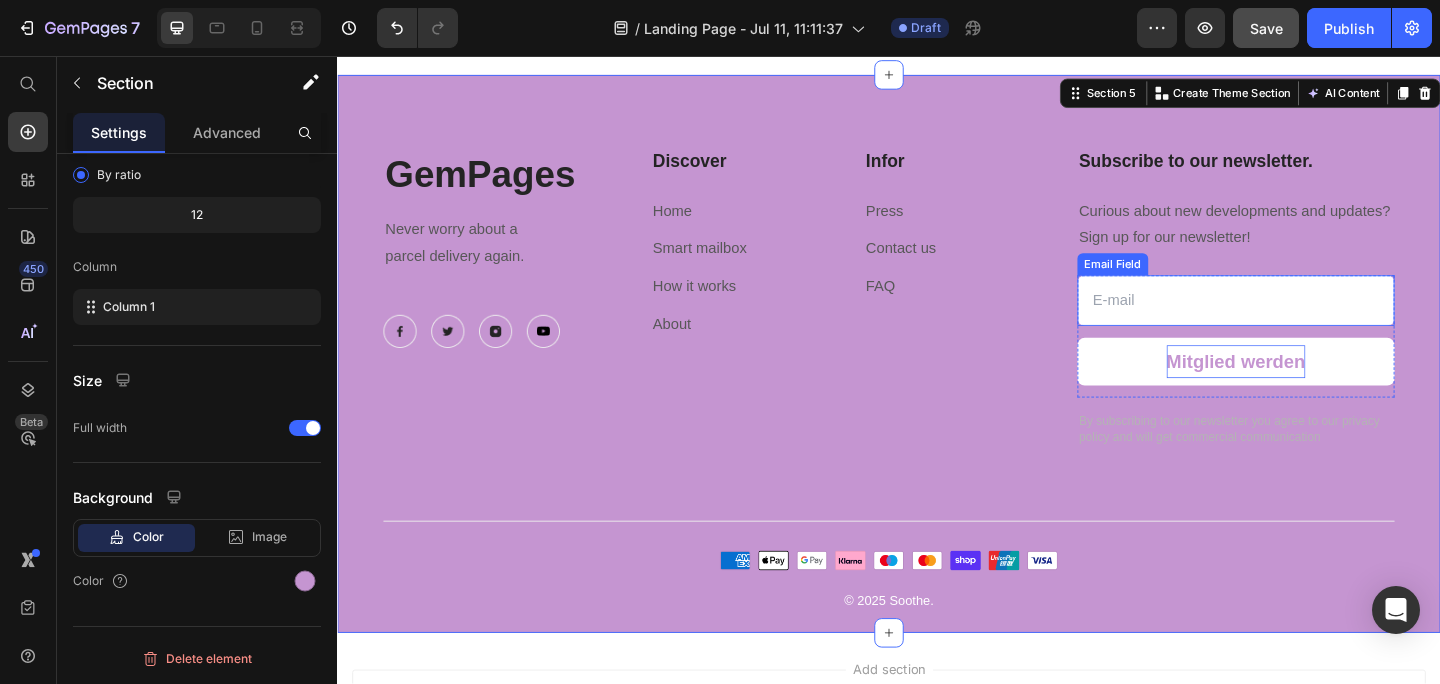click at bounding box center (1314, 322) 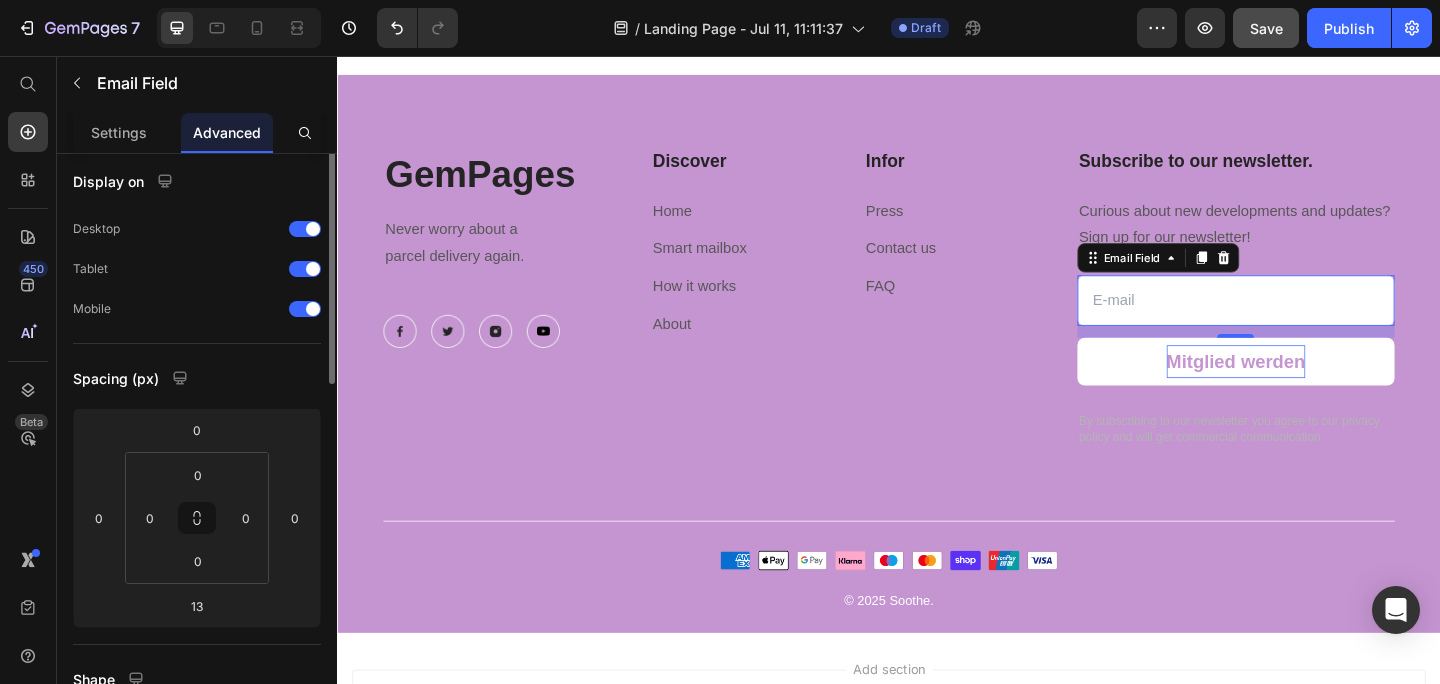 scroll, scrollTop: 0, scrollLeft: 0, axis: both 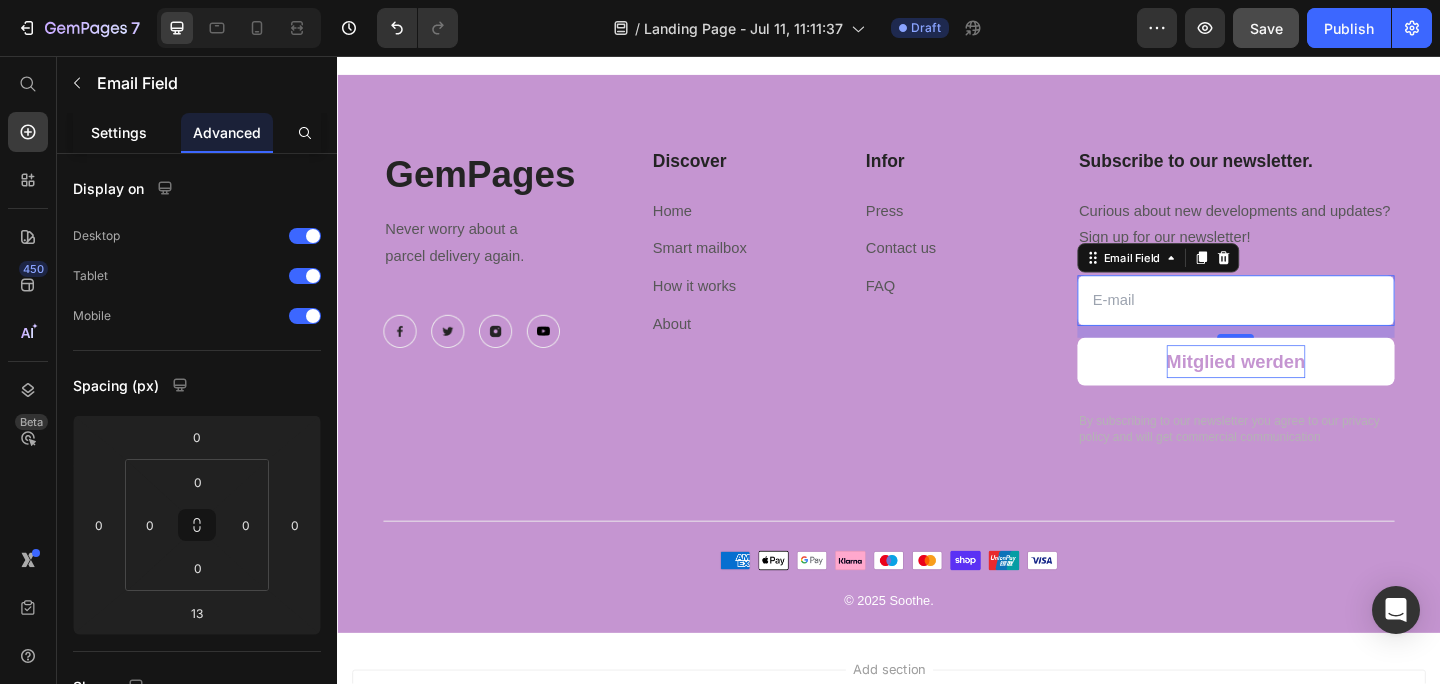 click on "Settings" at bounding box center [119, 132] 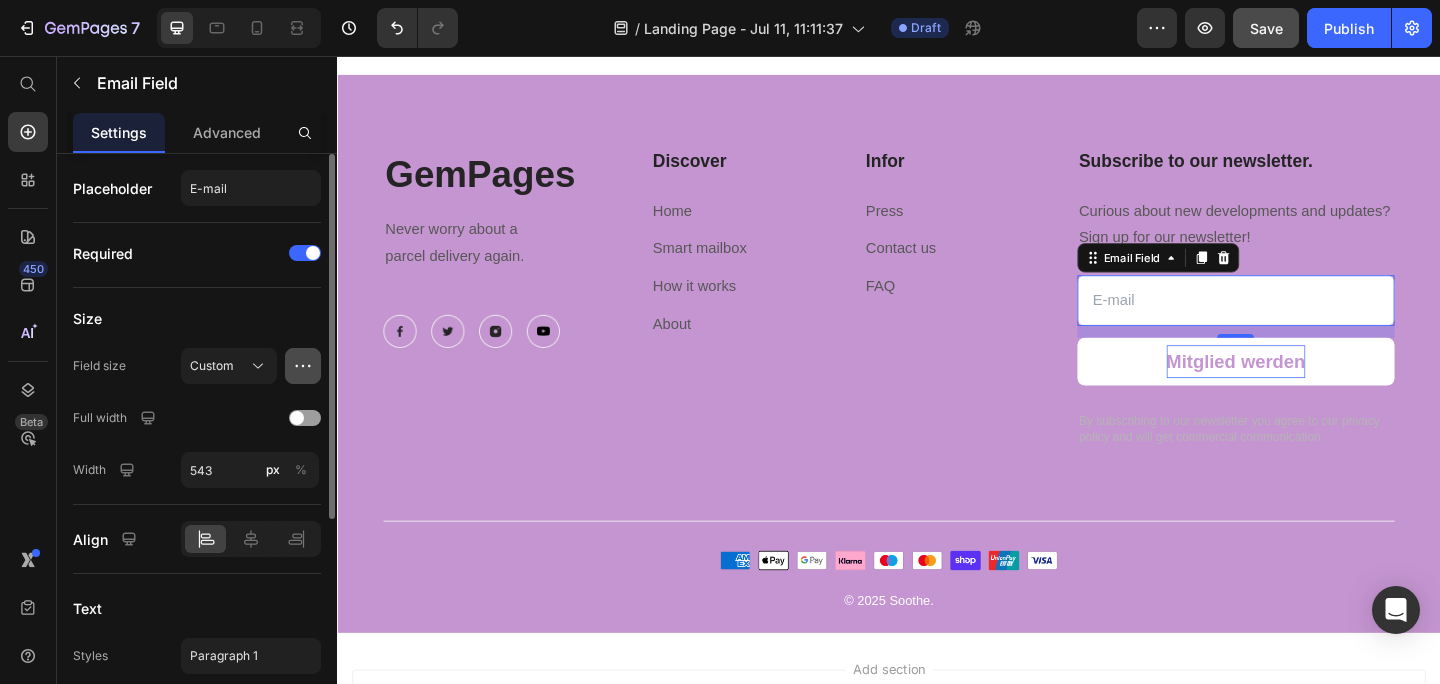 click 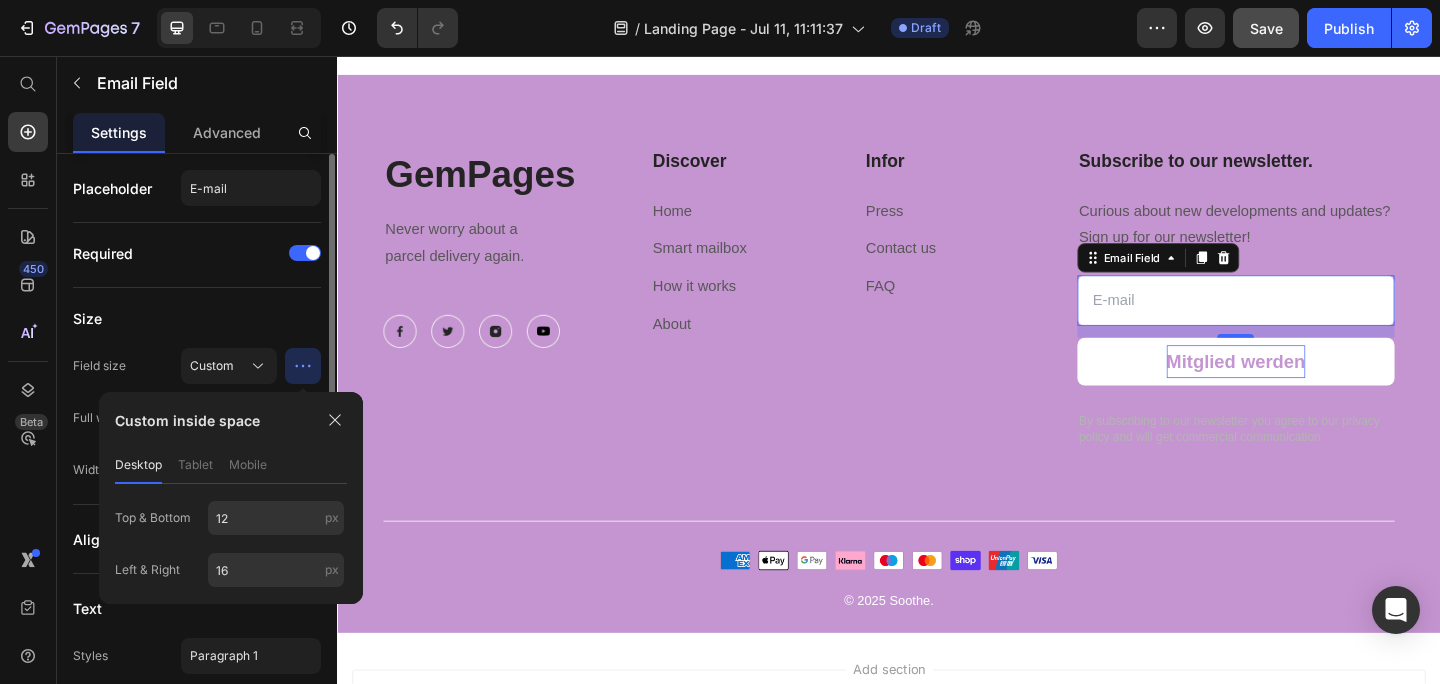 click on "Size" at bounding box center (197, 318) 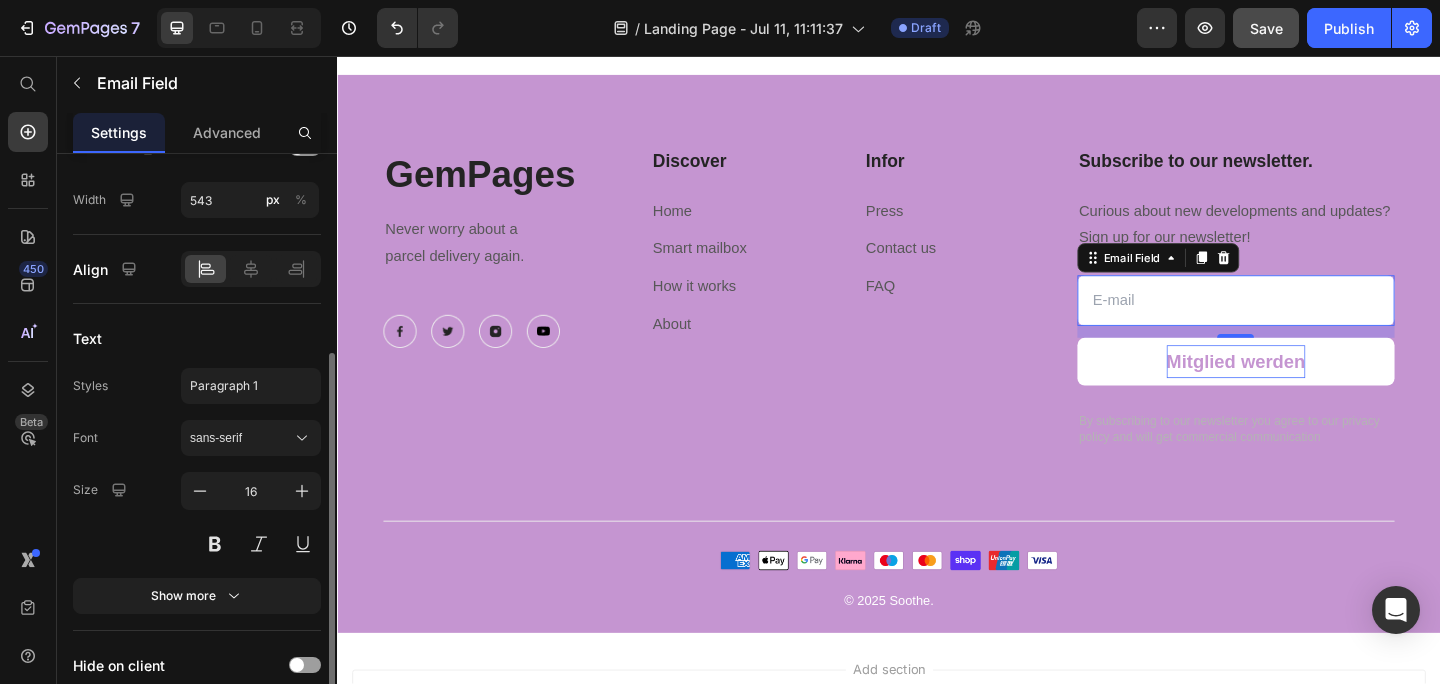 scroll, scrollTop: 356, scrollLeft: 0, axis: vertical 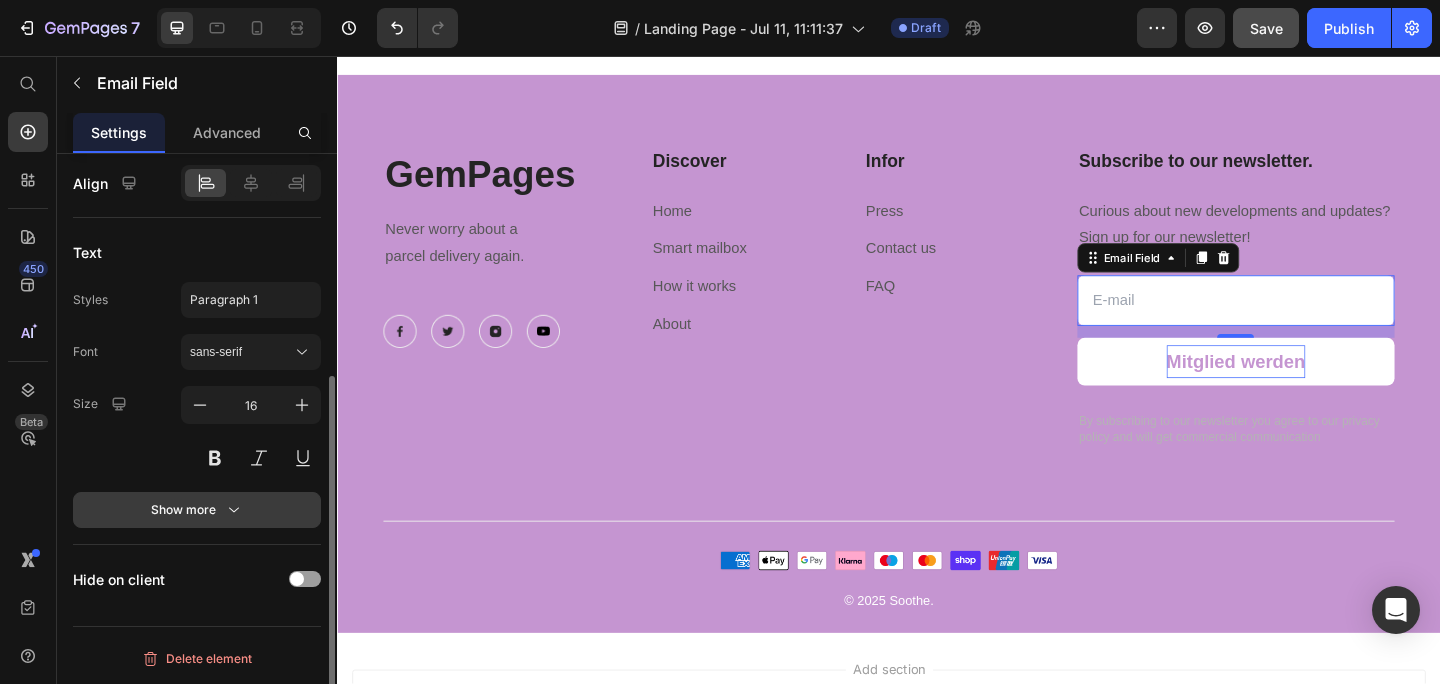 click on "Show more" at bounding box center (197, 510) 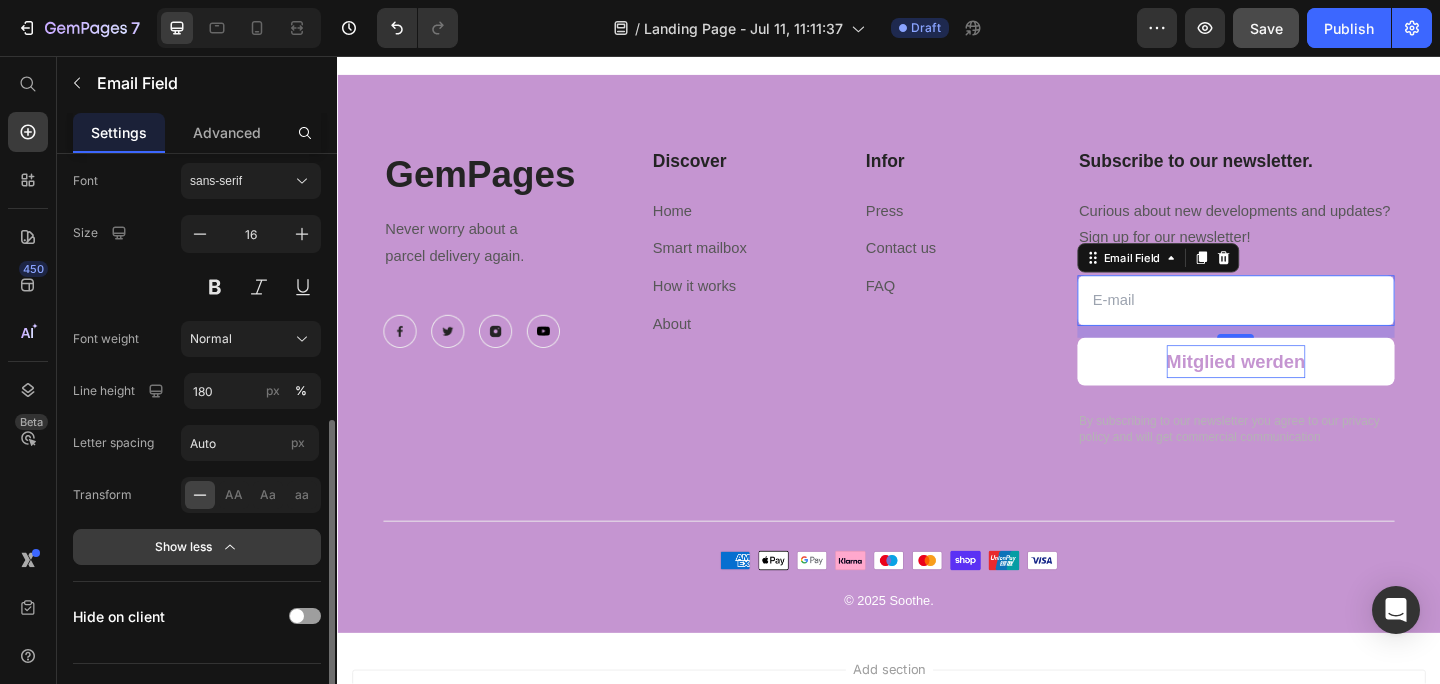 scroll, scrollTop: 564, scrollLeft: 0, axis: vertical 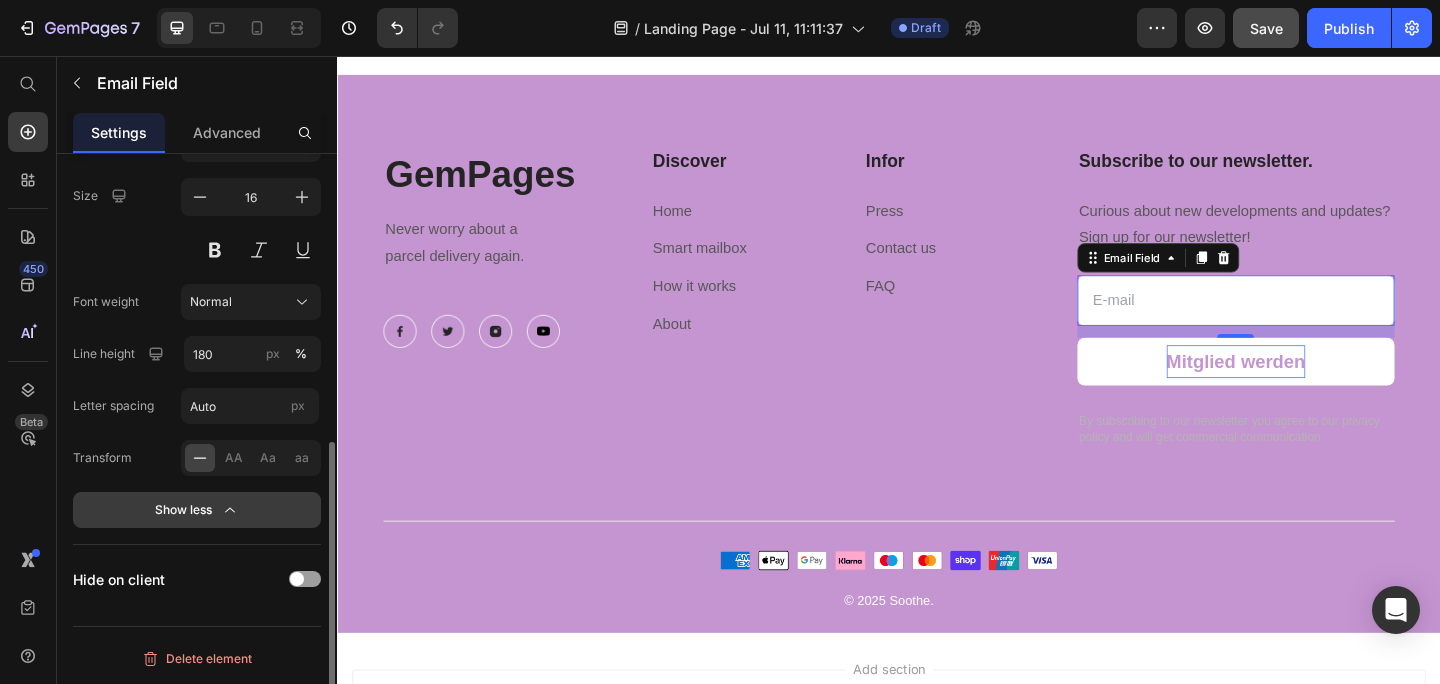 click 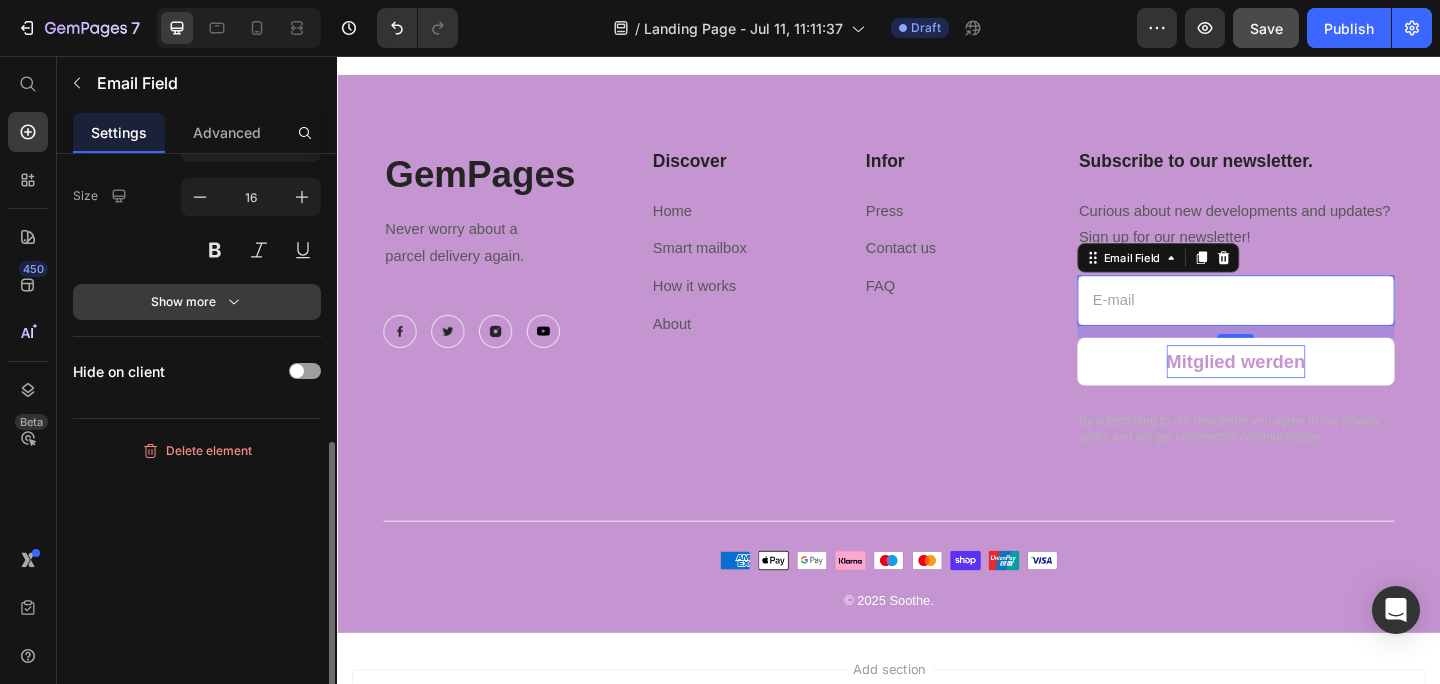click 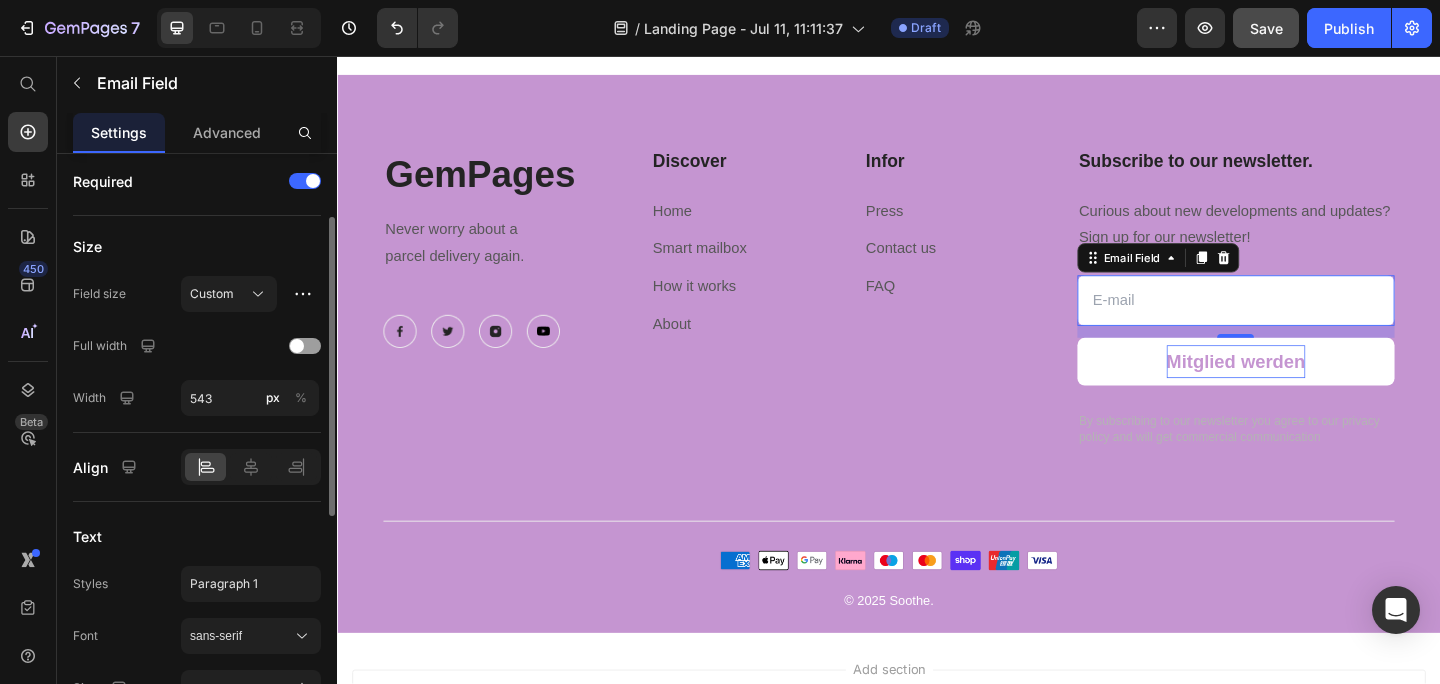 scroll, scrollTop: 55, scrollLeft: 0, axis: vertical 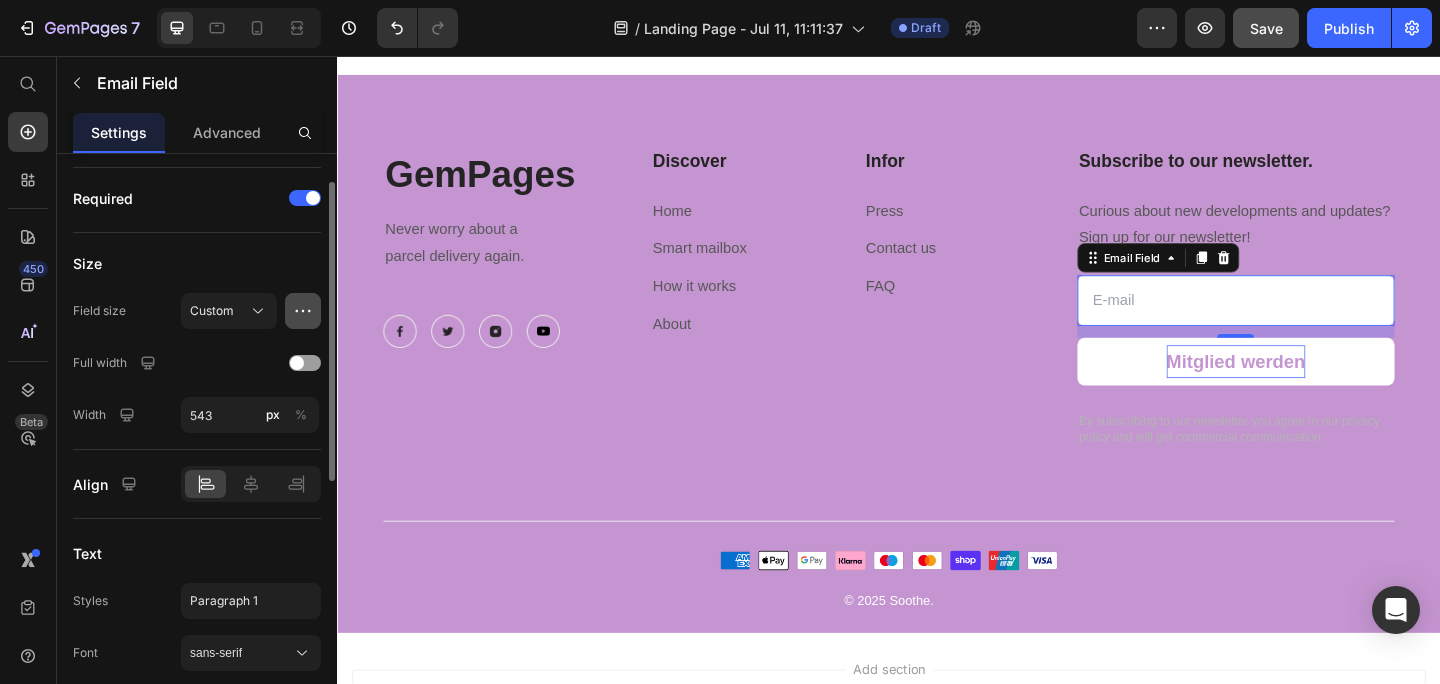 click 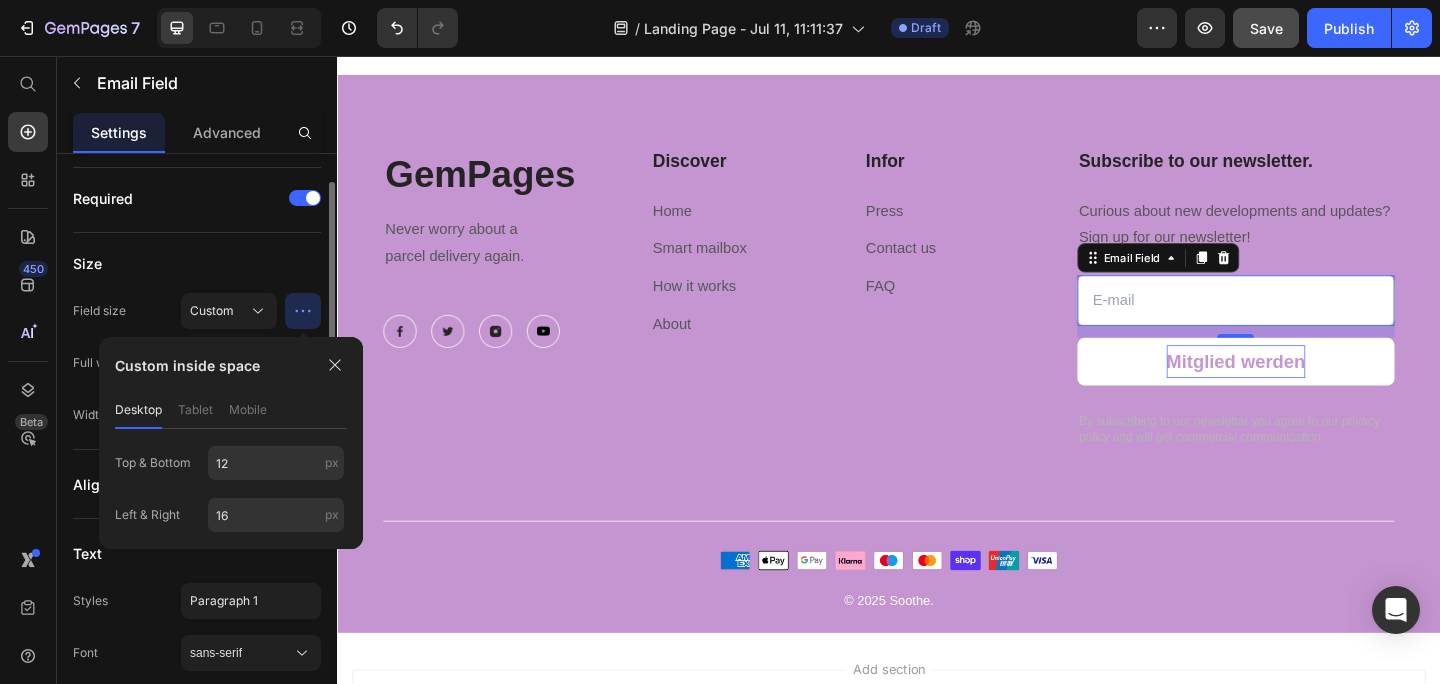 click on "Size" at bounding box center [197, 263] 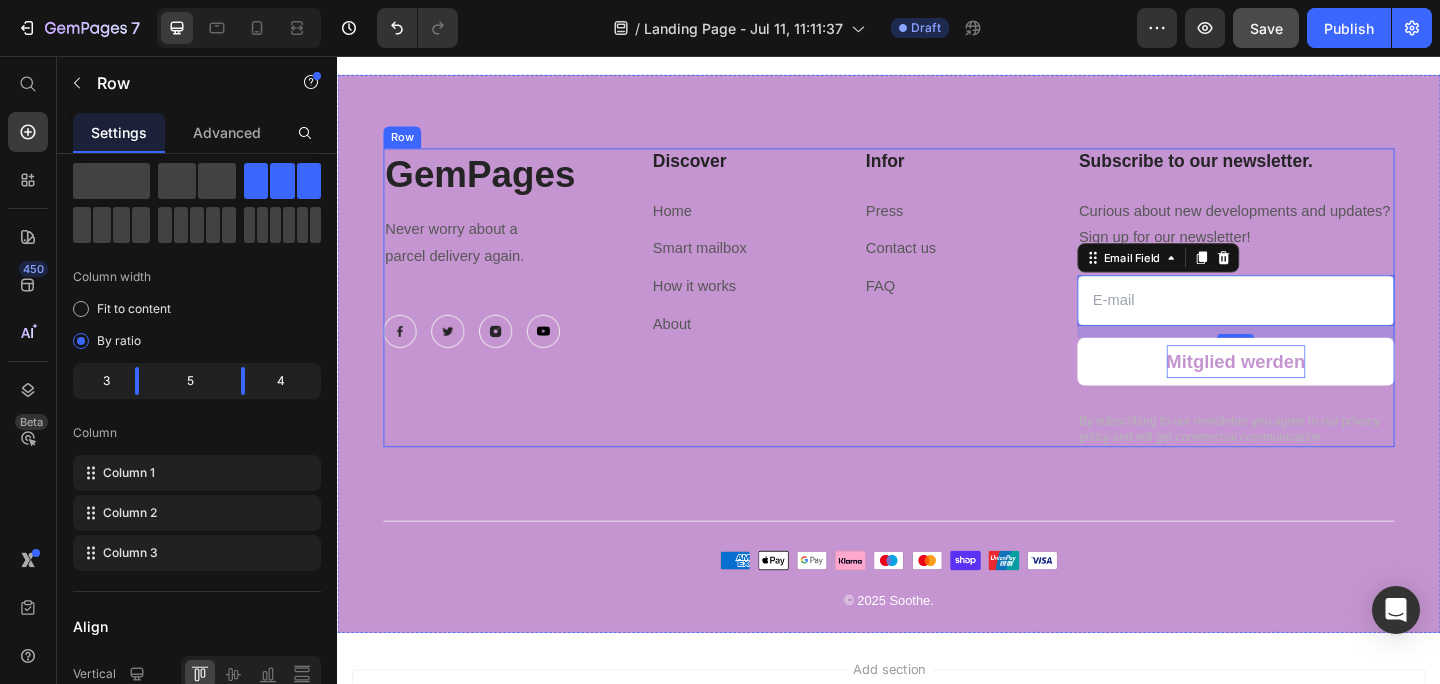 click on "GemPages Heading Never worry about a  parcel delivery again. Text block Image Image Image Image Row" at bounding box center (516, 319) 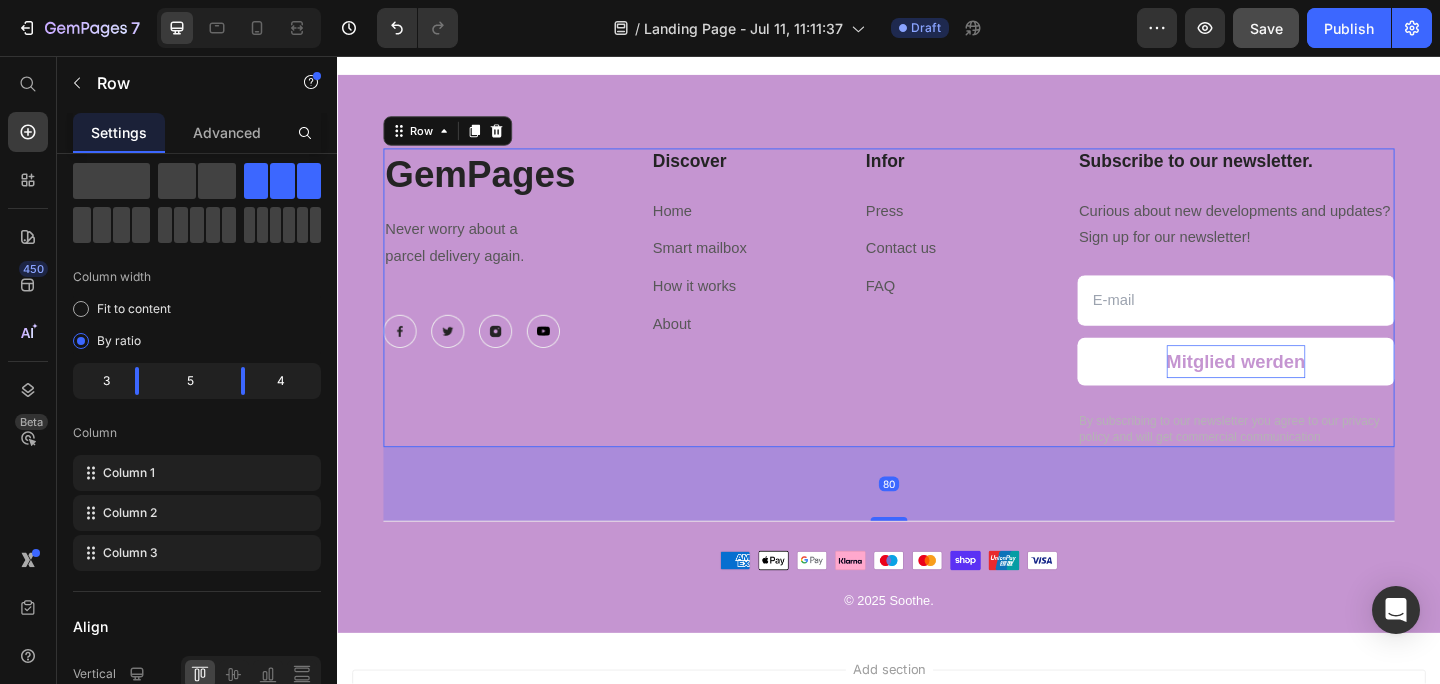 scroll, scrollTop: 0, scrollLeft: 0, axis: both 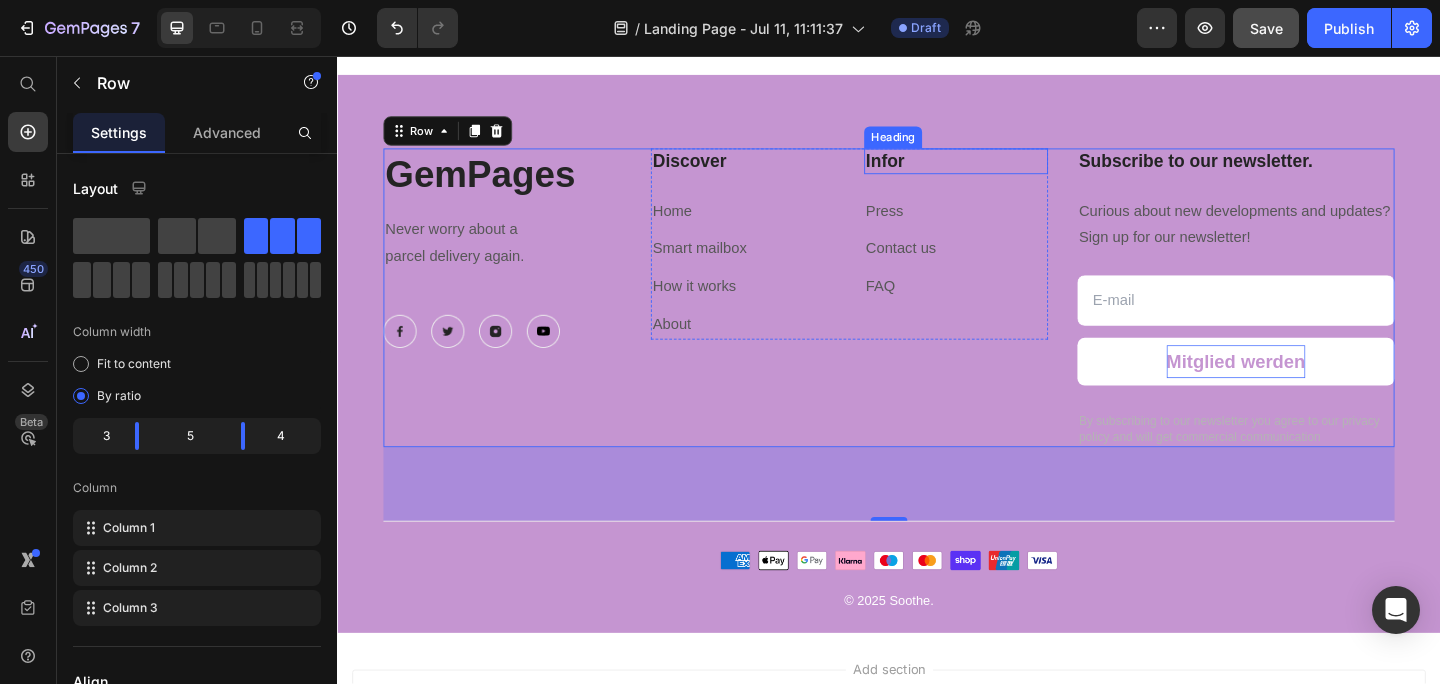 click on "Infor" at bounding box center [1010, 171] 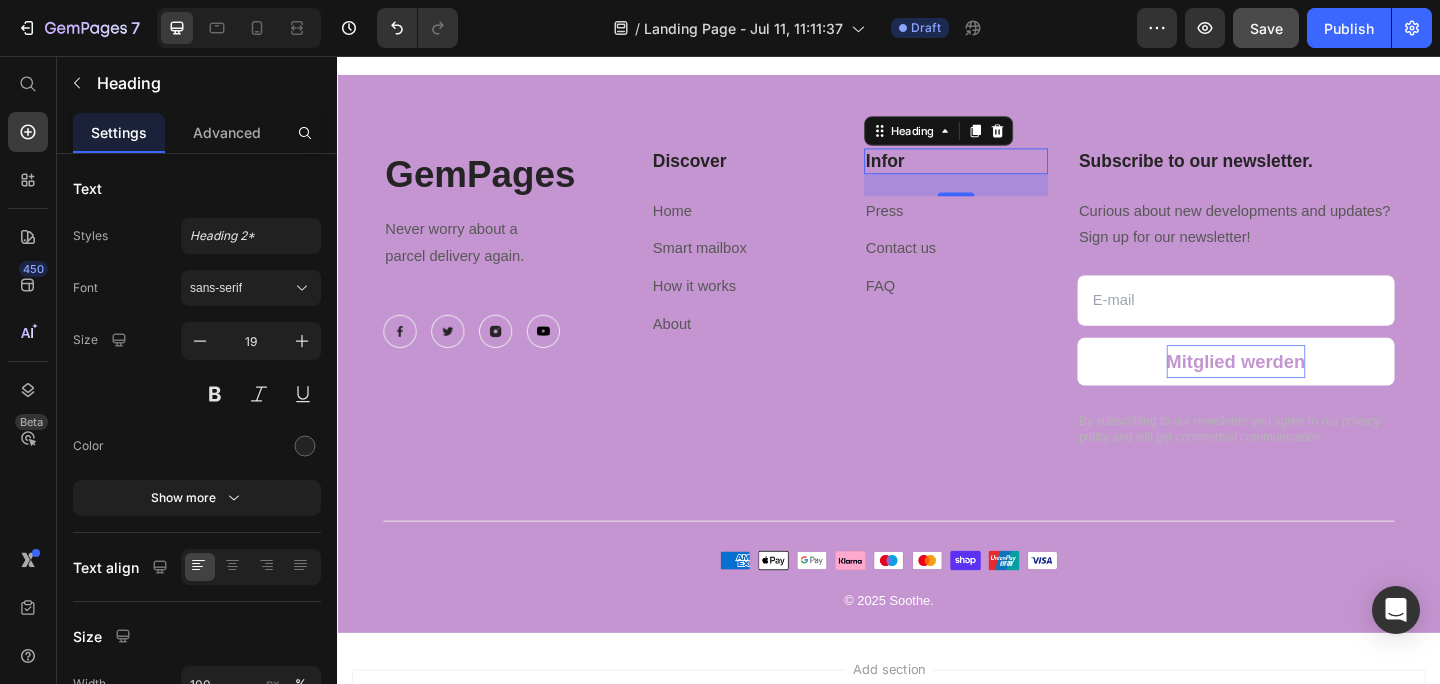 click on "Infor" at bounding box center [1010, 171] 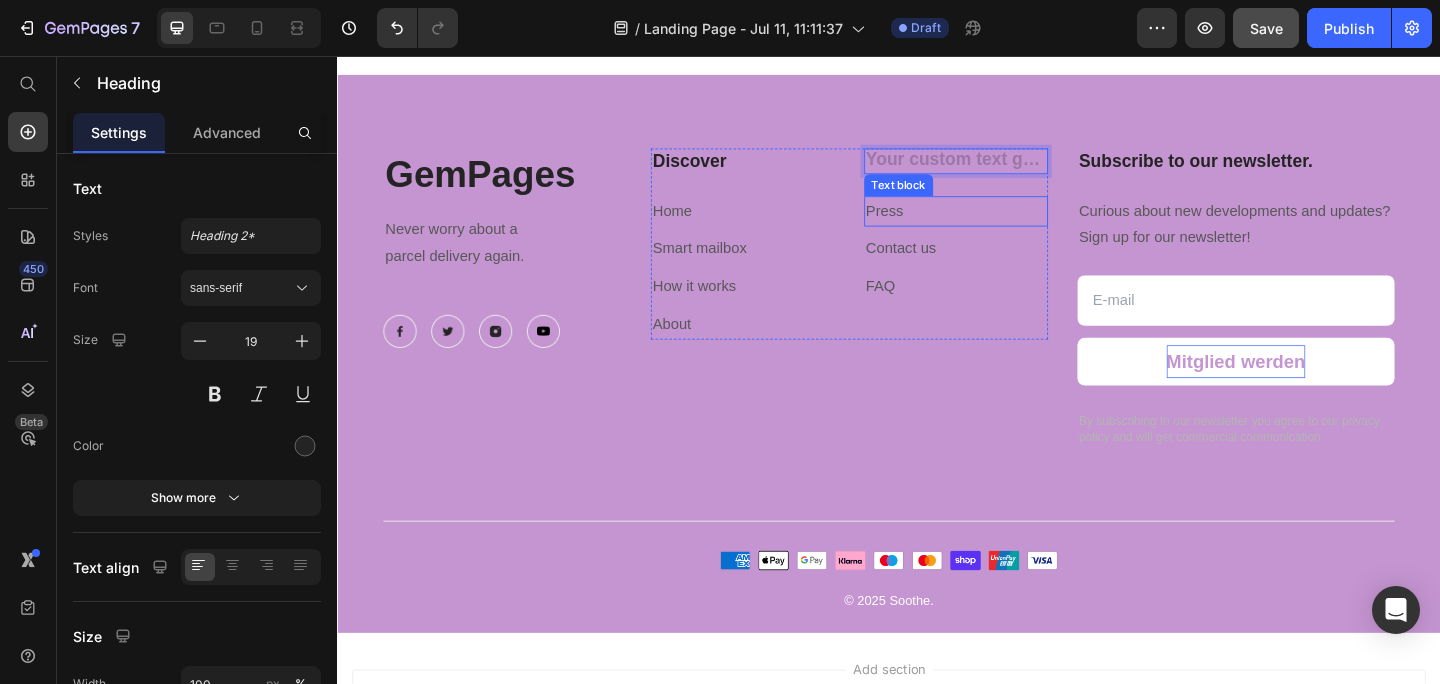 click on "Press" at bounding box center (1010, 225) 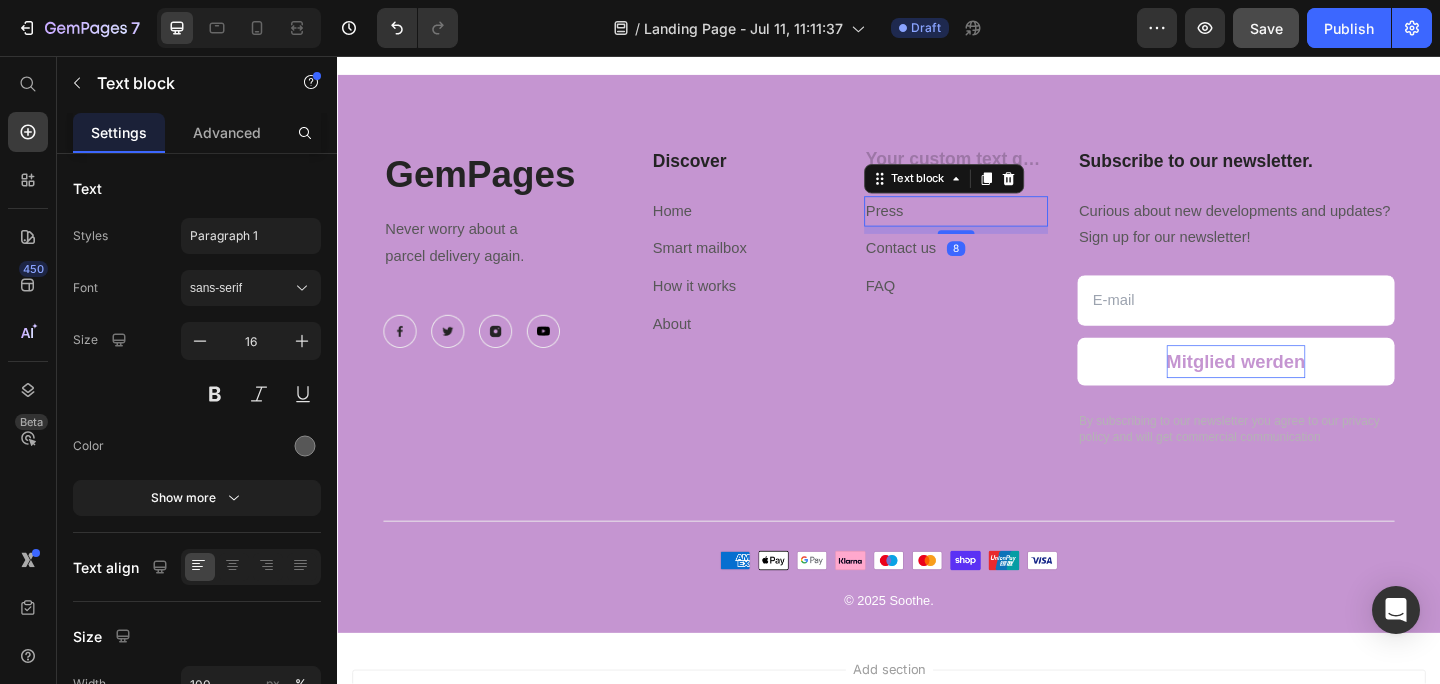 click on "Press" at bounding box center [1010, 225] 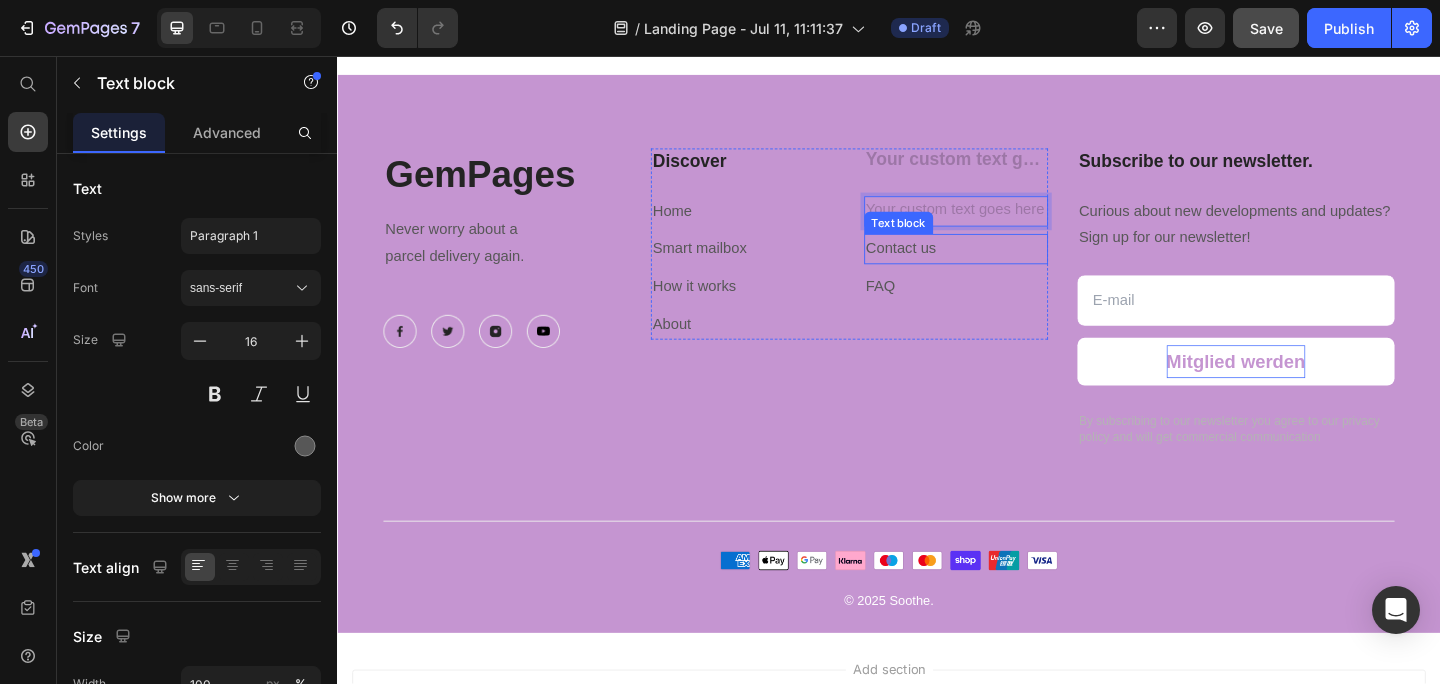 click on "Contact us" at bounding box center [1010, 266] 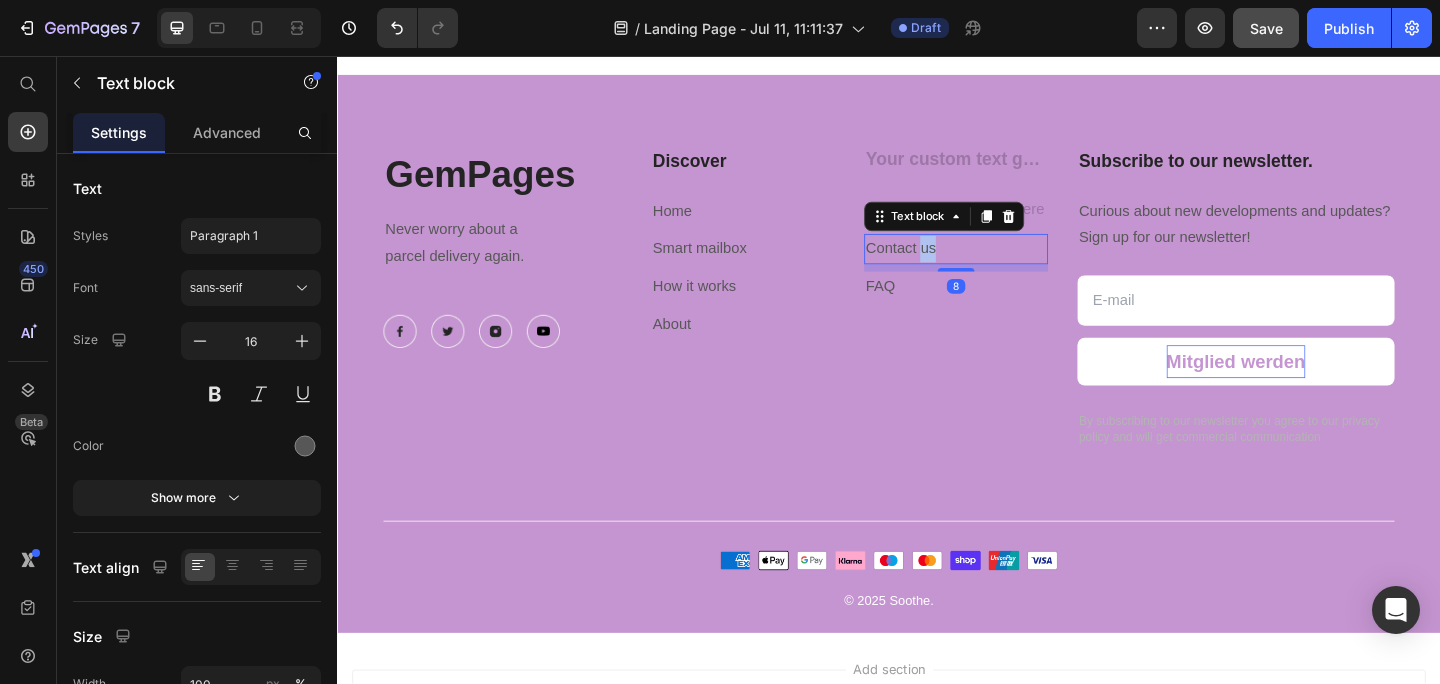 click on "Contact us" at bounding box center [1010, 266] 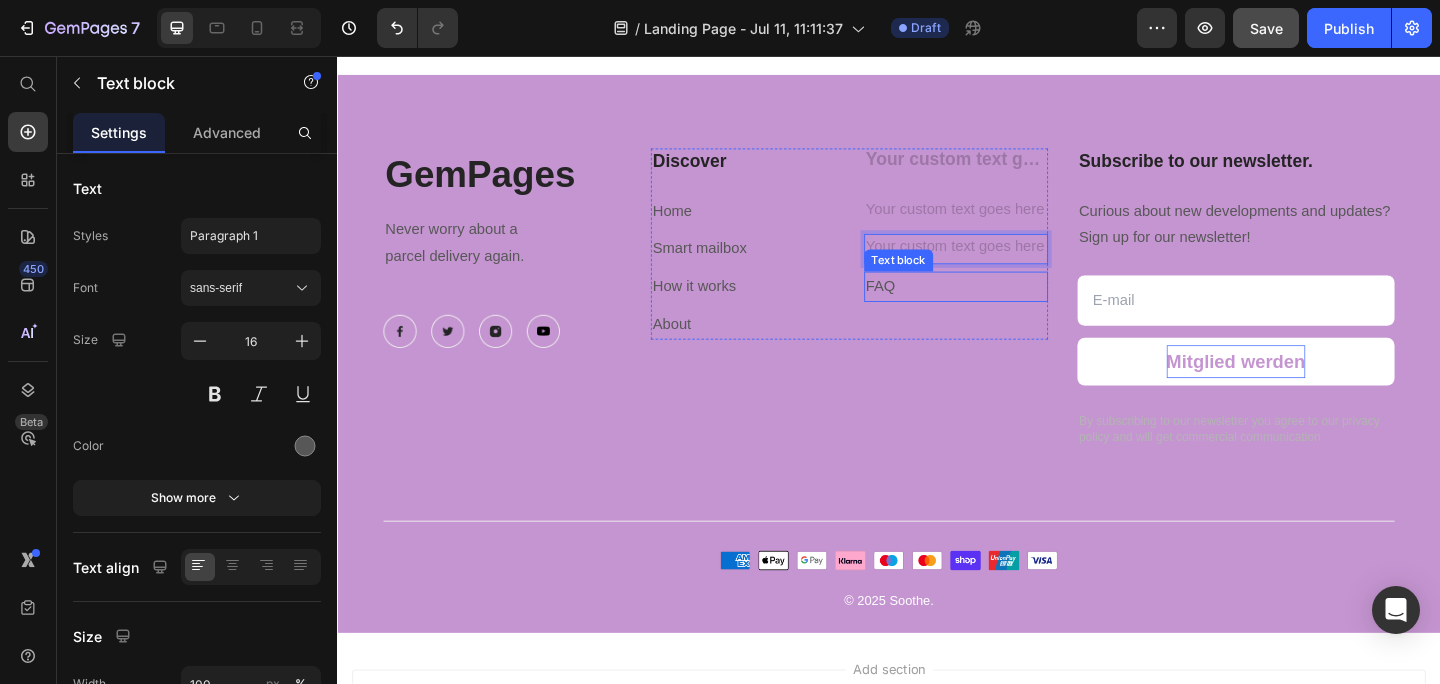 click on "FAQ" at bounding box center (1010, 307) 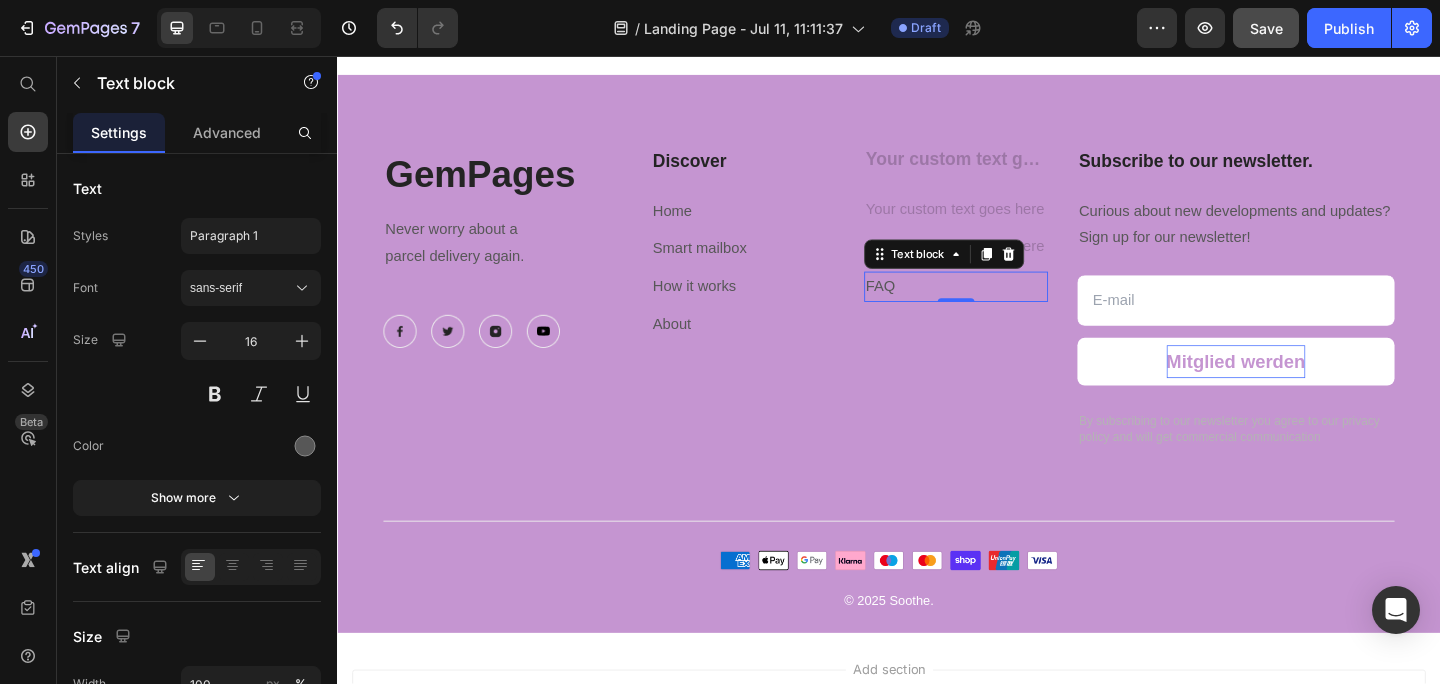 click on "FAQ" at bounding box center (1010, 307) 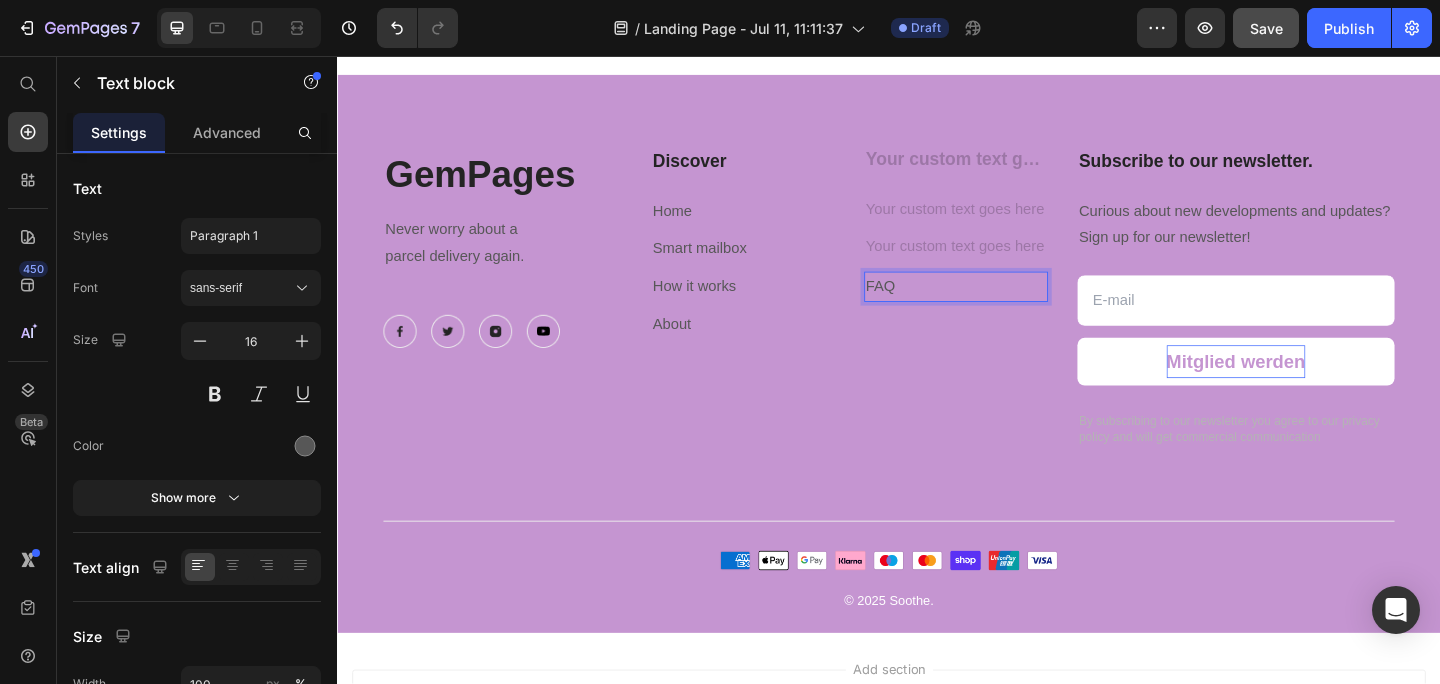click on "FAQ" at bounding box center (1010, 307) 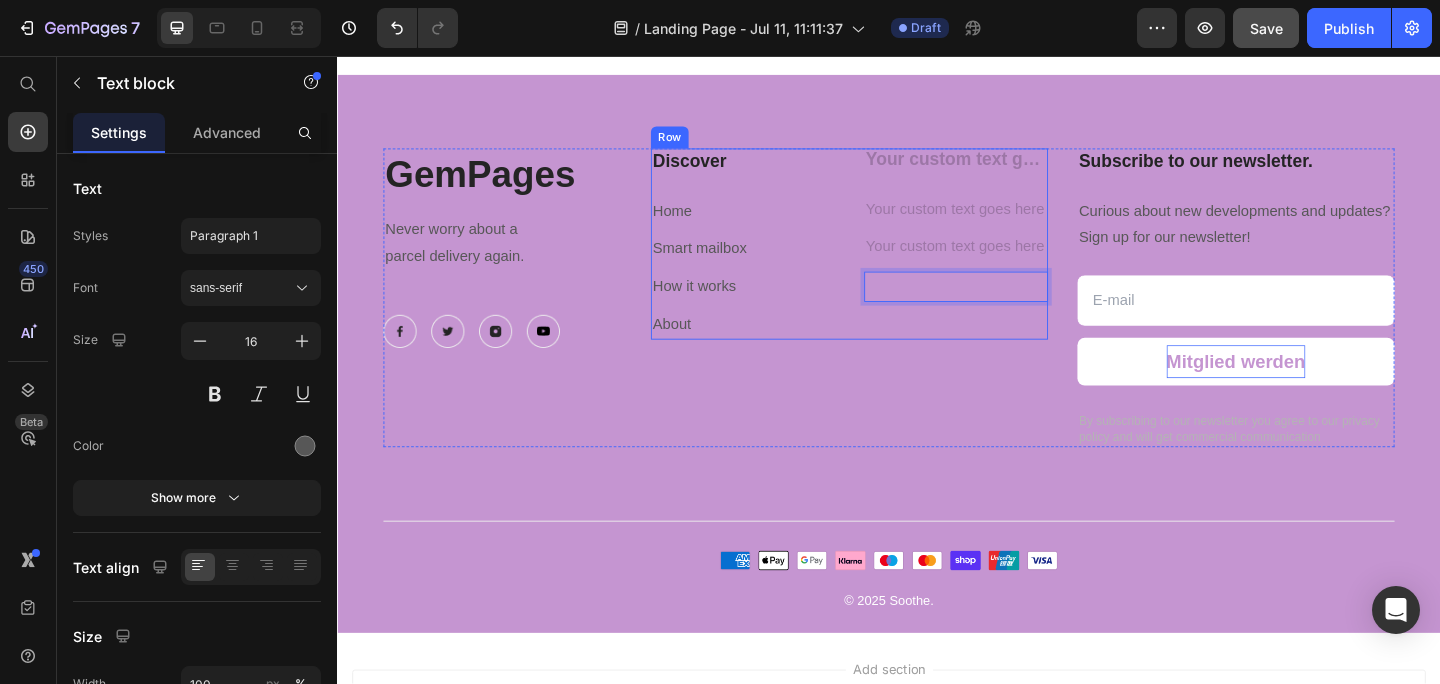 click on "Discover" at bounding box center (778, 171) 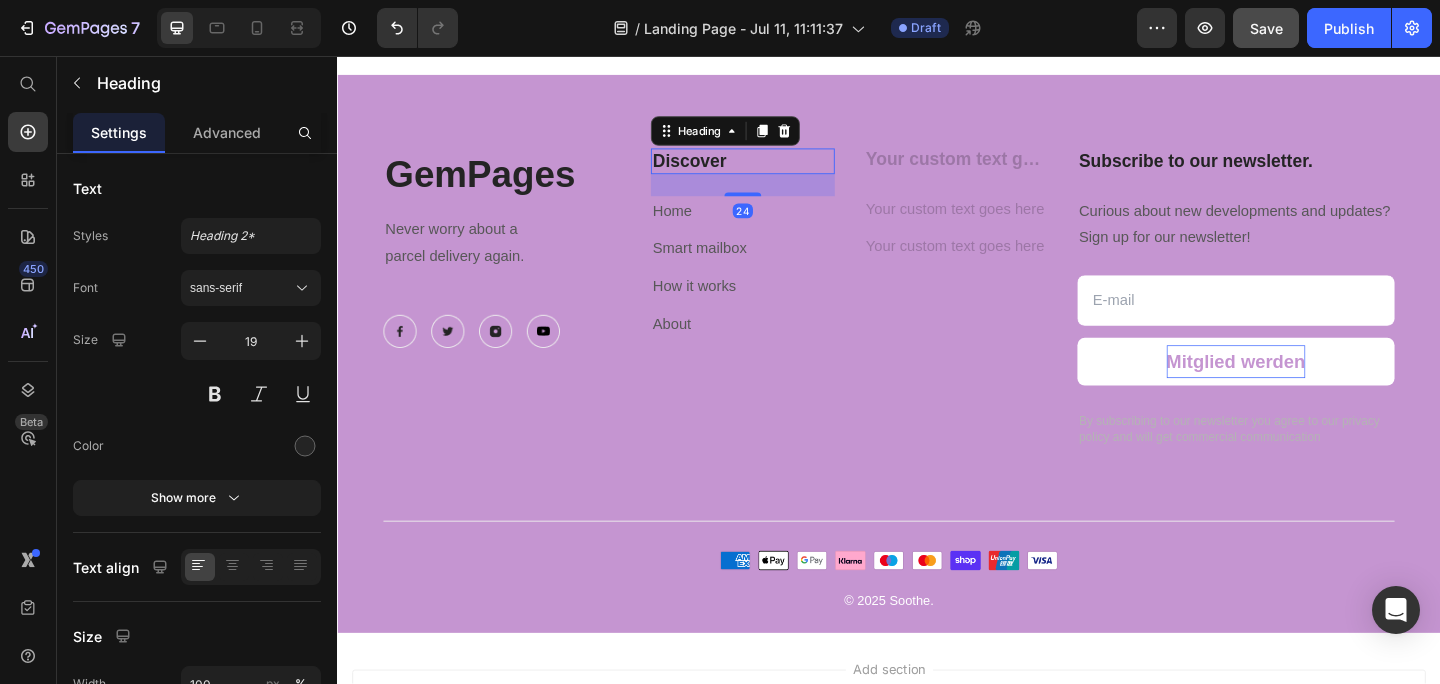 click on "Discover" at bounding box center [778, 171] 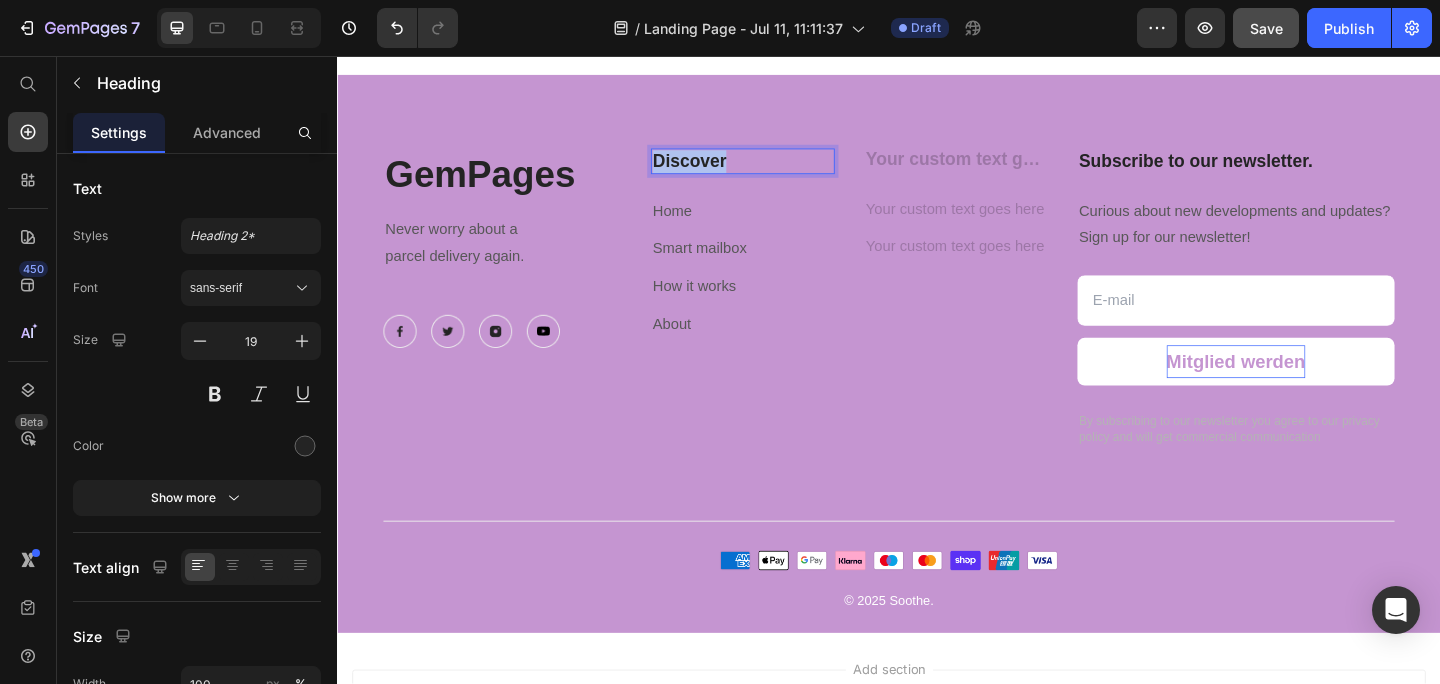 click on "Discover" at bounding box center (778, 171) 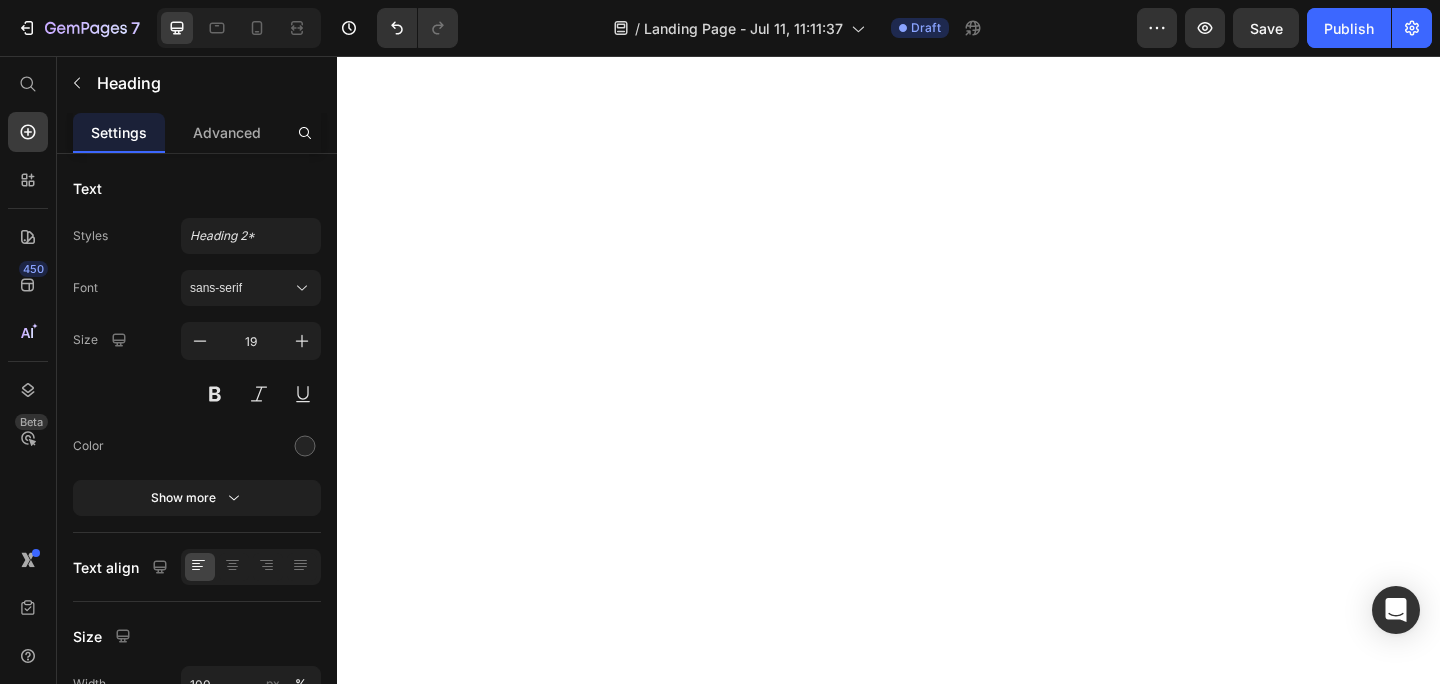 scroll, scrollTop: 0, scrollLeft: 0, axis: both 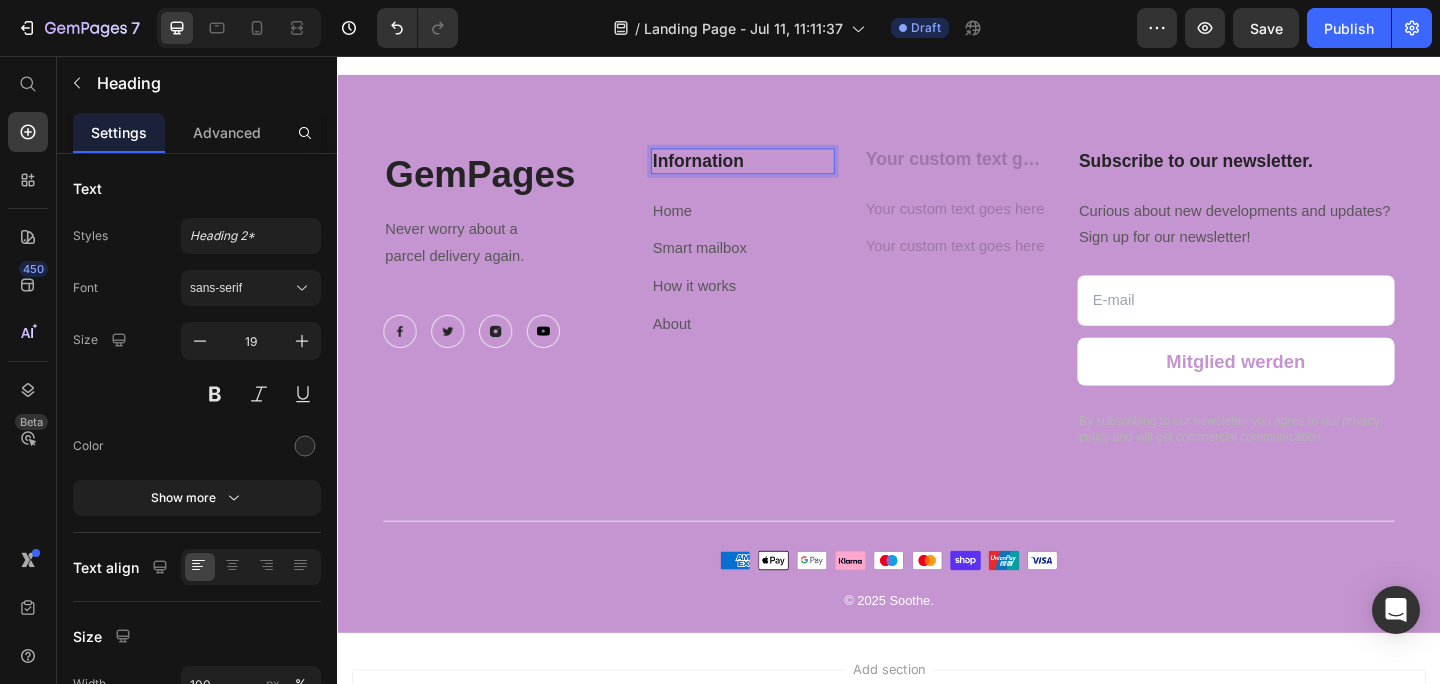 click on "Infornation" at bounding box center (778, 171) 